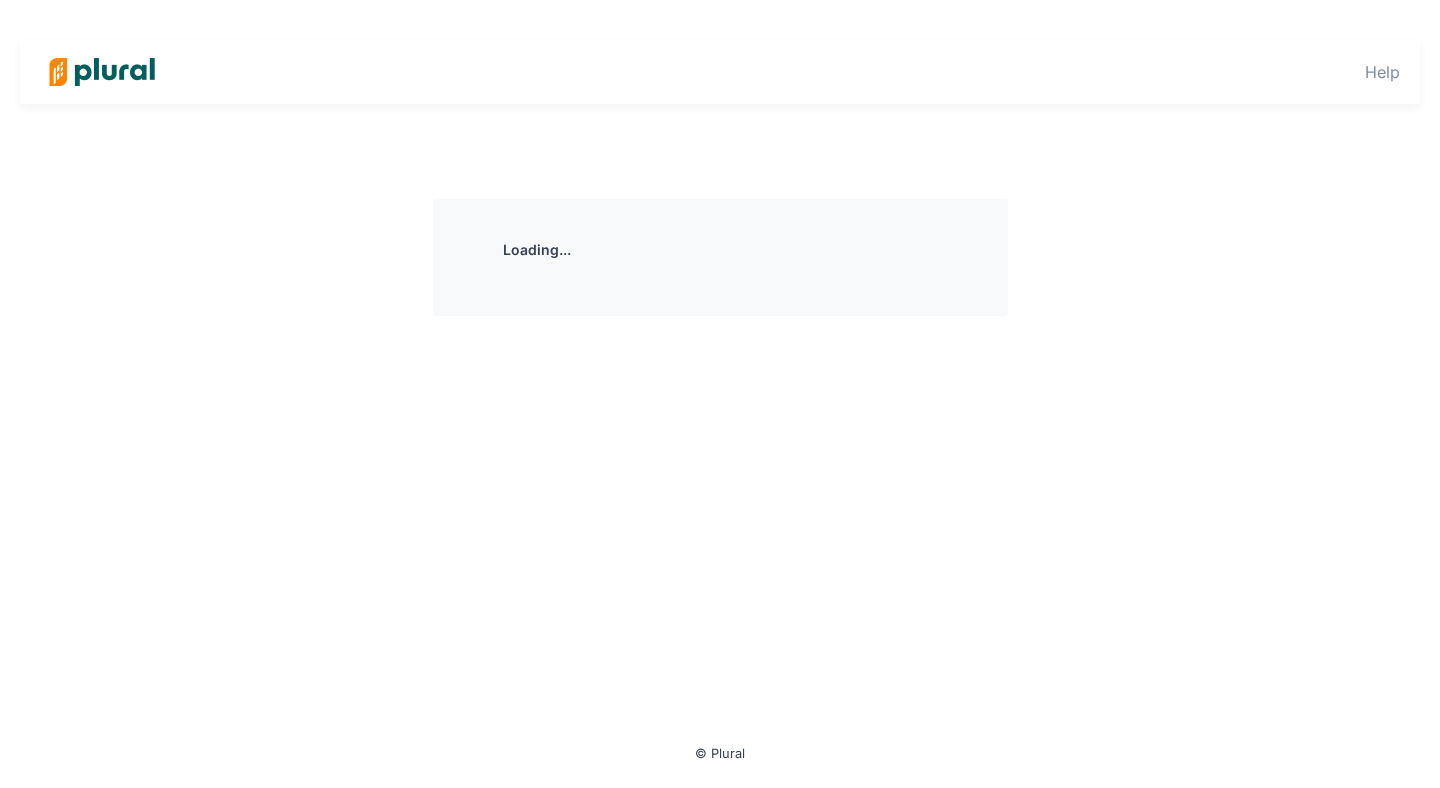 scroll, scrollTop: 0, scrollLeft: 0, axis: both 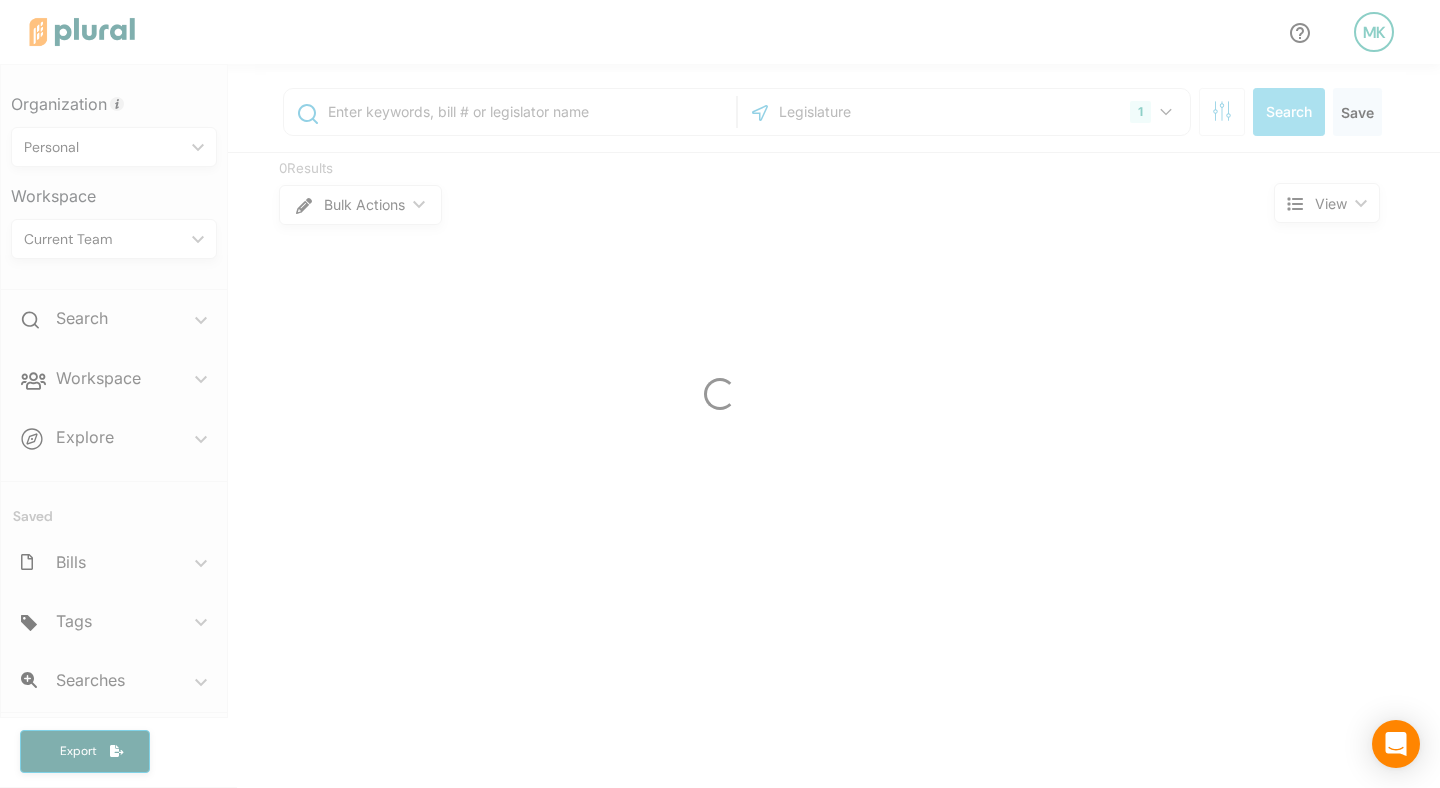 click on "MK Organization Personal ic_keyboard_arrow_down Personal Non-Plural DEV Testing Organization Workspace Current Team ic_keyboard_arrow_down Search ic_keyboard_arrow_down Bills Workspace ic_keyboard_arrow_down Members Bills Tags Saved Searches Activity Explore ic_keyboard_arrow_down Overview Saved Bills ic_keyboard_arrow_down No tracked bills Tags ic_keyboard_arrow_down No tags Searches ic_keyboard_arrow_down No saved searches Export 1 Select All Clear All   Search Save 0  Results Bulk Actions ic_keyboard_arrow_down View ic_keyboard_arrow_down © Plural" at bounding box center [720, 394] 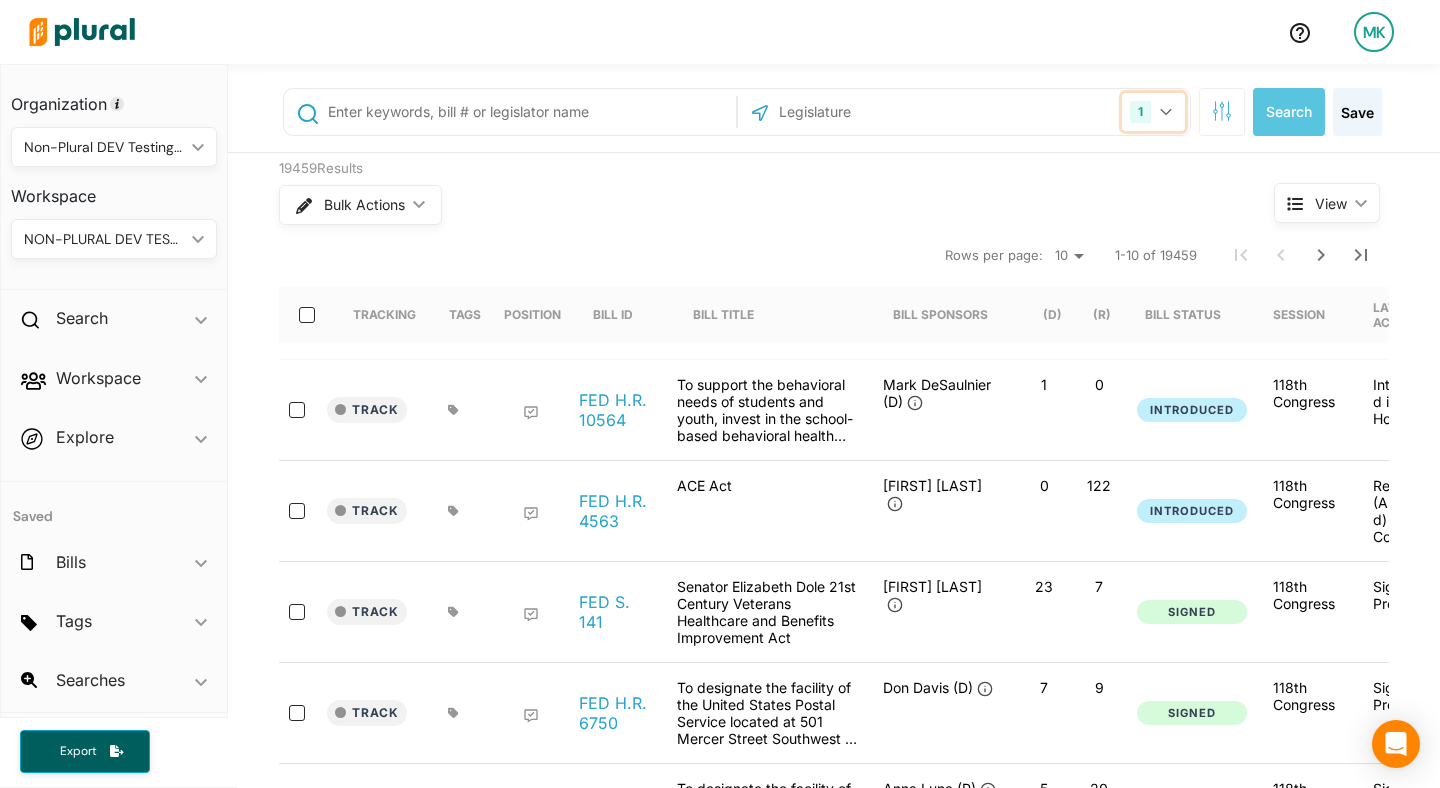 click on "1" at bounding box center (1140, 112) 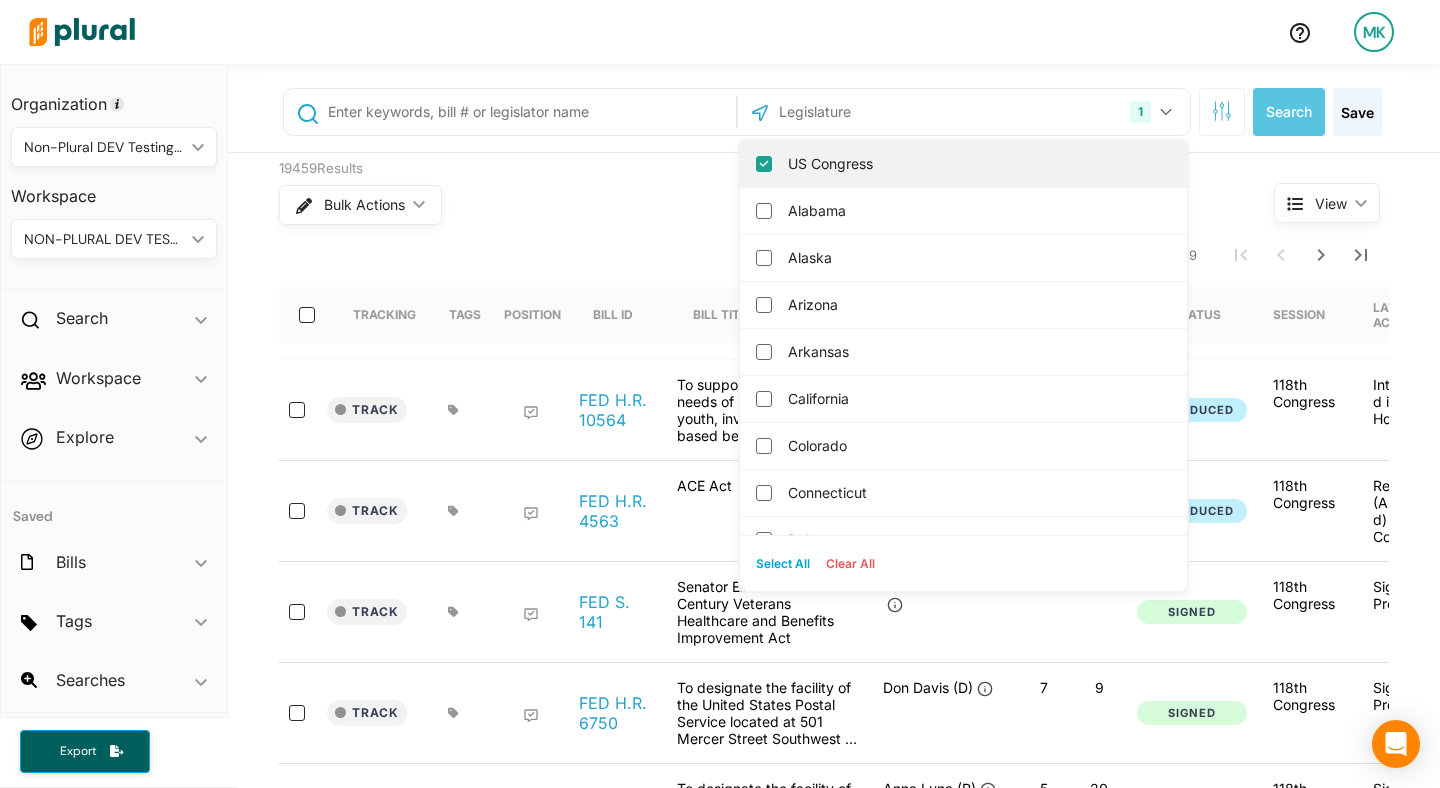 click on "US Congress" at bounding box center [963, 164] 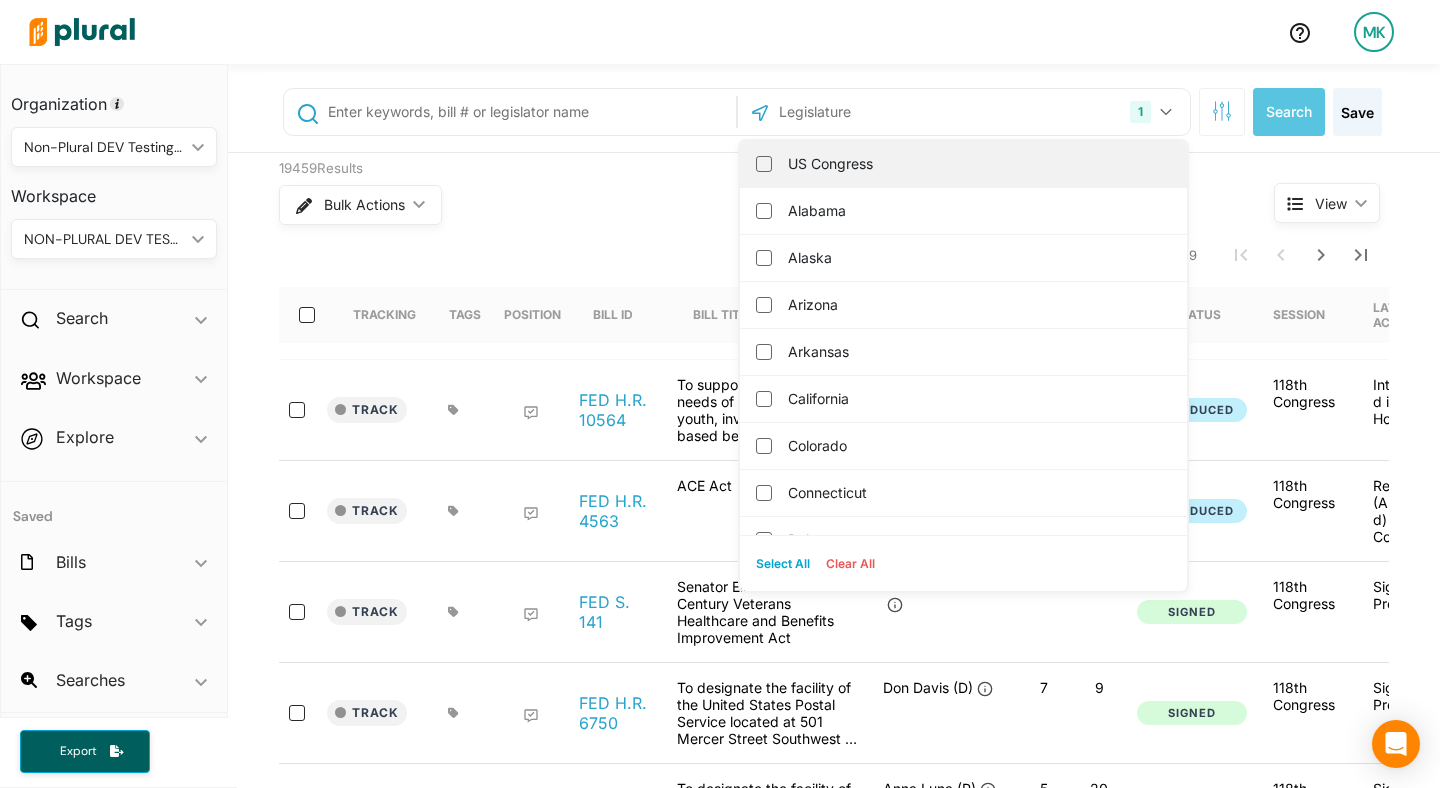 checkbox on "false" 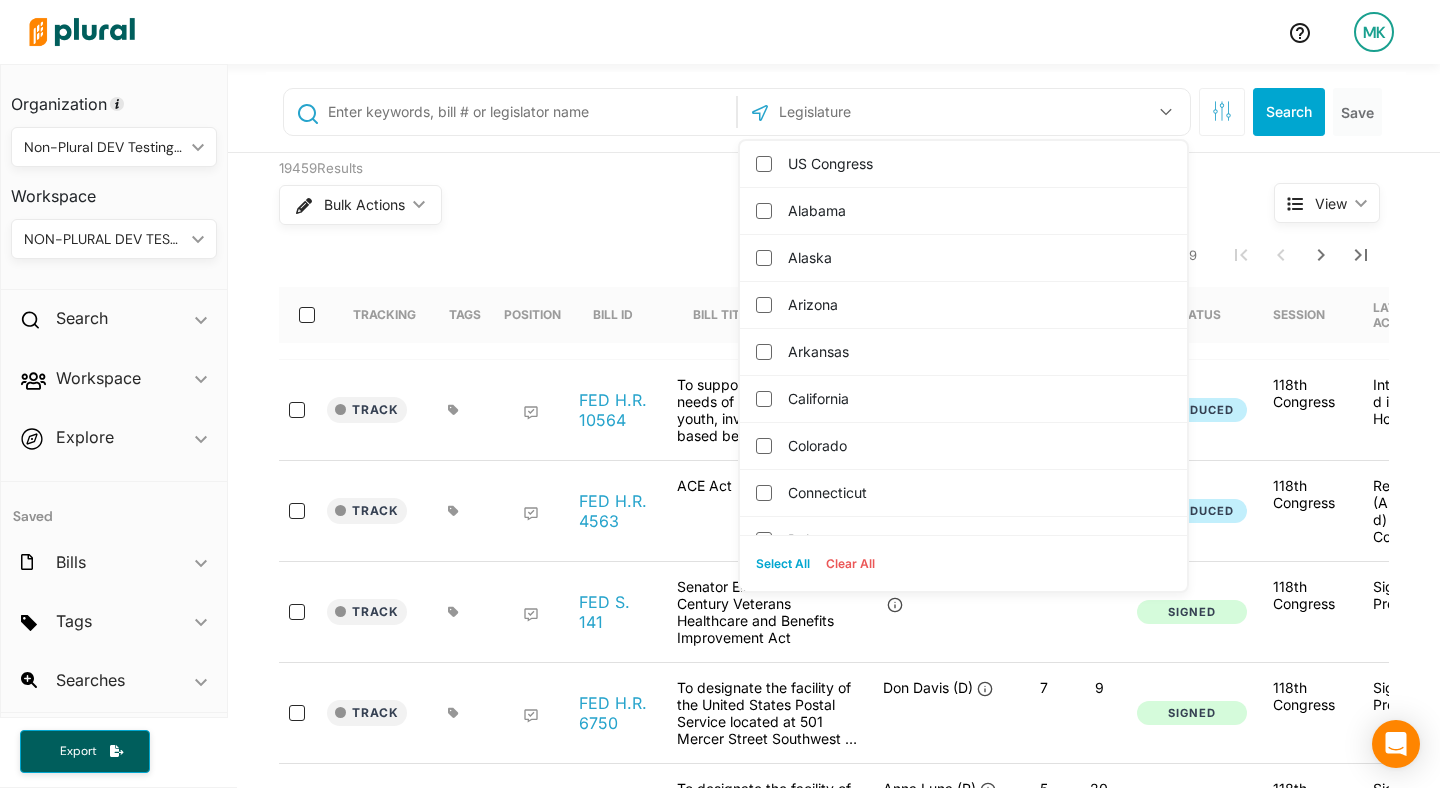 click on "US Congress Alabama Alaska Arizona Arkansas California Colorado Connecticut Delaware District of Columbia Florida Georgia Hawaii Idaho Illinois Indiana Iowa Kansas Kentucky Louisiana Maine Maryland Massachusetts Michigan Minnesota Mississippi Missouri Montana Nebraska Nevada New Hampshire New Jersey New Mexico New York North Carolina North Dakota Ohio Oklahoma Oregon Pennsylvania Puerto Rico Rhode Island South Carolina South Dakota Tennessee Texas Utah Vermont Virginia Washington West Virginia Wisconsin Wyoming Select All Clear All" at bounding box center (964, 112) 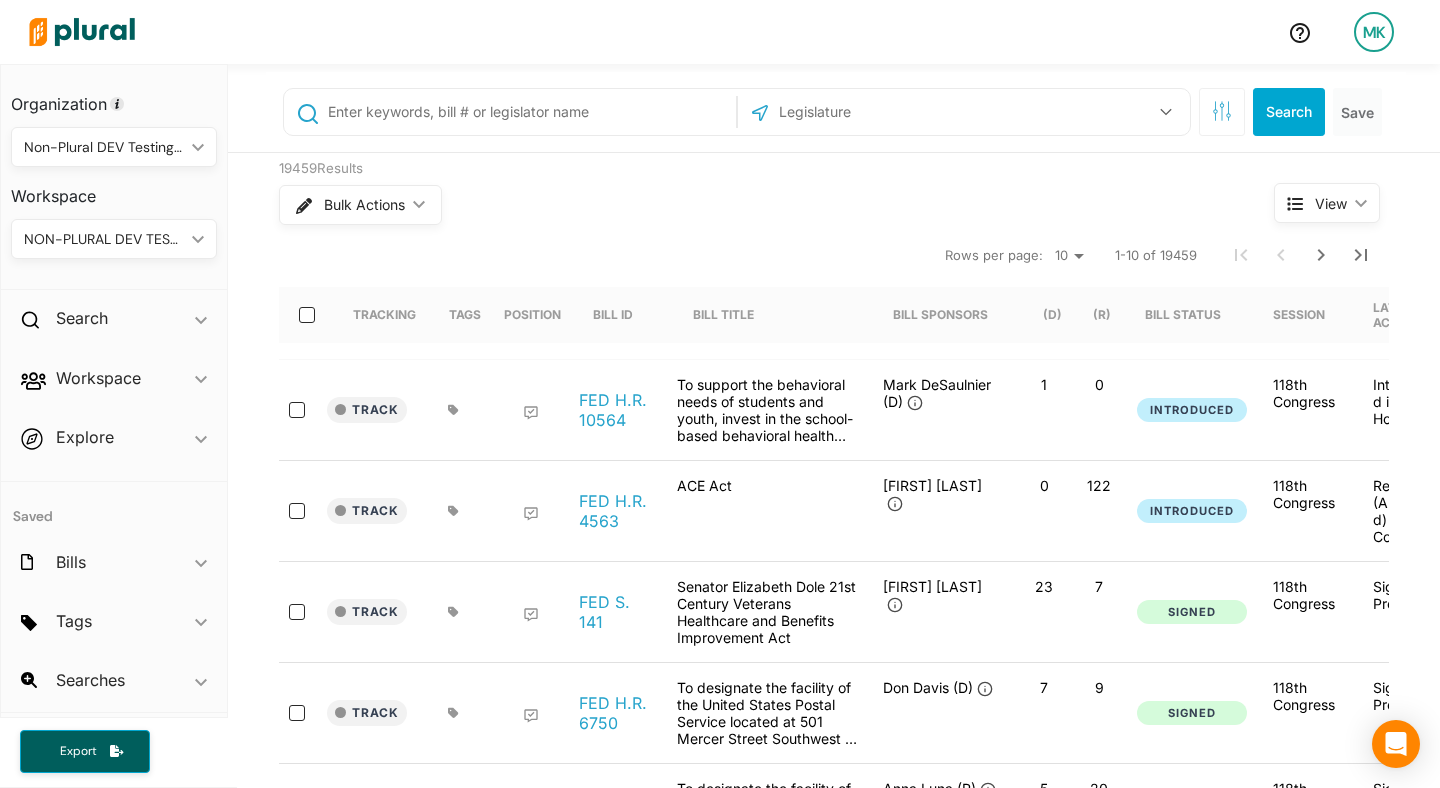 click at bounding box center (884, 112) 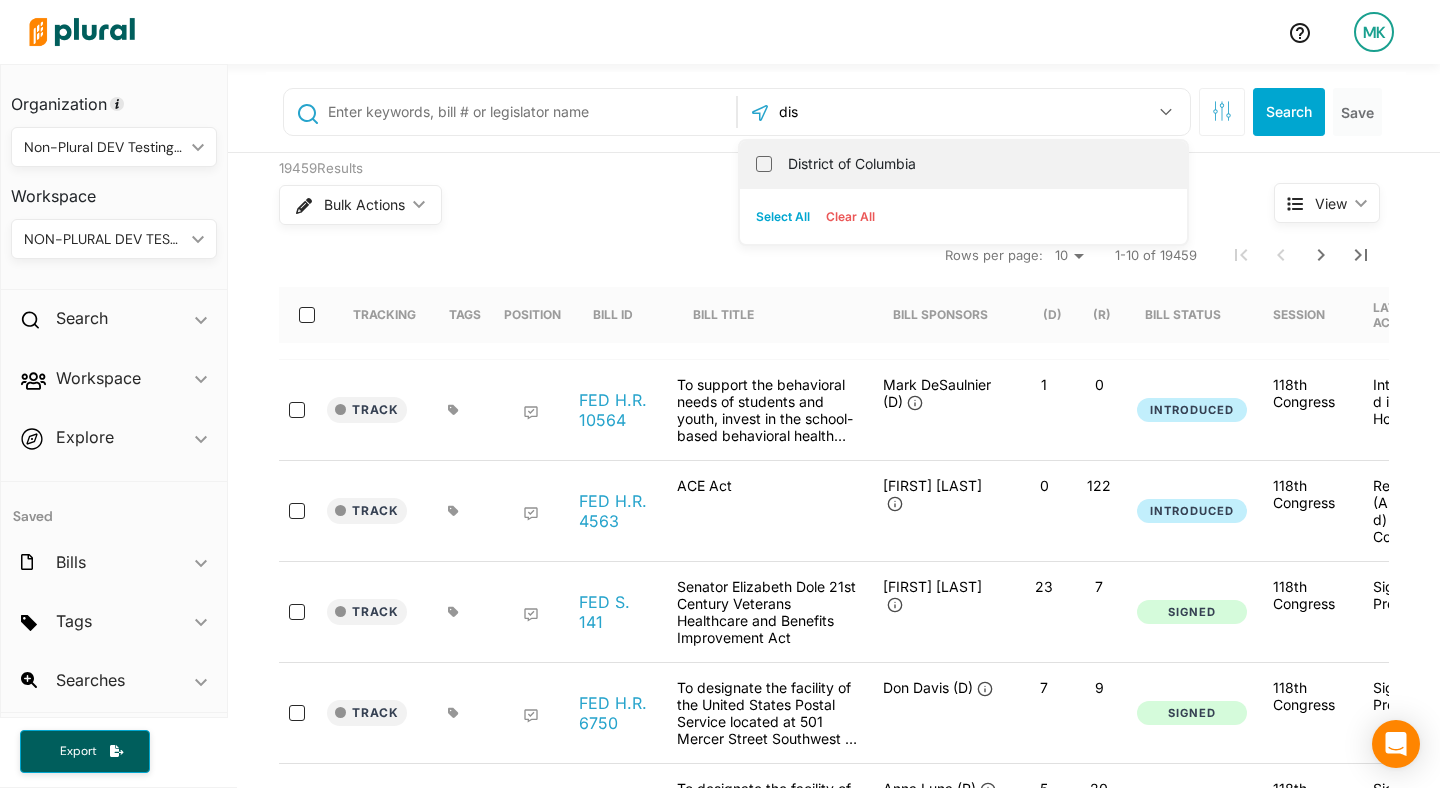 type on "dis" 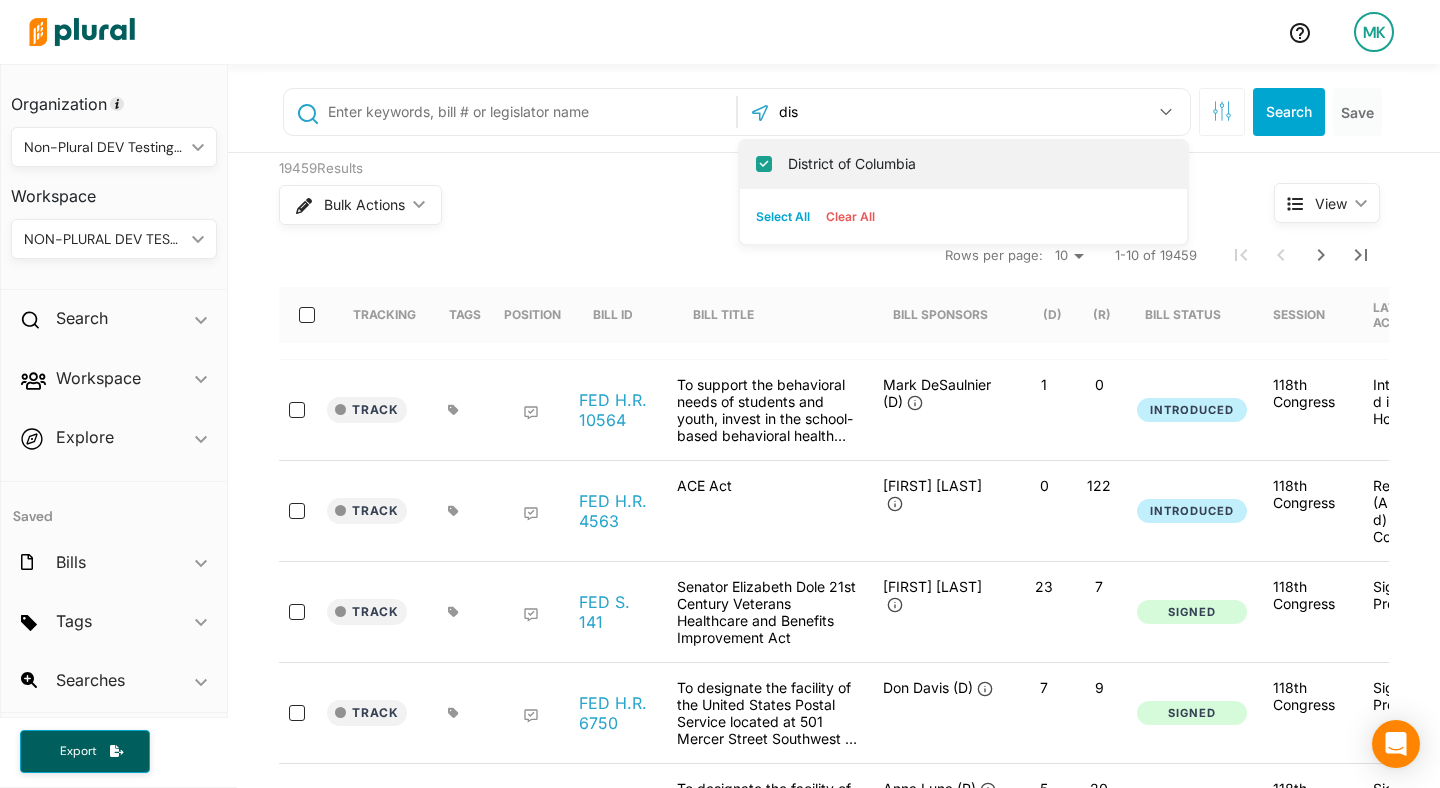 checkbox on "true" 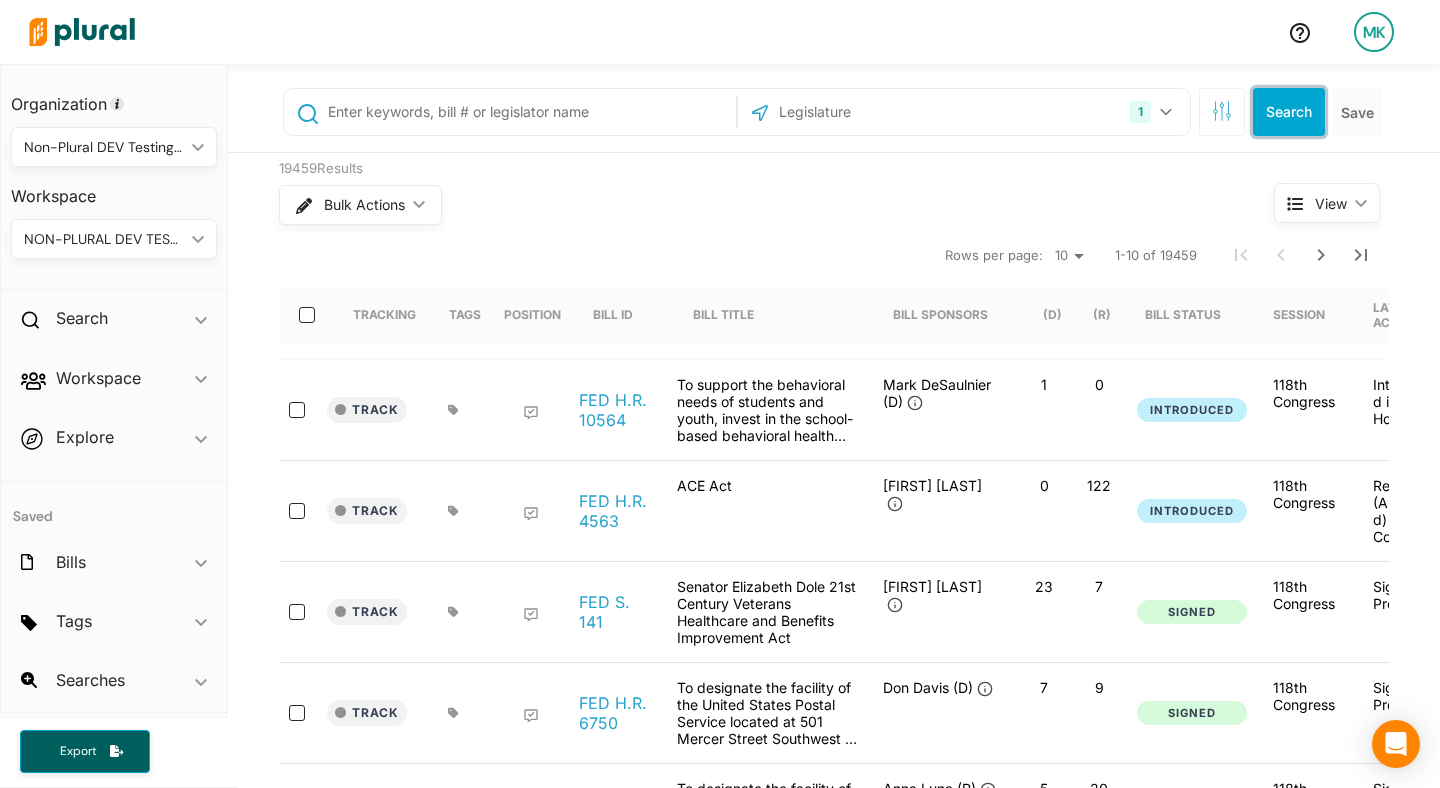 click on "Search" at bounding box center [1289, 112] 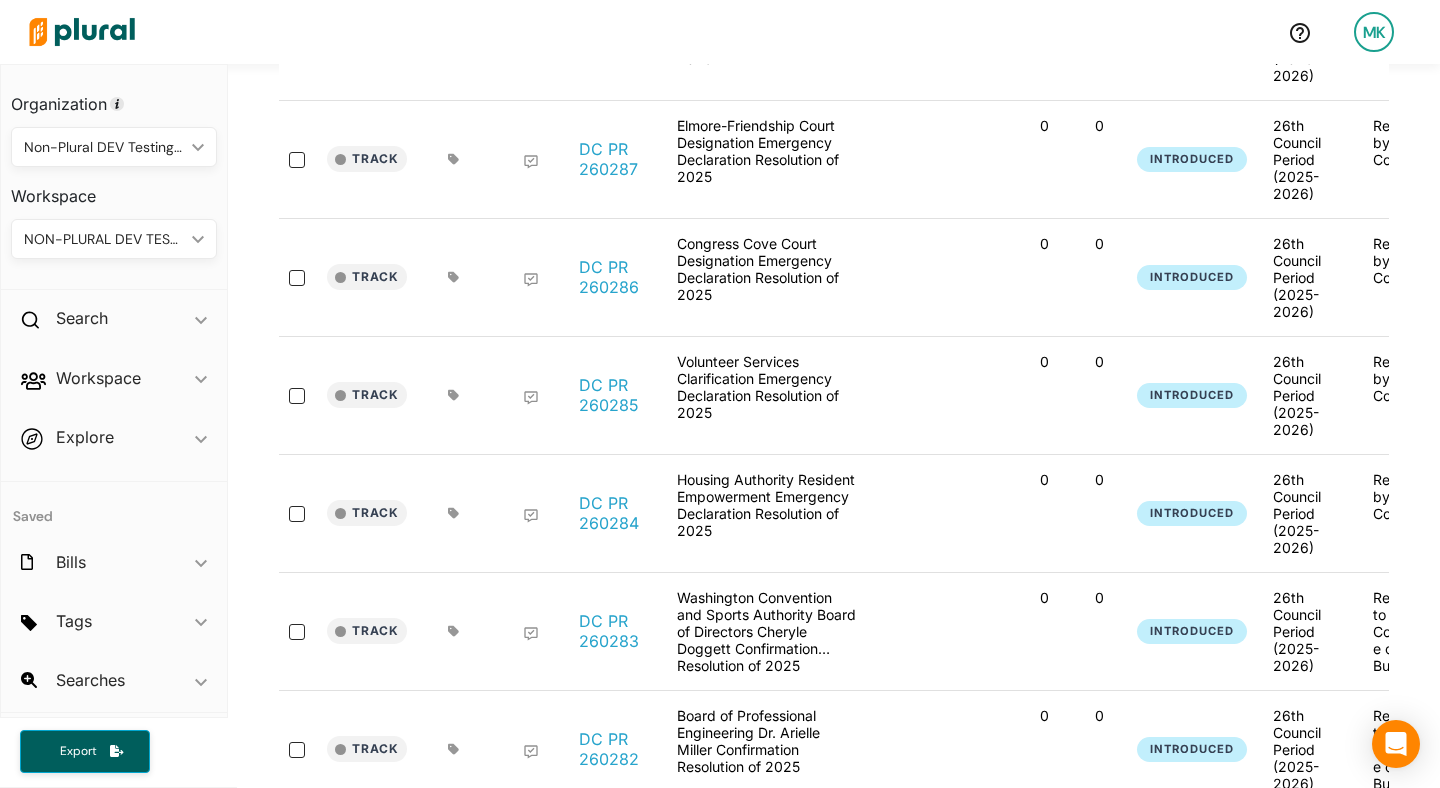 scroll, scrollTop: 824, scrollLeft: 0, axis: vertical 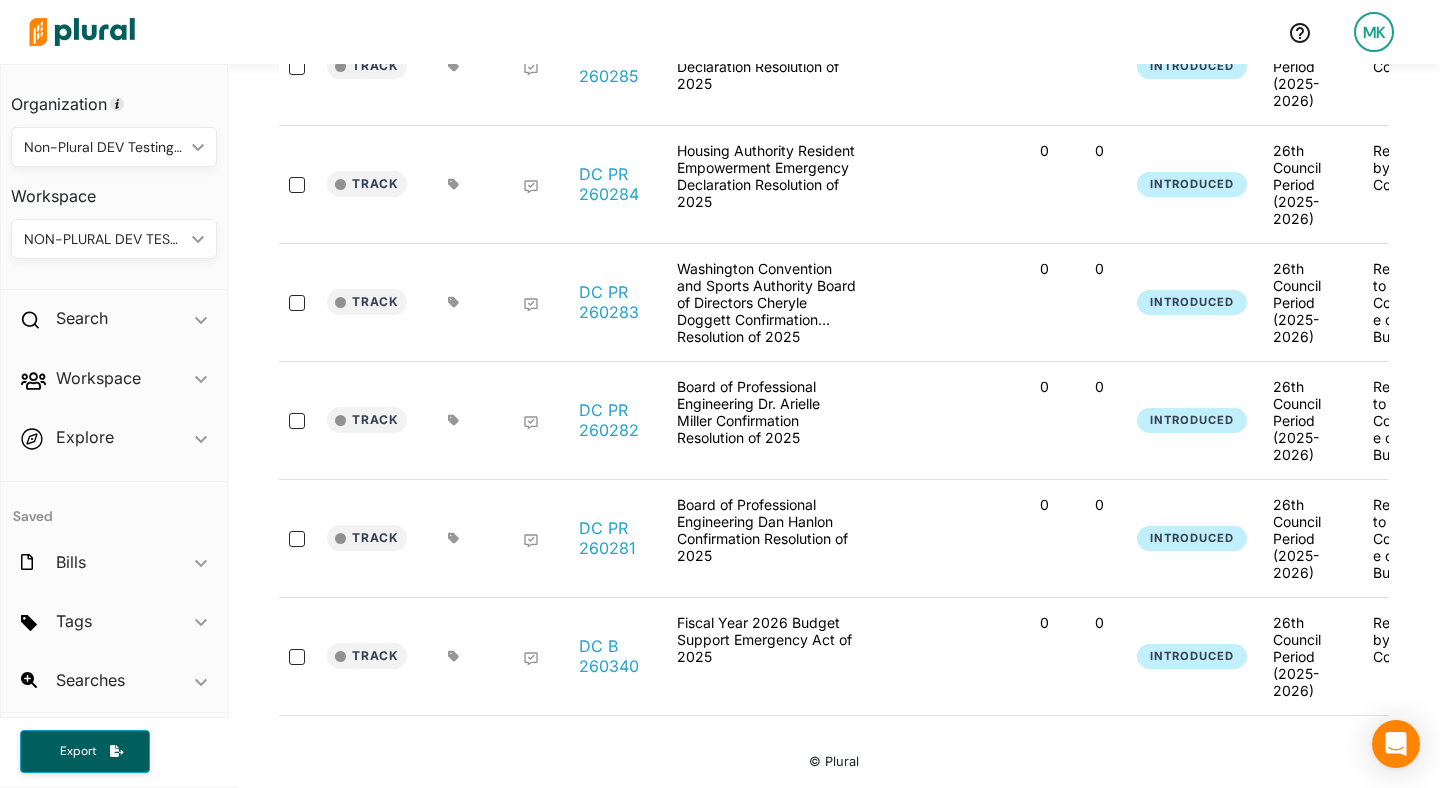 click on "DC PR 260281" at bounding box center (617, 538) 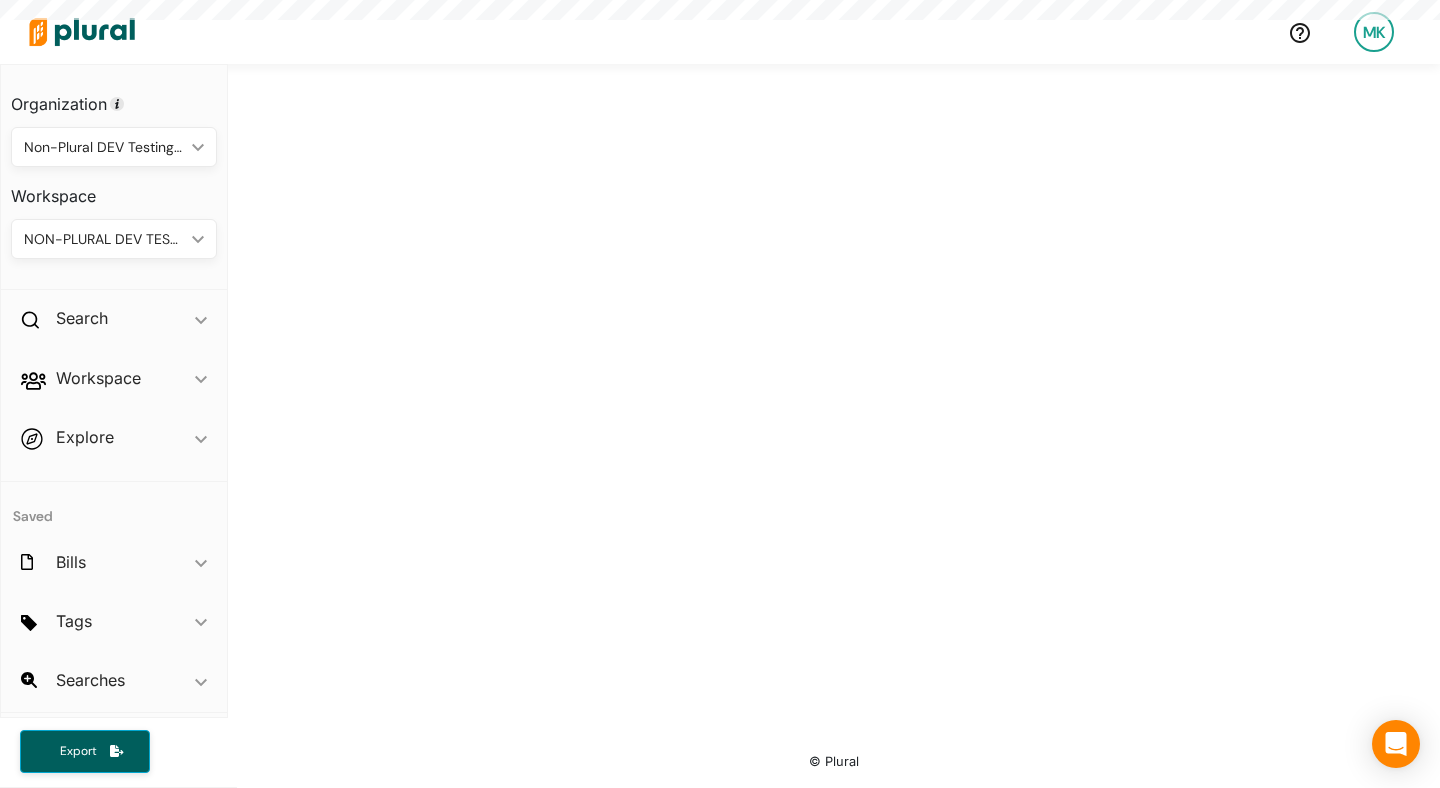 scroll, scrollTop: 0, scrollLeft: 0, axis: both 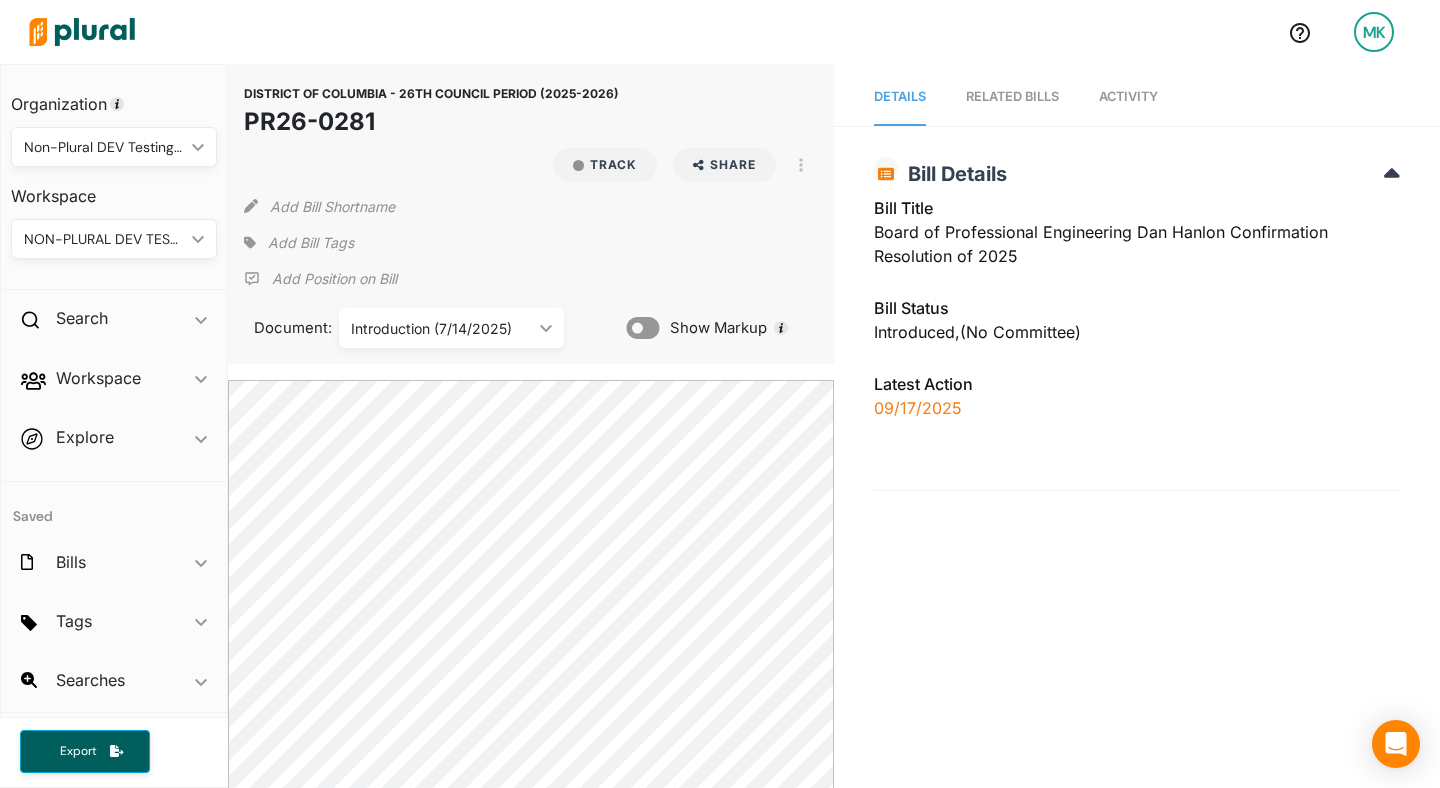 click on "MK" at bounding box center (1374, 32) 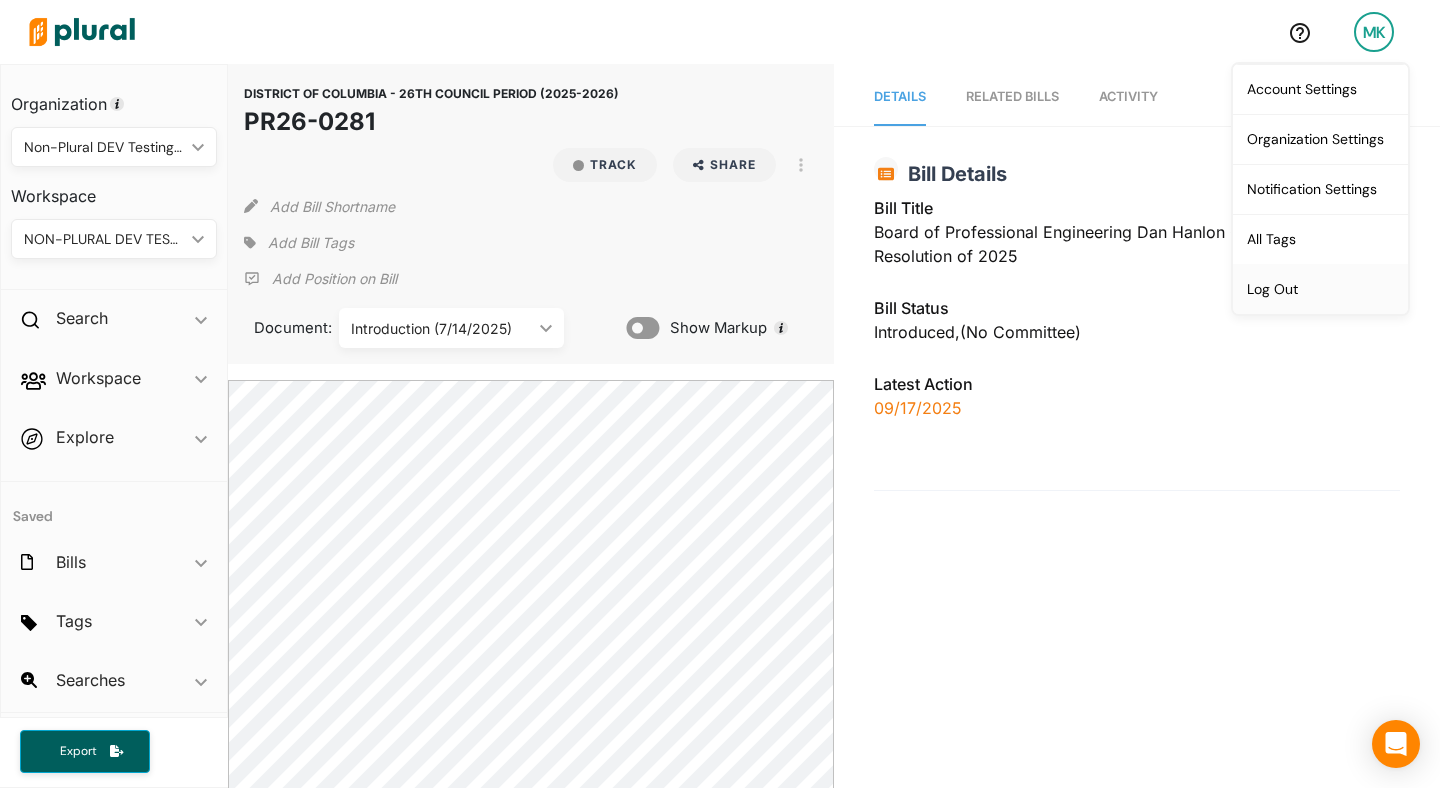 click on "Log Out" at bounding box center [1320, 289] 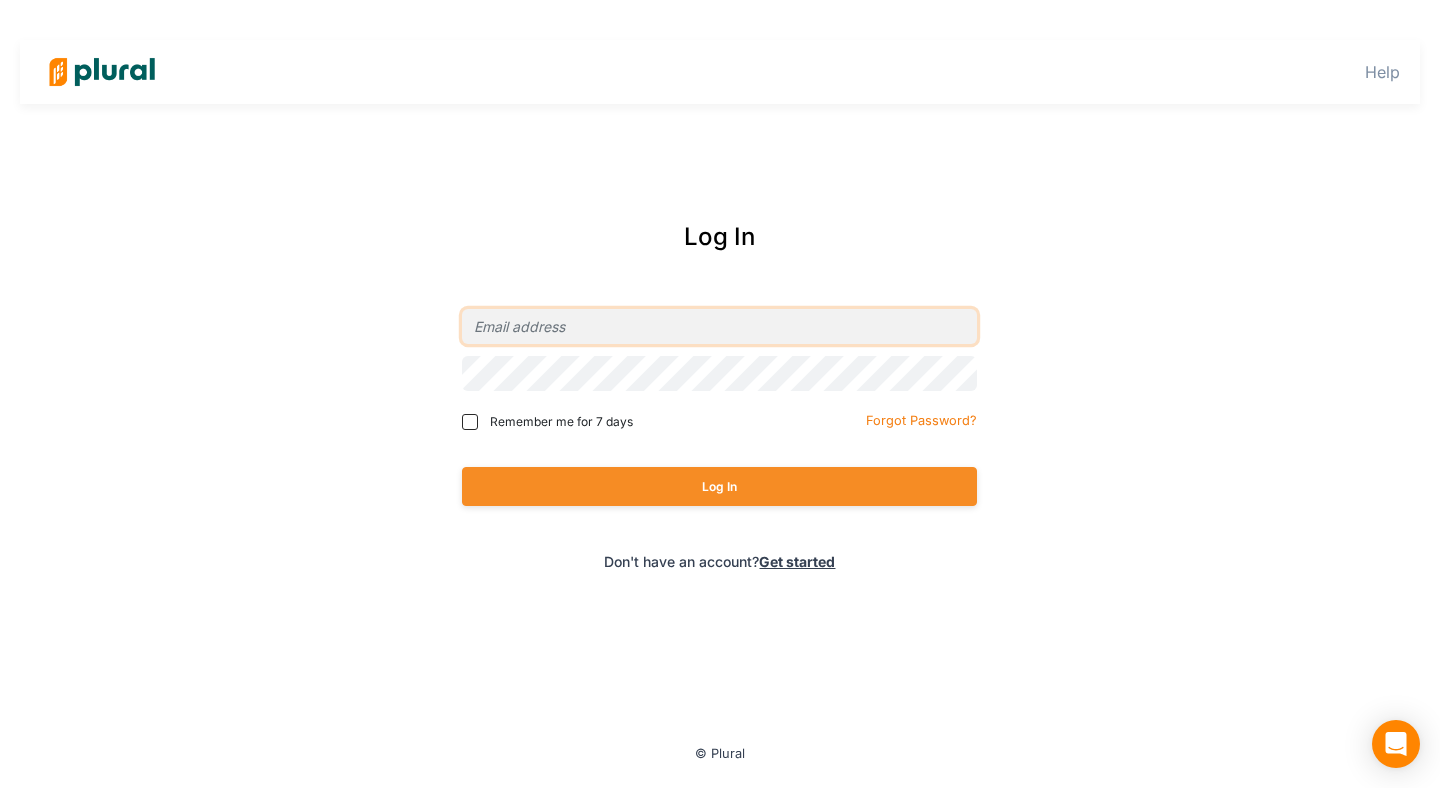 click at bounding box center (719, 326) 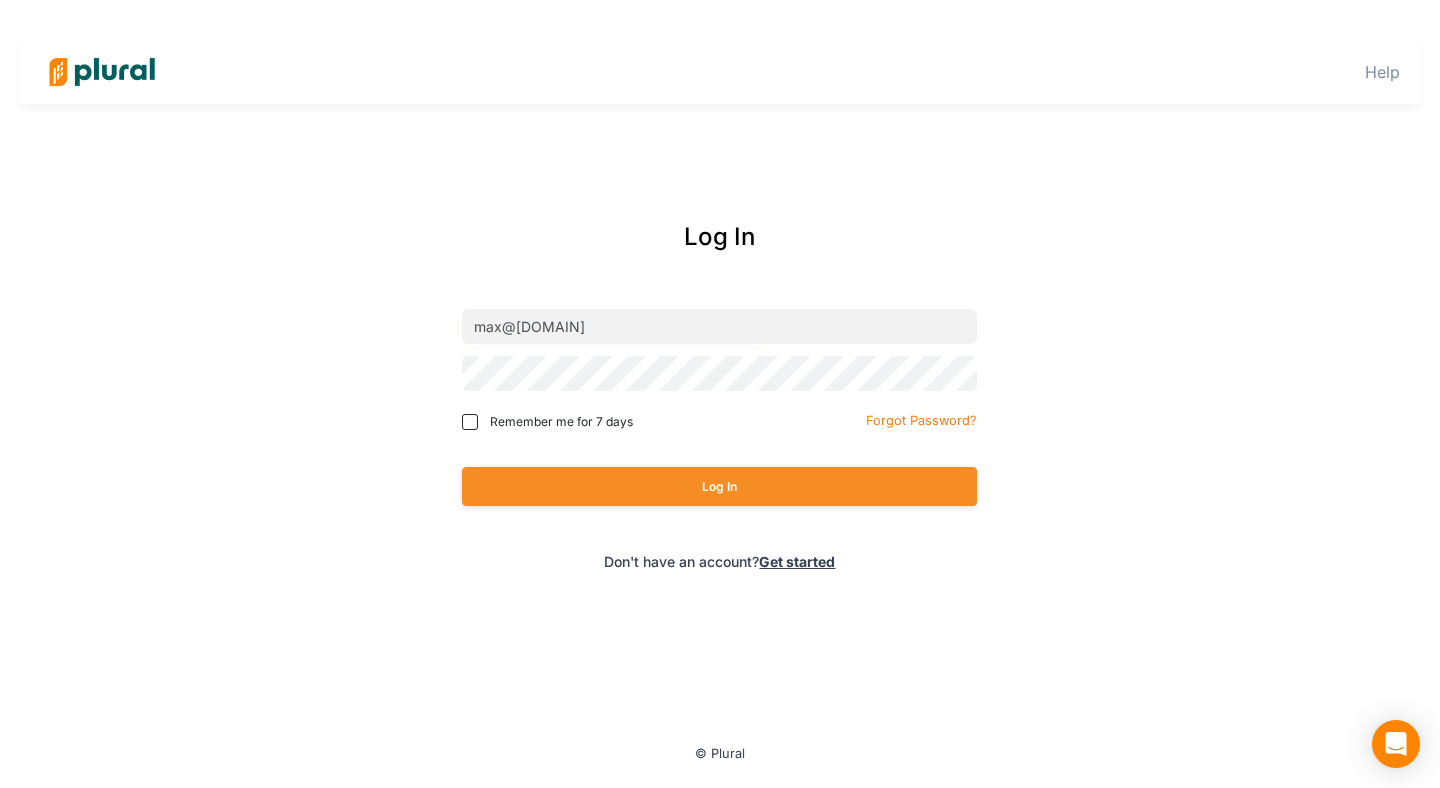 click on "Remember me for 7 days" at bounding box center (561, 422) 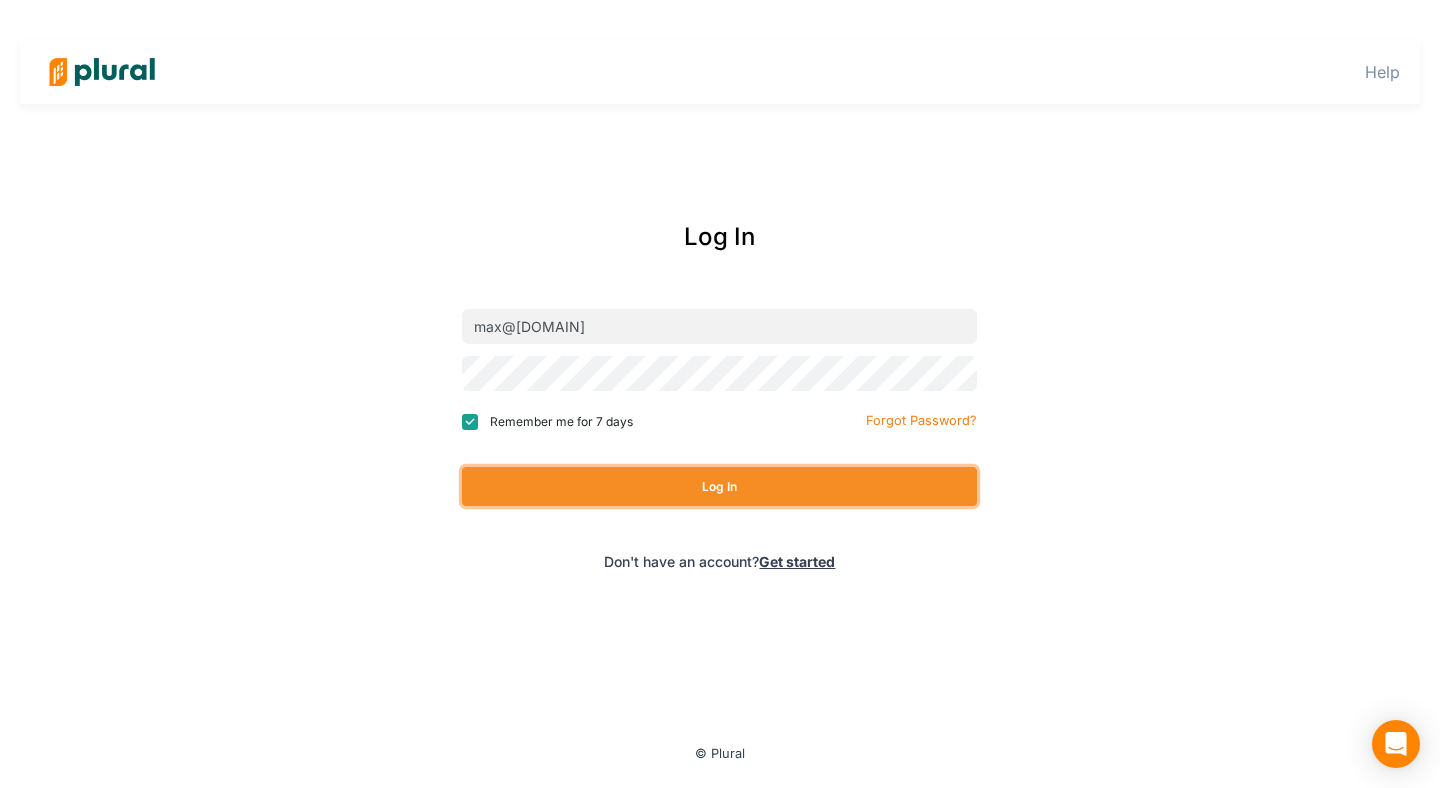 click on "Log In" at bounding box center (719, 486) 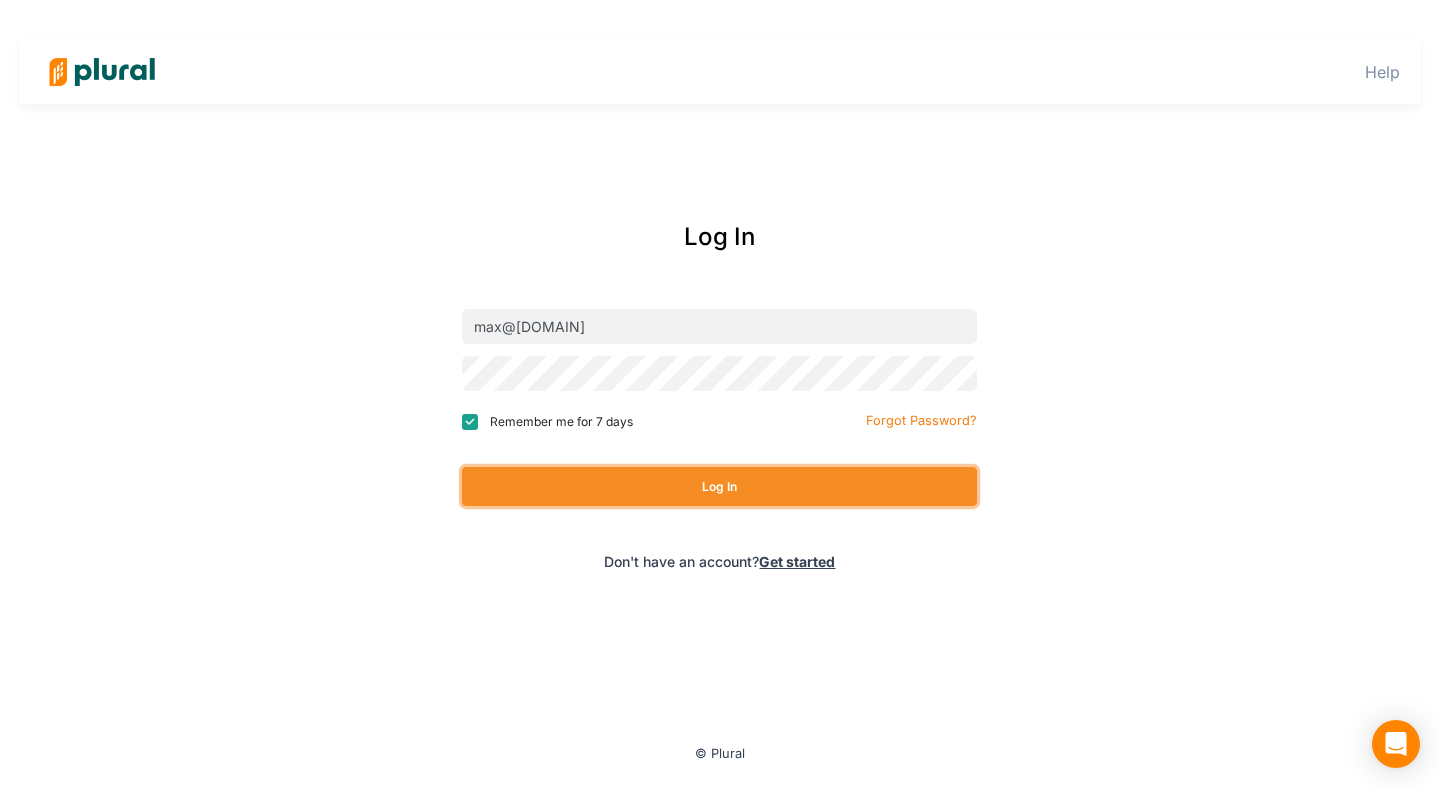 click on "Log In" at bounding box center [719, 486] 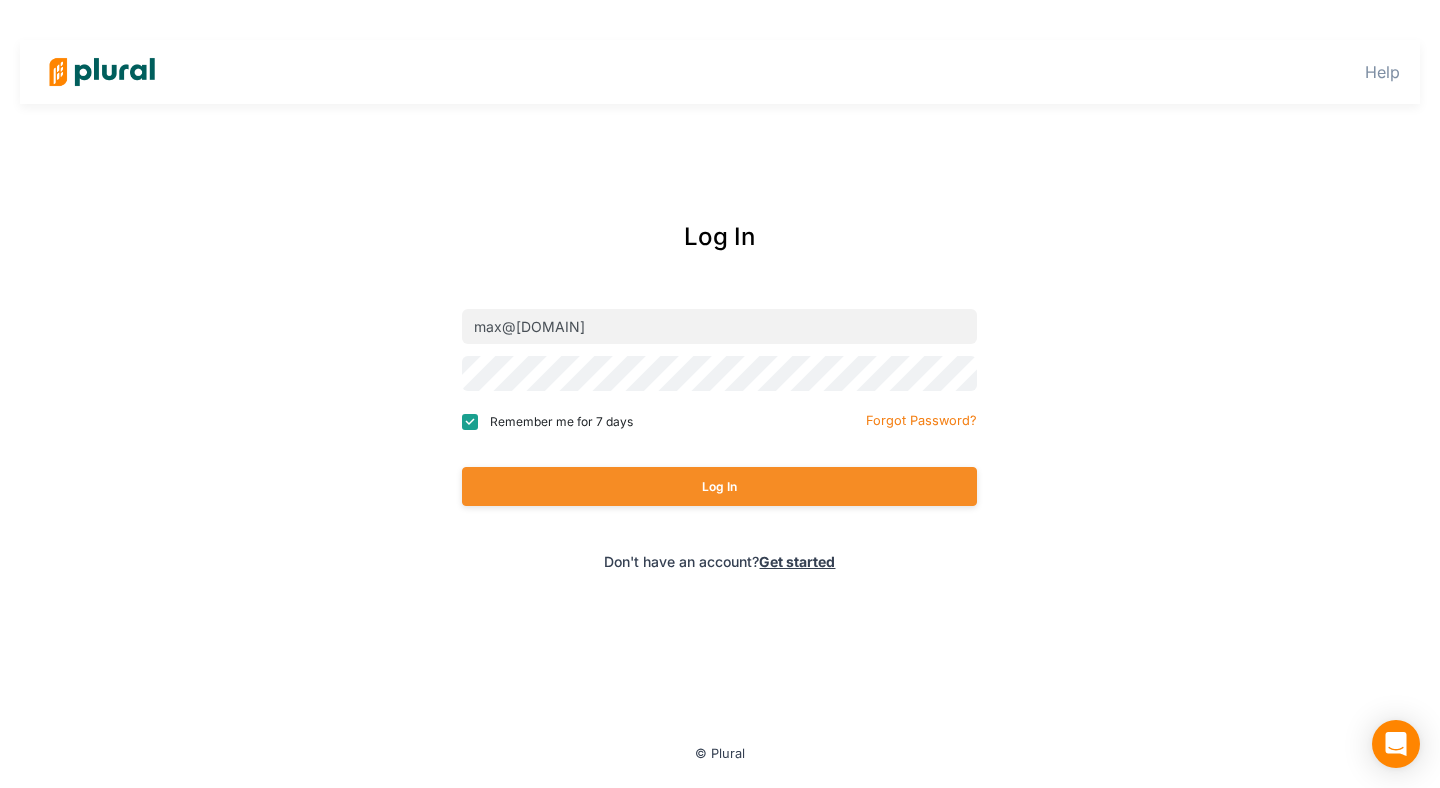 click on "Log In max@civiceagle.com Remember me for 7 days Forgot Password? Log In Don't have an account?  Get started" at bounding box center (720, 395) 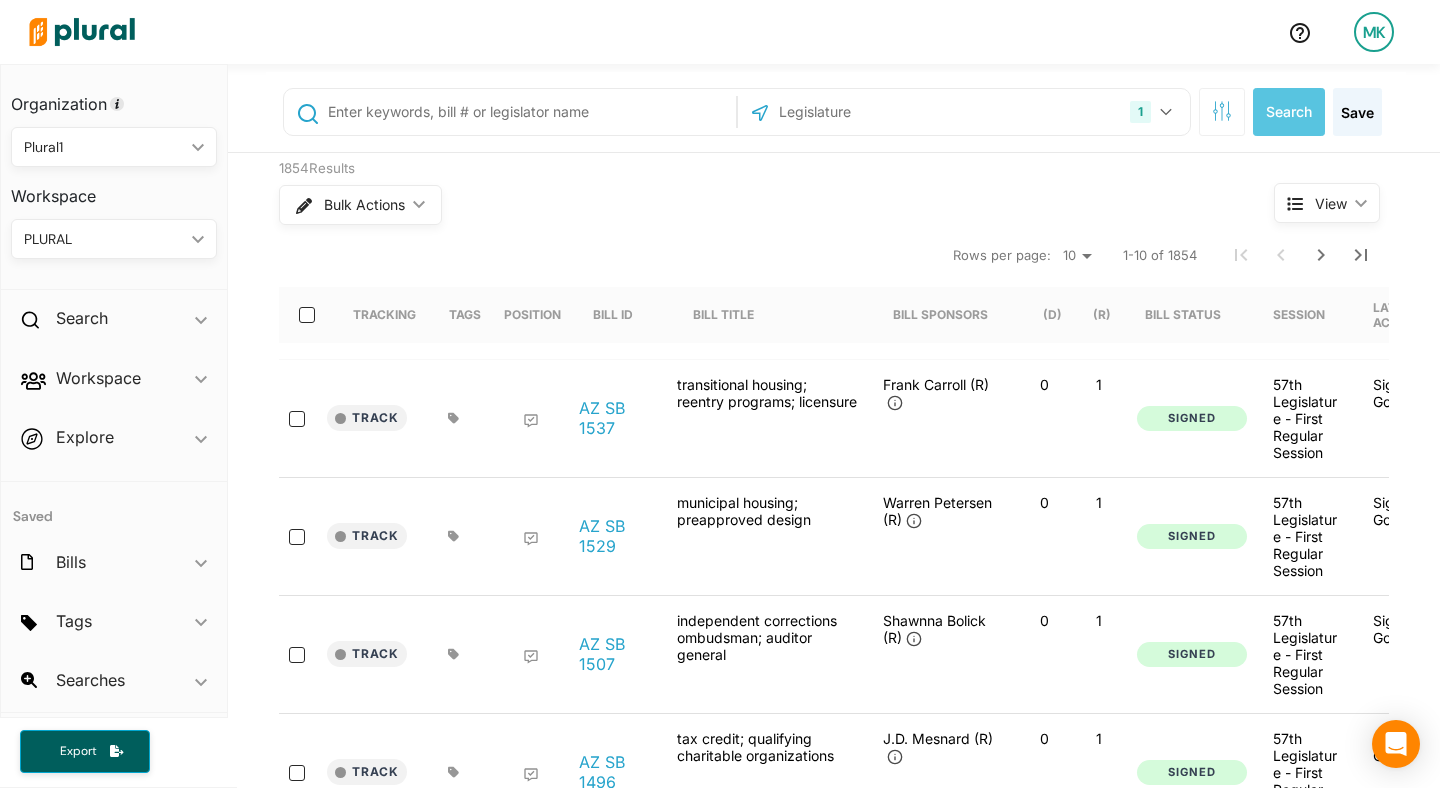 click on "Track AZ SB 1537 transitional housing; reentry programs; licensure Frank Carroll (R) 0 1 Signed 57th Legislature - First Regular Session Signed by Governor 07/01/2025 06/26/2025 - House Rules" at bounding box center [975, 419] 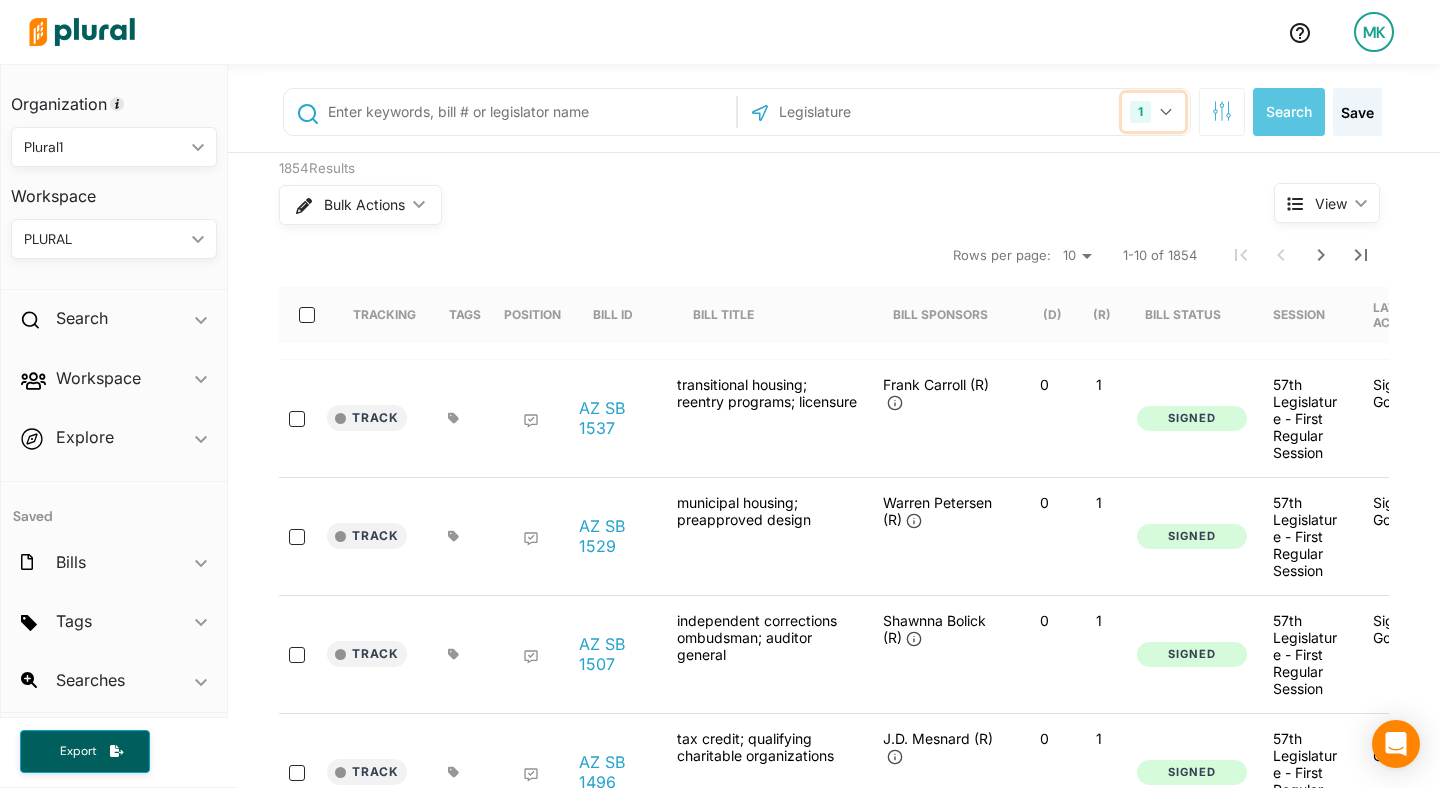click on "1" at bounding box center [1153, 112] 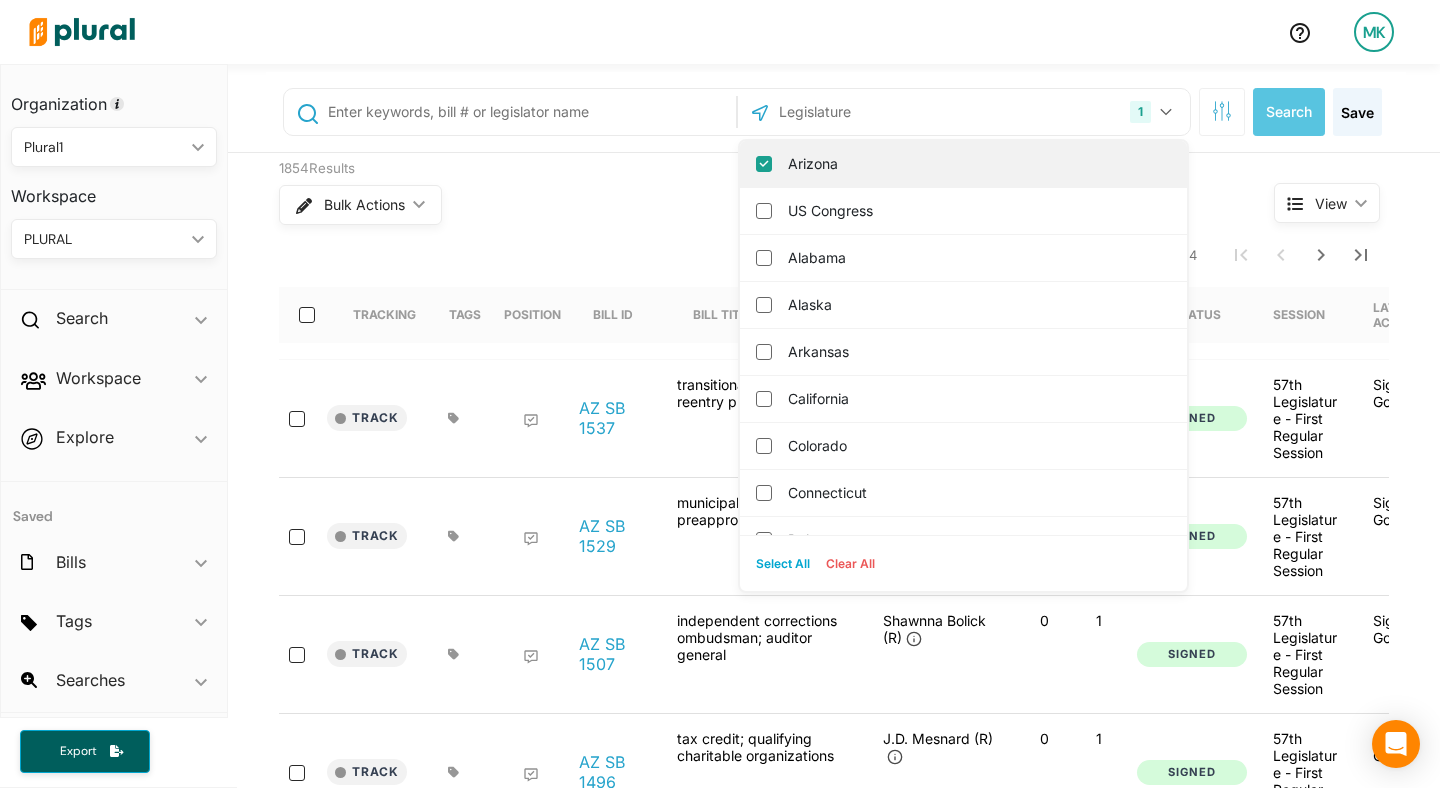 click on "Arizona" at bounding box center (977, 164) 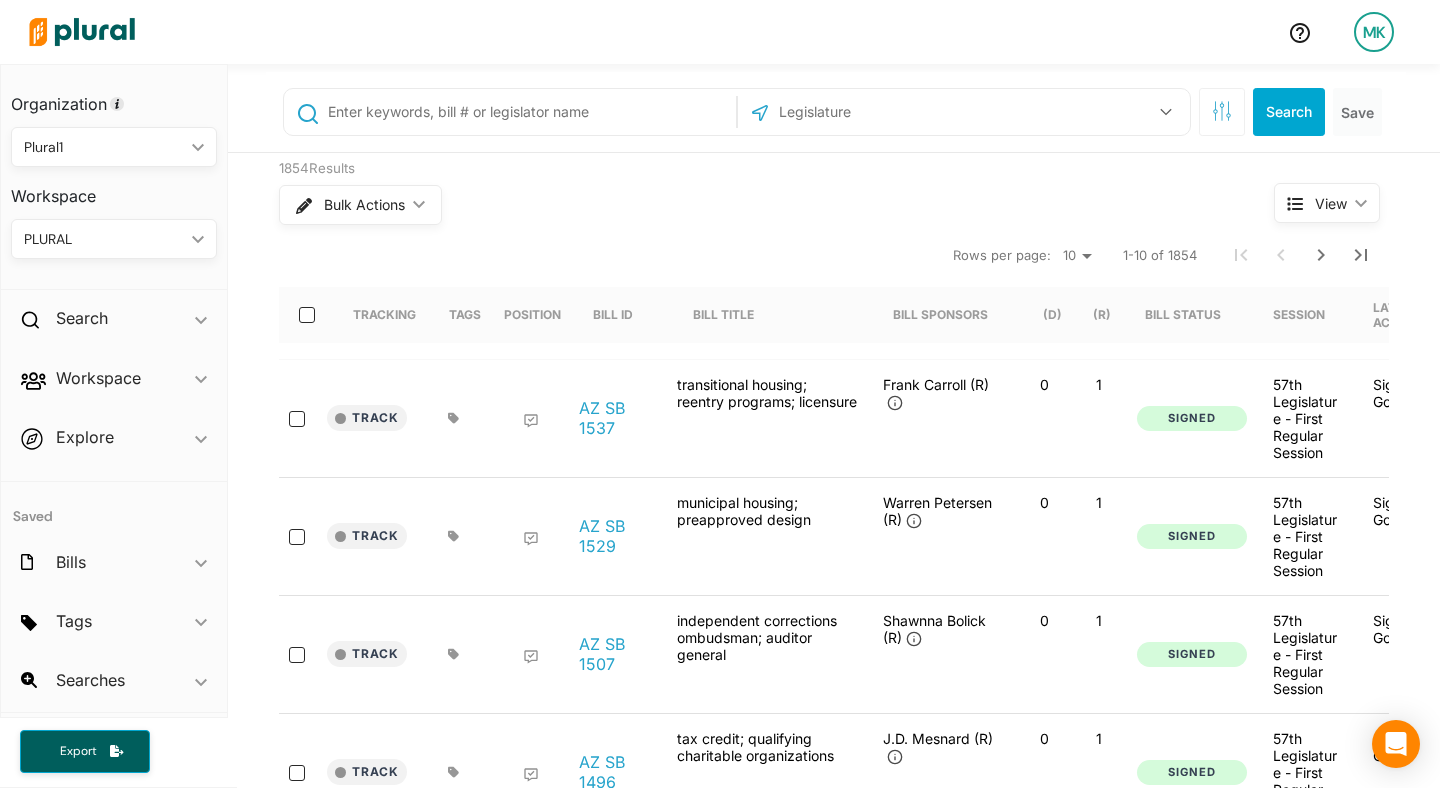 click at bounding box center [884, 112] 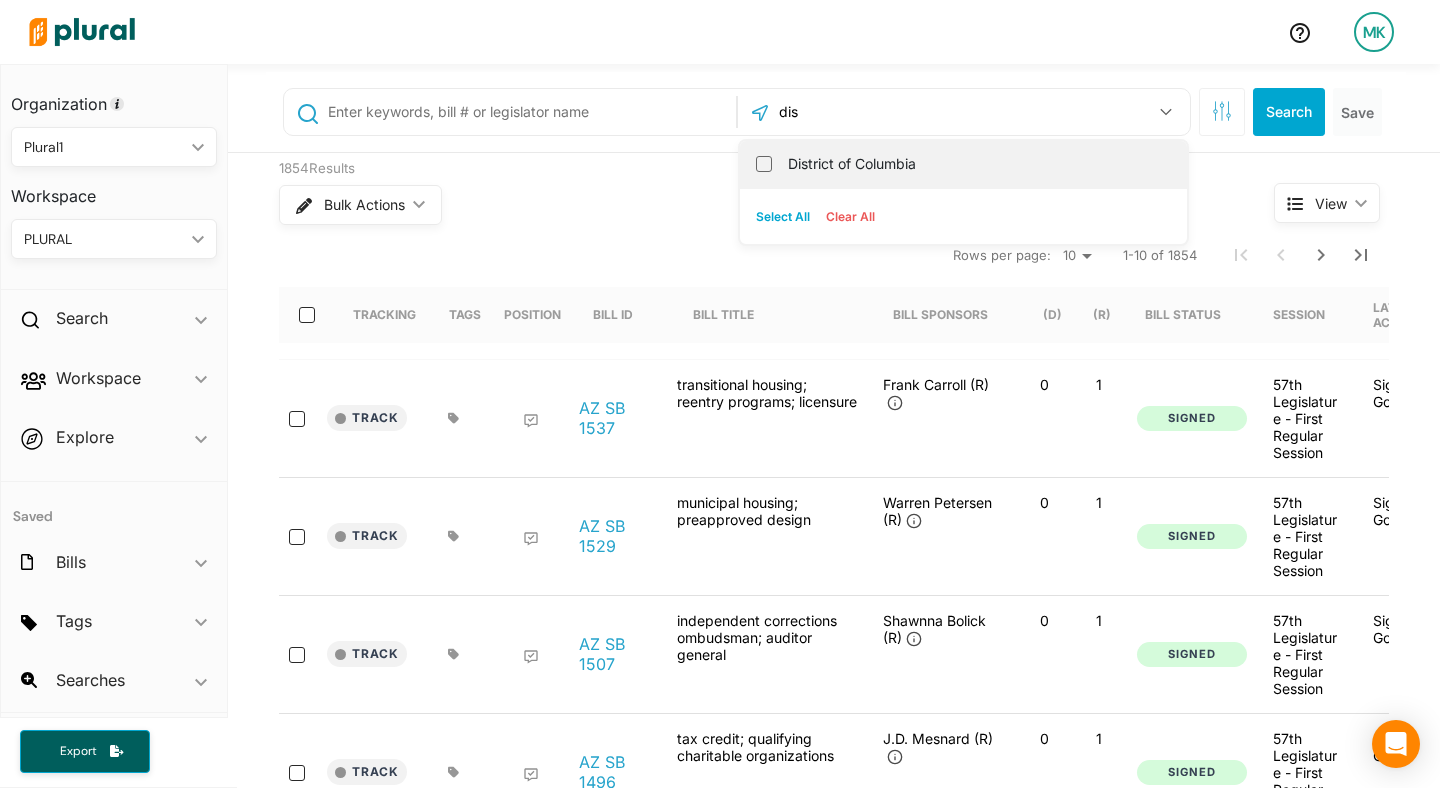 type on "dis" 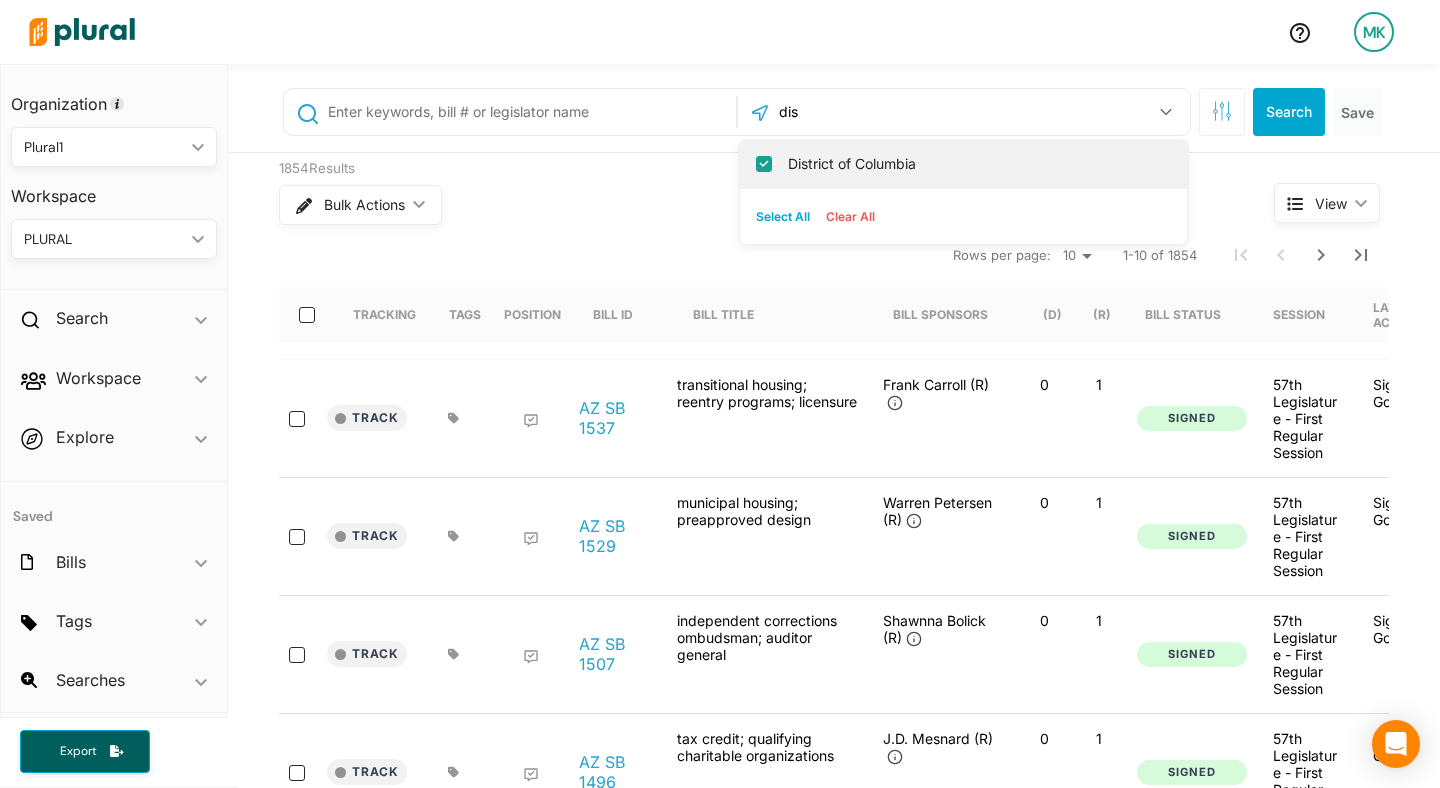 checkbox on "true" 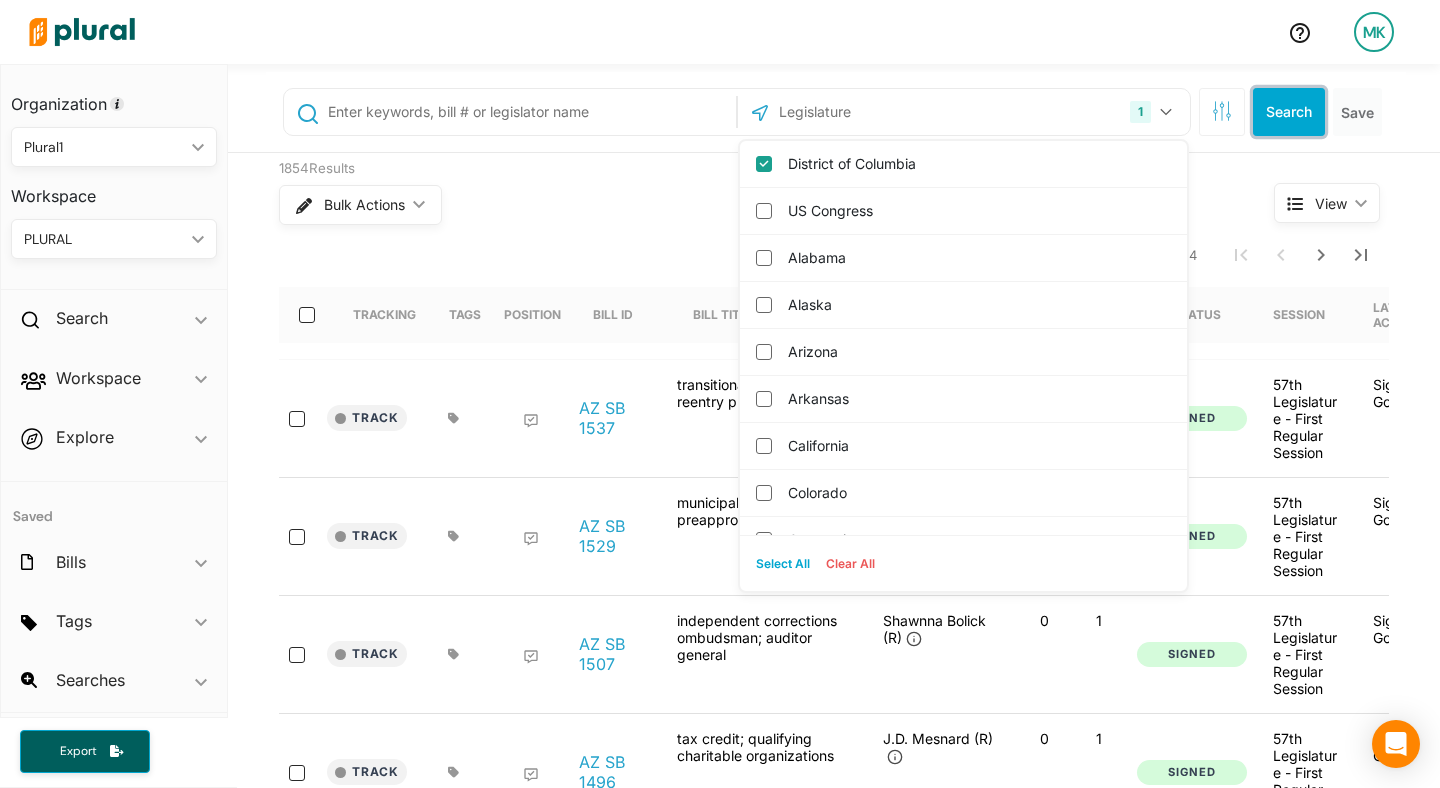 click on "Search" at bounding box center [1289, 112] 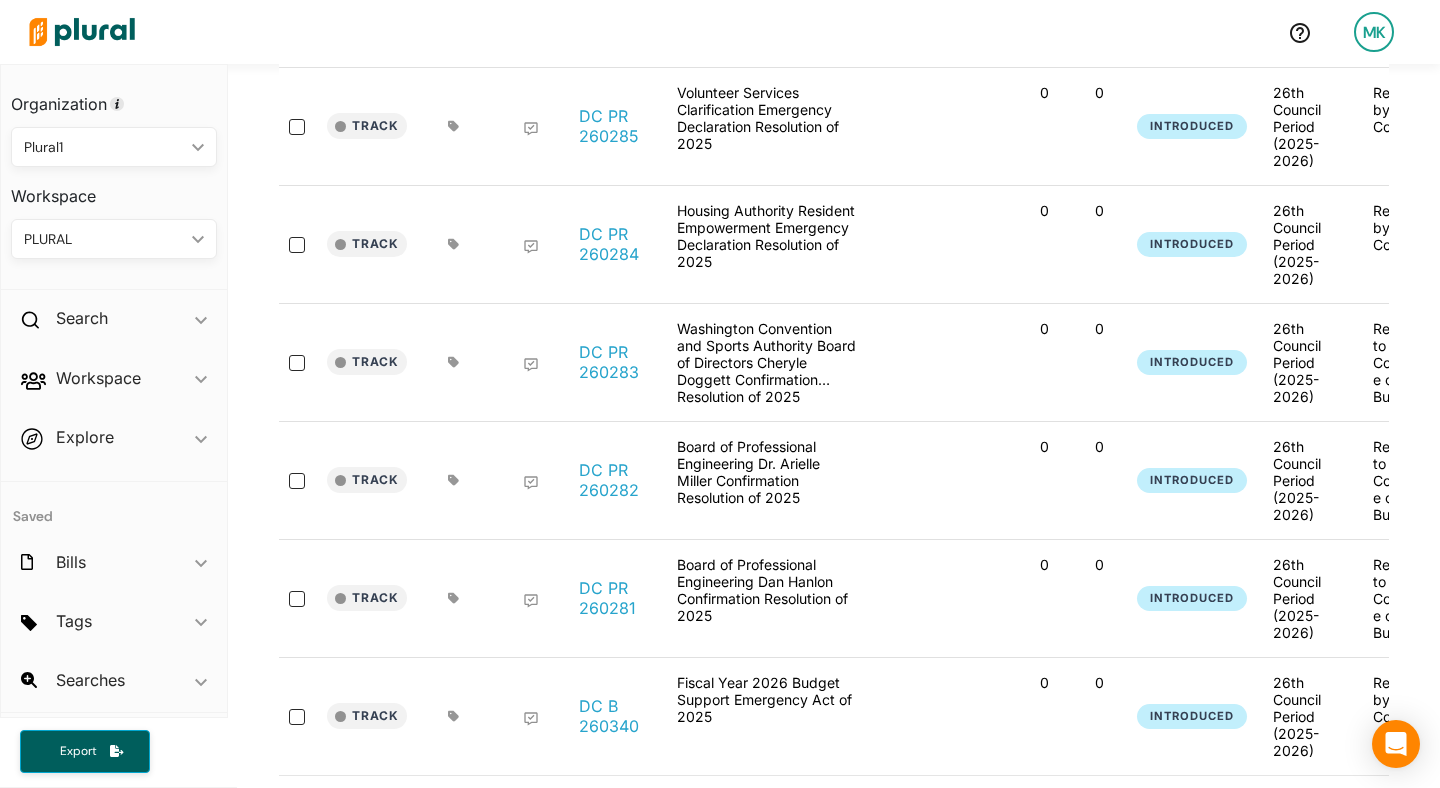 scroll, scrollTop: 824, scrollLeft: 0, axis: vertical 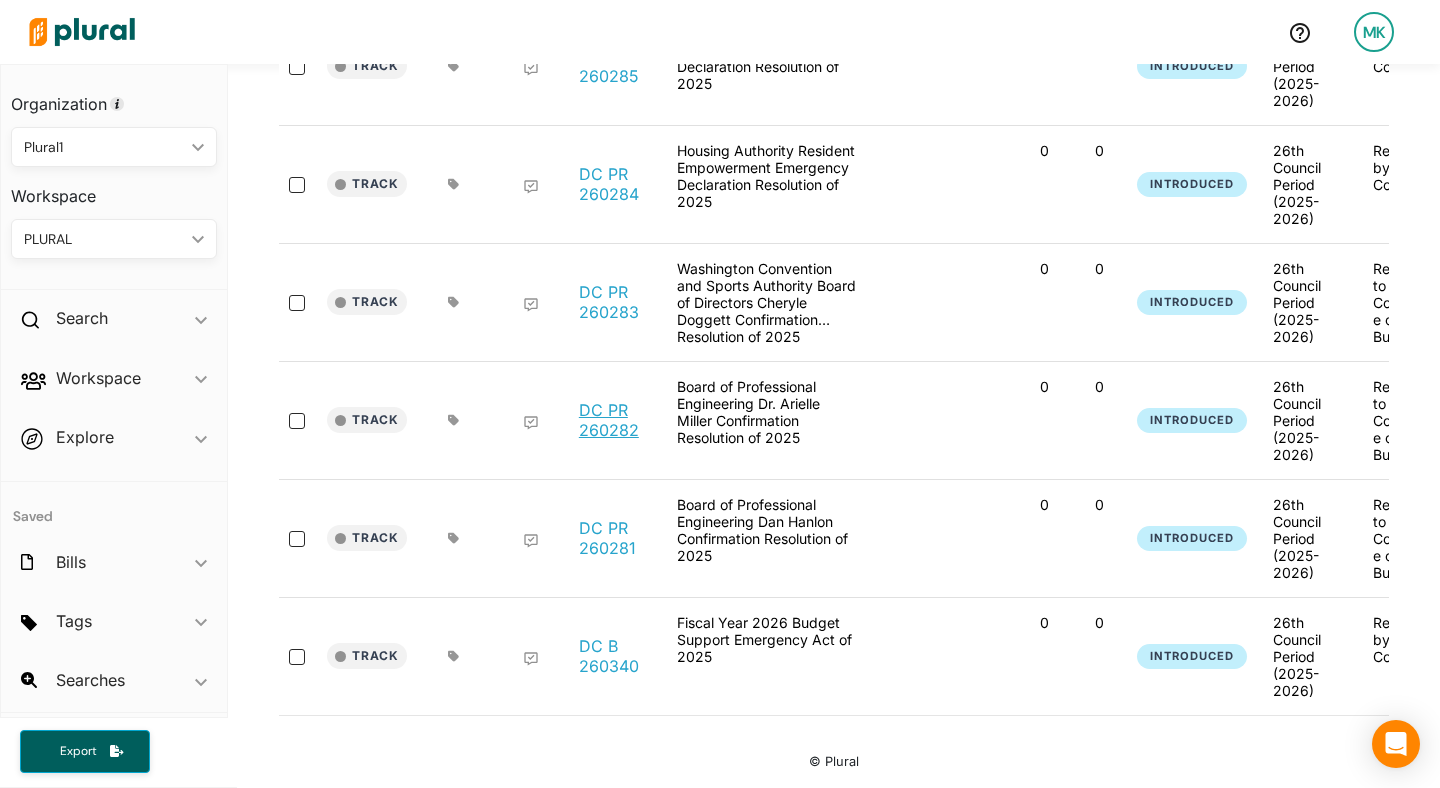 click on "DC PR 260282" at bounding box center [617, 420] 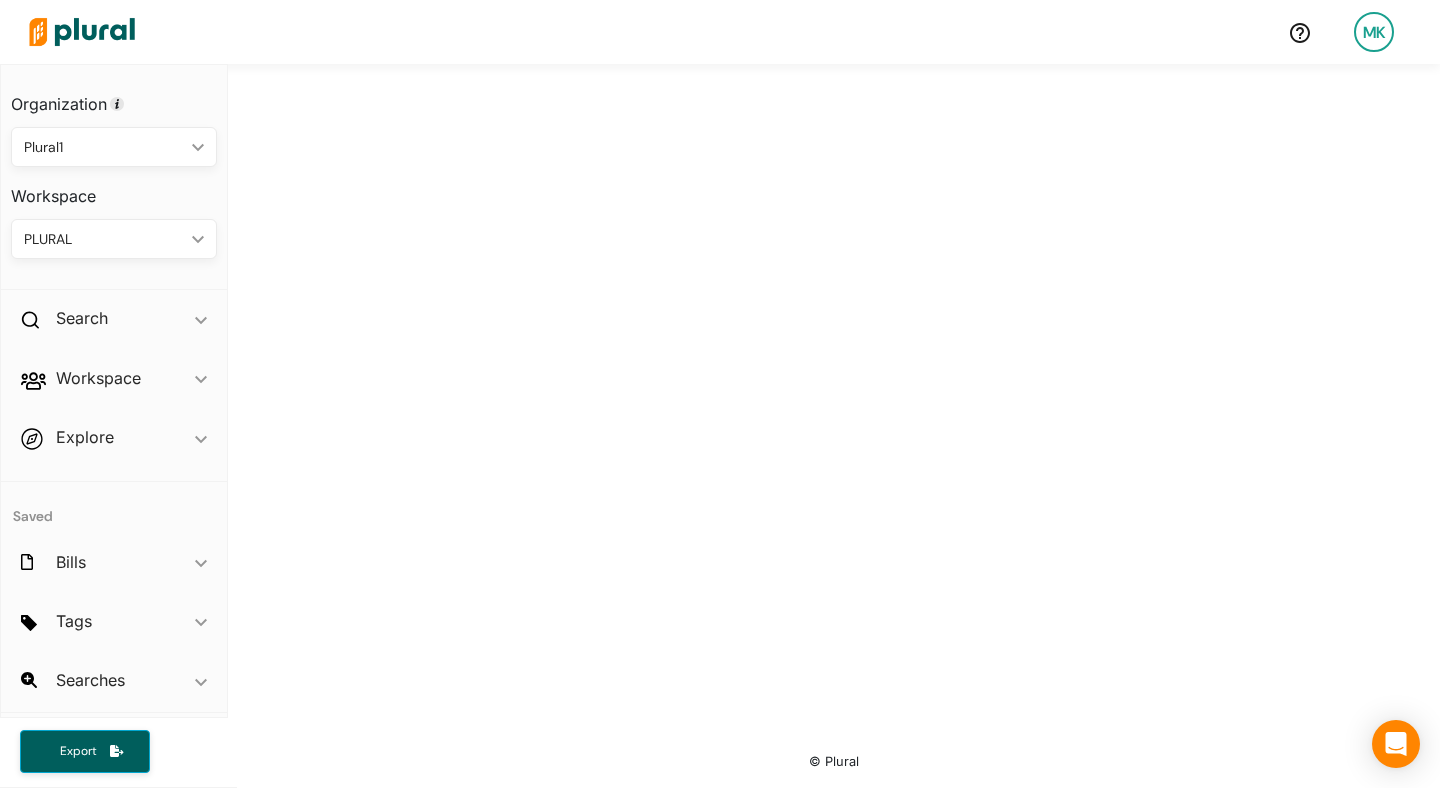 scroll, scrollTop: 0, scrollLeft: 0, axis: both 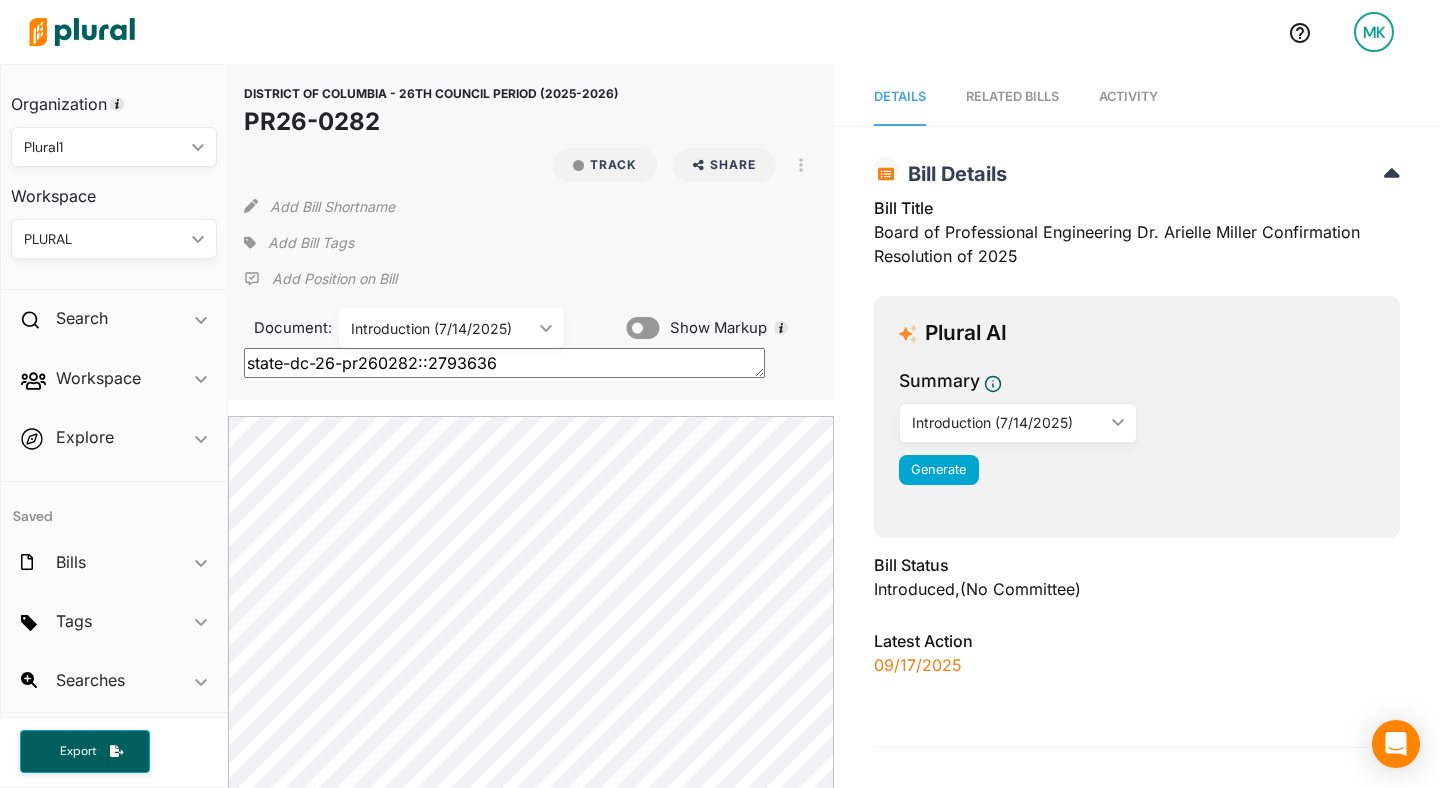 click on "Introduction (7/14/2025)" at bounding box center (441, 328) 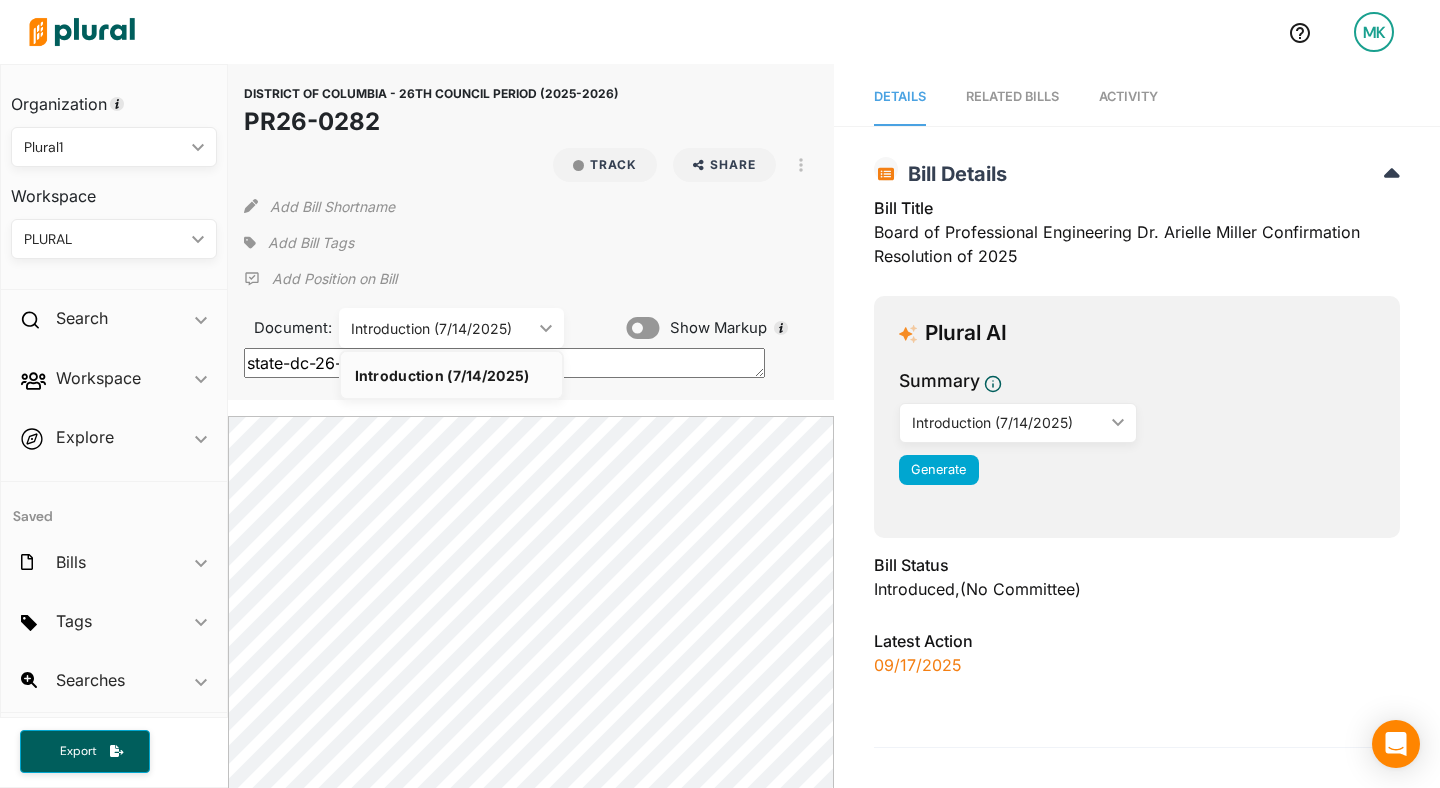 click on "Introduction (7/14/2025)" at bounding box center [441, 328] 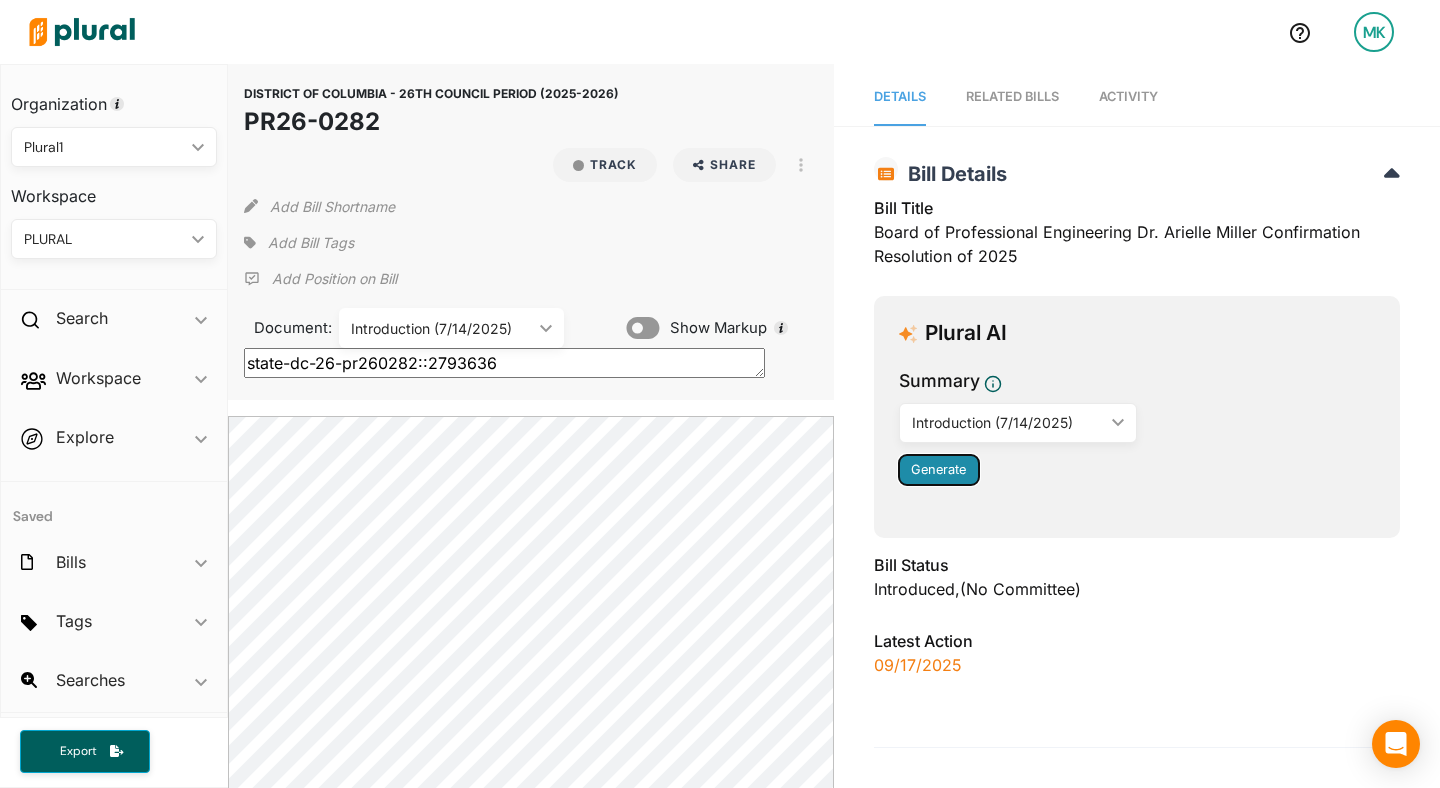 click on "Generate" at bounding box center (938, 469) 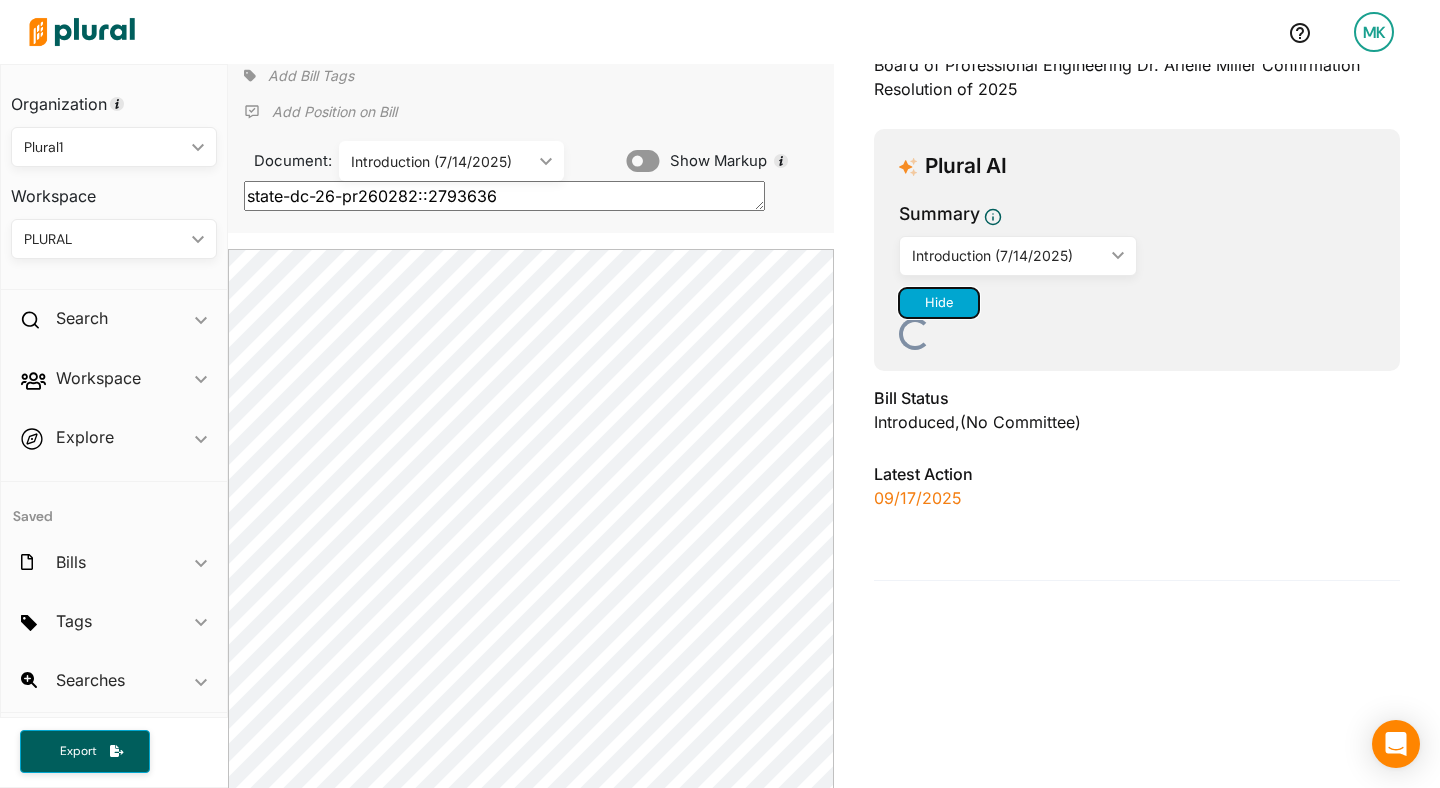 scroll, scrollTop: 202, scrollLeft: 0, axis: vertical 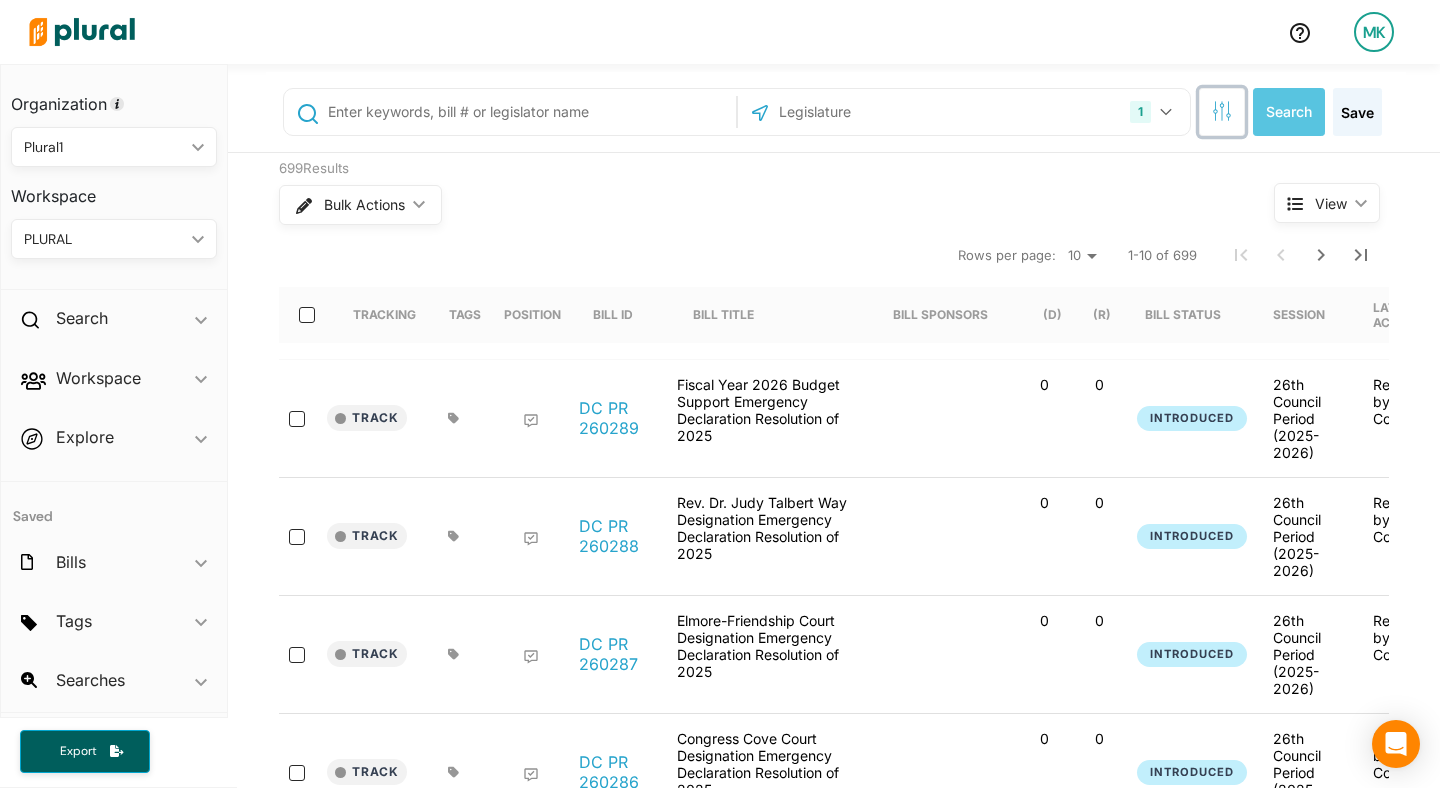 click 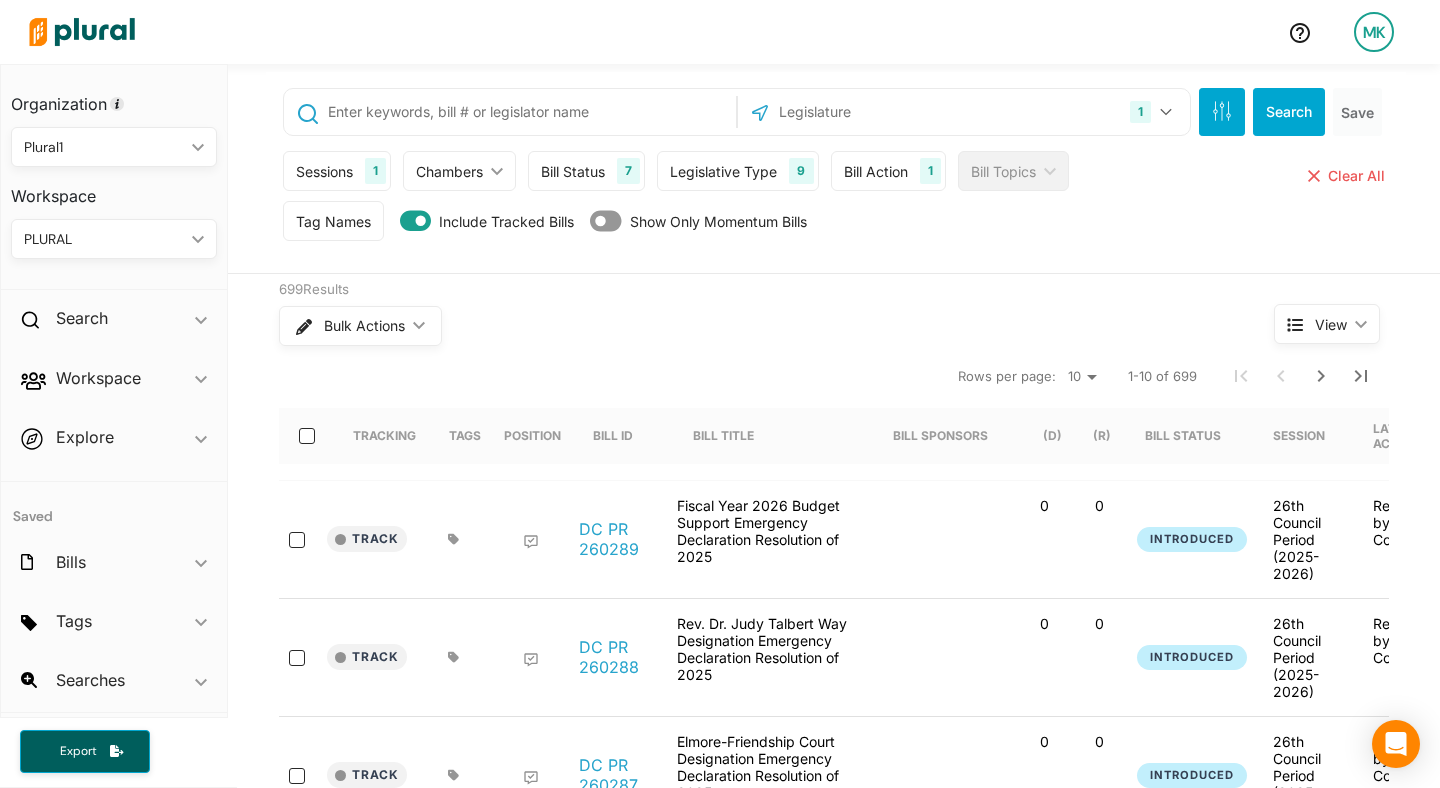 click on "Legislative Type" at bounding box center (723, 171) 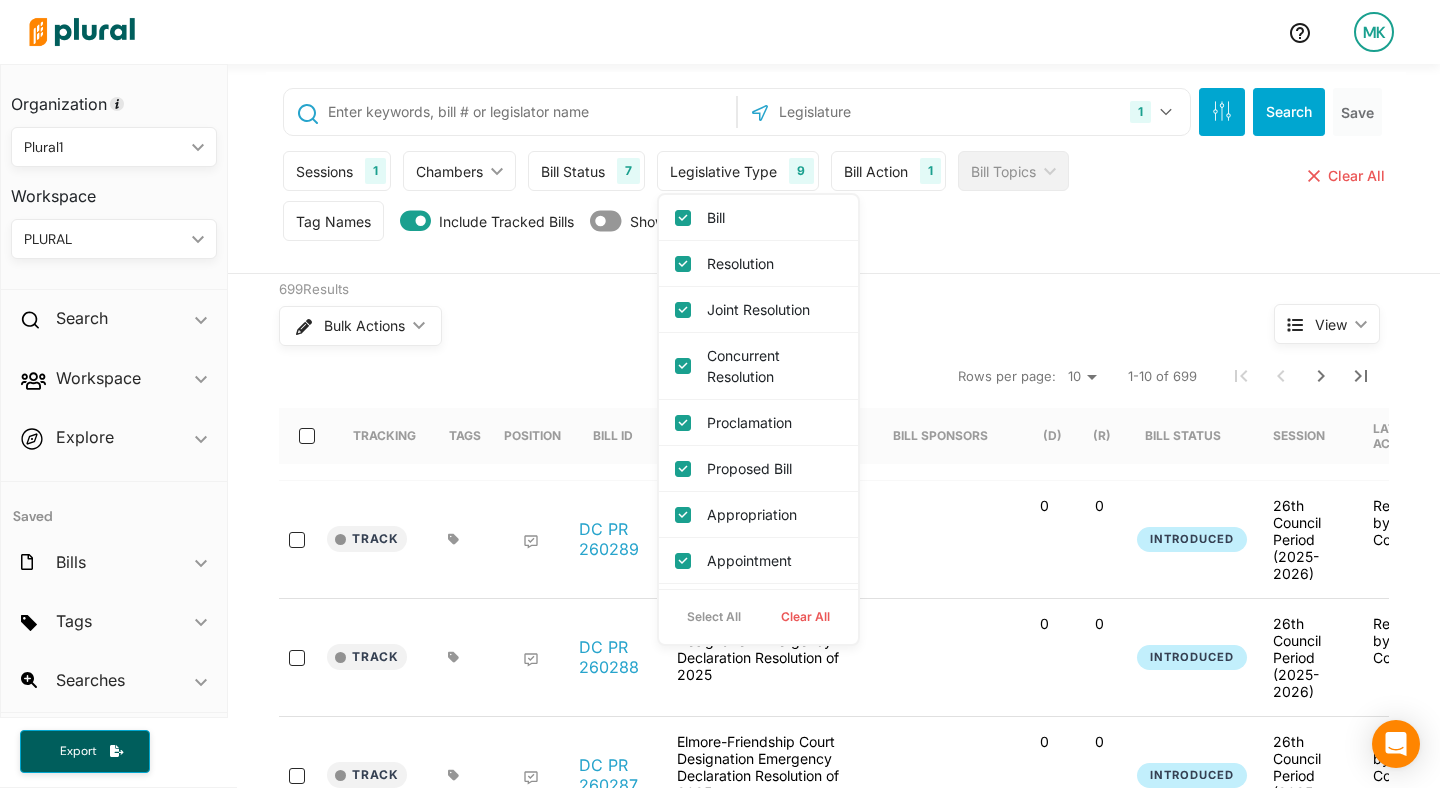 click on "Clear All" at bounding box center [805, 617] 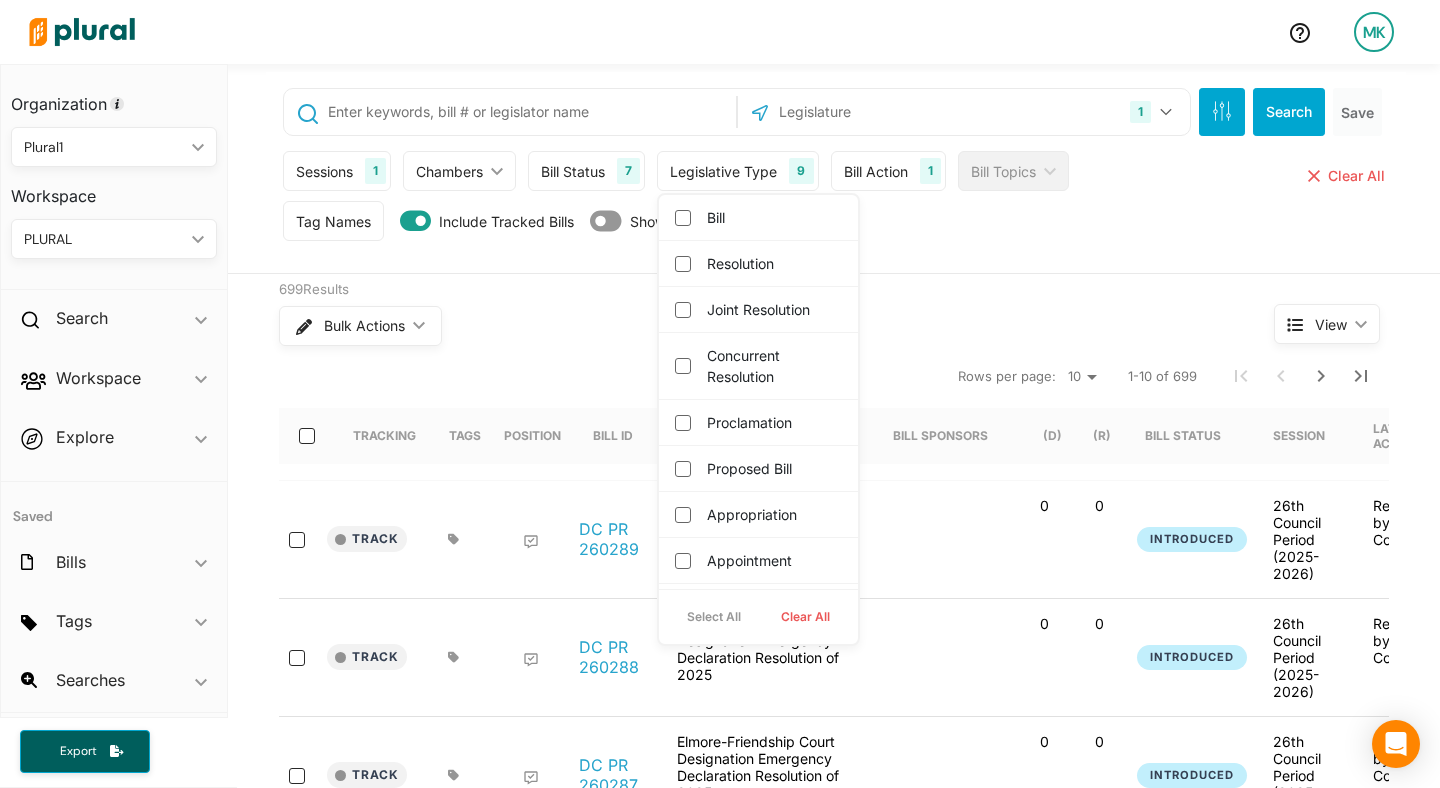 checkbox on "false" 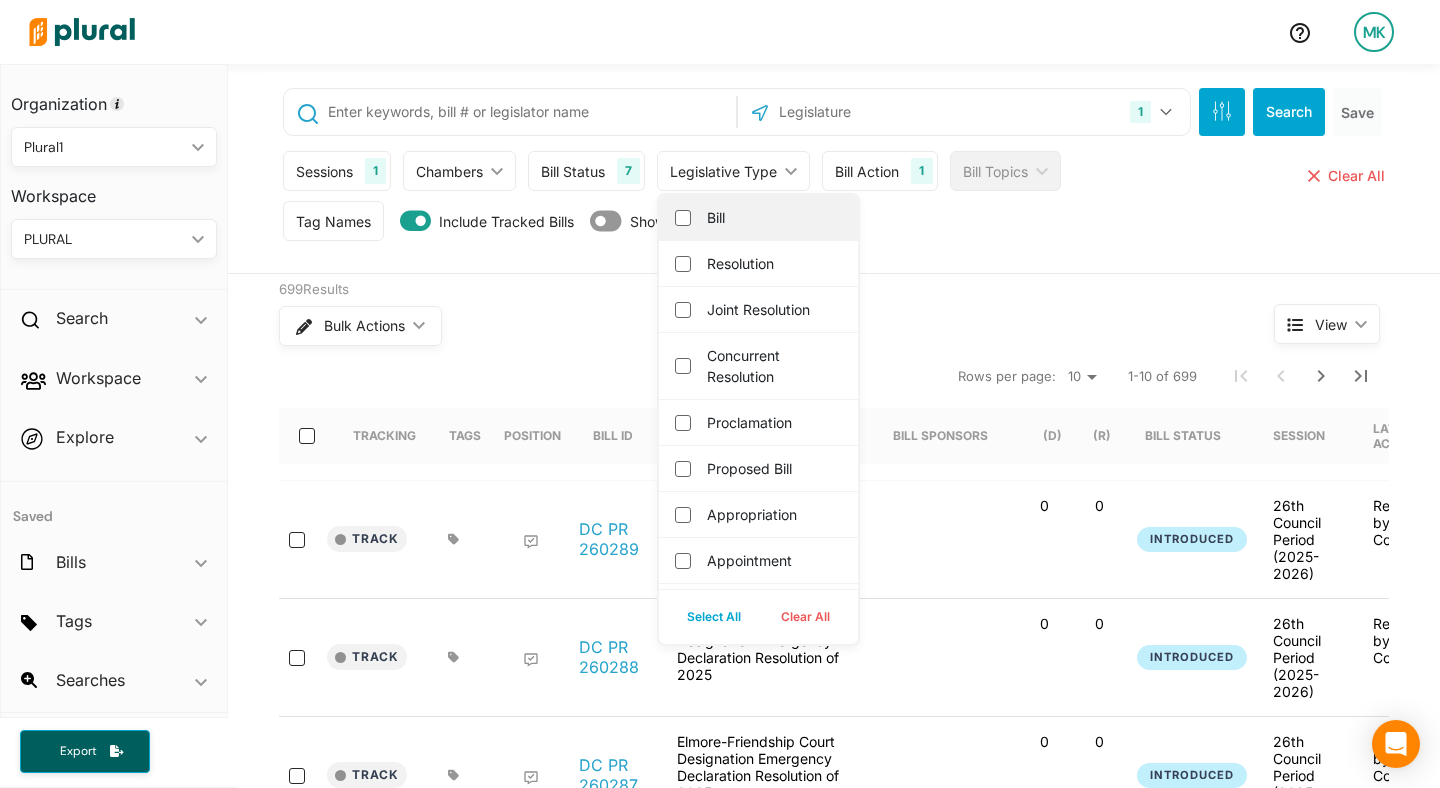 click on "Bill" at bounding box center [772, 217] 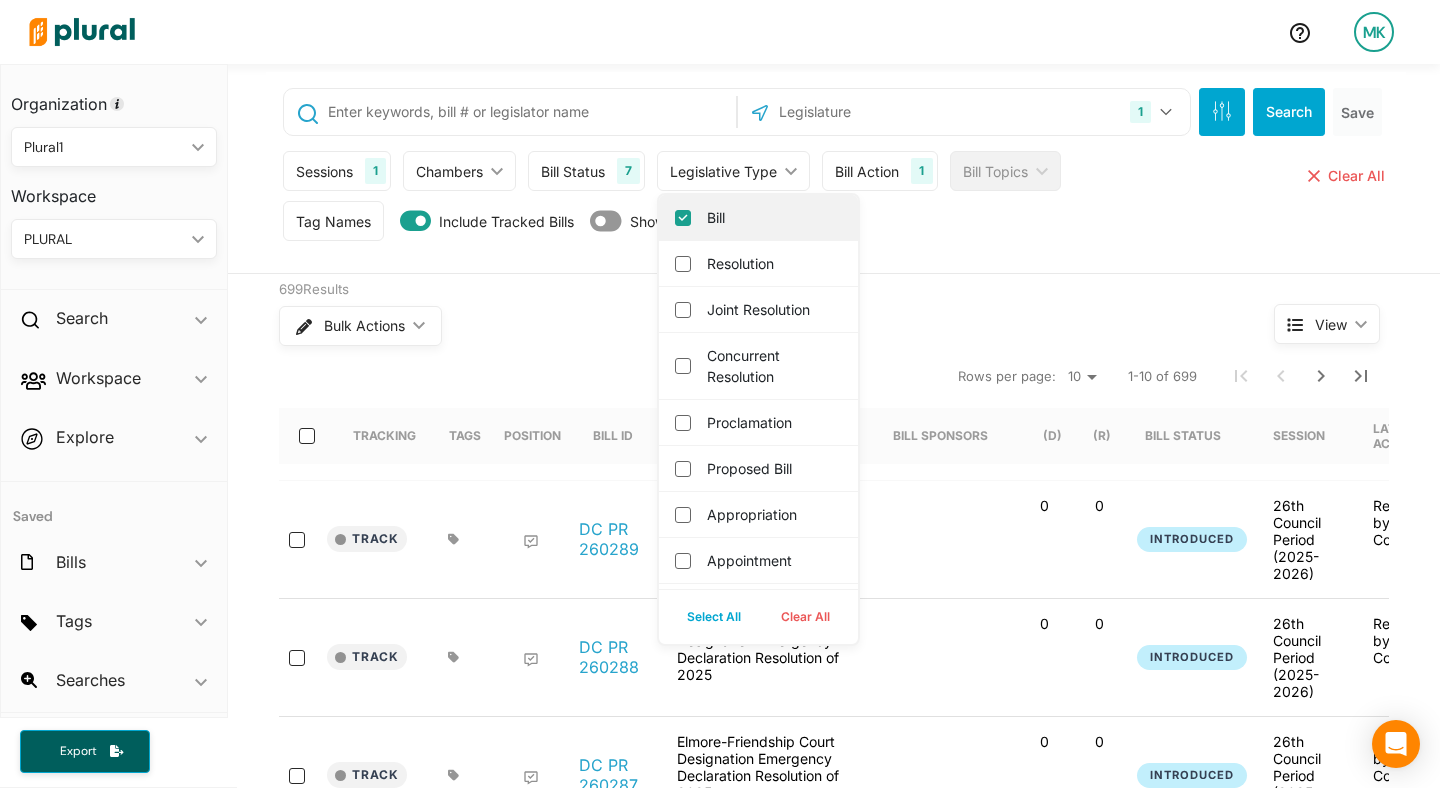 checkbox on "true" 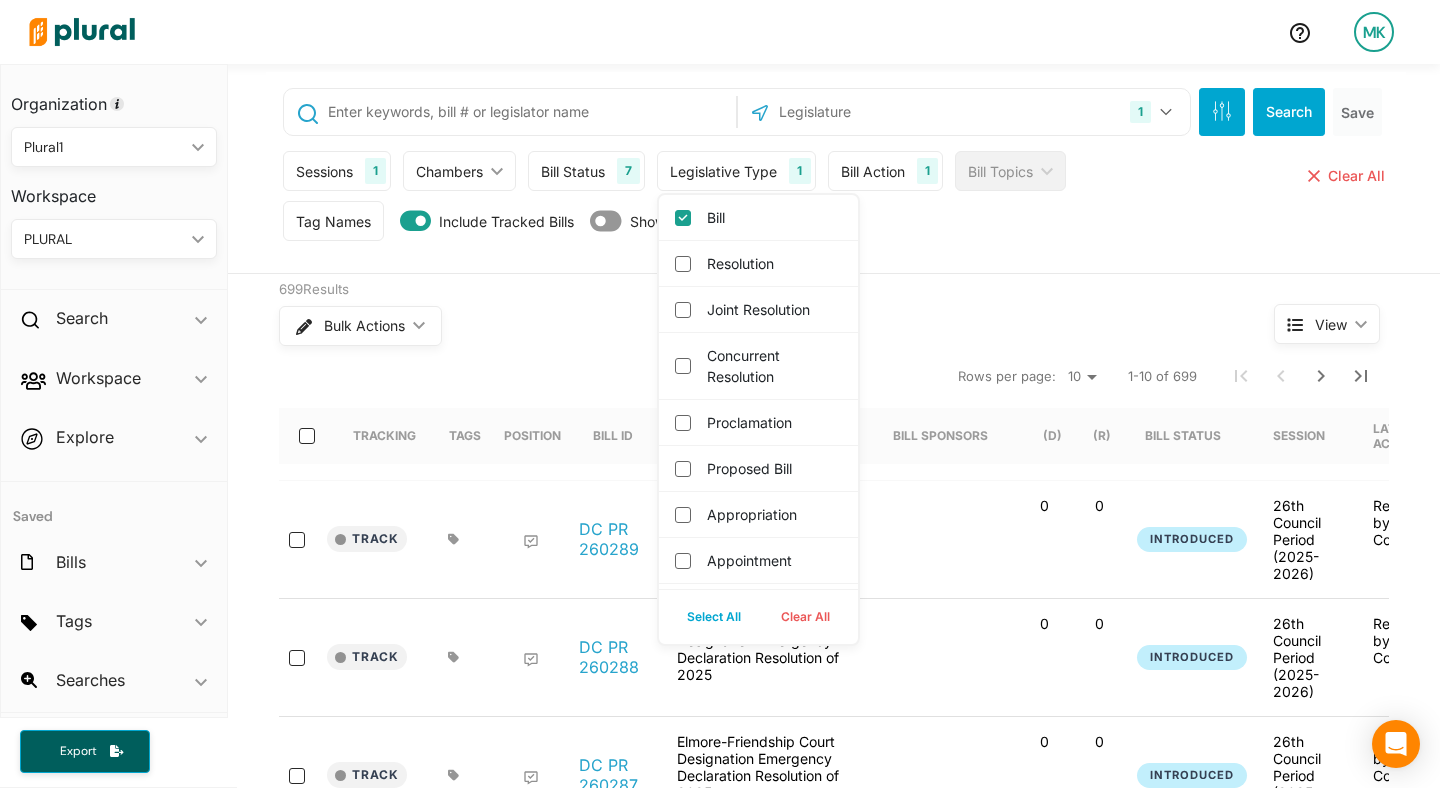 click on "Tag Names Tag Names close Any of Selected ic_keyboard_arrow_down Any of Selected All of Selected None of Selected #Analytics #Analytics 2 #Analytics 3 #Team2NewTag #Testing #High Priority #high priority PE #Toni #export-sort-test #SGBV #PandG #Test Tag 11/17/22 #Toni2 #ZA Toni Test #NG for Testing (Toni) #testing #new-tag #A new tag for EN-1240 #Moving Tags #Excise Duty #ClimateChange #FinanceBills #Budget #Tech AP Bill #ESG issues #test public1 #tag 11/12/24 Save Clear All Include Tracked Bills Show Only Momentum Bills" at bounding box center [836, 226] 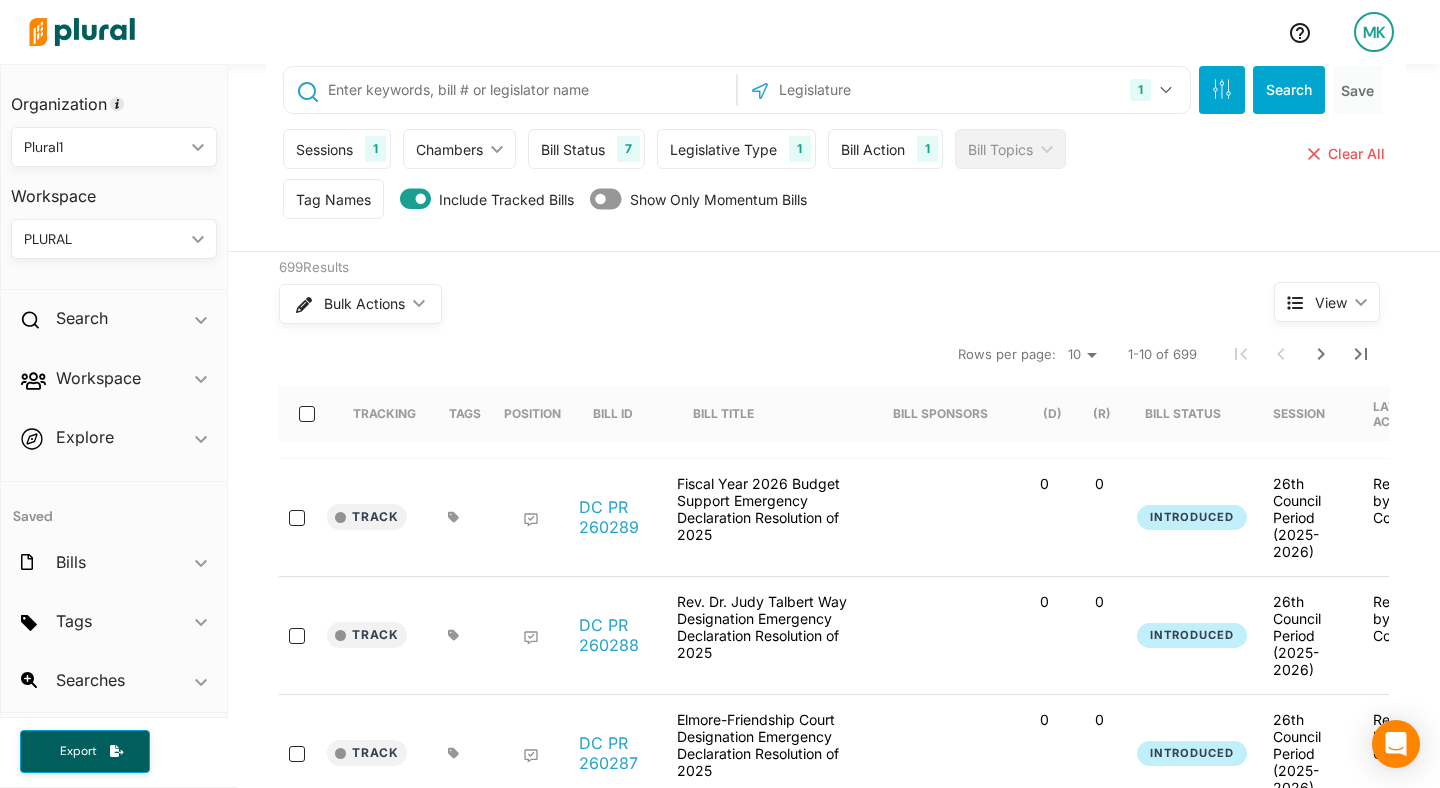 scroll, scrollTop: 27, scrollLeft: 0, axis: vertical 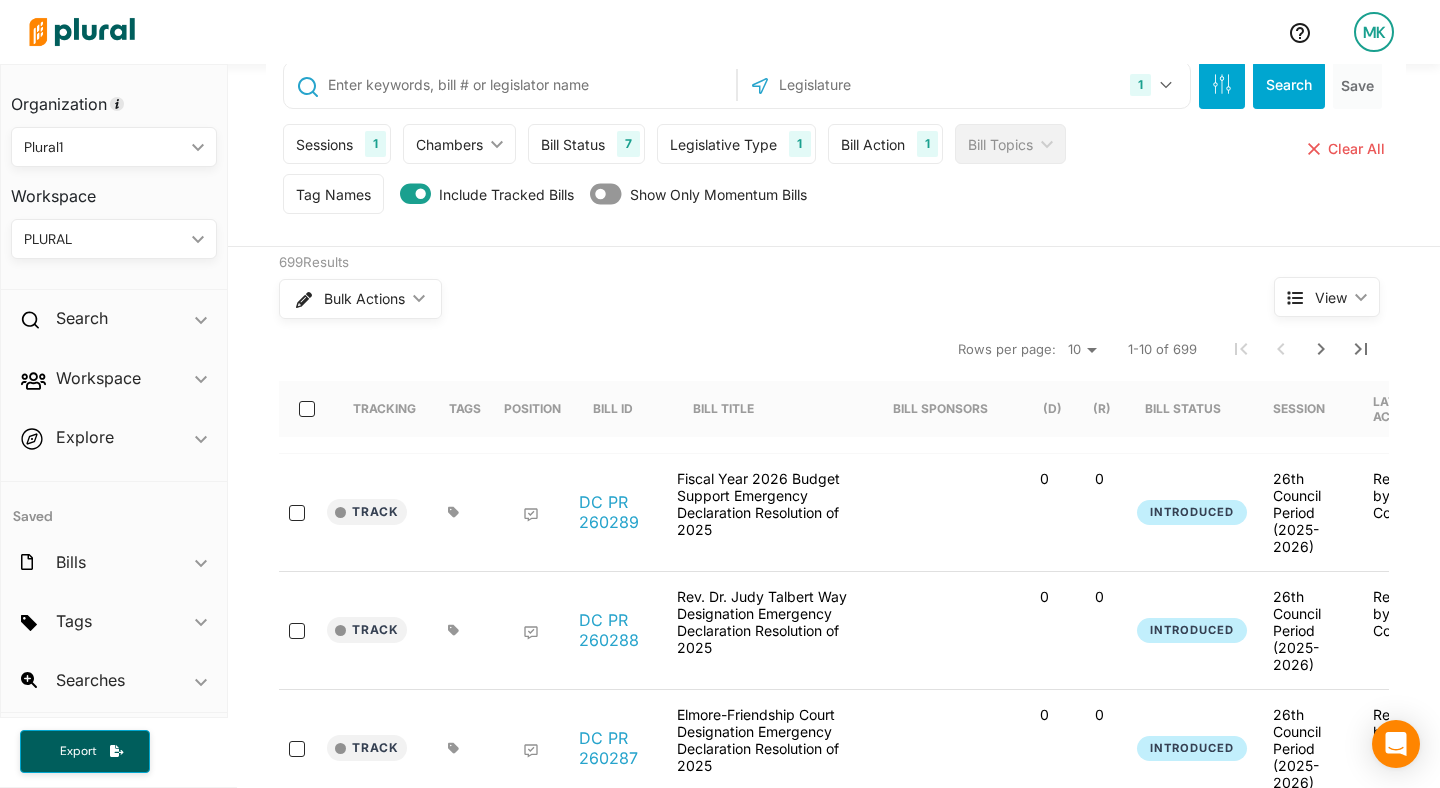 click at bounding box center [1300, 41] 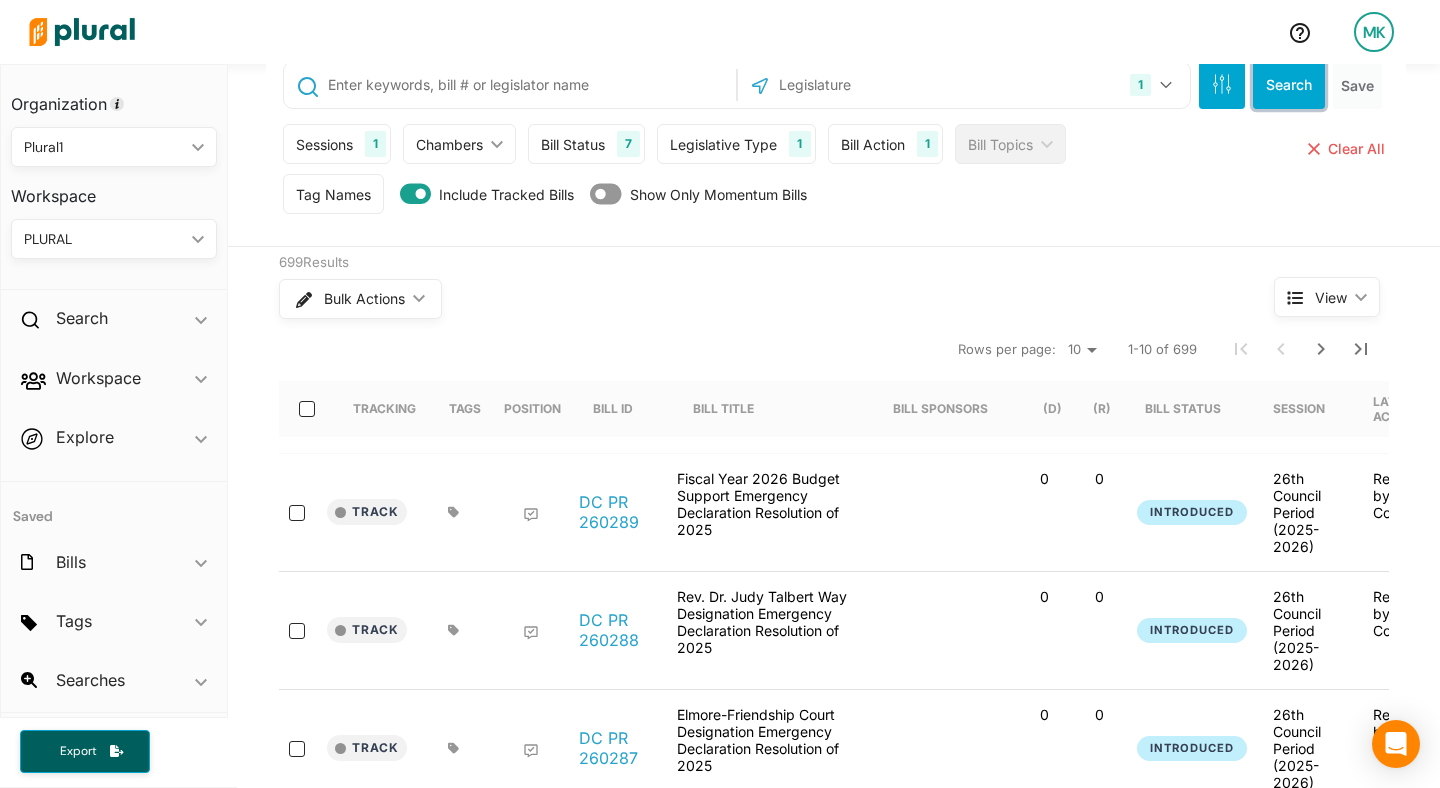 click on "Search" at bounding box center [1289, 85] 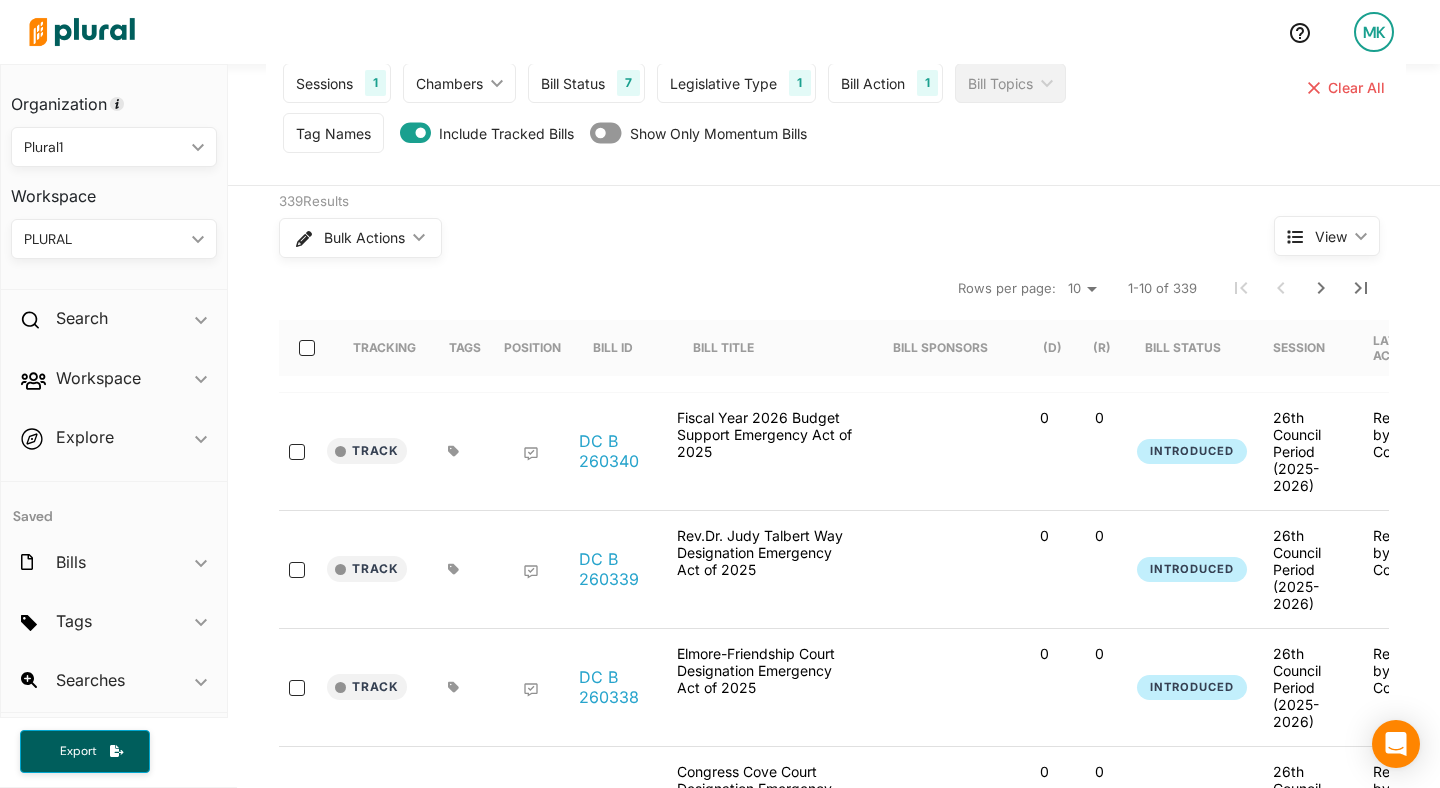 scroll, scrollTop: 232, scrollLeft: 0, axis: vertical 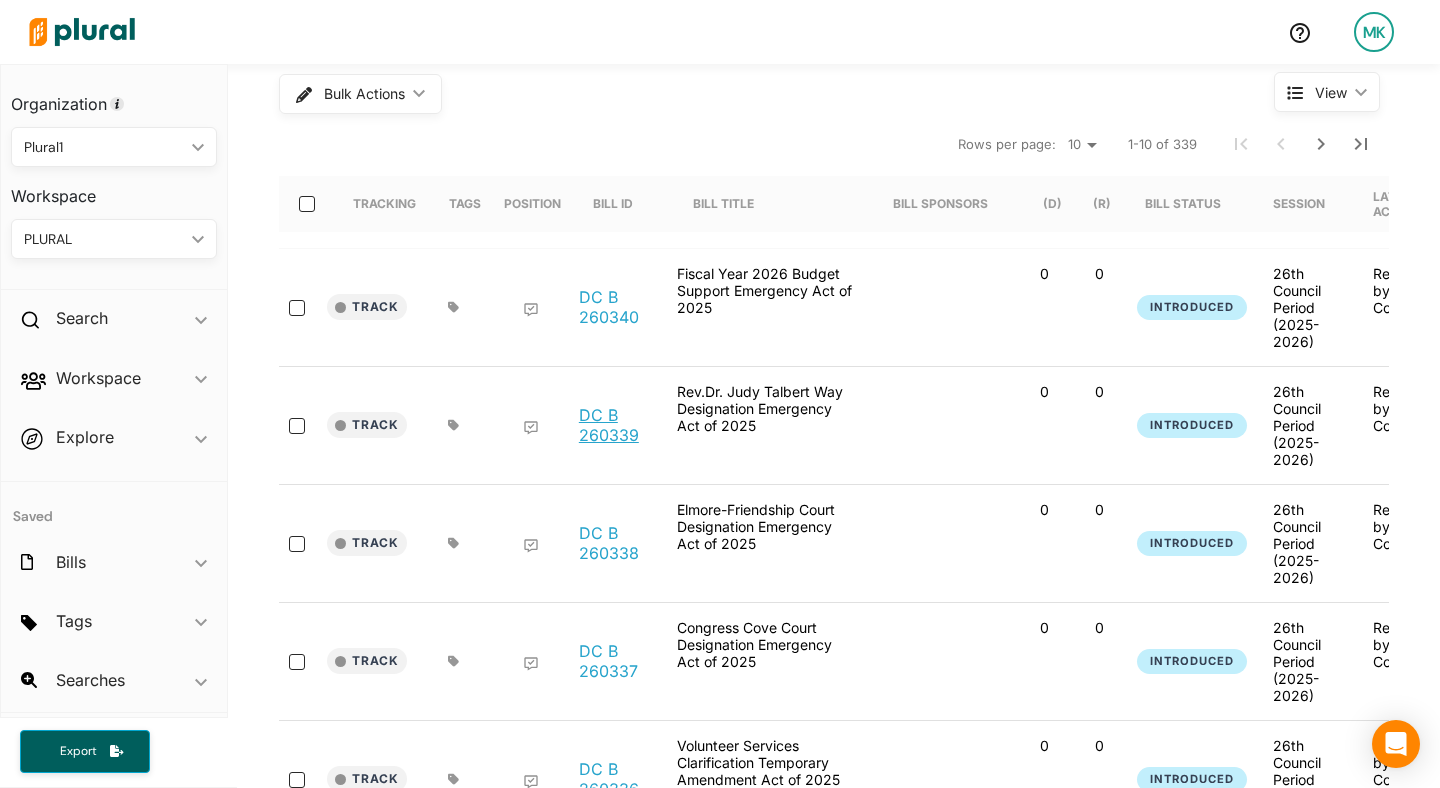 click on "DC B 260339" at bounding box center [617, 425] 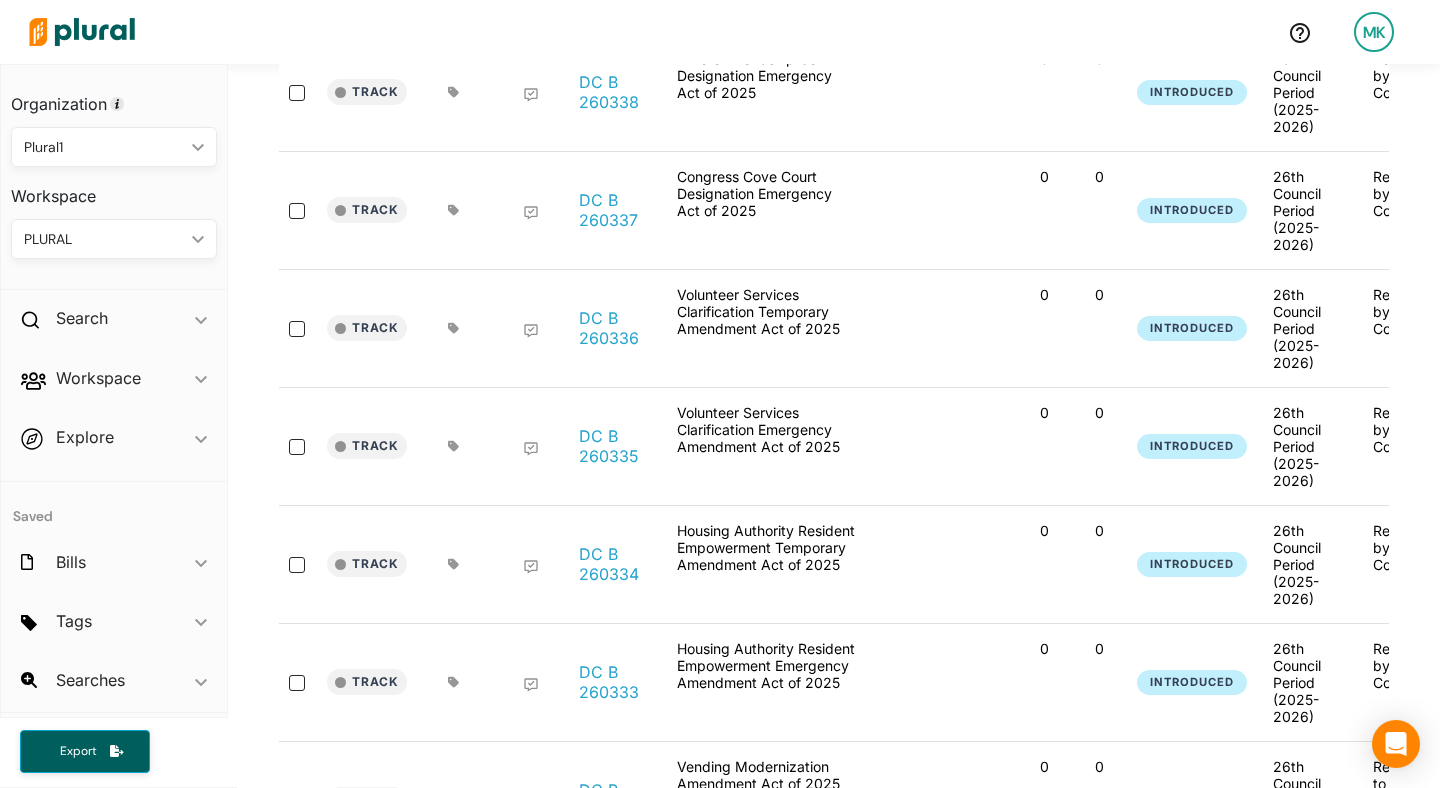scroll, scrollTop: 945, scrollLeft: 0, axis: vertical 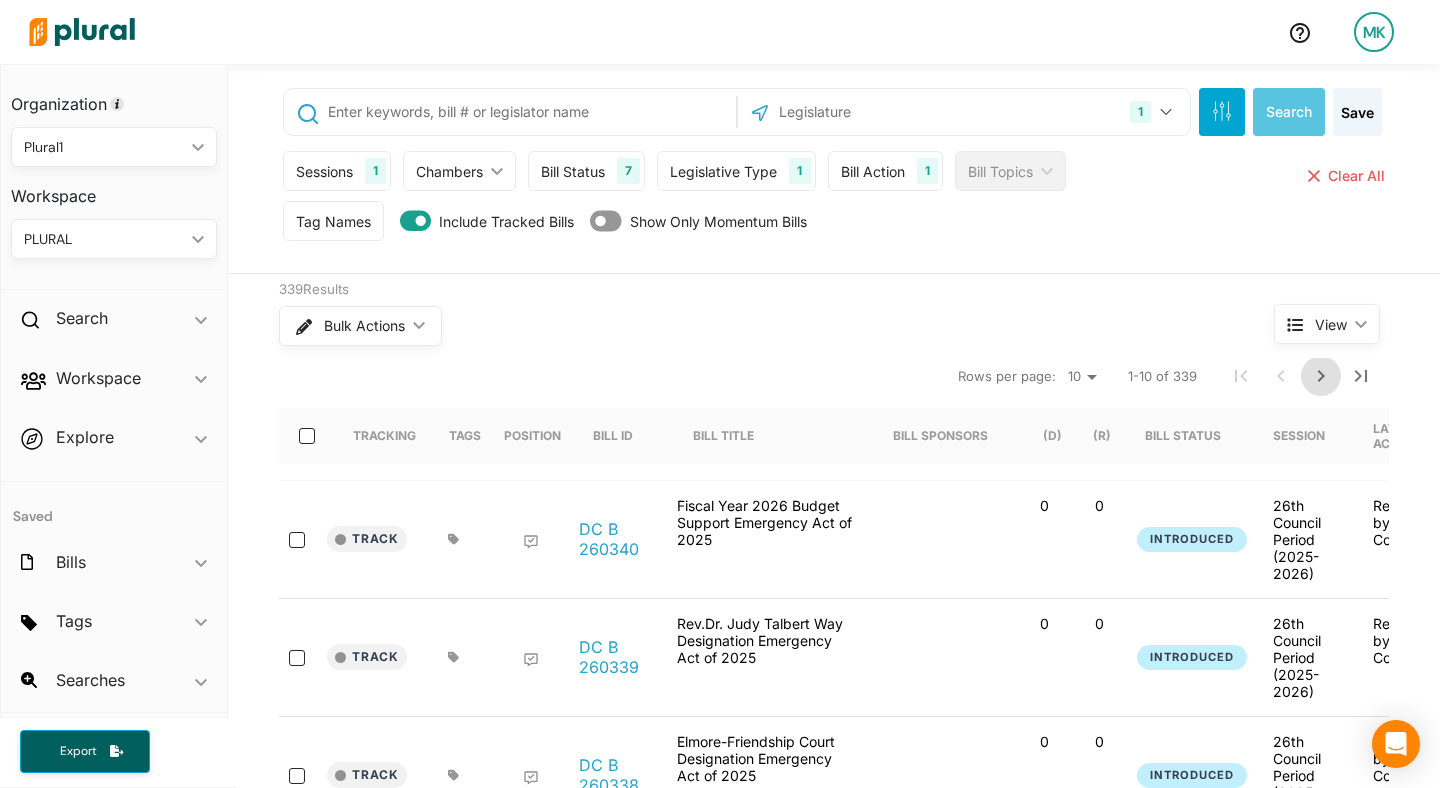 click 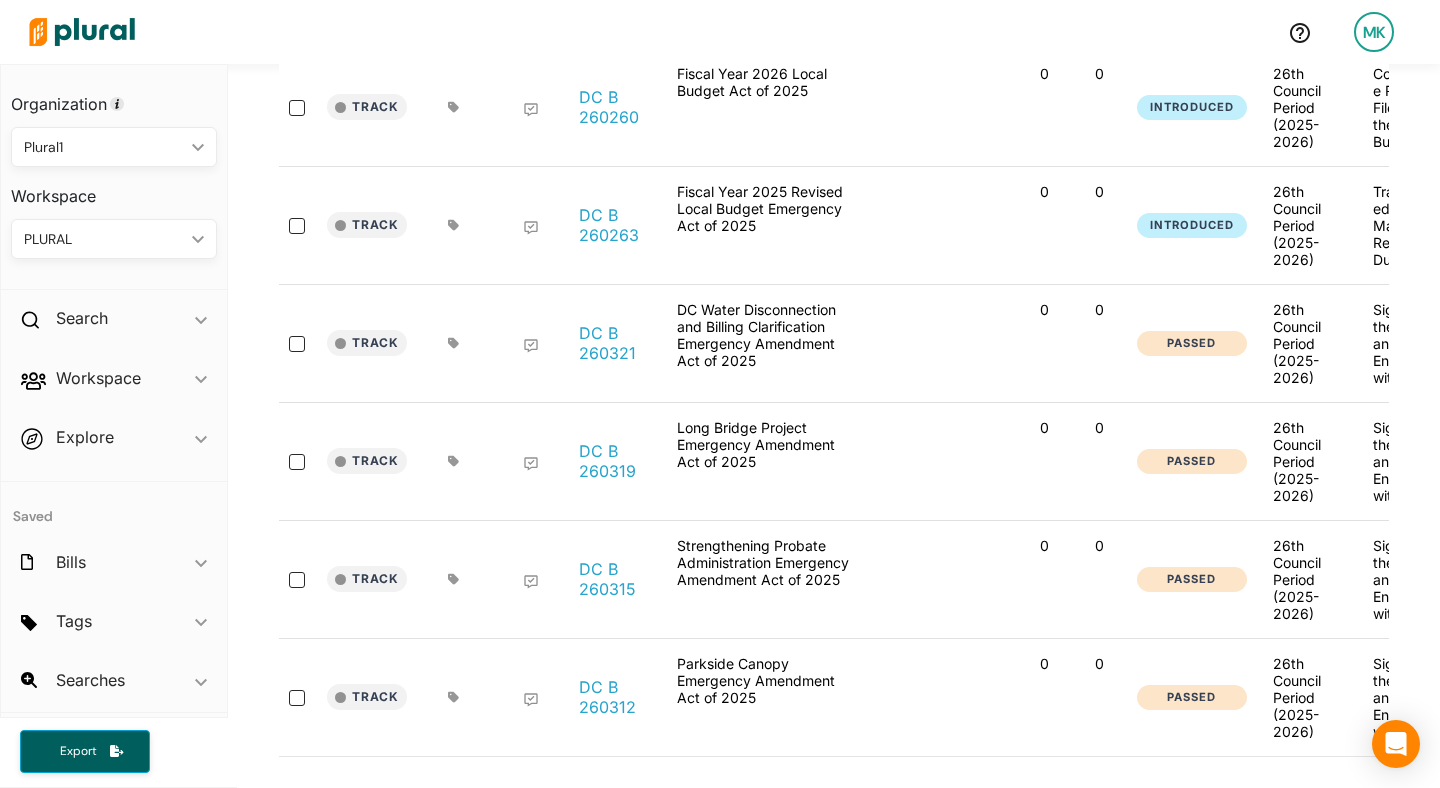 scroll, scrollTop: 945, scrollLeft: 0, axis: vertical 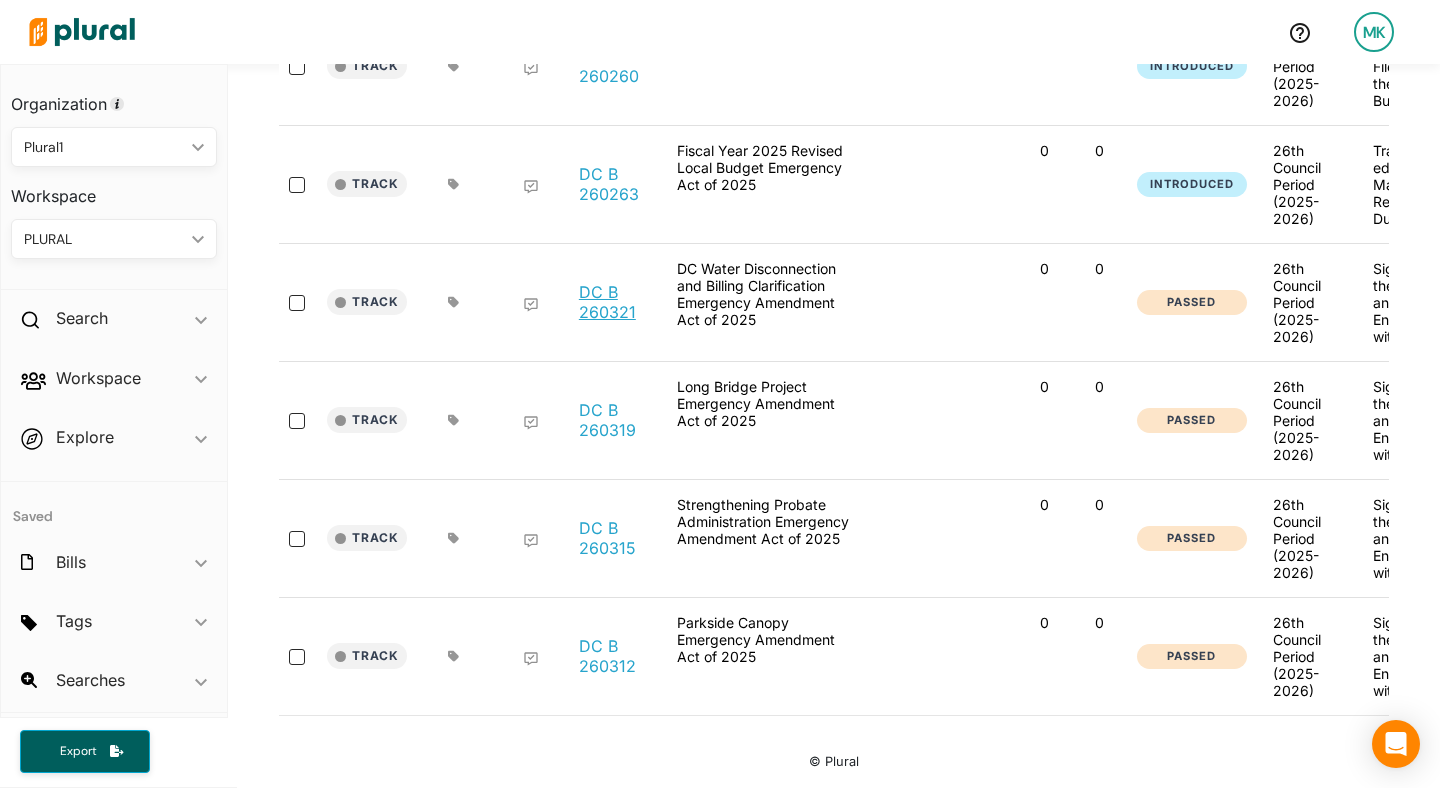 click on "DC B 260321" at bounding box center [617, 302] 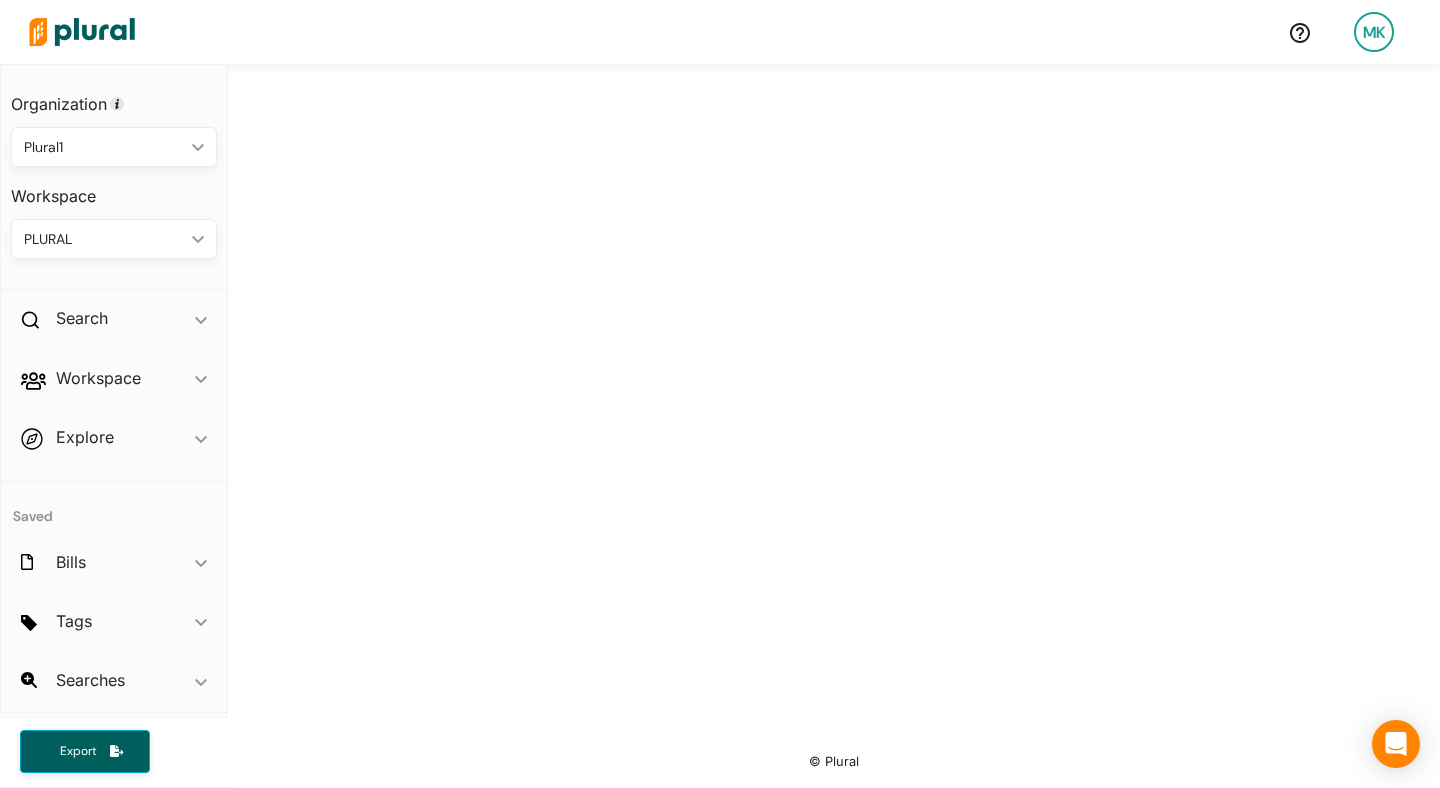 scroll, scrollTop: 0, scrollLeft: 0, axis: both 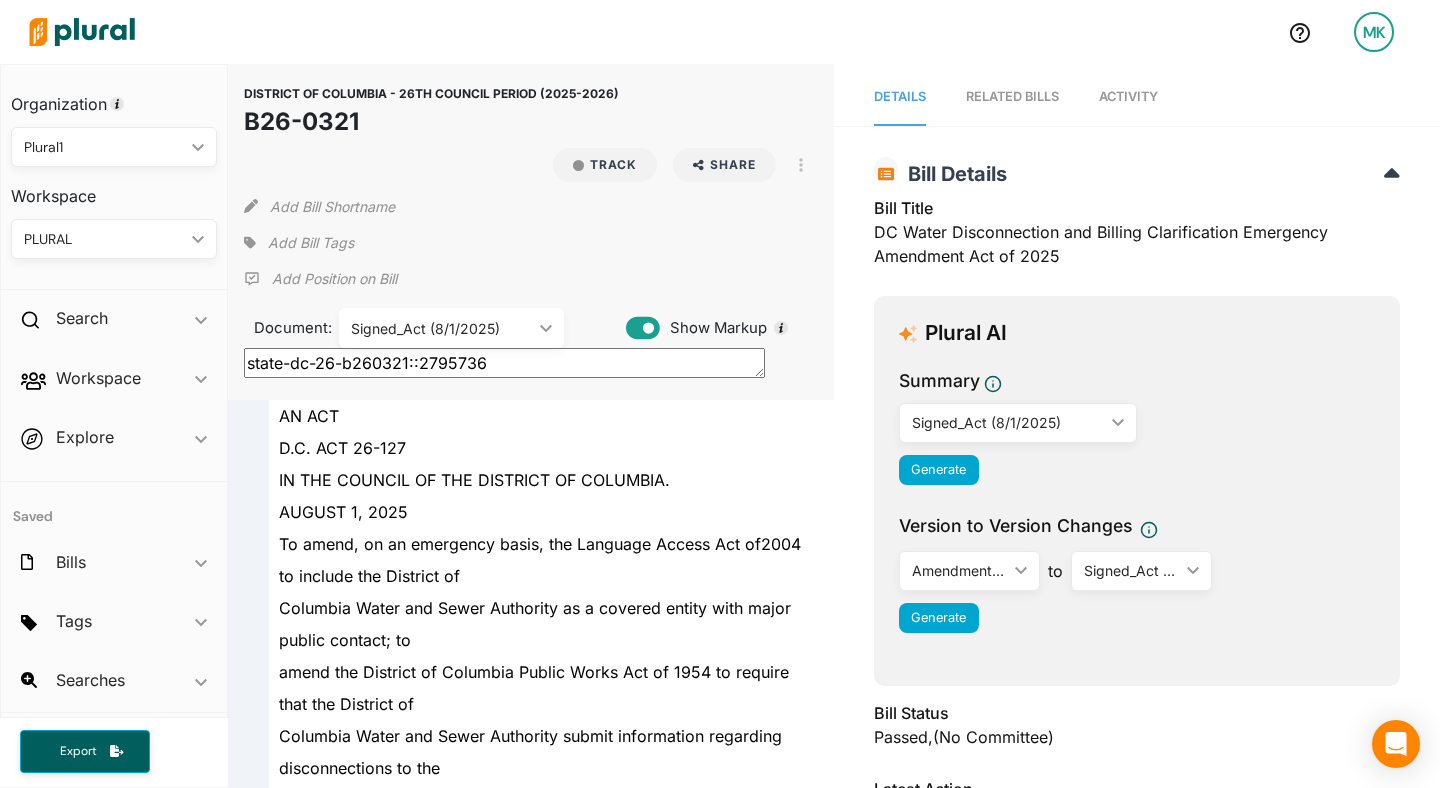 click on "Signed_Act (8/1/2025)" at bounding box center (441, 328) 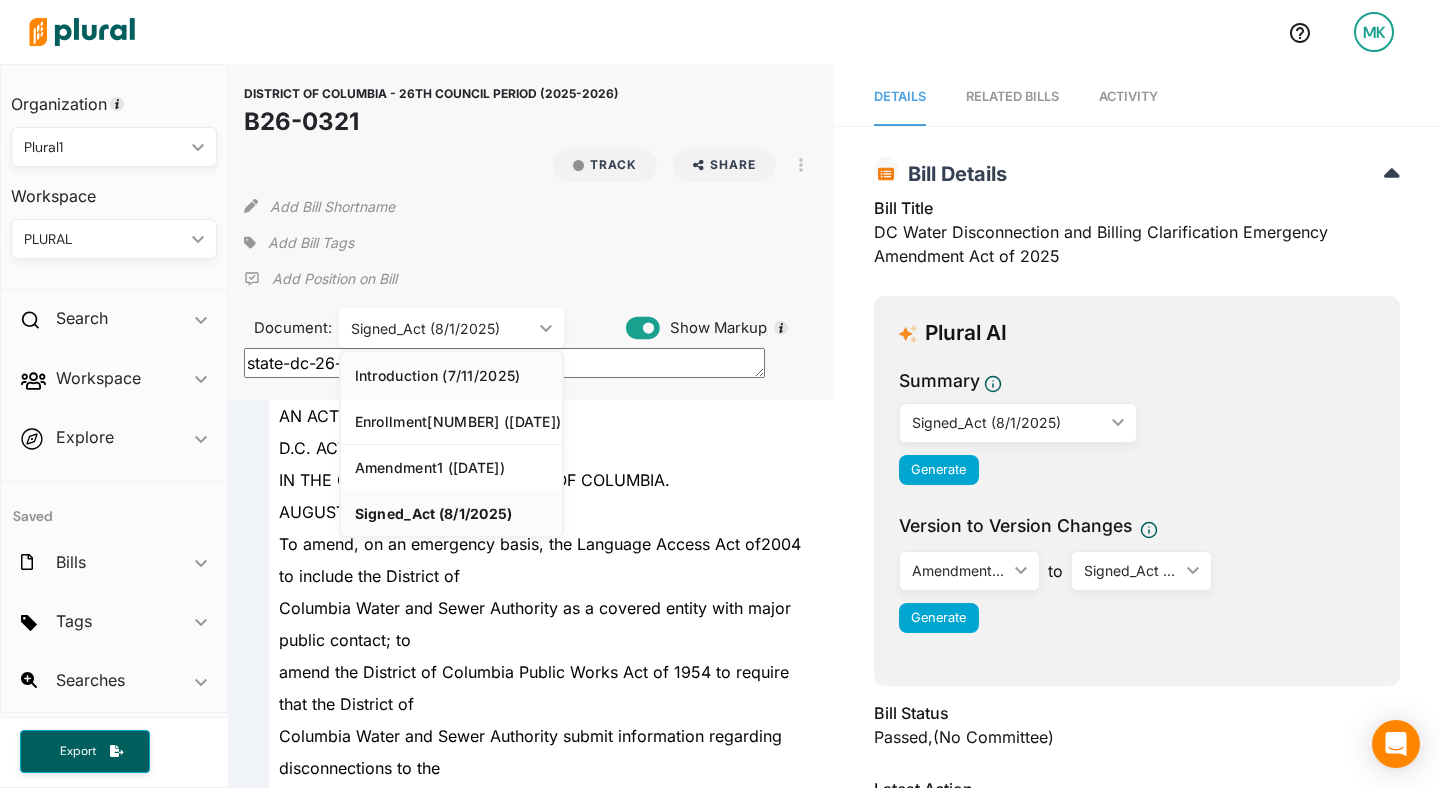 click on "Introduction (7/11/2025)" 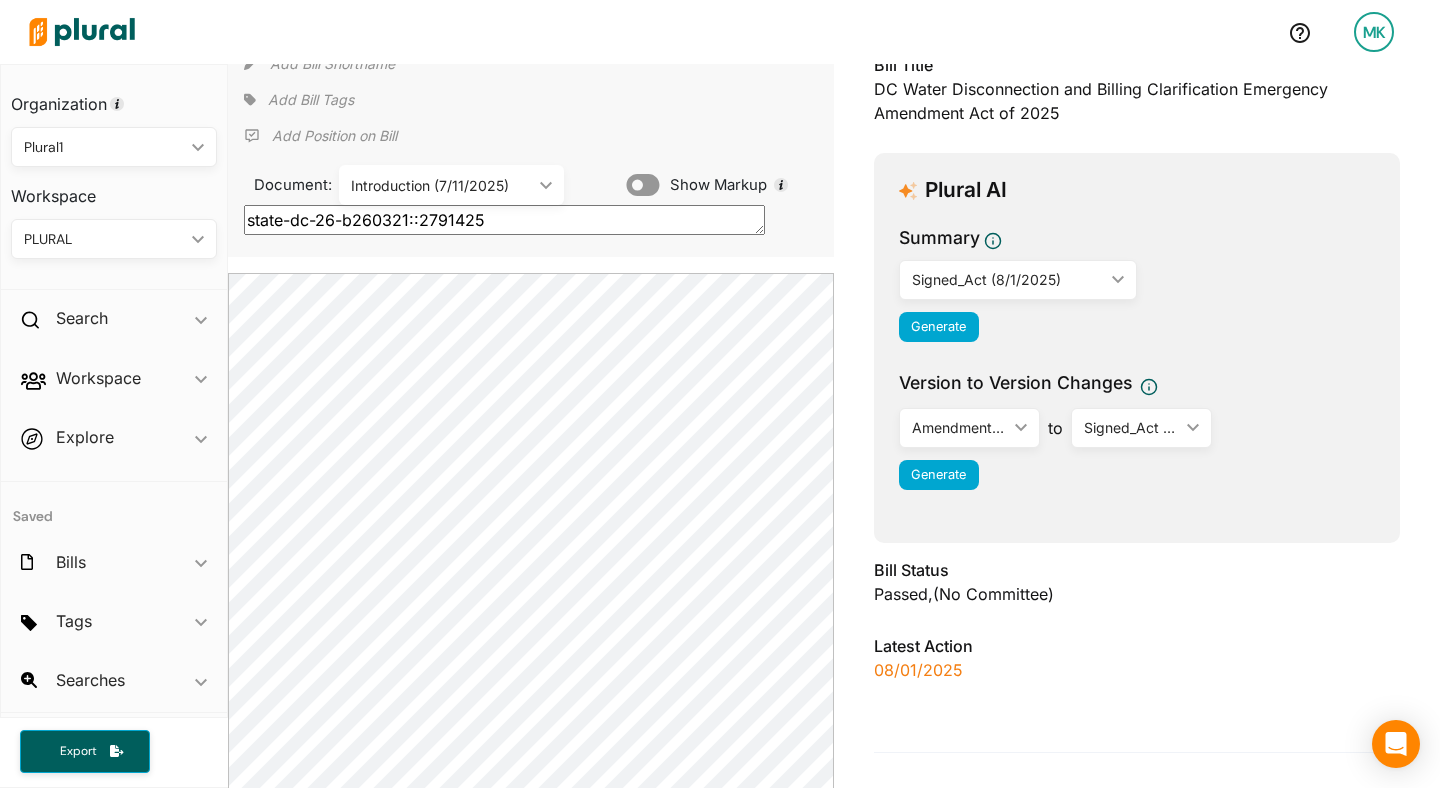scroll, scrollTop: 291, scrollLeft: 0, axis: vertical 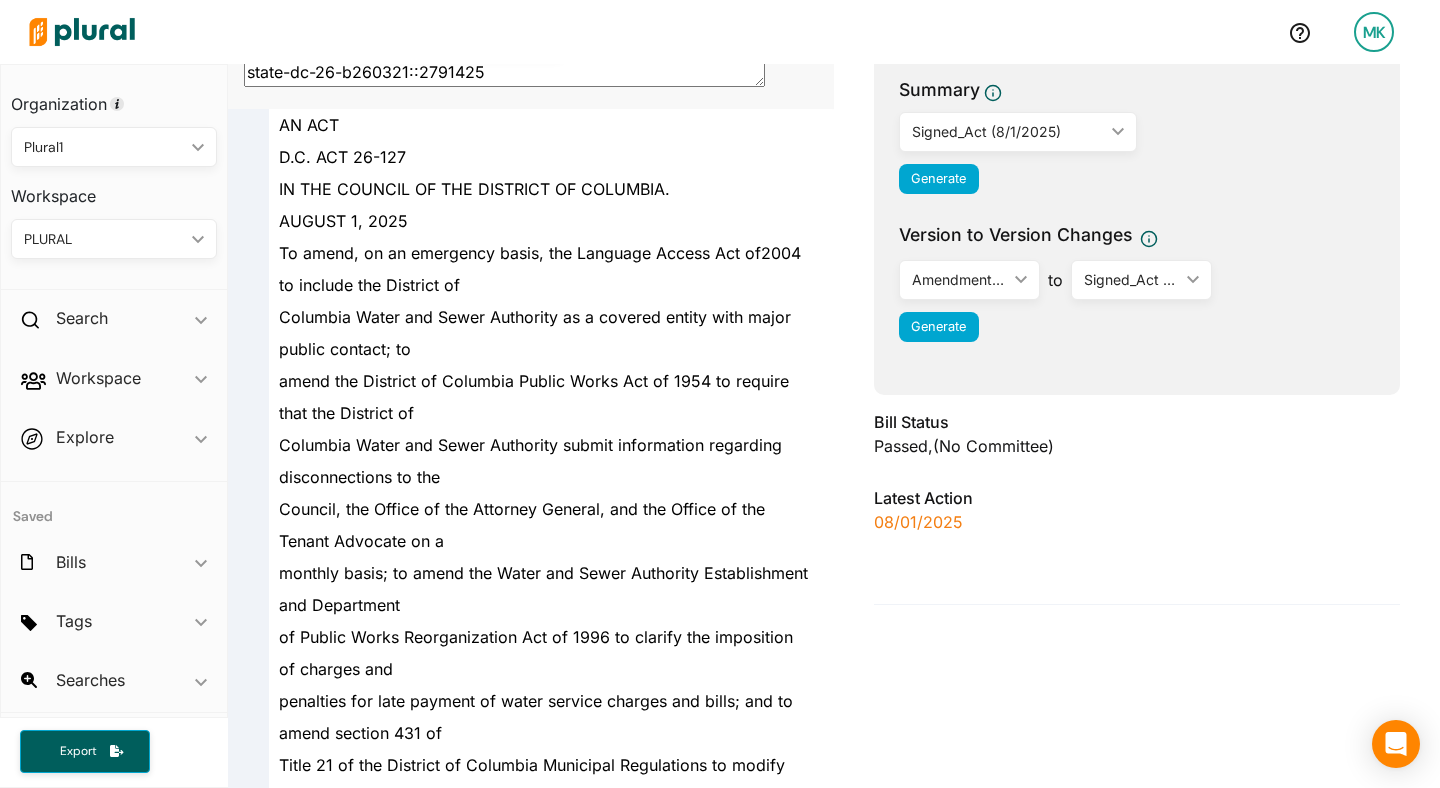 type on "state-dc-26-b260321::2795736" 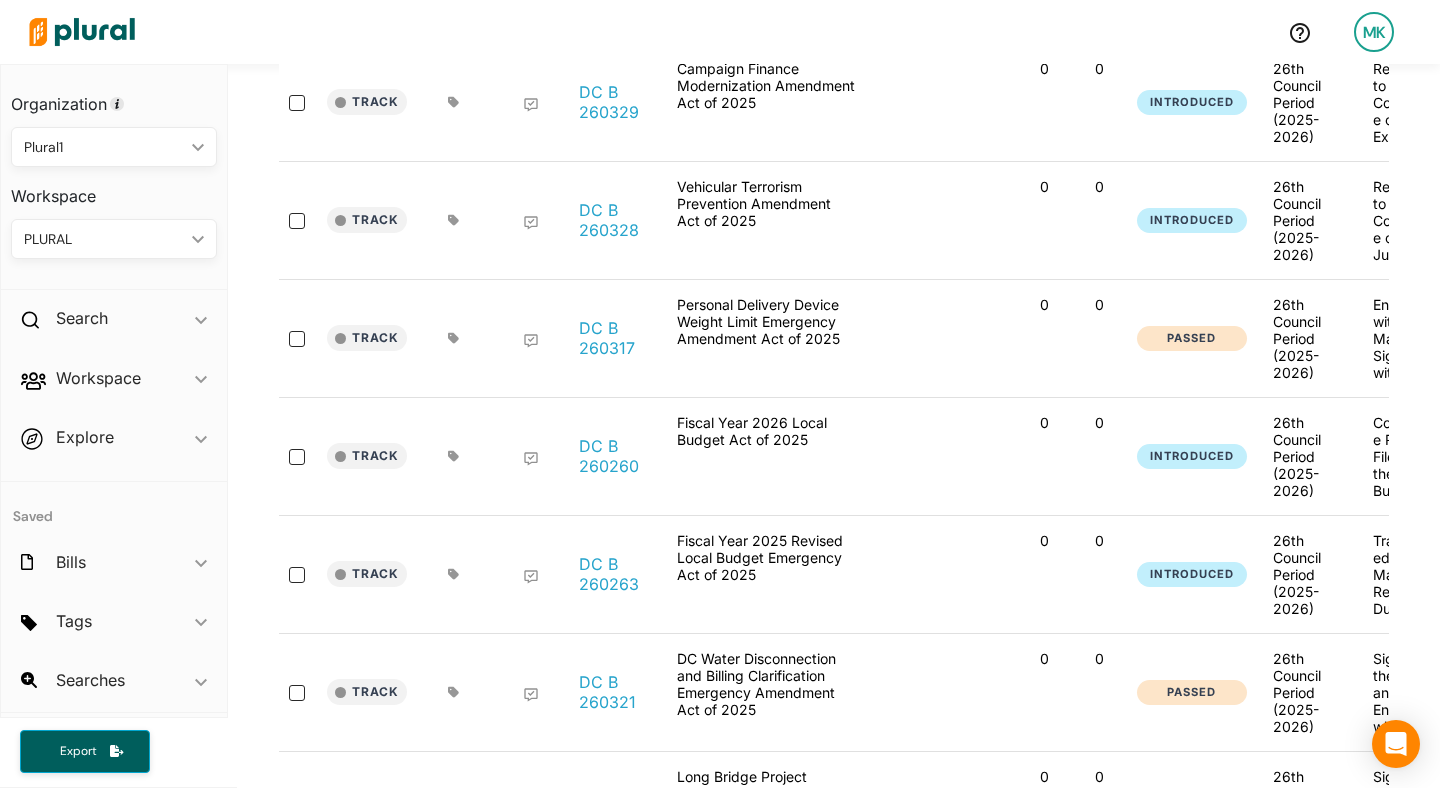 scroll, scrollTop: 0, scrollLeft: 0, axis: both 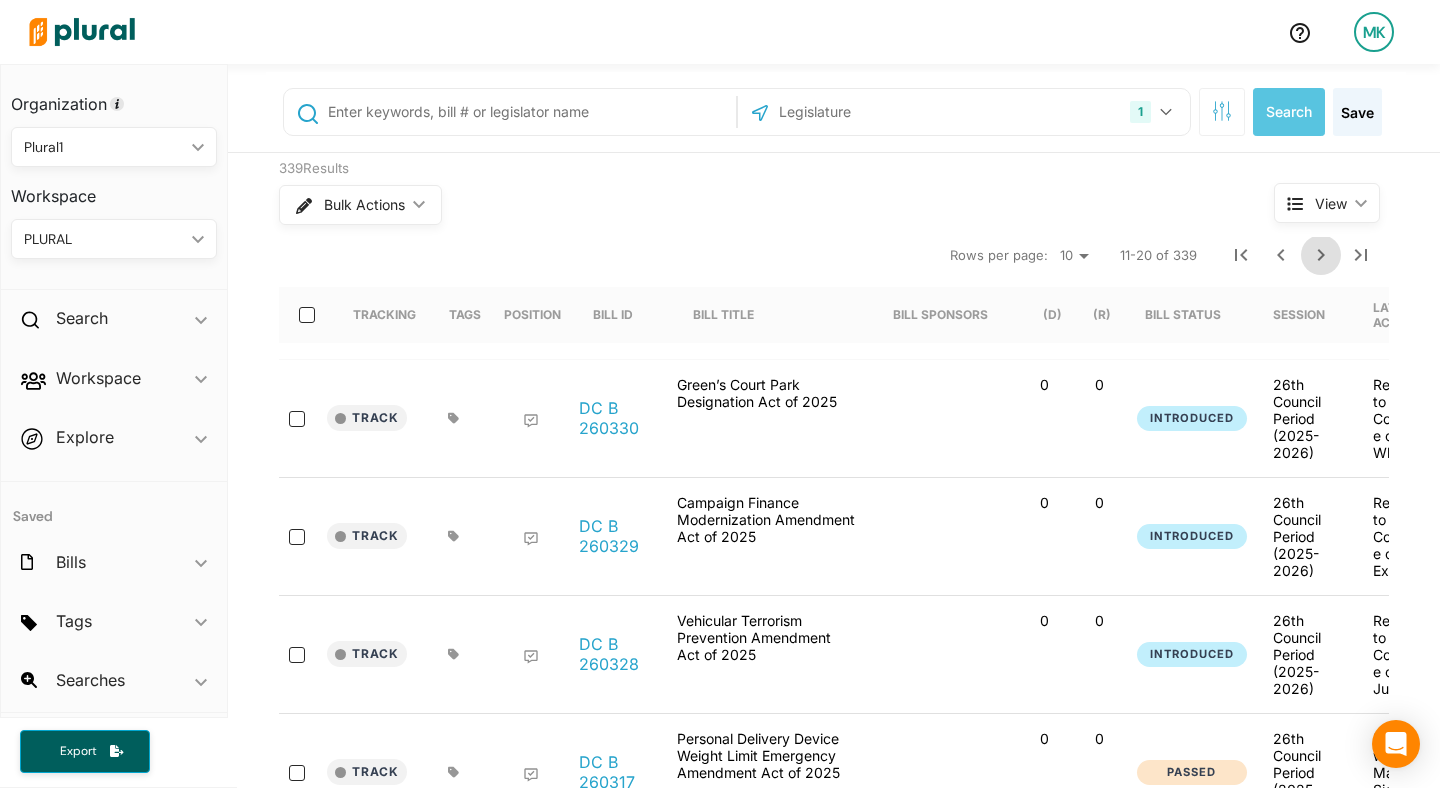 click at bounding box center [1321, 255] 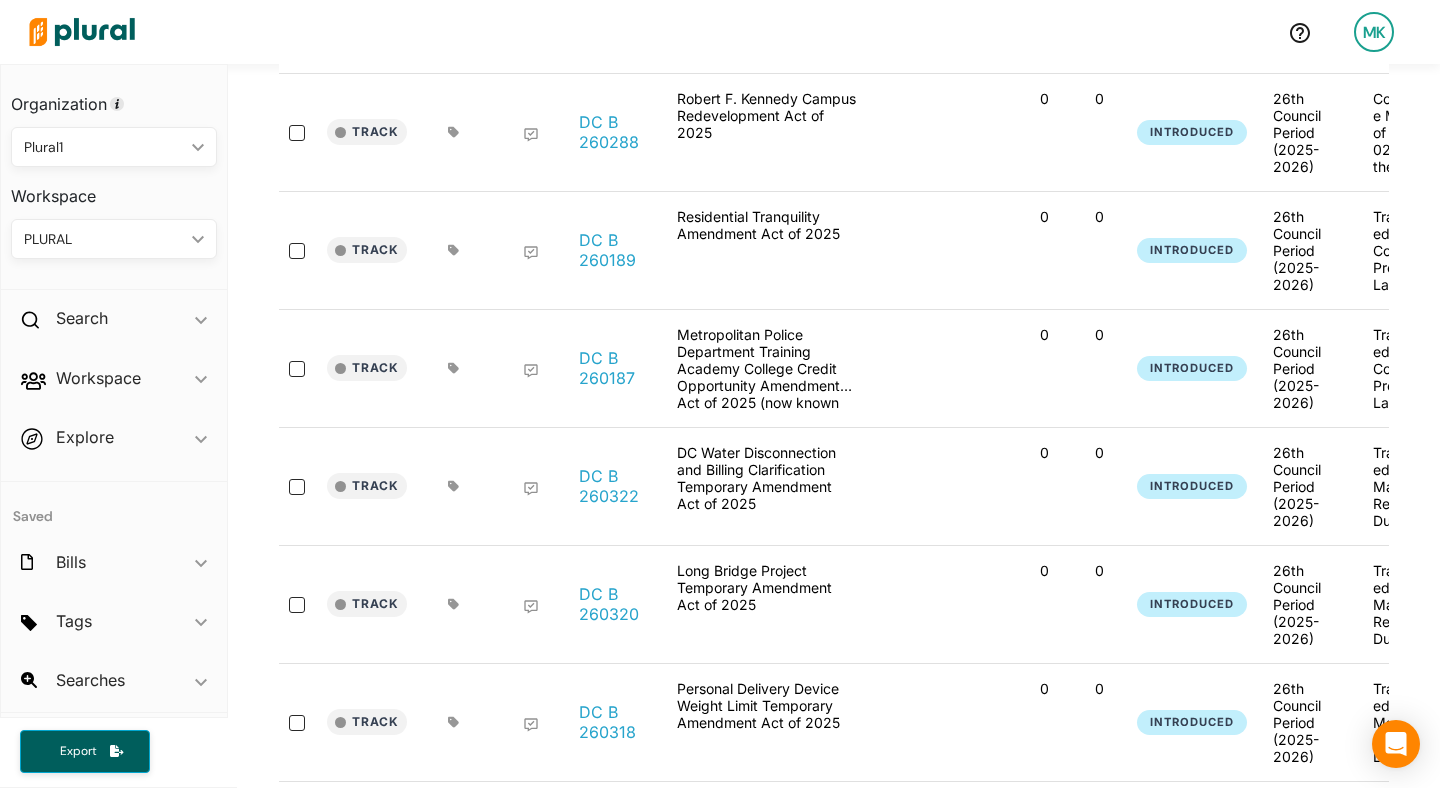 scroll, scrollTop: 529, scrollLeft: 0, axis: vertical 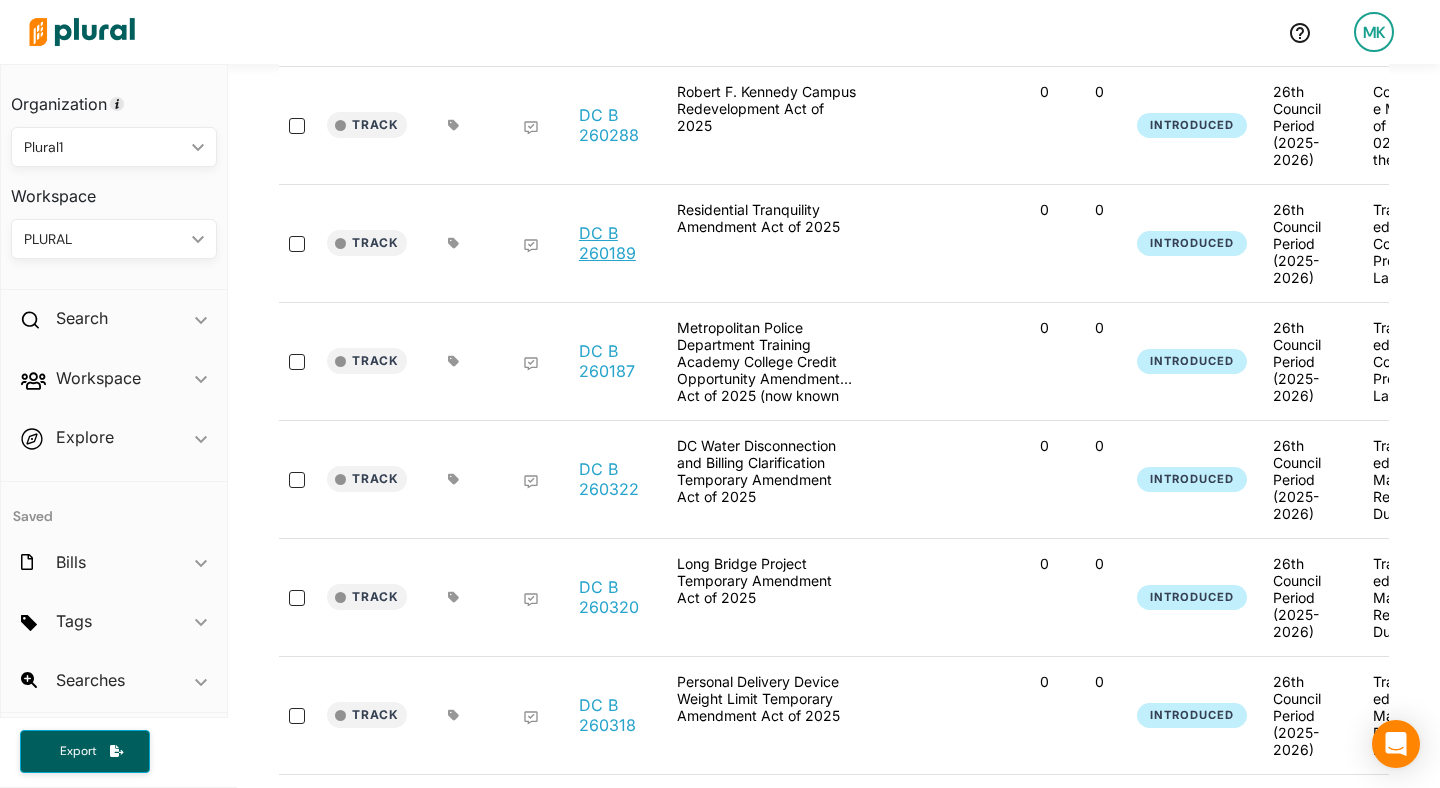 click on "DC B 260189" at bounding box center (617, 243) 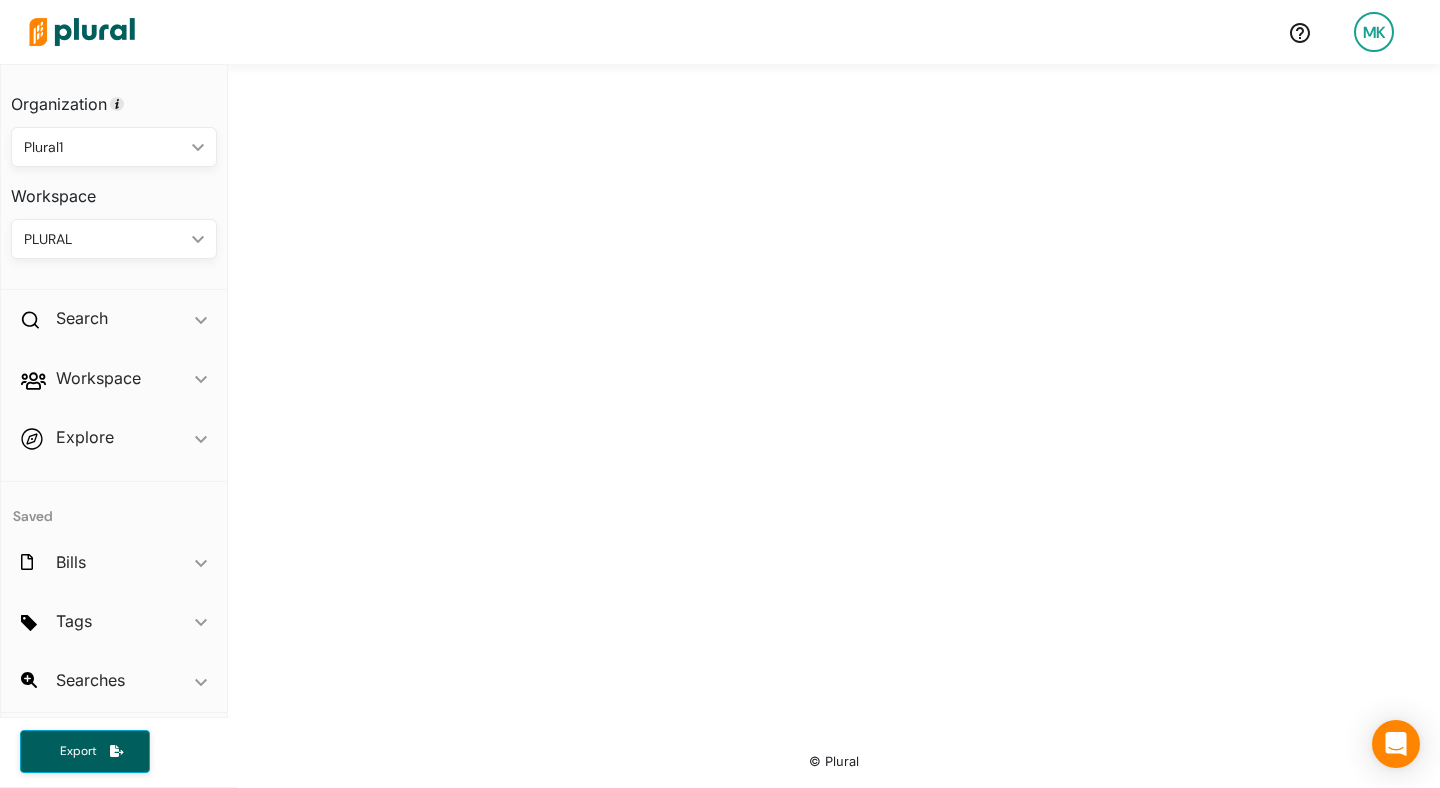 scroll, scrollTop: 0, scrollLeft: 0, axis: both 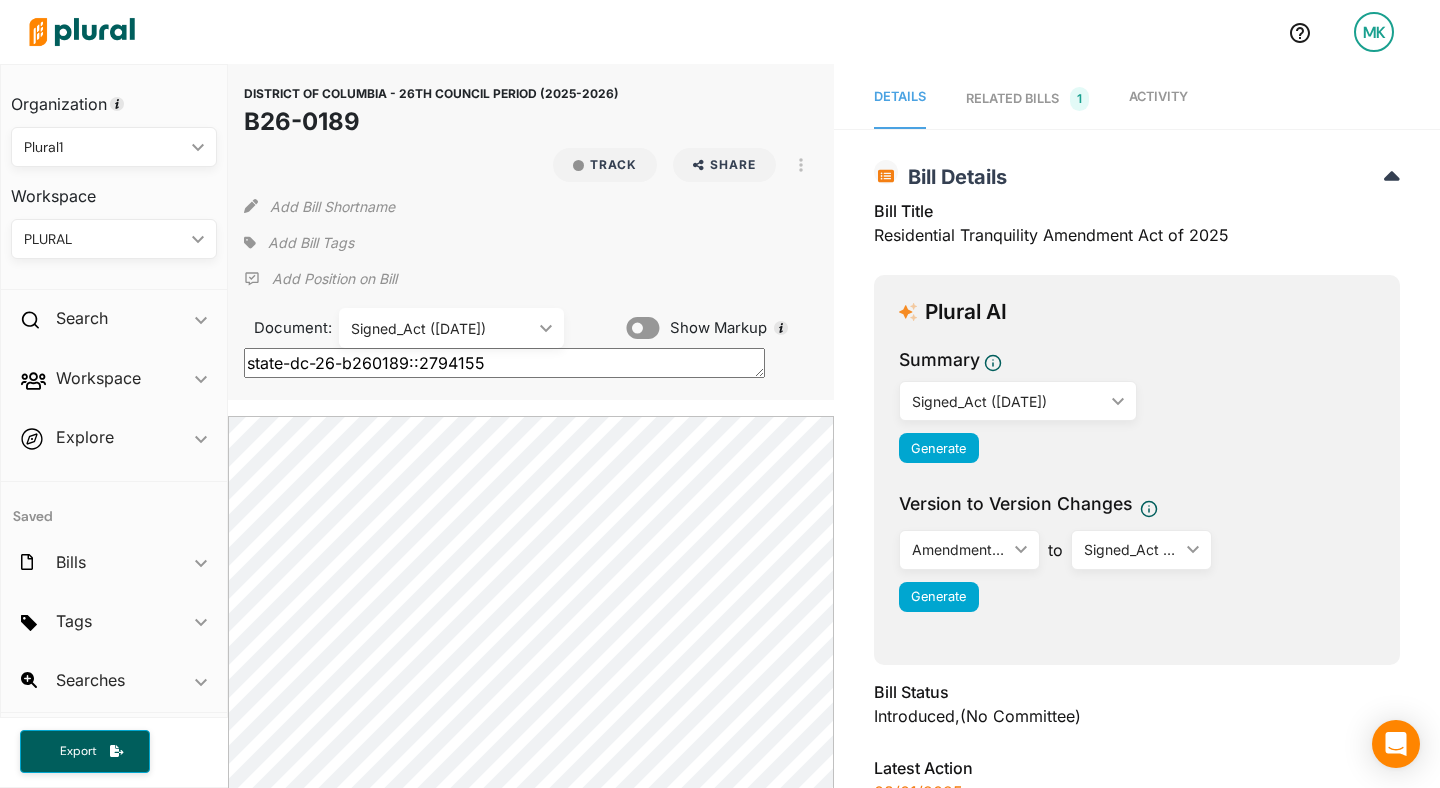 click 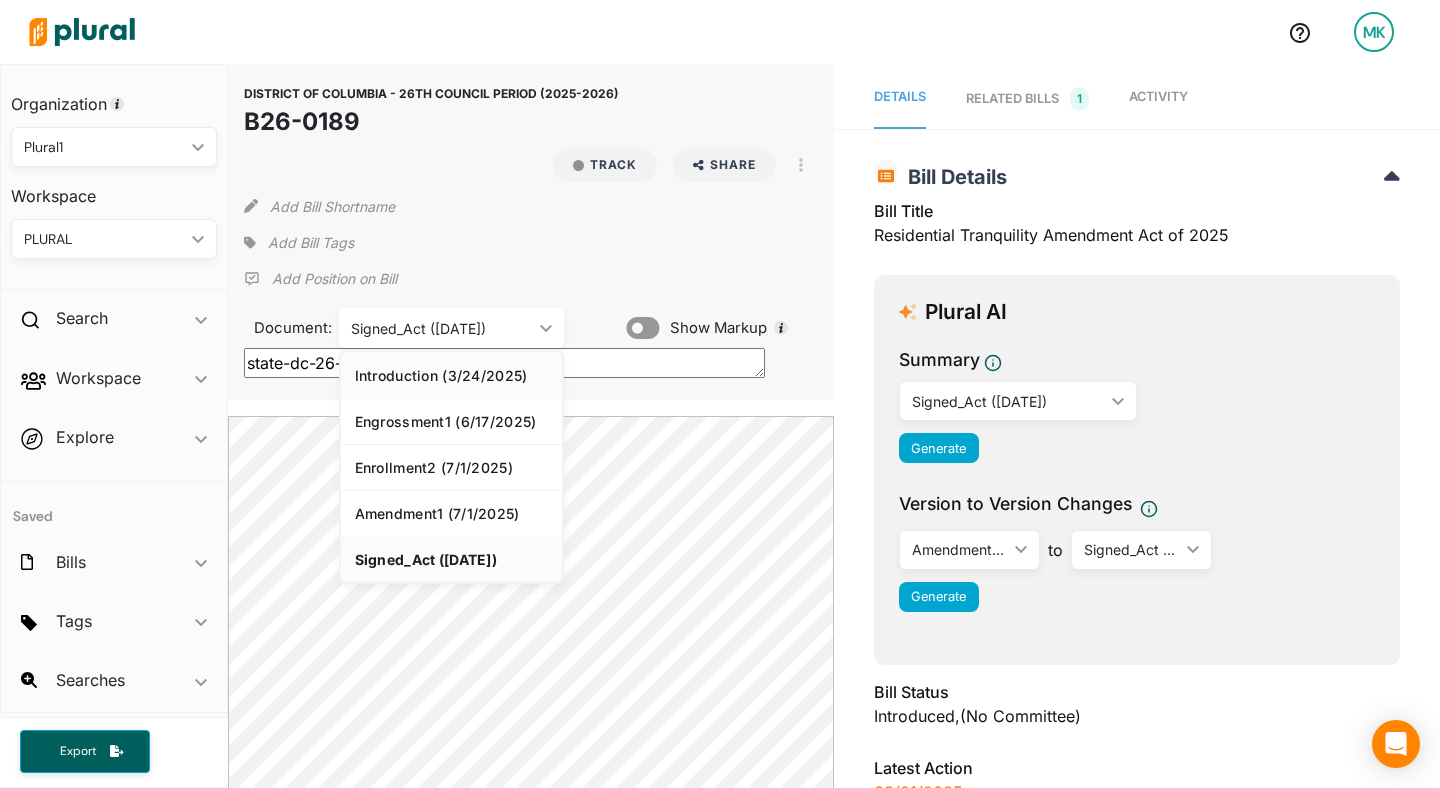 click on "Introduction (3/24/2025)" 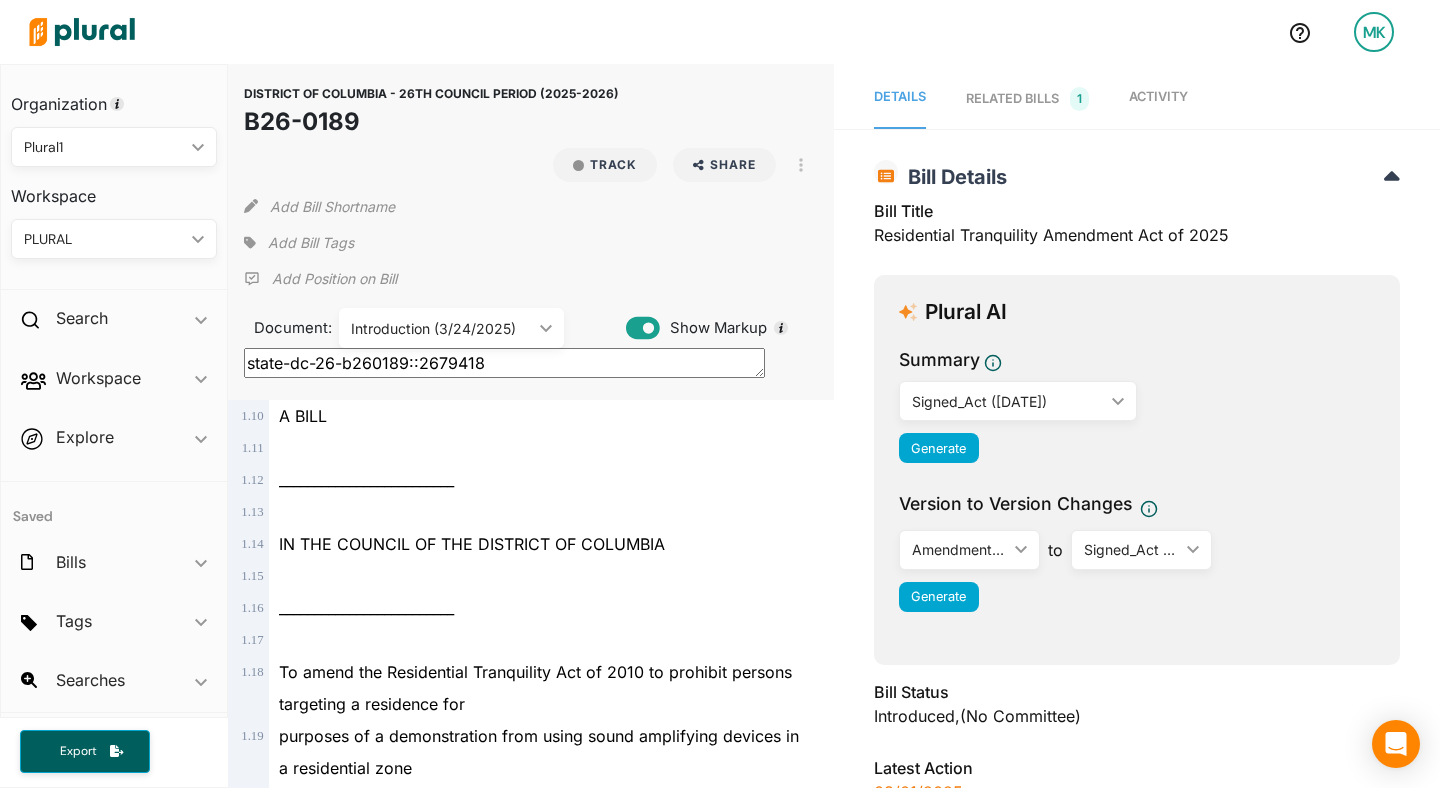 click on "Signed_Act (7/21/2025) ic_keyboard_arrow_down" at bounding box center (1018, 401) 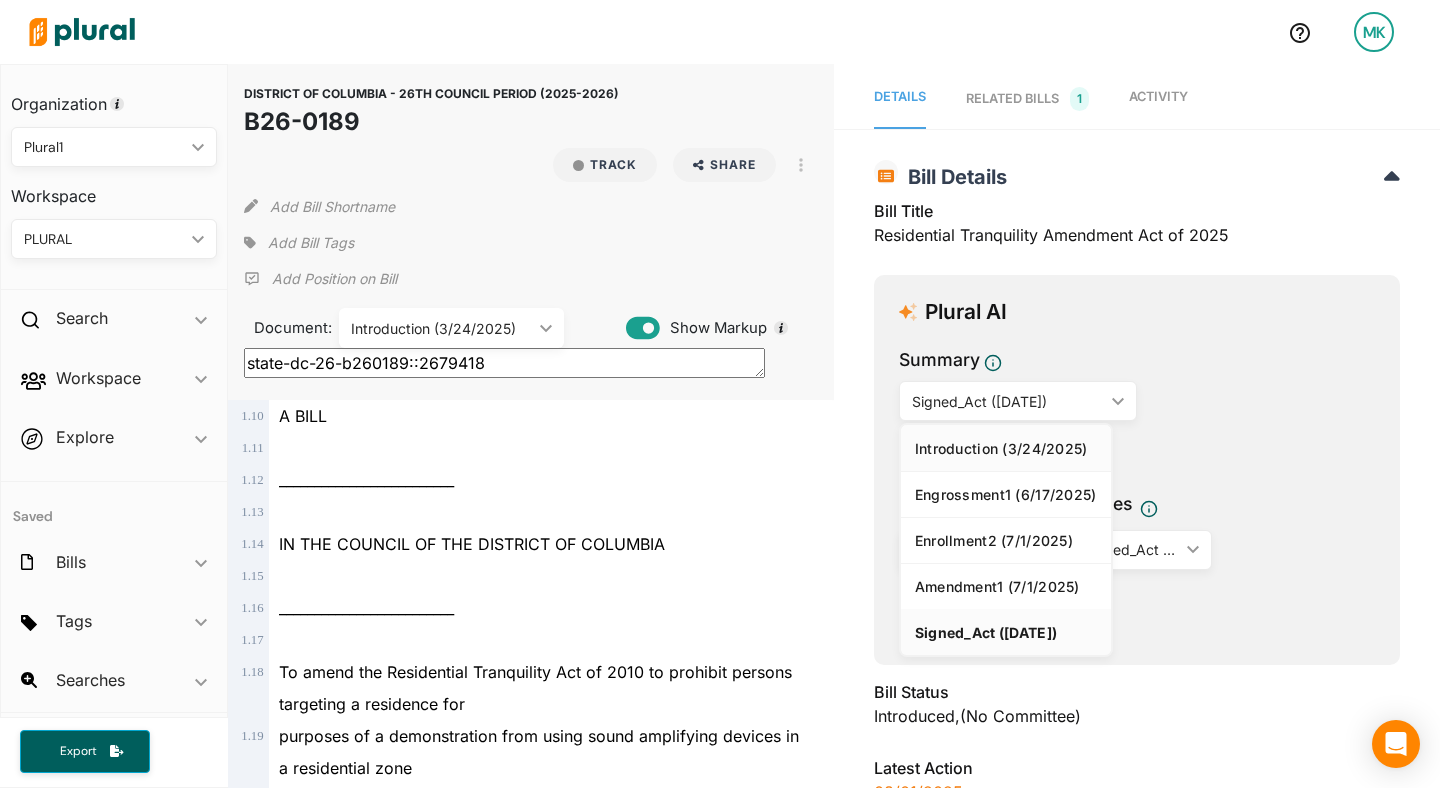click on "Introduction (3/24/2025)" at bounding box center [1006, 448] 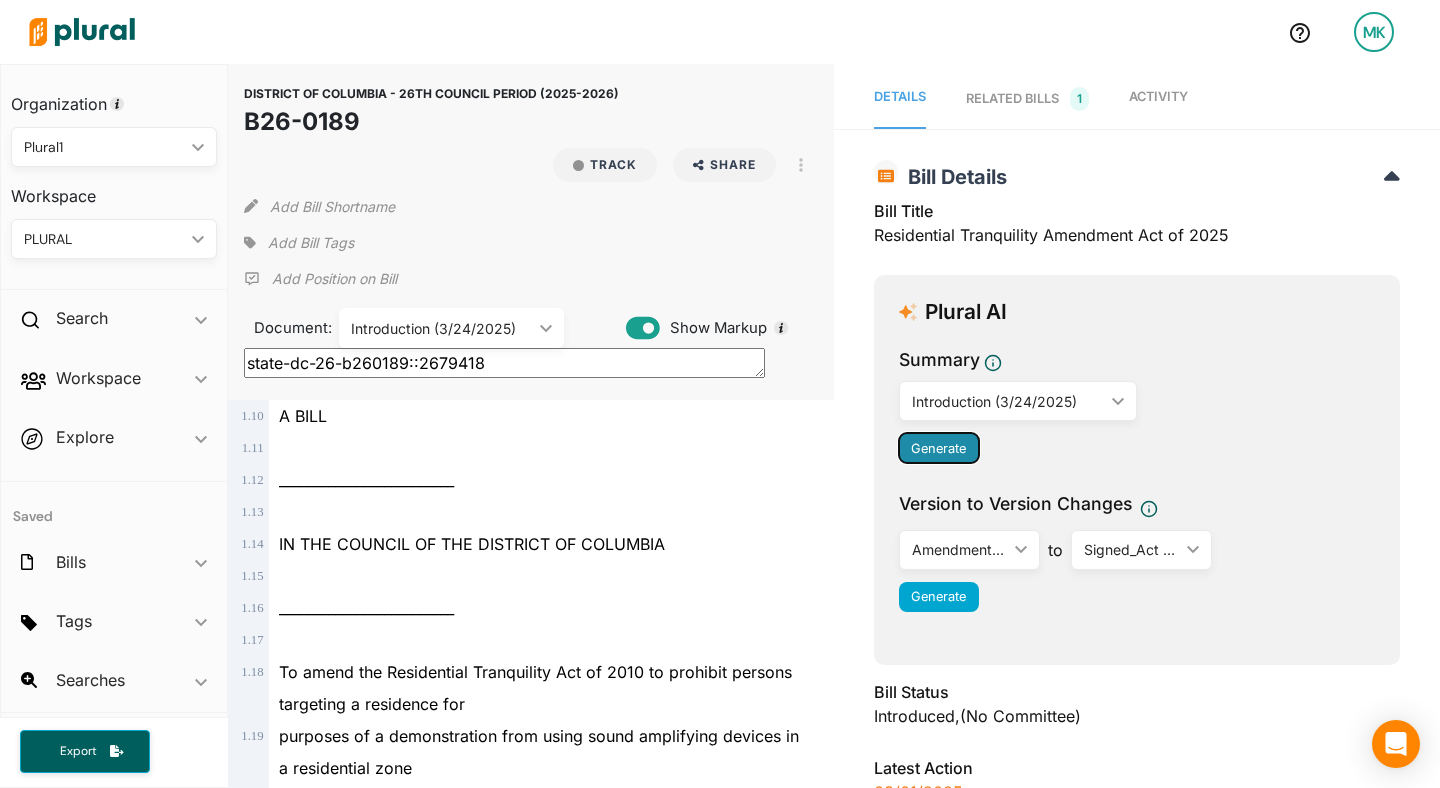 click on "Generate" at bounding box center [938, 448] 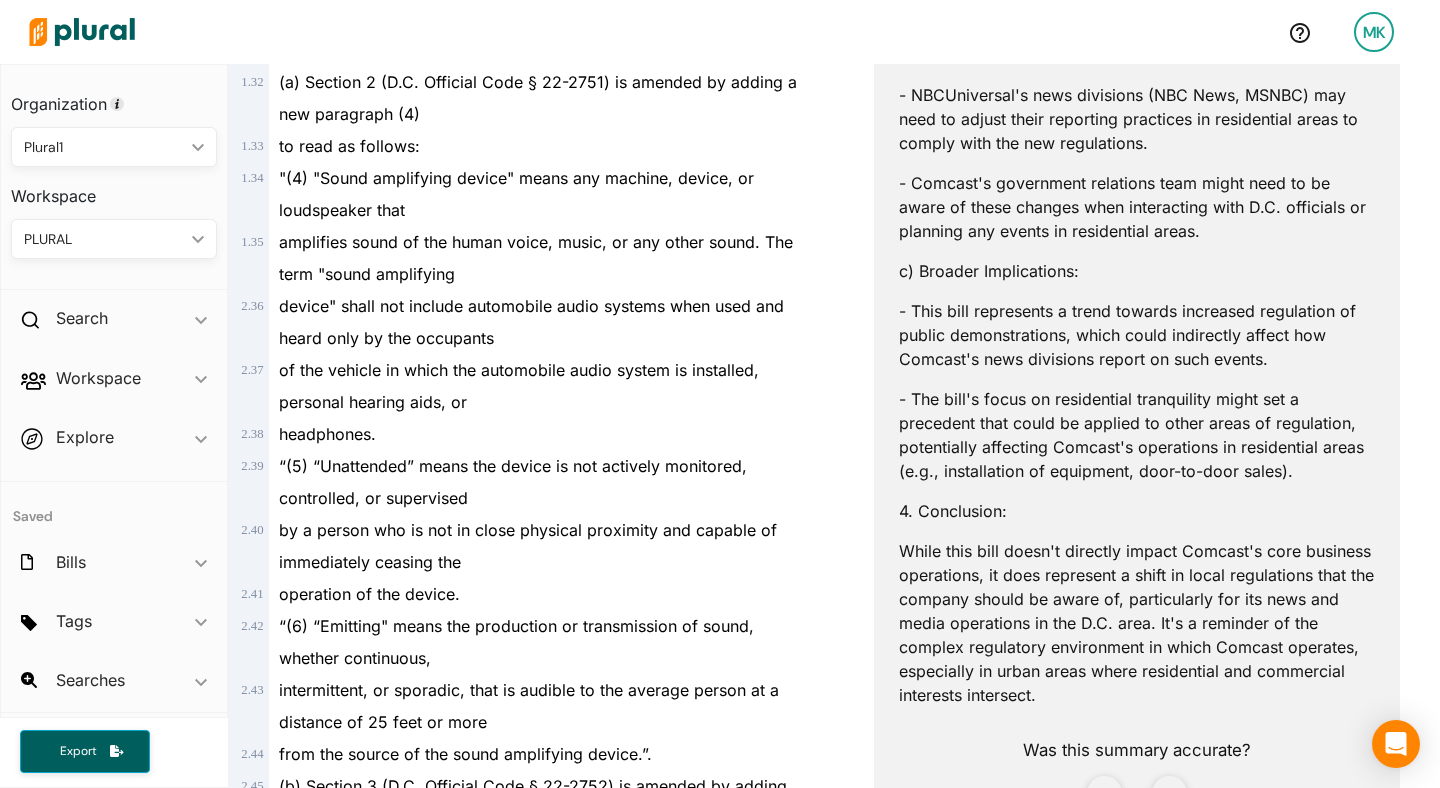 scroll, scrollTop: 1391, scrollLeft: 0, axis: vertical 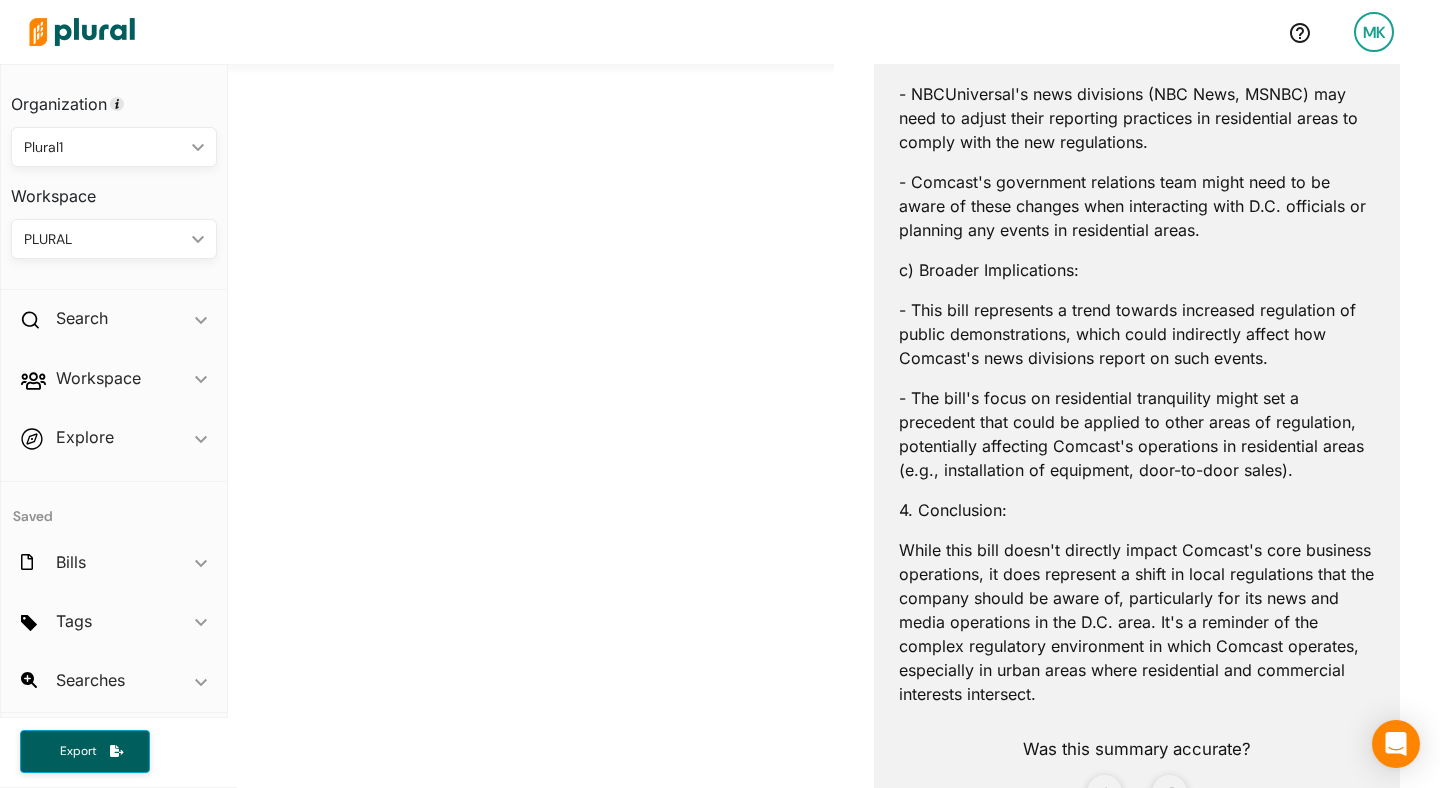 type on "state-dc-26-b260189::2794155" 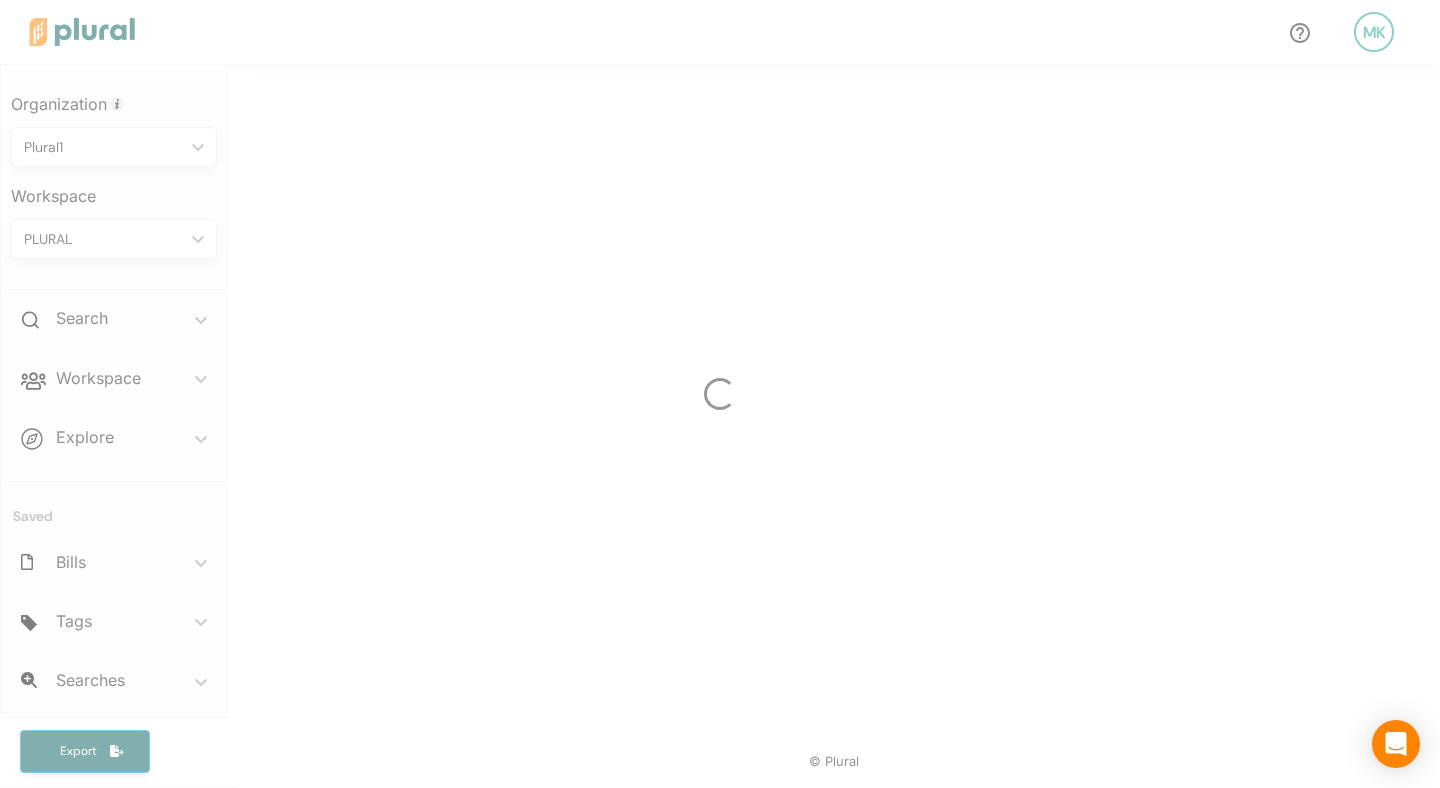 scroll, scrollTop: 532, scrollLeft: 0, axis: vertical 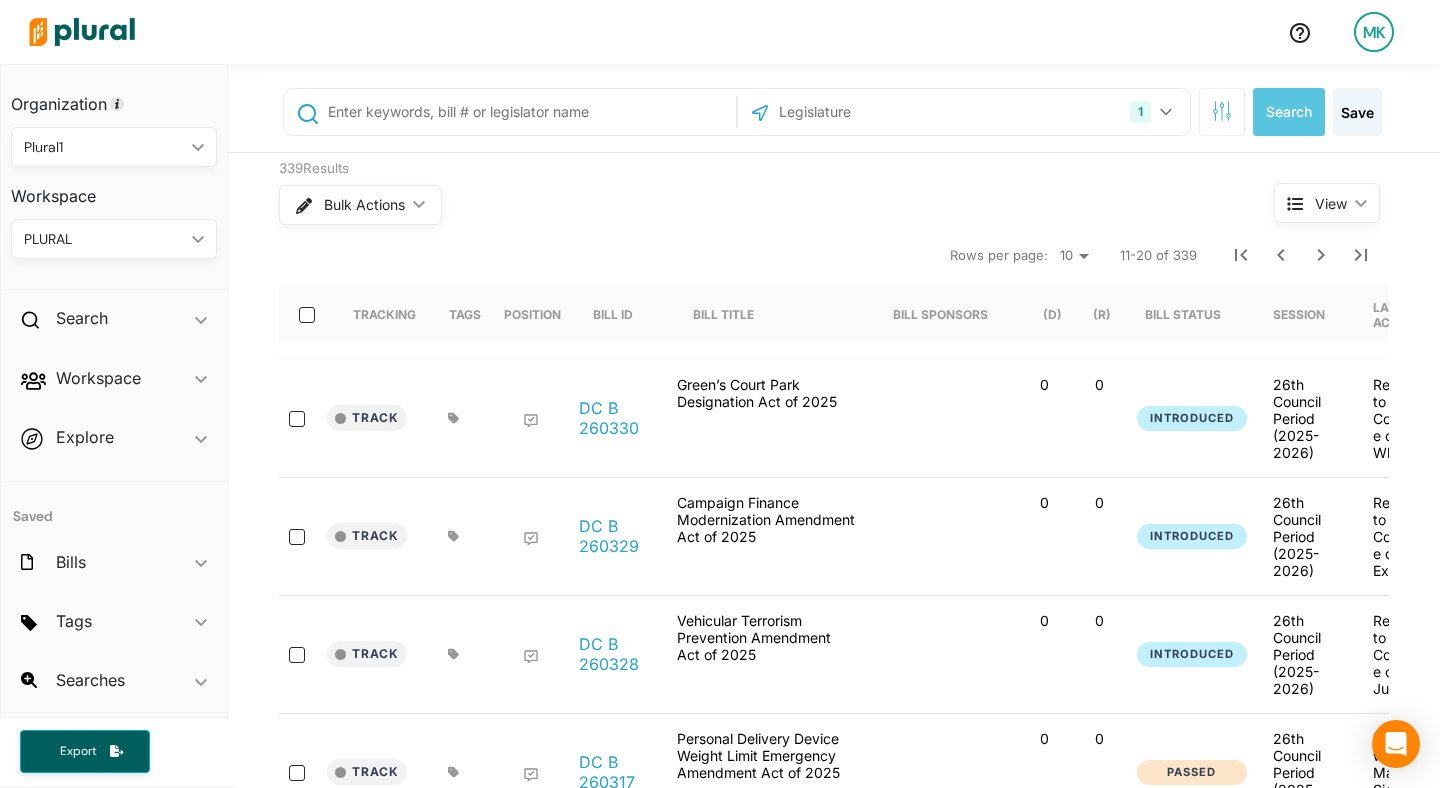 click at bounding box center (528, 112) 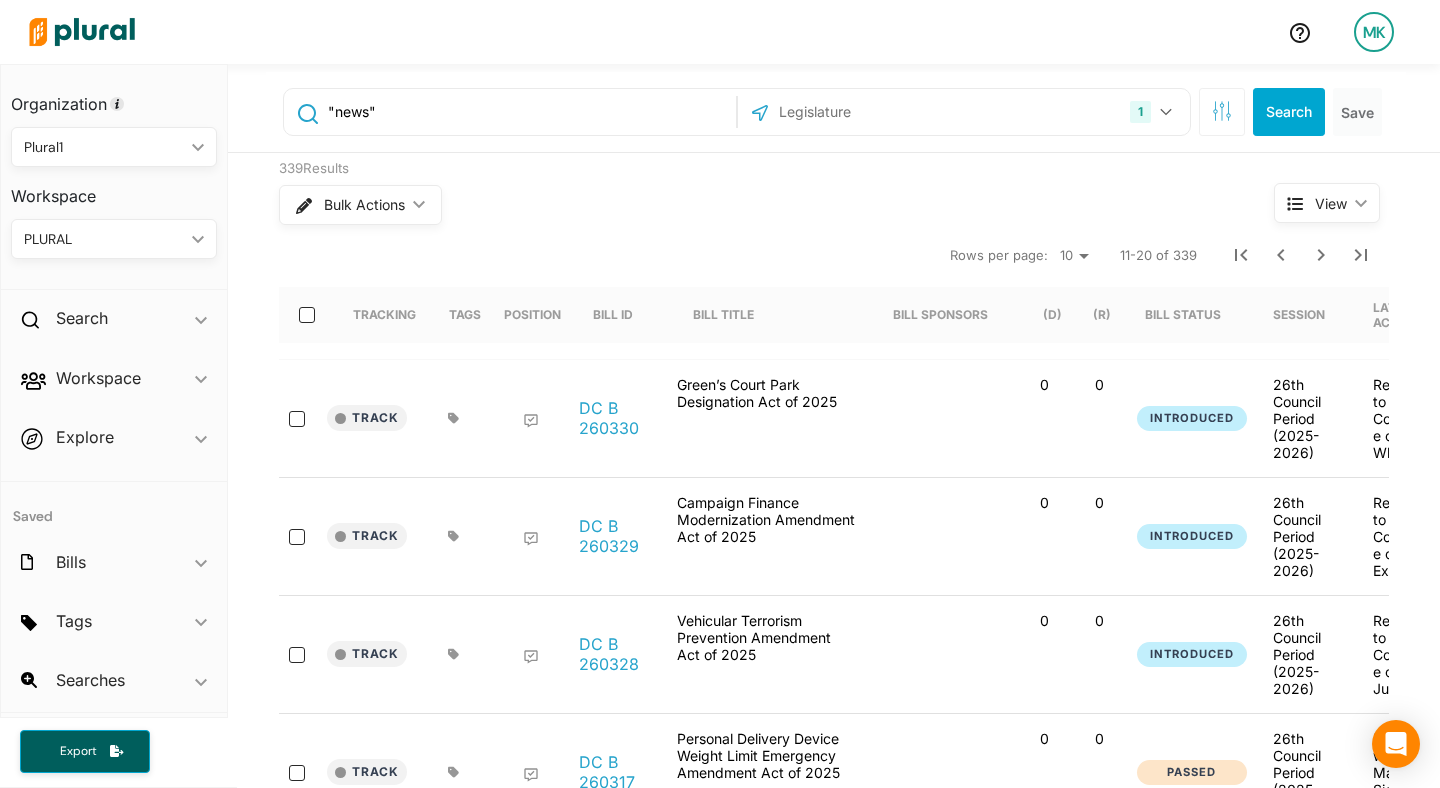 type on ""news"" 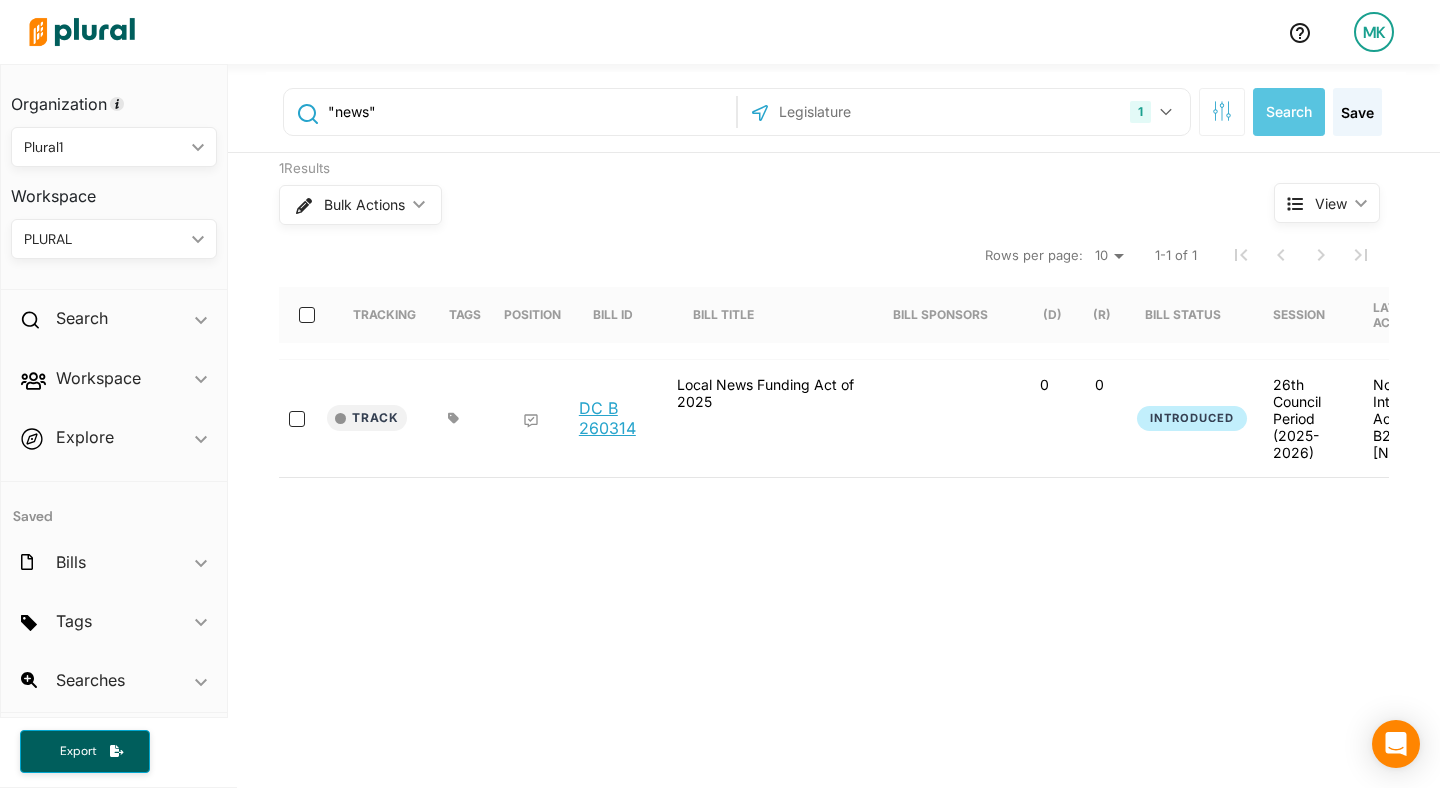 click on "DC B 260314" at bounding box center [617, 418] 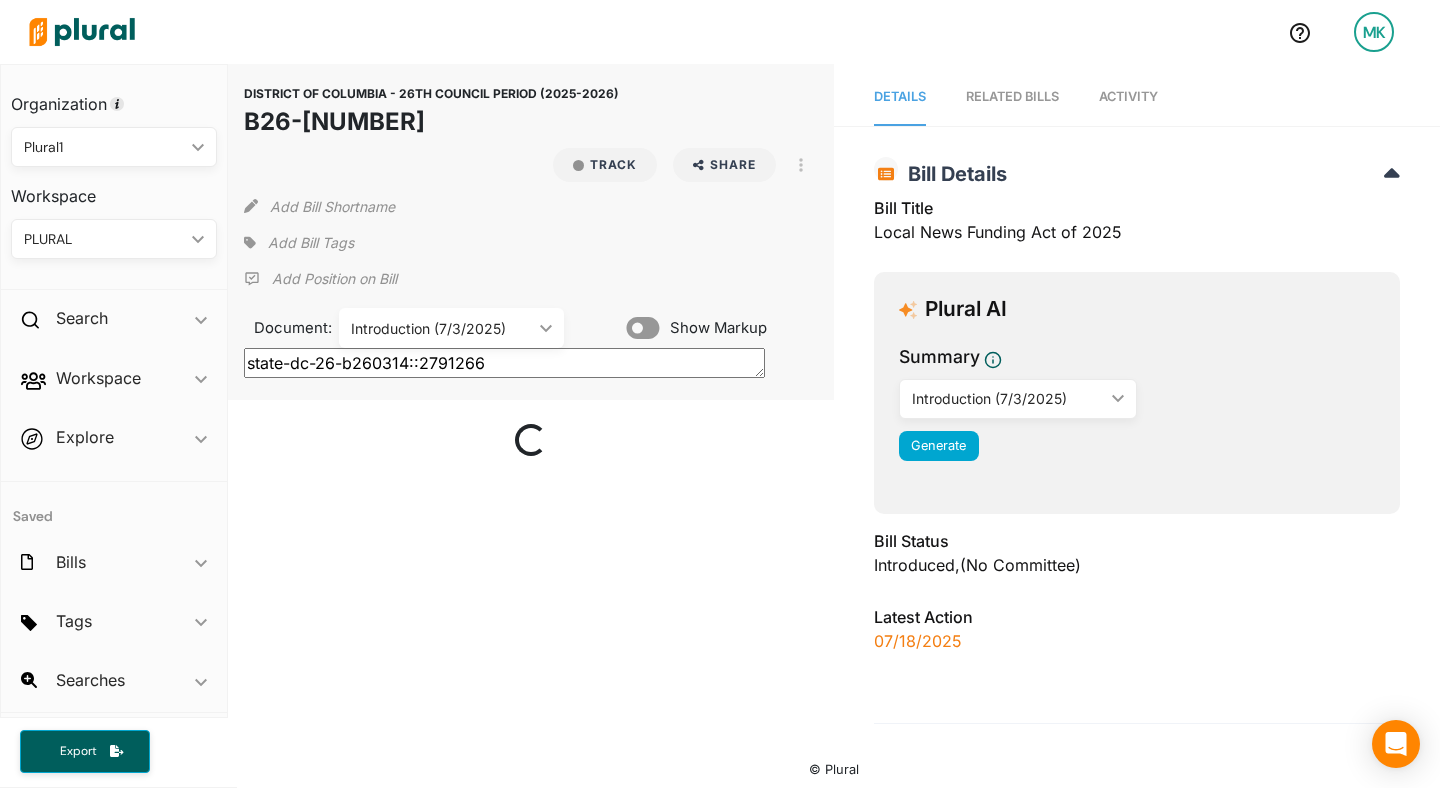 click on "Introduction (7/3/2025)" at bounding box center (441, 328) 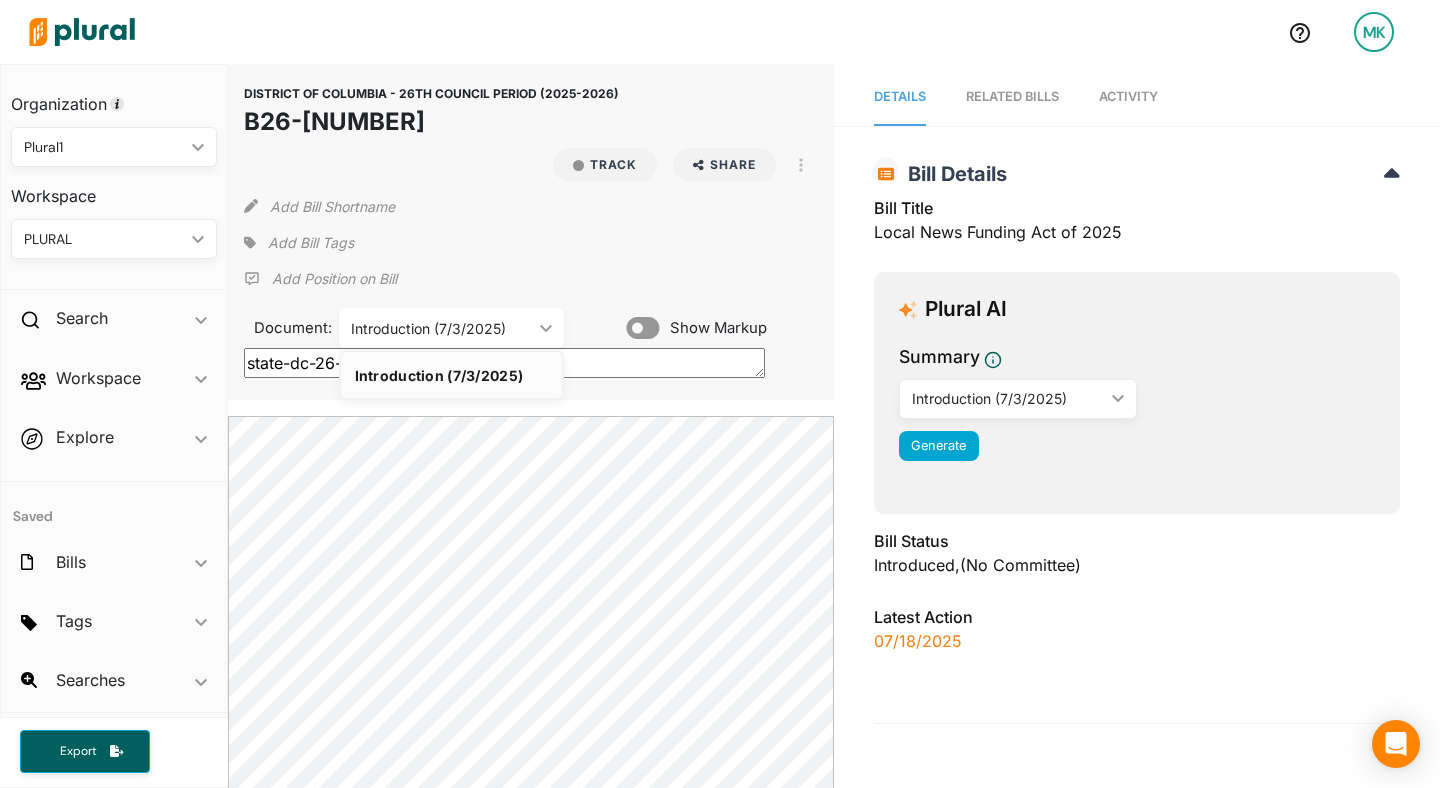 click on "Introduction (7/3/2025)" at bounding box center [441, 328] 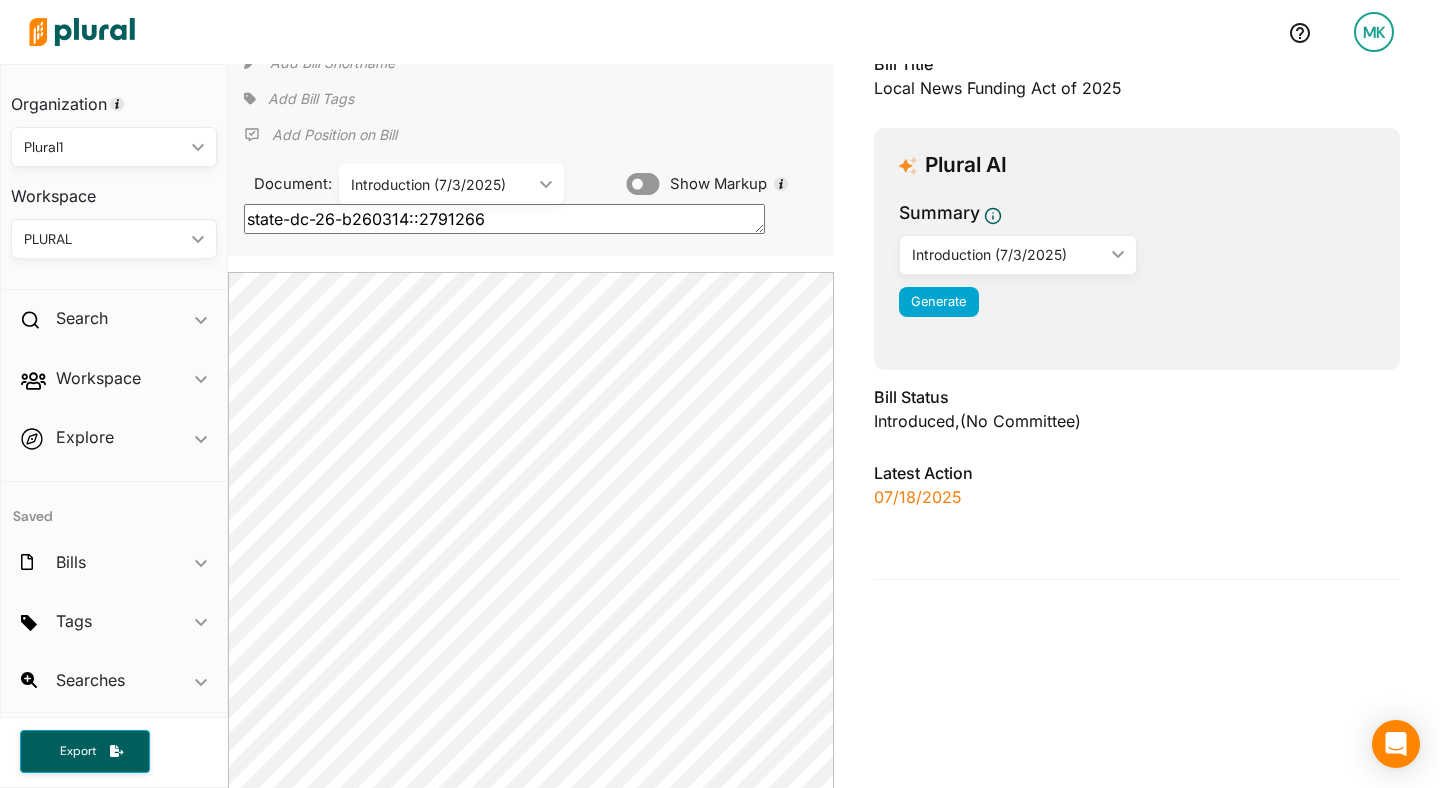 scroll, scrollTop: 146, scrollLeft: 0, axis: vertical 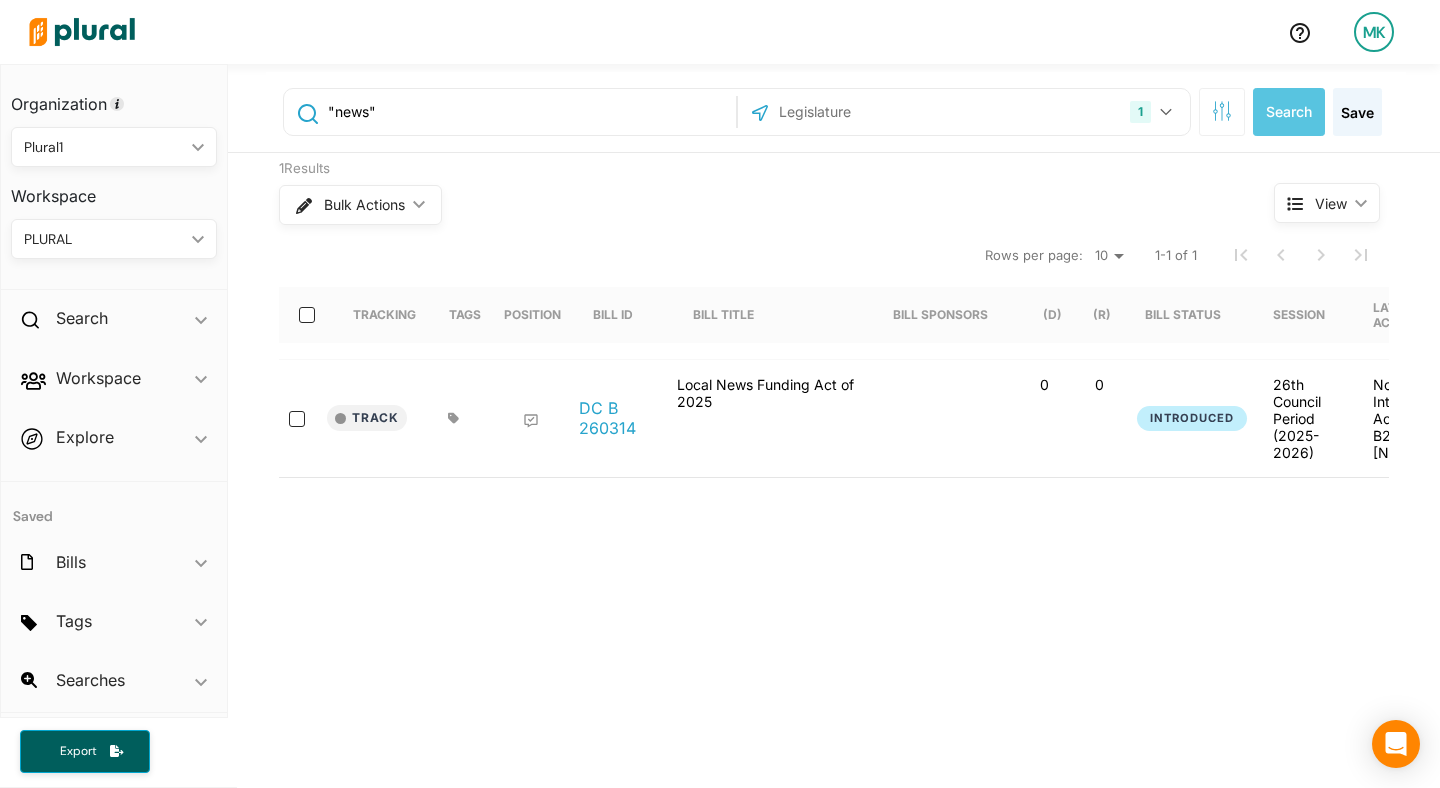 click on ""news"" at bounding box center (528, 112) 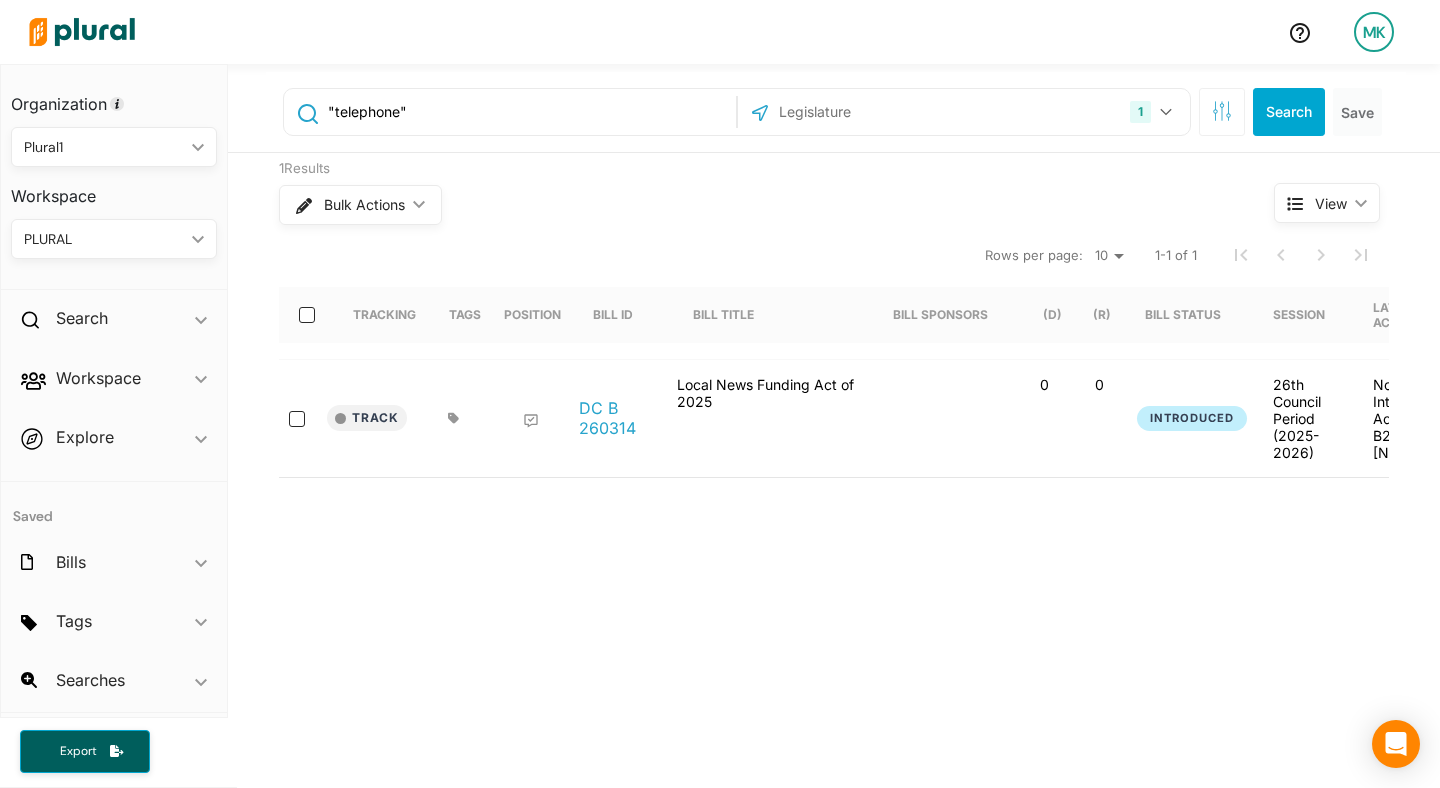 type on ""telephone"" 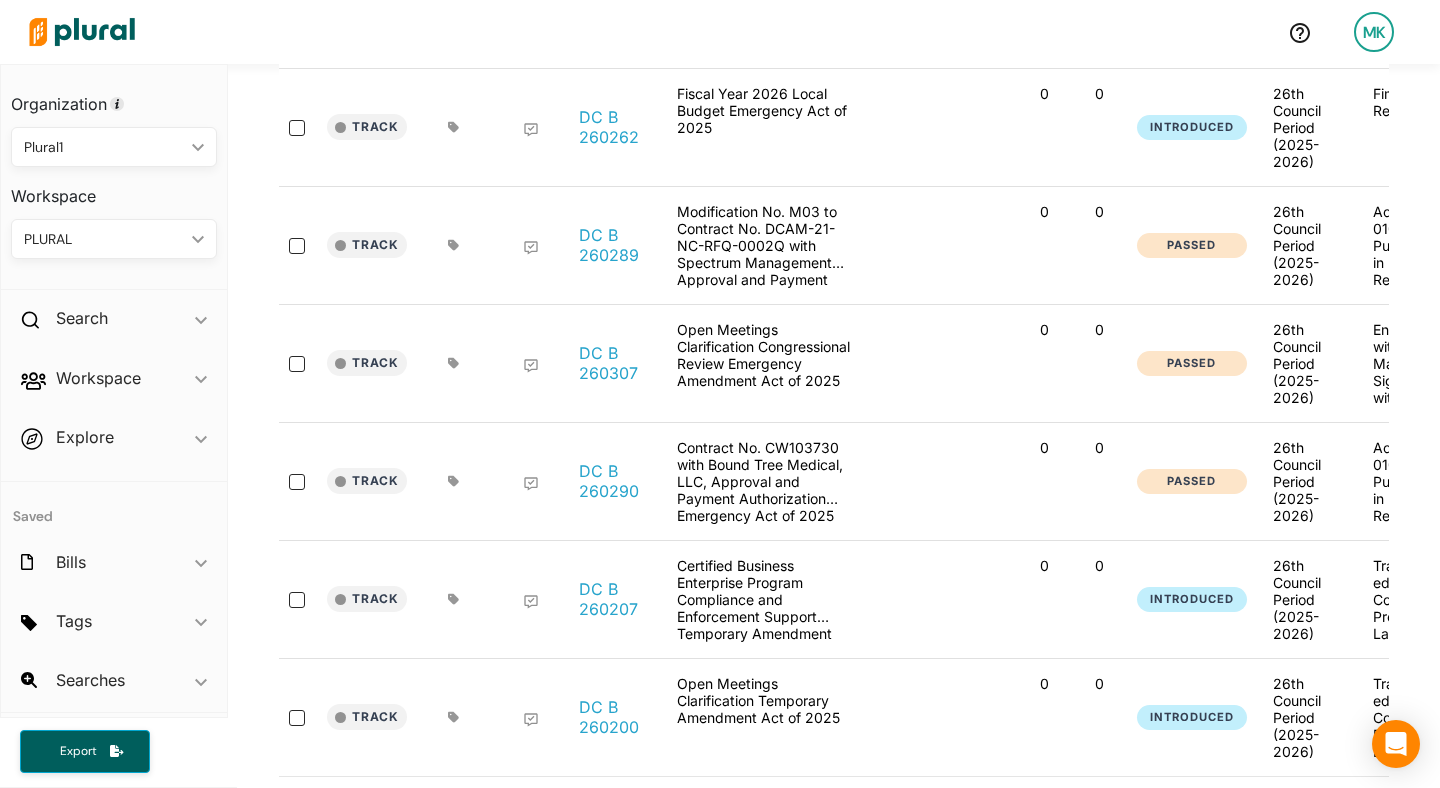 scroll, scrollTop: 769, scrollLeft: 0, axis: vertical 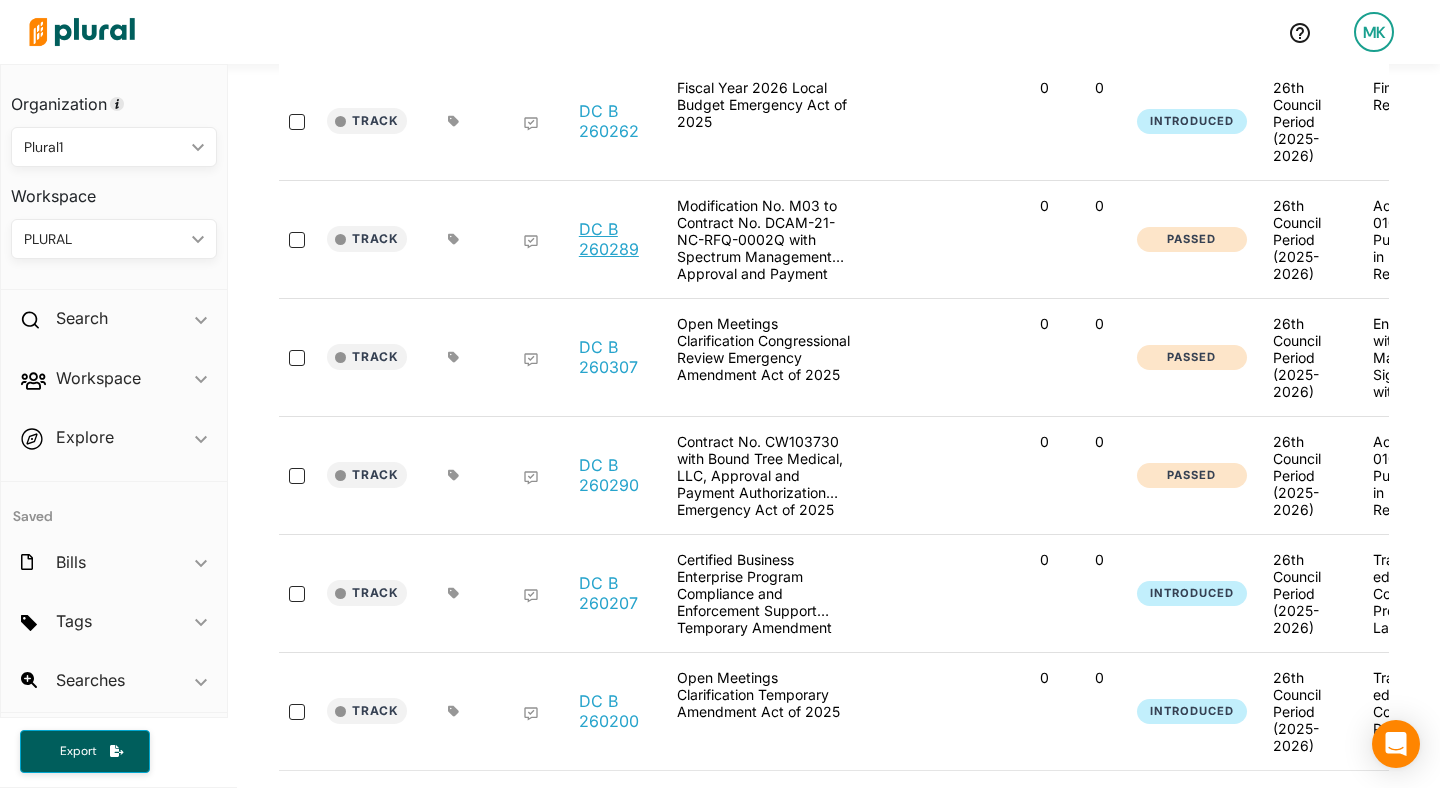 click on "DC B 260289" at bounding box center [617, 239] 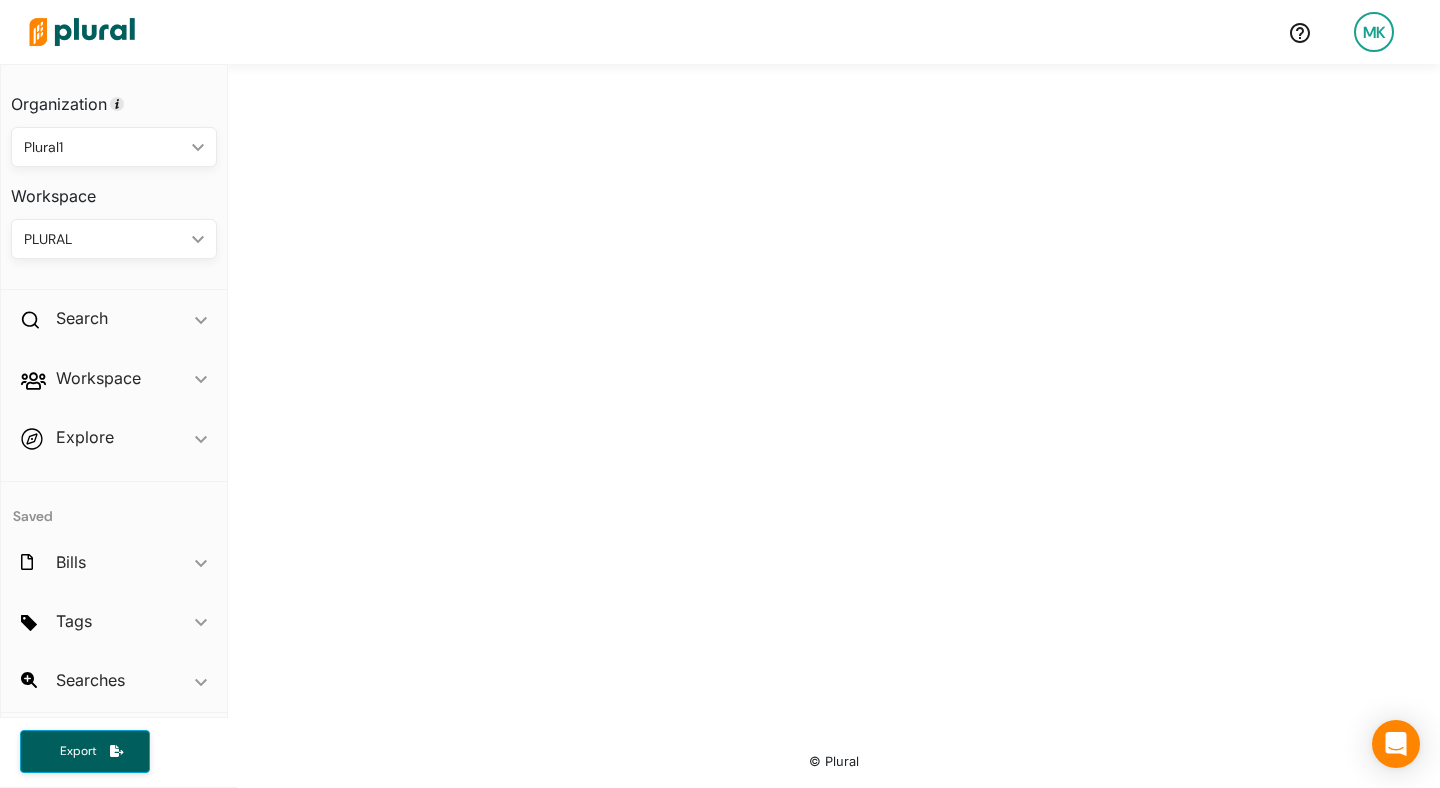 scroll, scrollTop: 0, scrollLeft: 0, axis: both 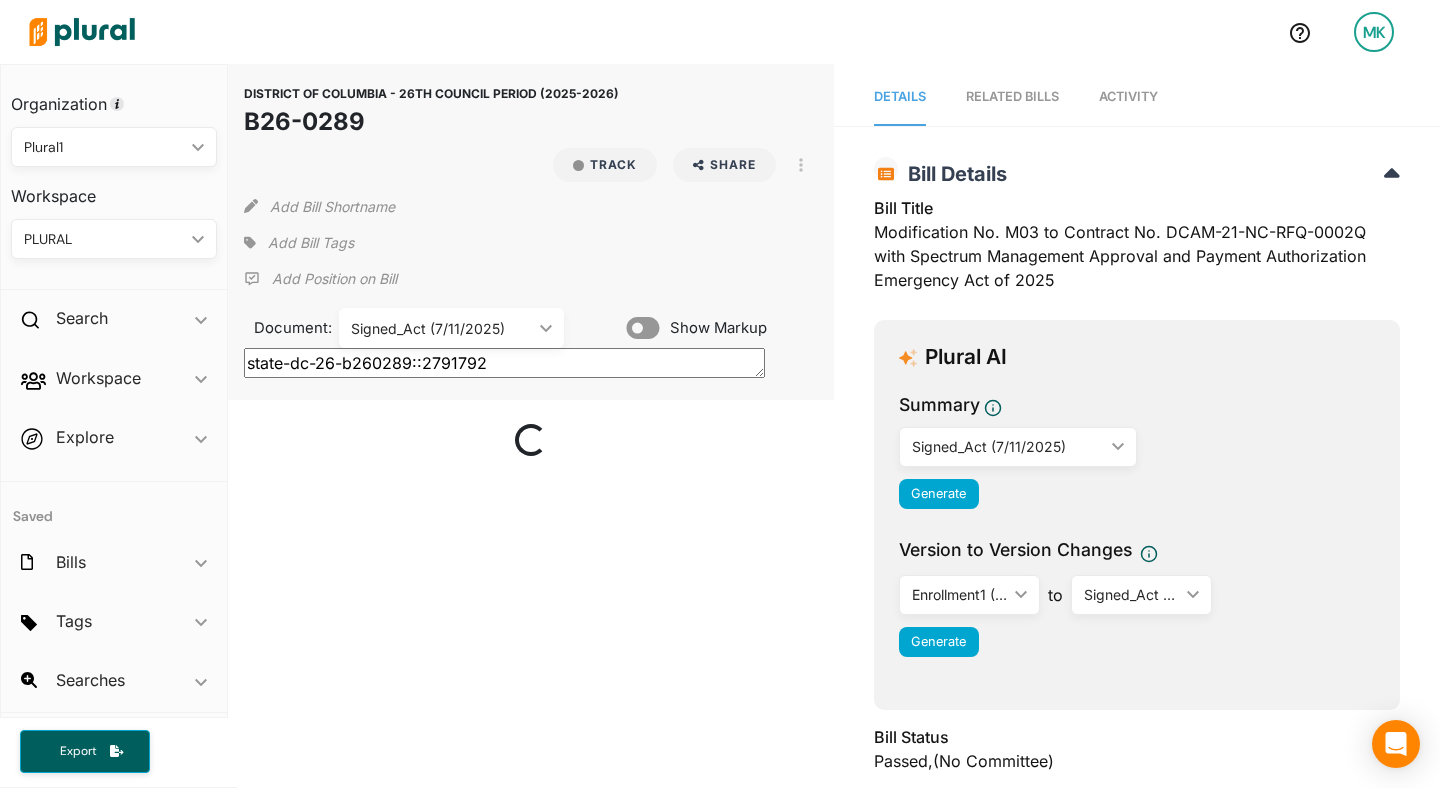 click on "Signed_Act (7/11/2025)" at bounding box center (441, 328) 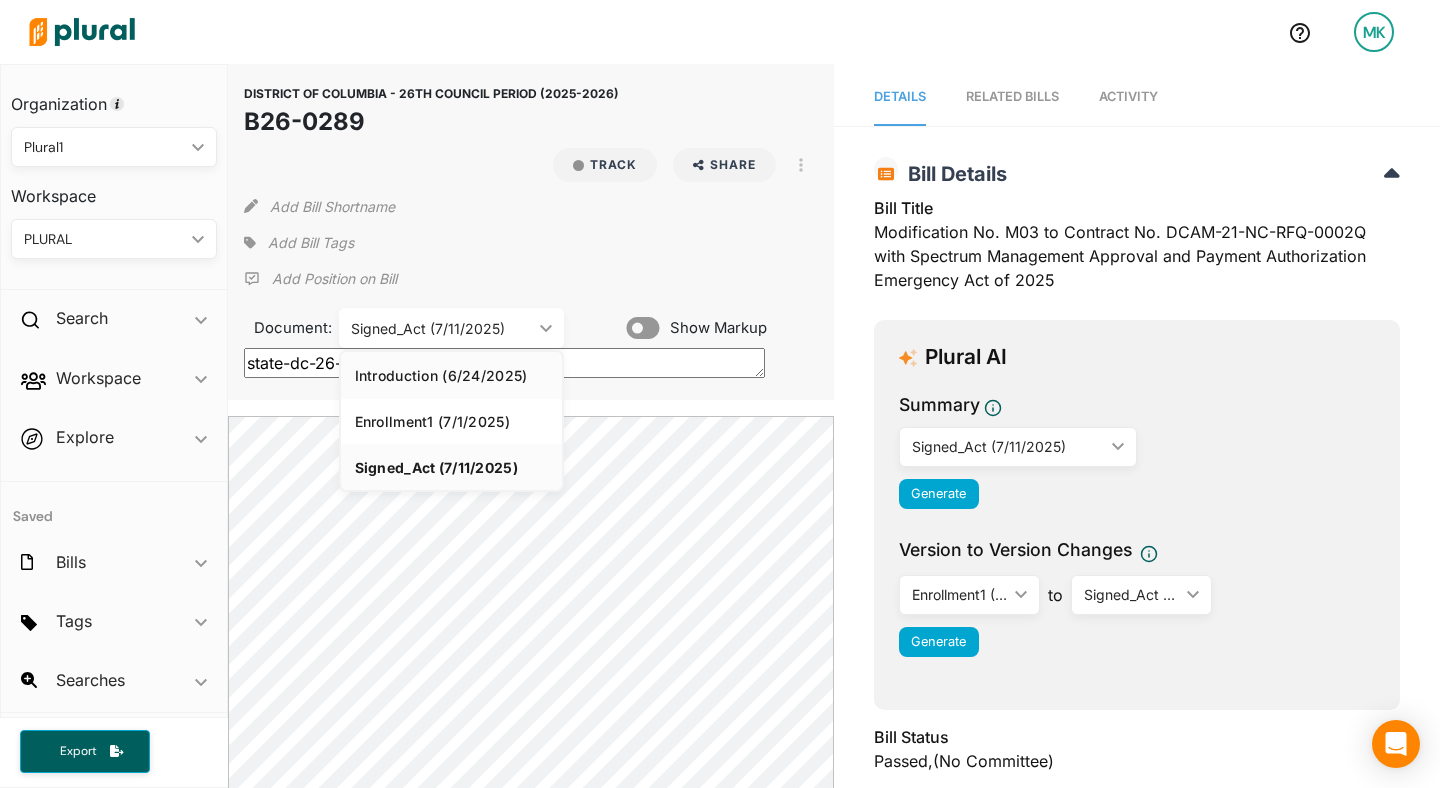 click on "Introduction (6/24/2025)" at bounding box center (451, 375) 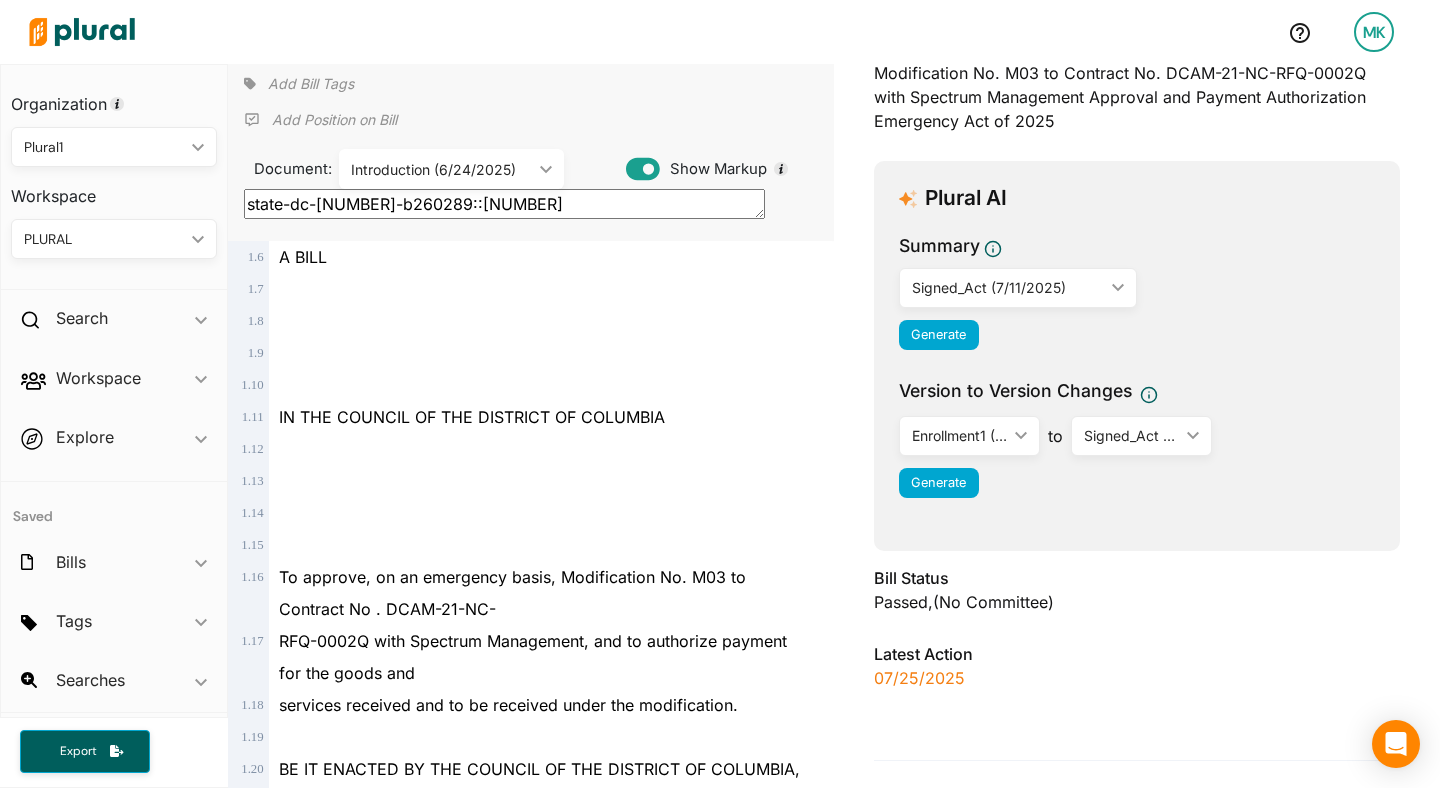 scroll, scrollTop: 0, scrollLeft: 0, axis: both 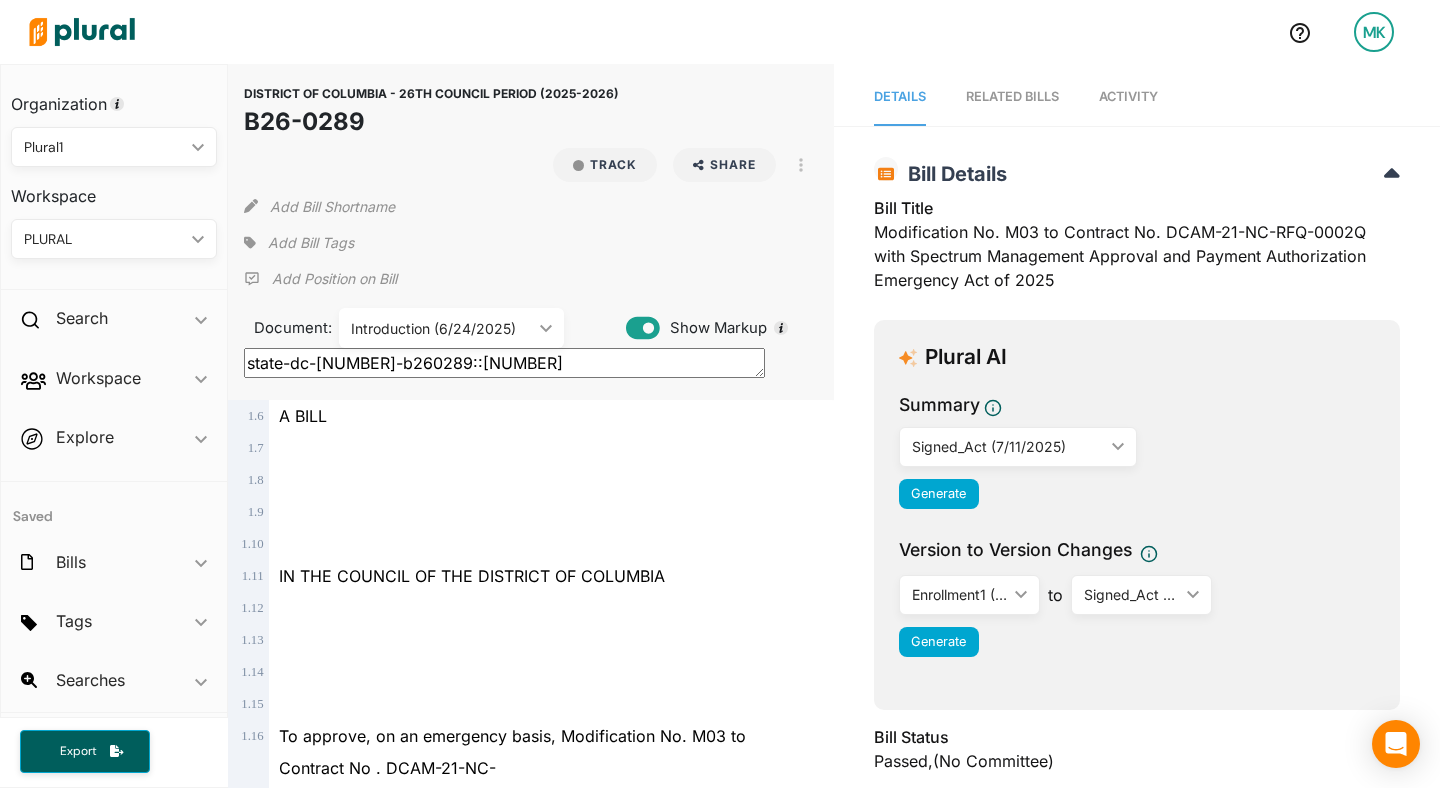 click on "Signed_Act (7/11/2025)" at bounding box center [1008, 446] 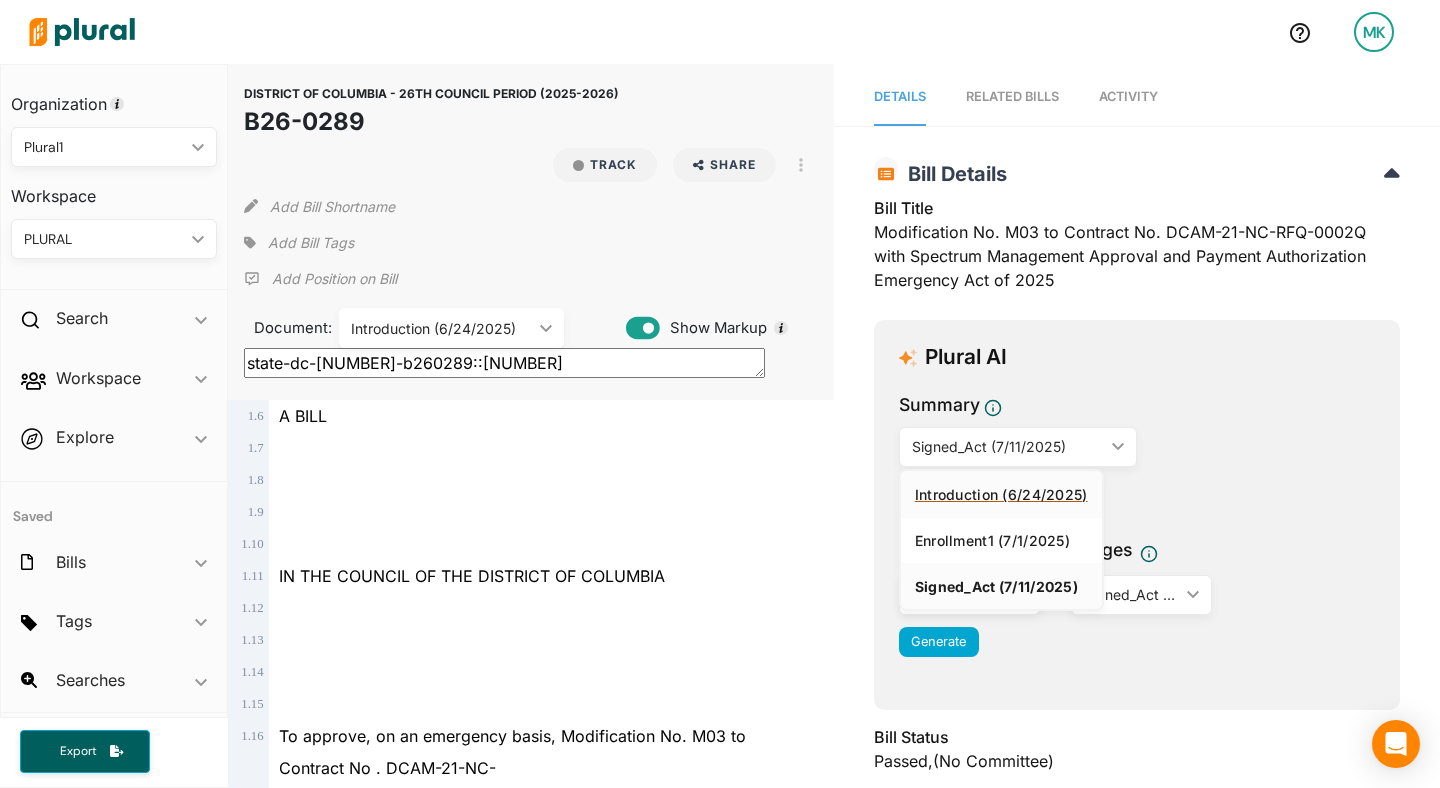 click on "Introduction (6/24/2025)" at bounding box center (1001, 494) 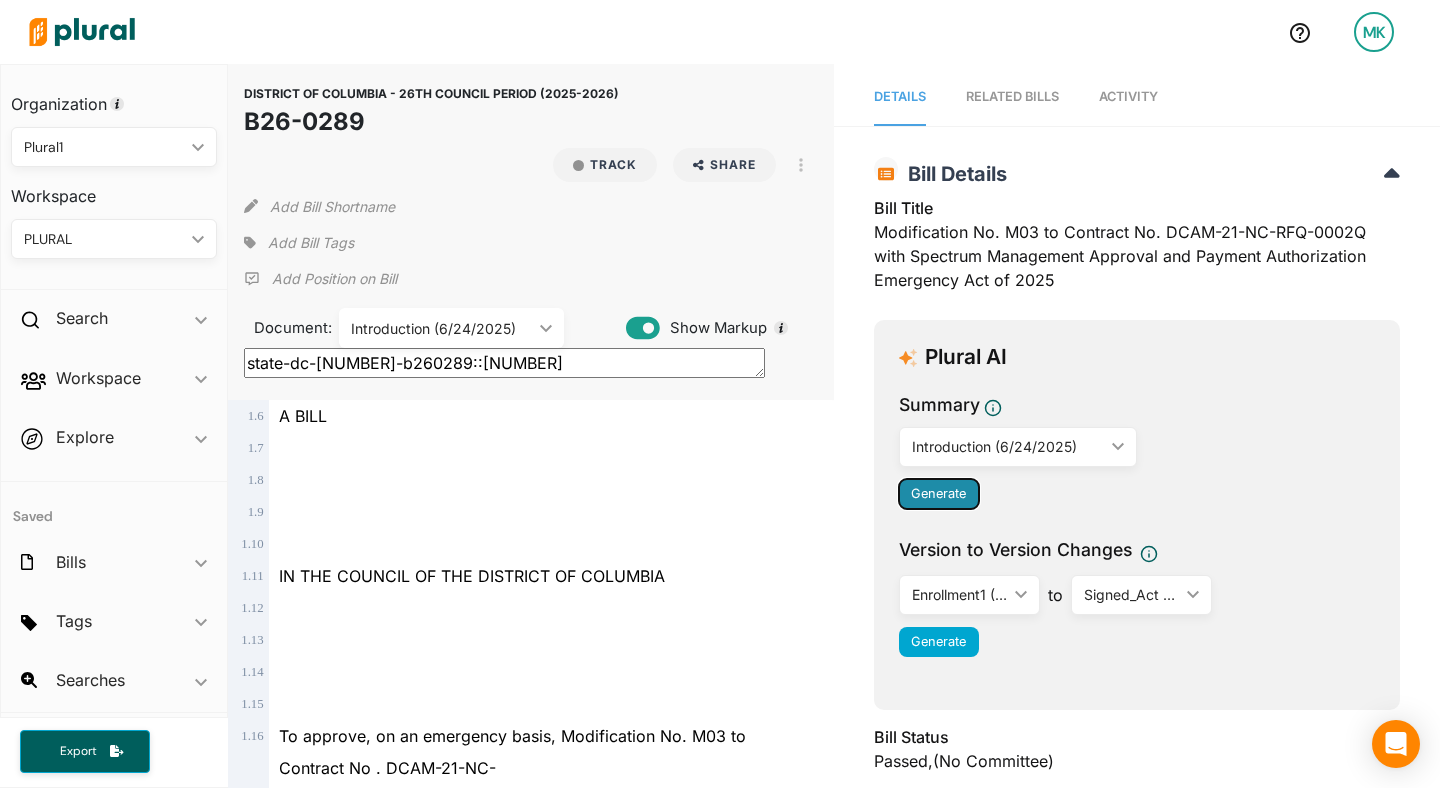 click on "Generate" at bounding box center (939, 494) 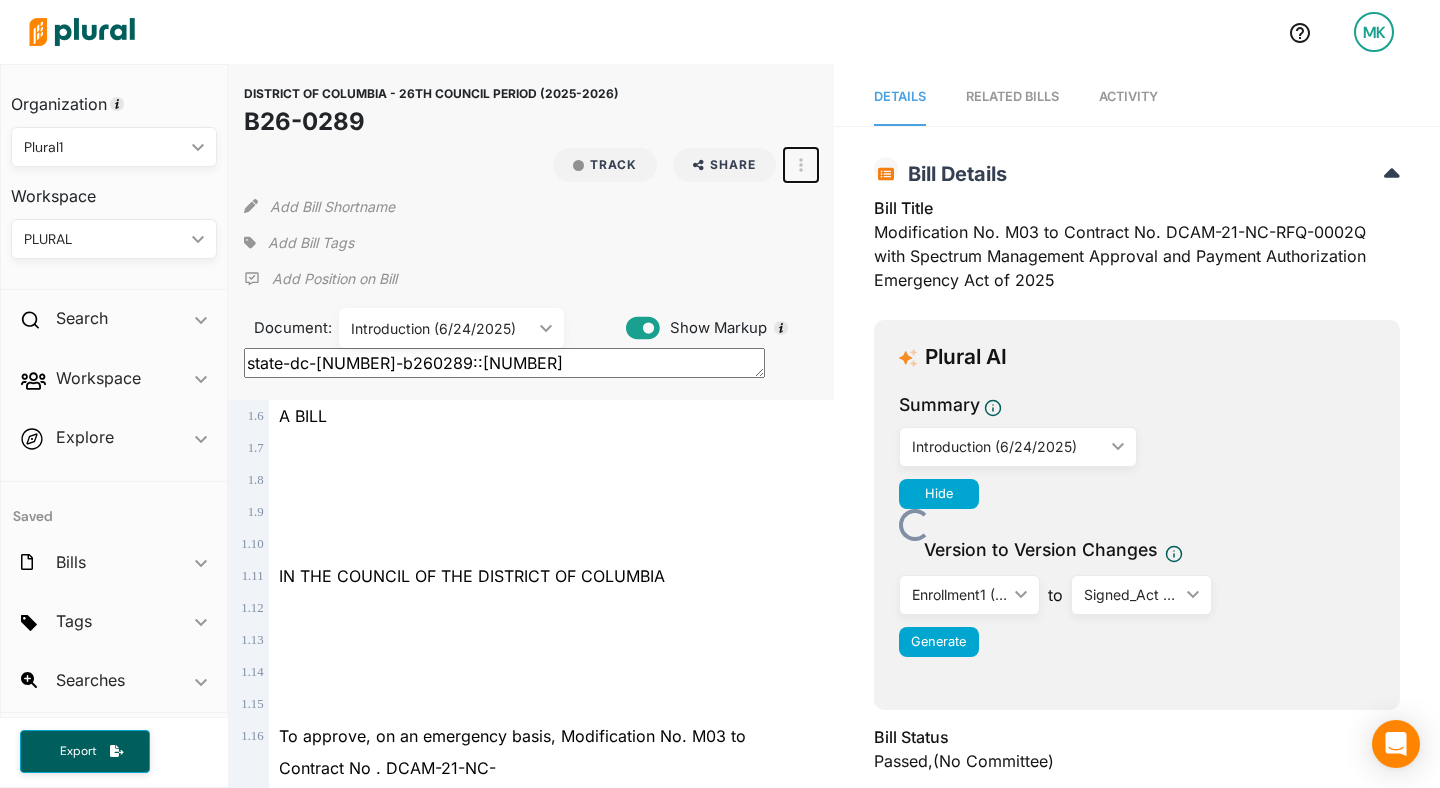 click at bounding box center [801, 165] 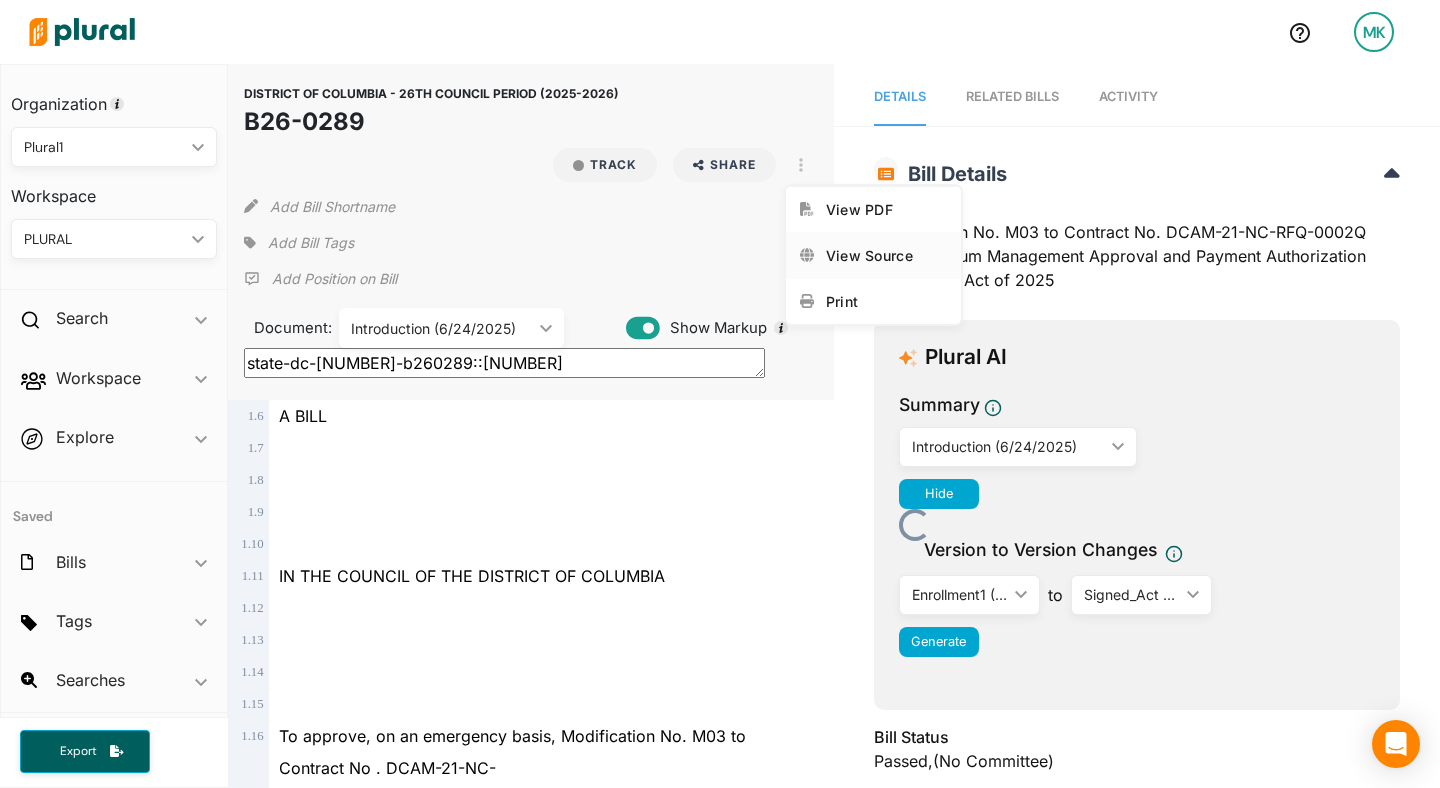 click on "View Source" at bounding box center [873, 255] 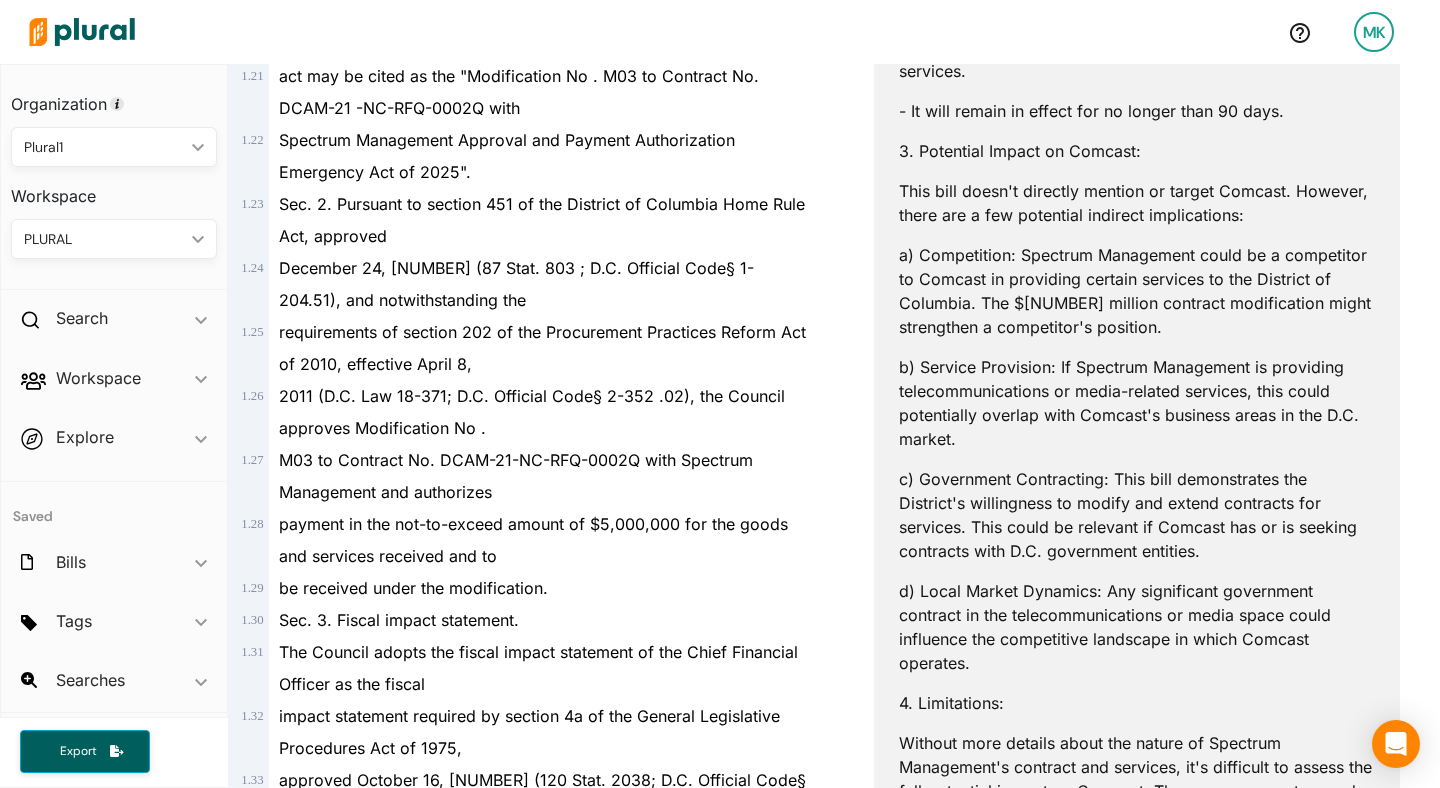 scroll, scrollTop: 0, scrollLeft: 0, axis: both 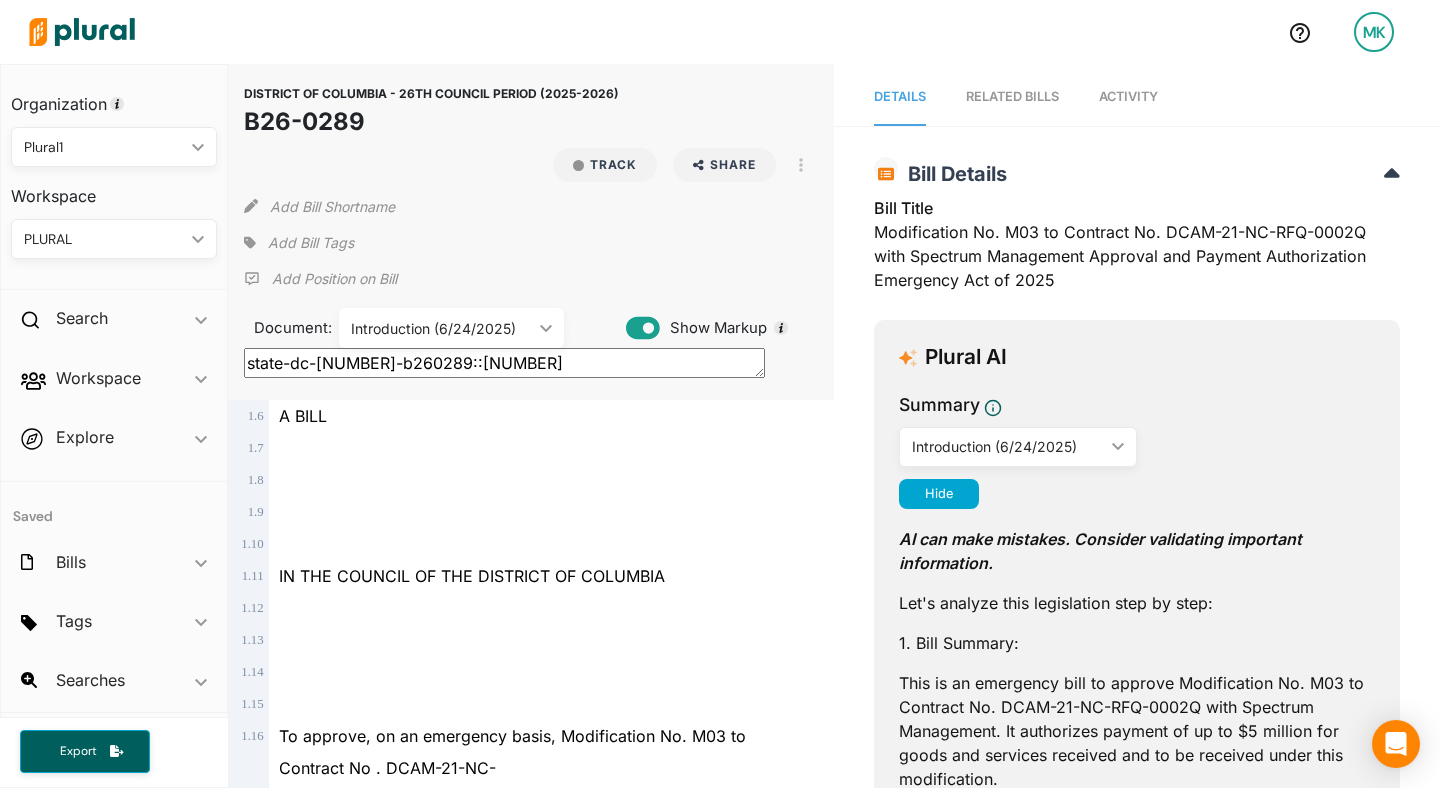 type on "state-dc-26-b260289::2791792" 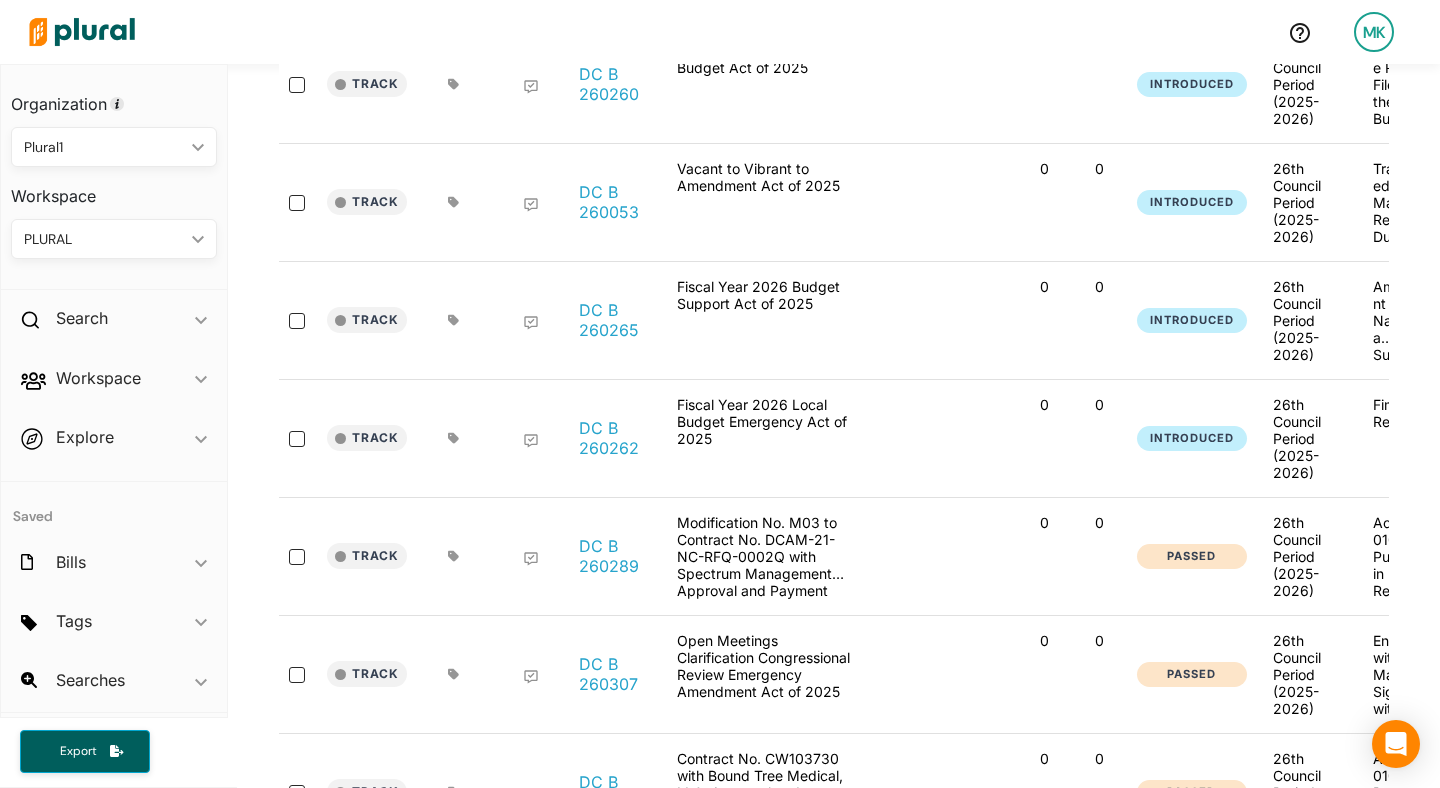scroll, scrollTop: 0, scrollLeft: 0, axis: both 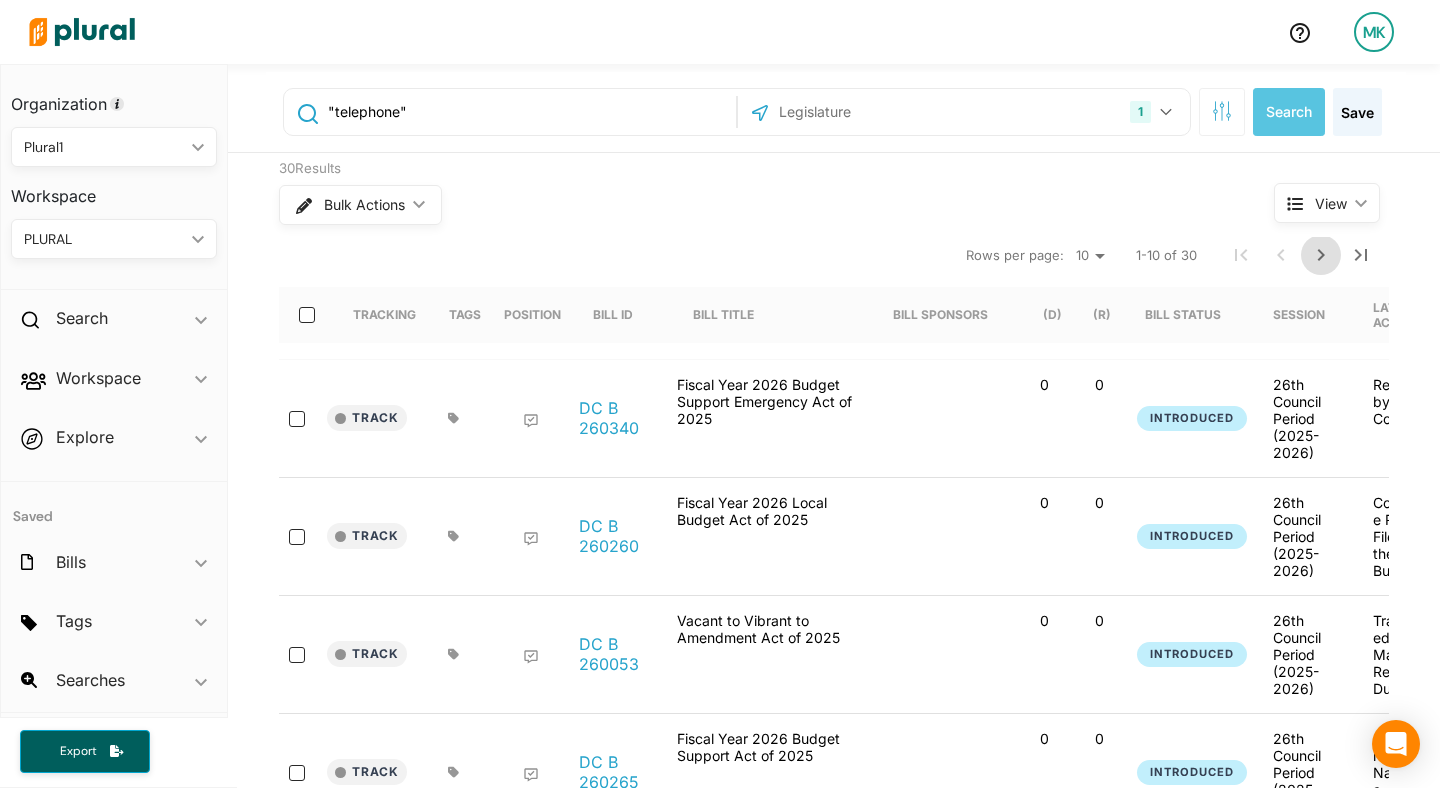 click 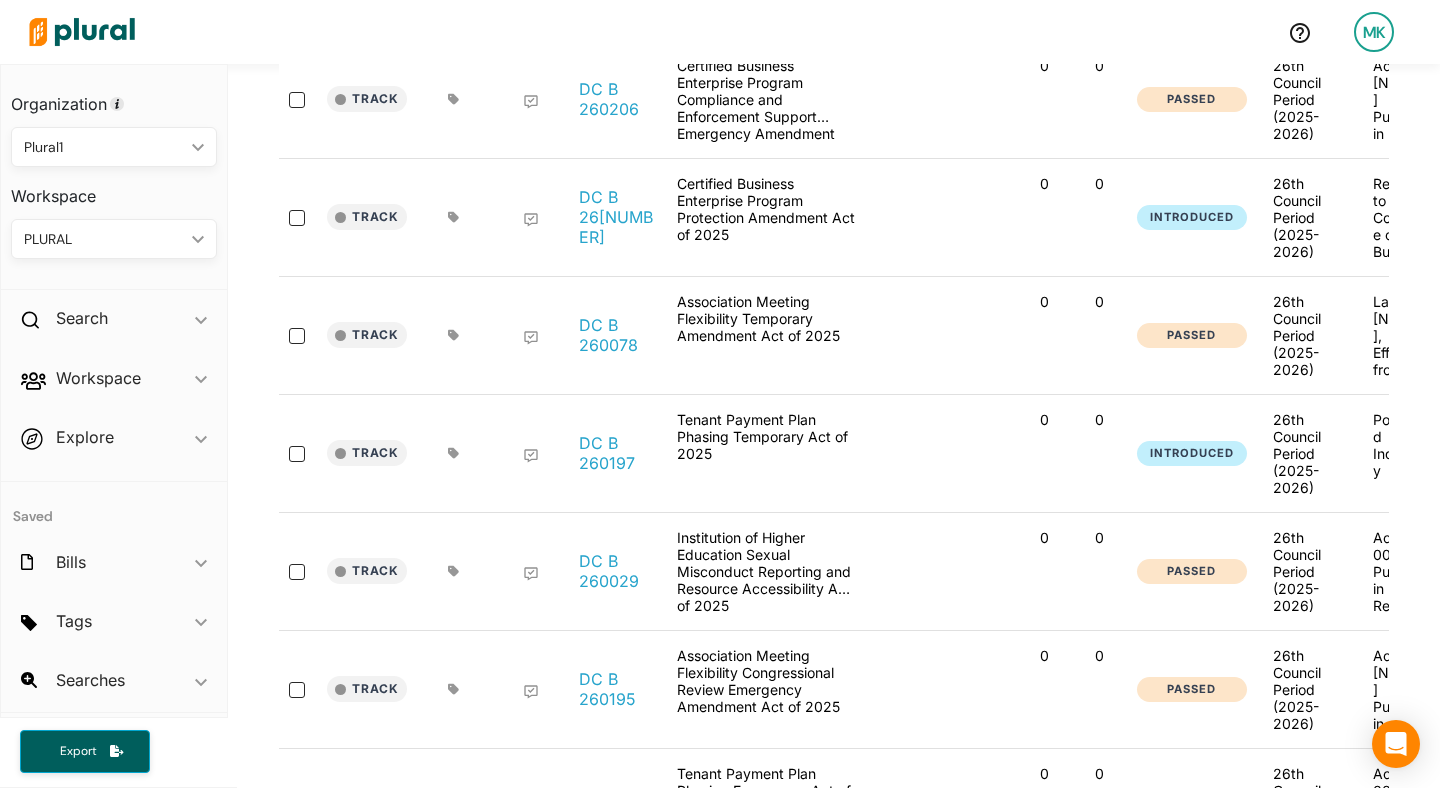 scroll, scrollTop: 315, scrollLeft: 0, axis: vertical 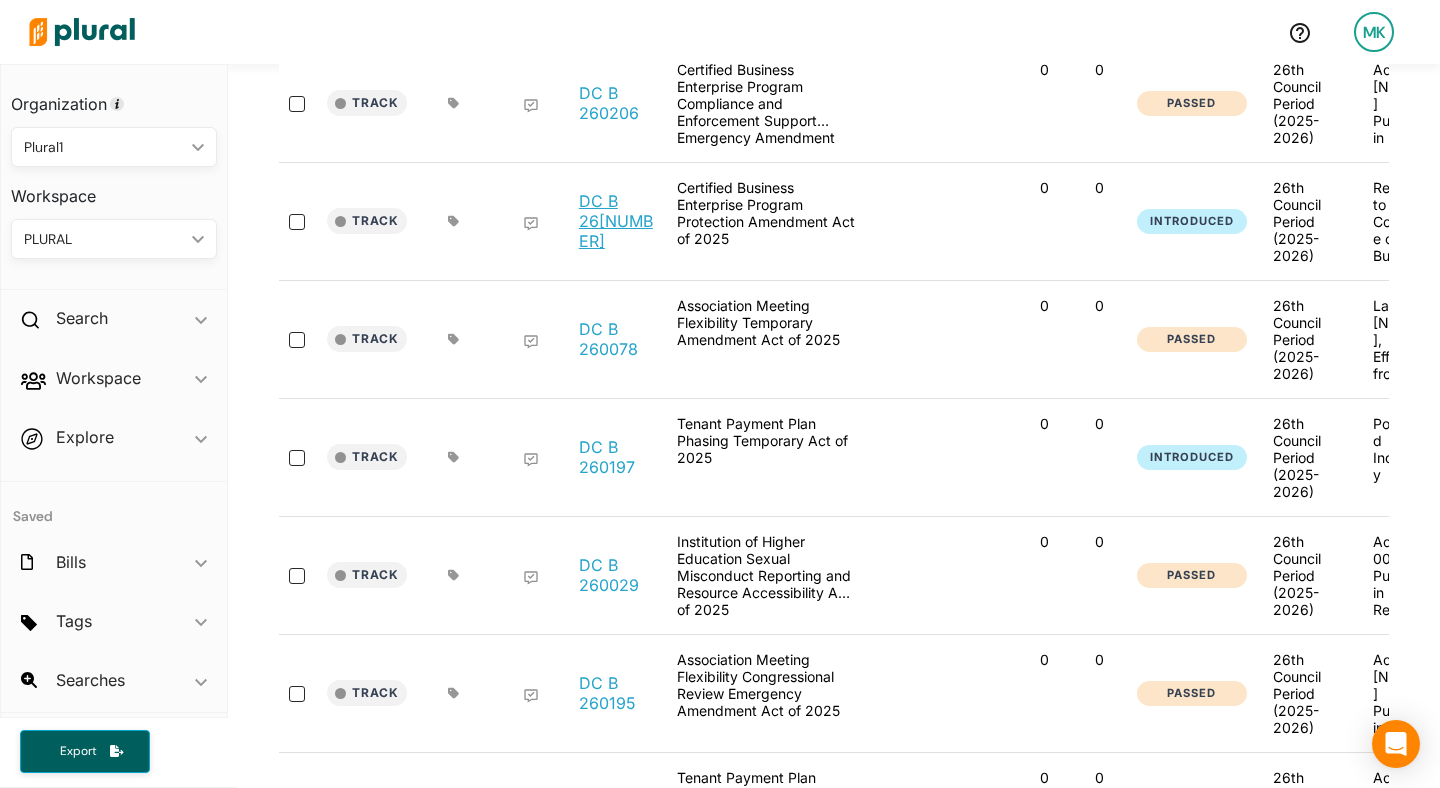 click on "DC B 260253" at bounding box center (617, 221) 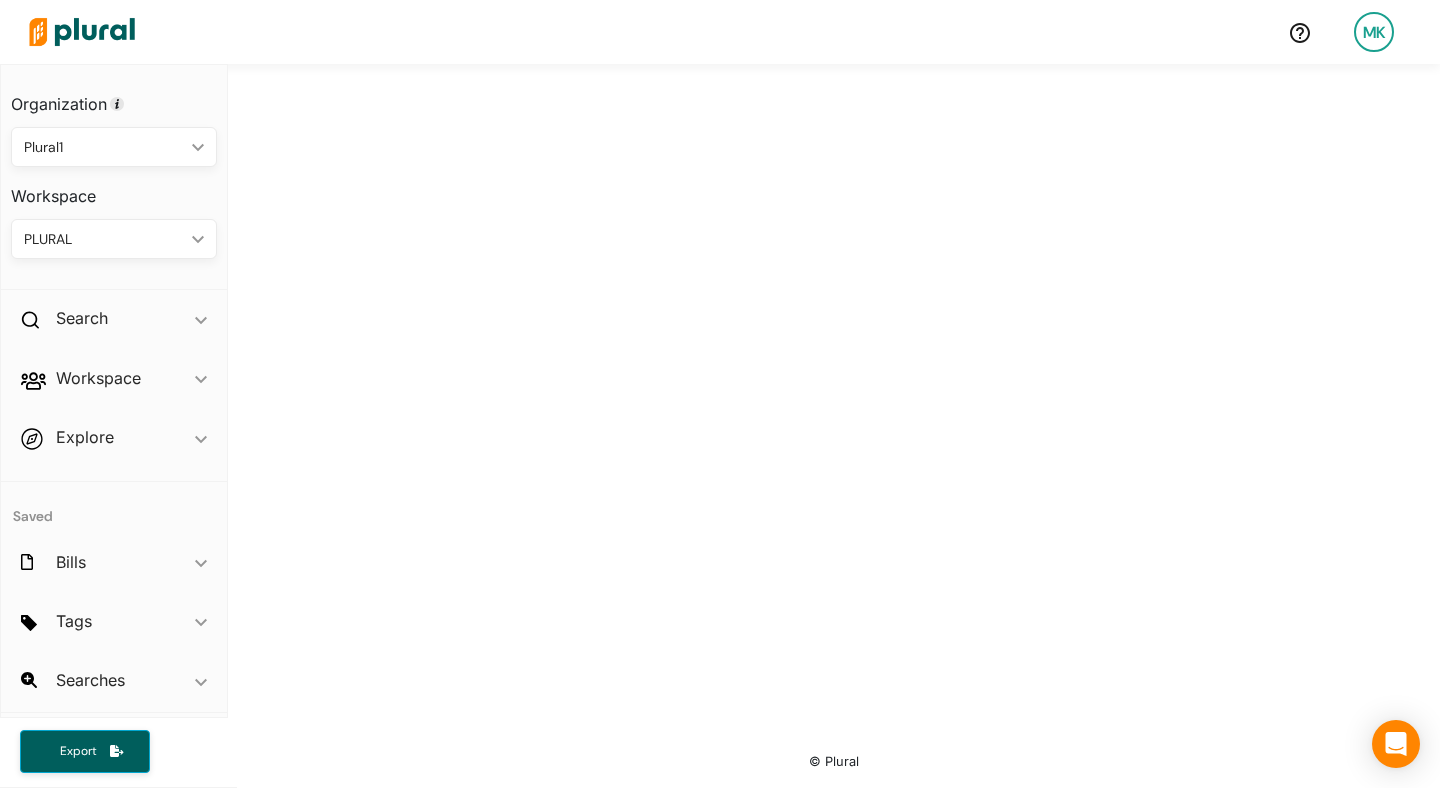scroll, scrollTop: 0, scrollLeft: 0, axis: both 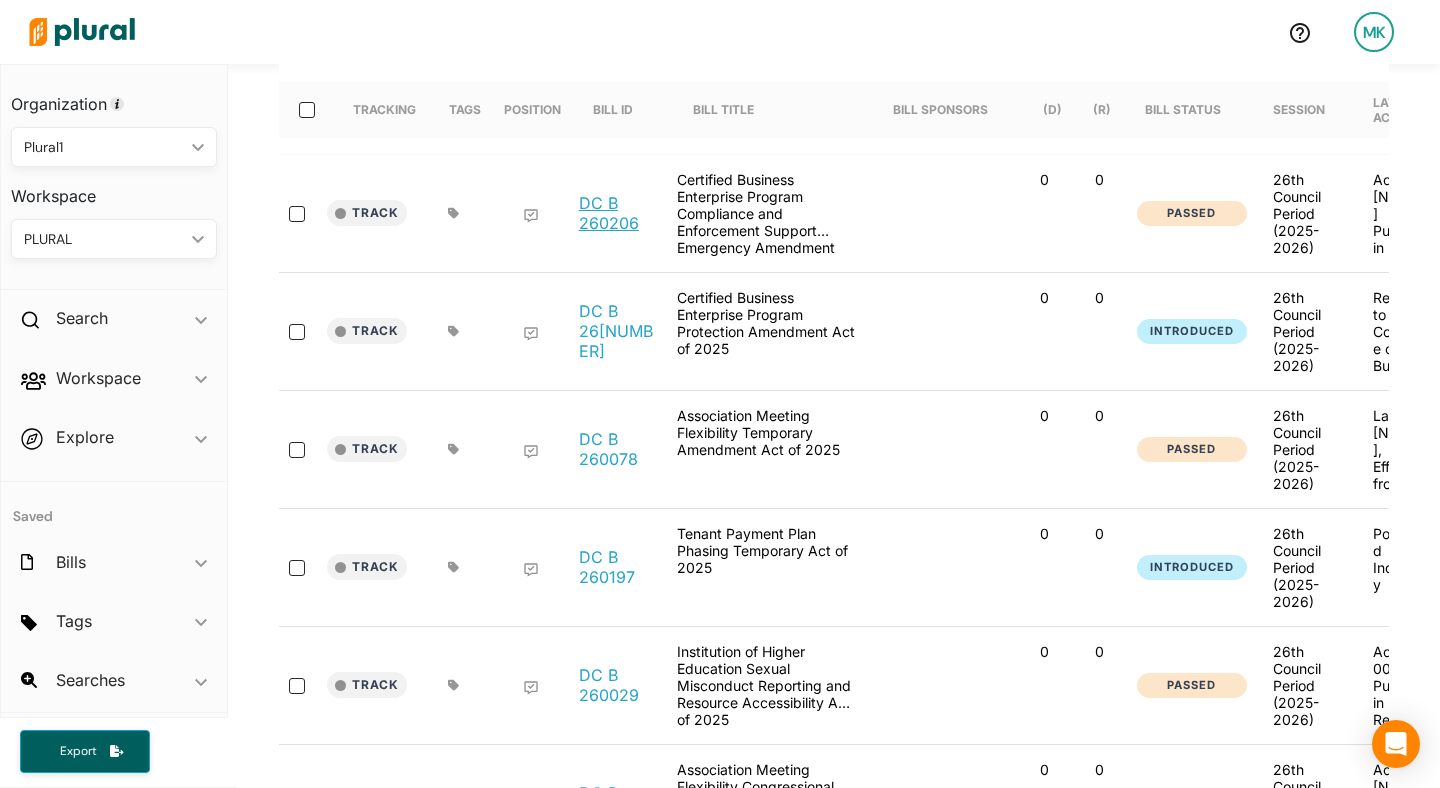 click on "DC B 260206" at bounding box center (617, 213) 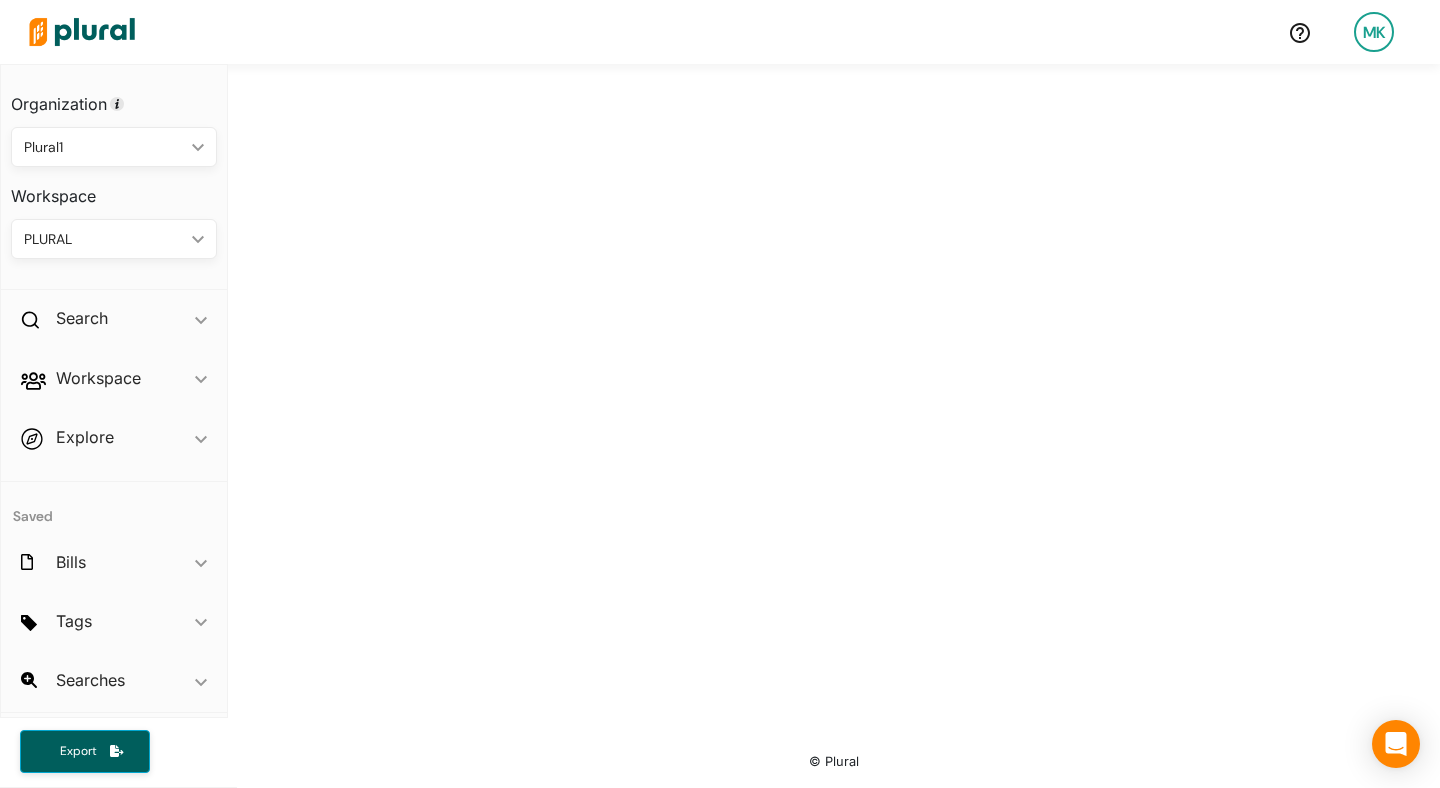 scroll, scrollTop: 0, scrollLeft: 0, axis: both 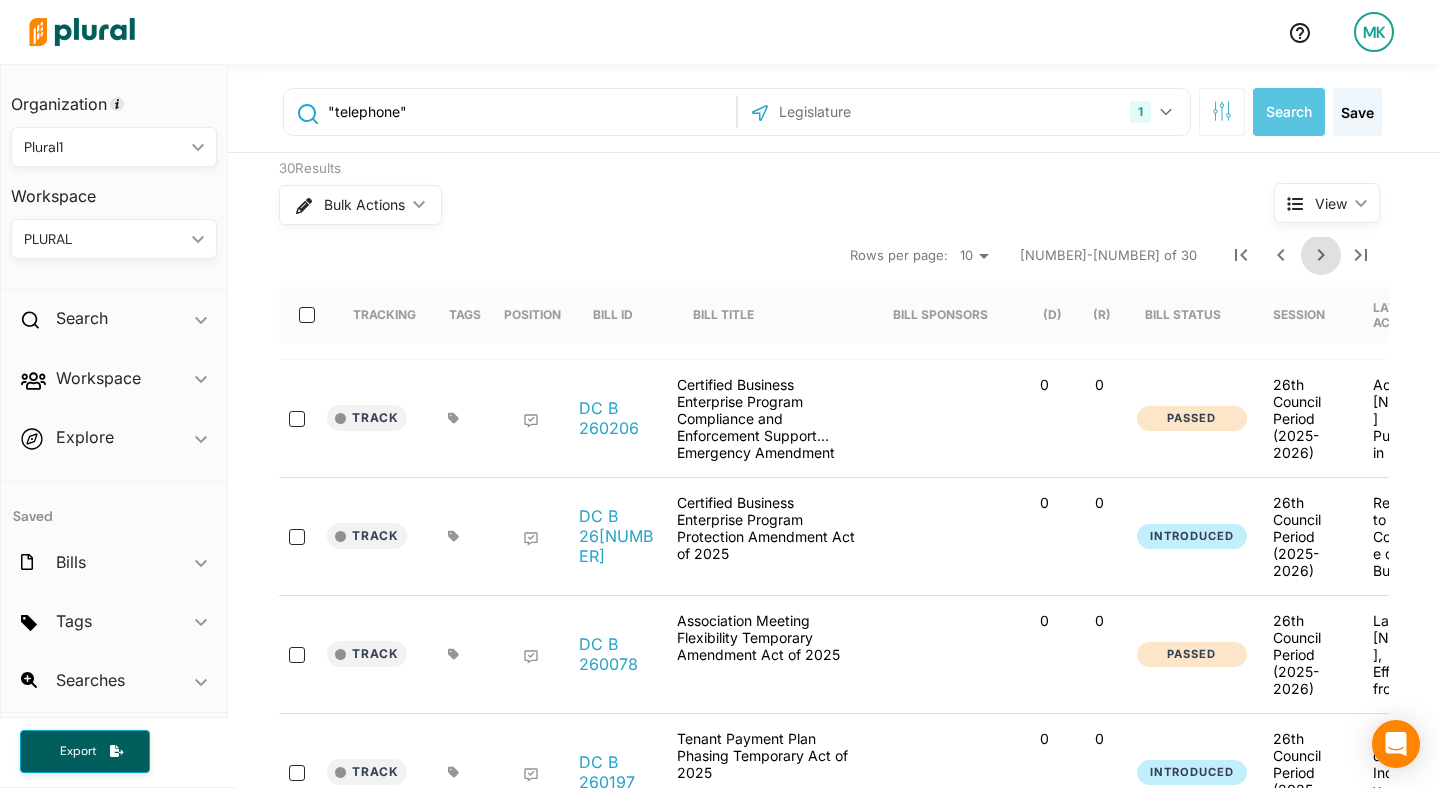 click 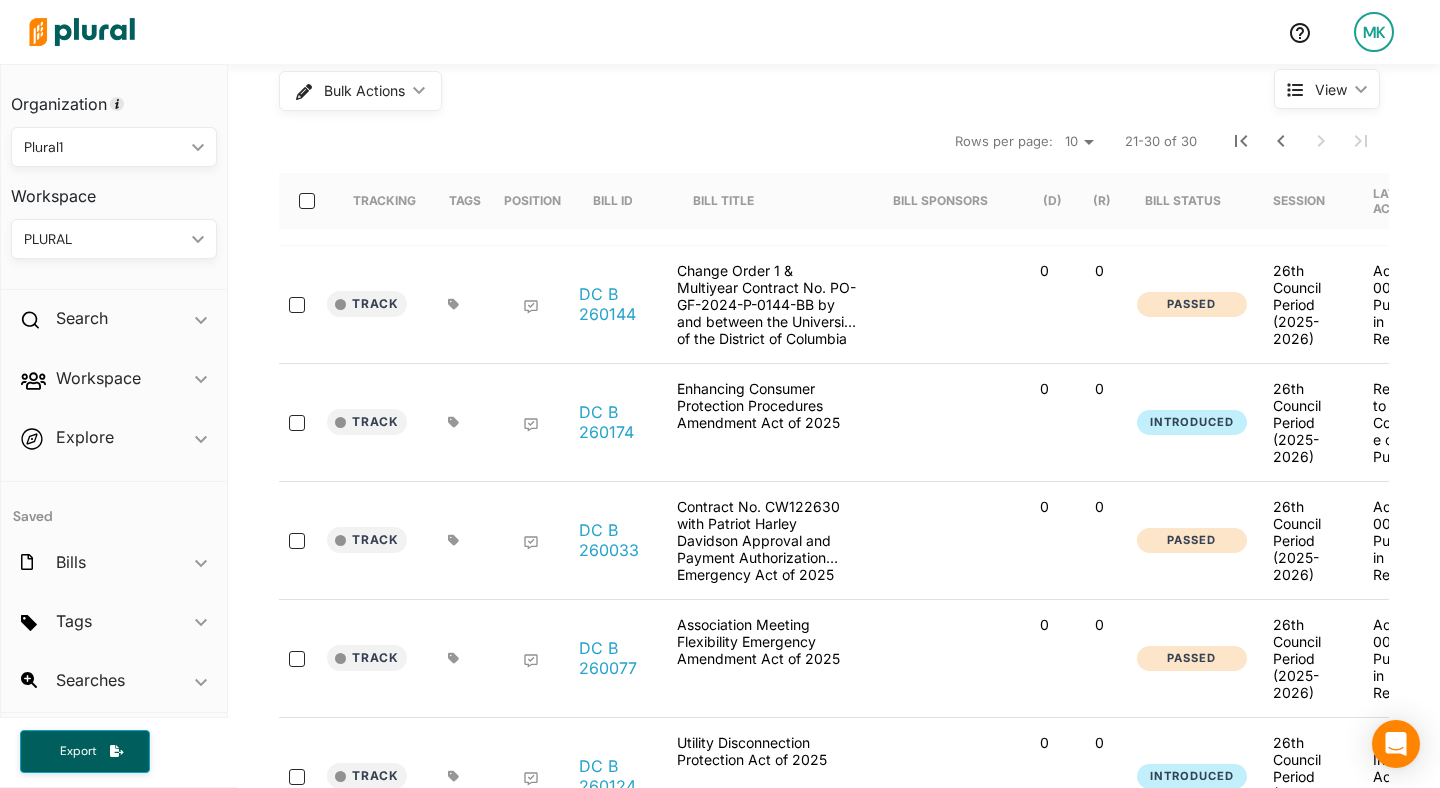 scroll, scrollTop: 131, scrollLeft: 0, axis: vertical 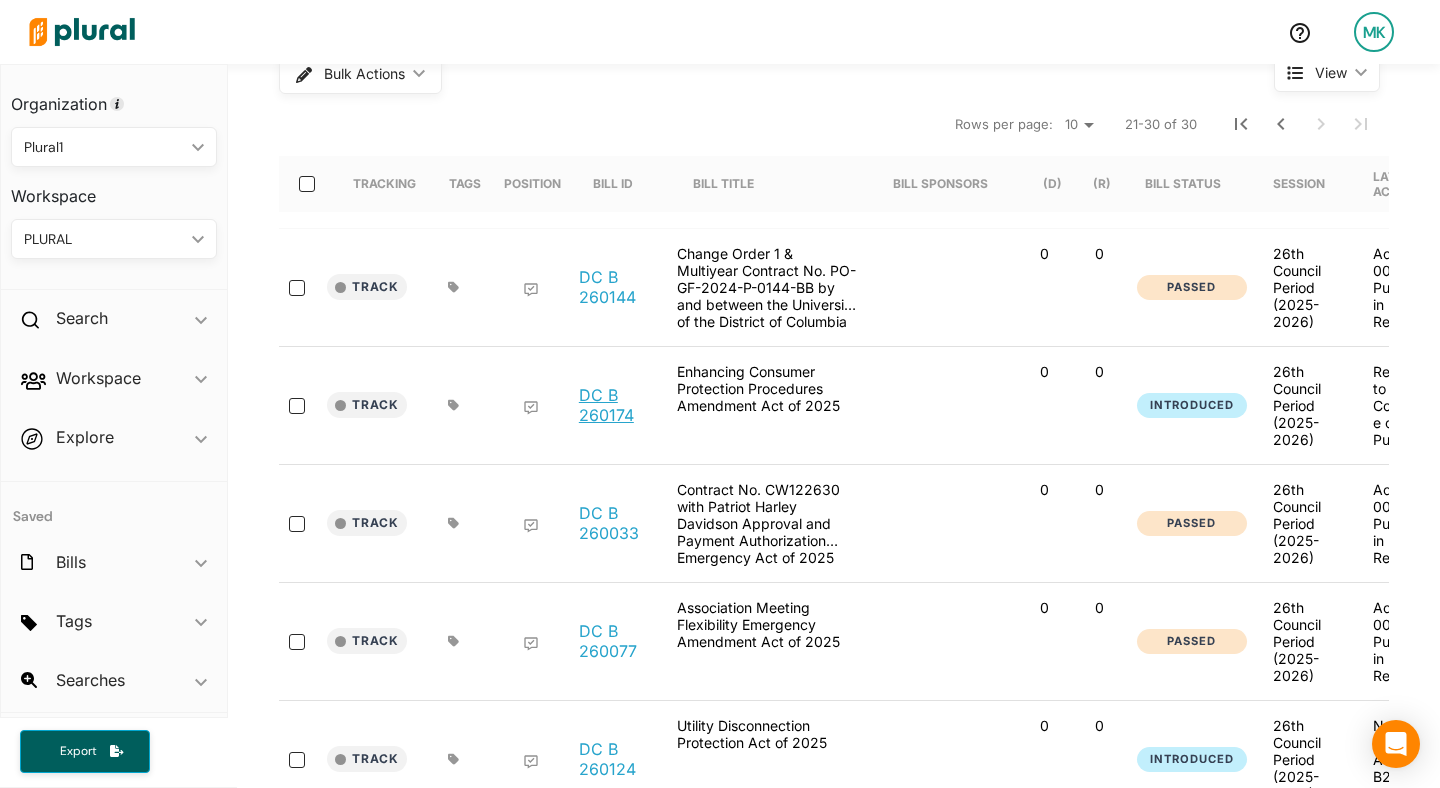 click on "DC B 260174" at bounding box center (617, 405) 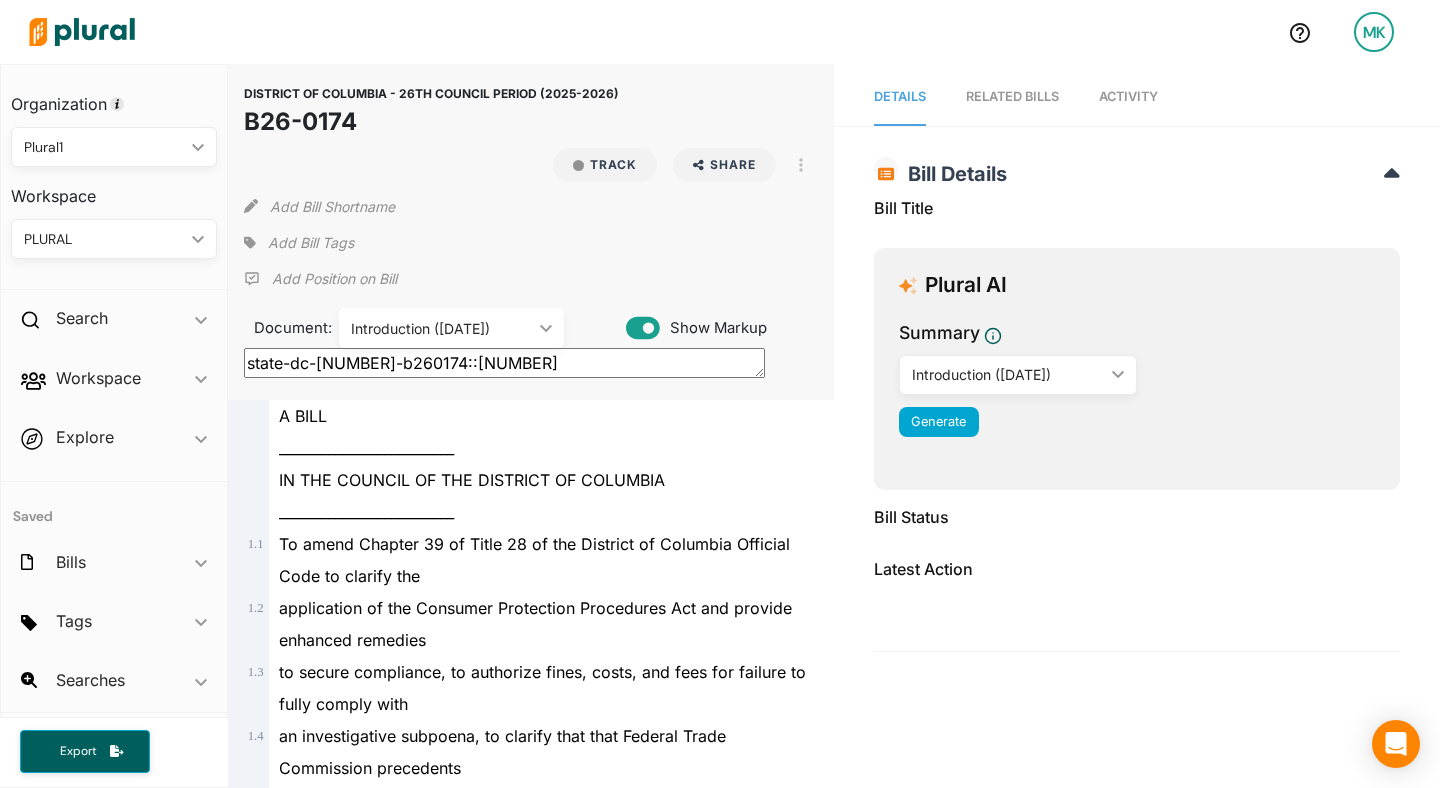 click on "Introduction (3/11/2025)" at bounding box center (441, 328) 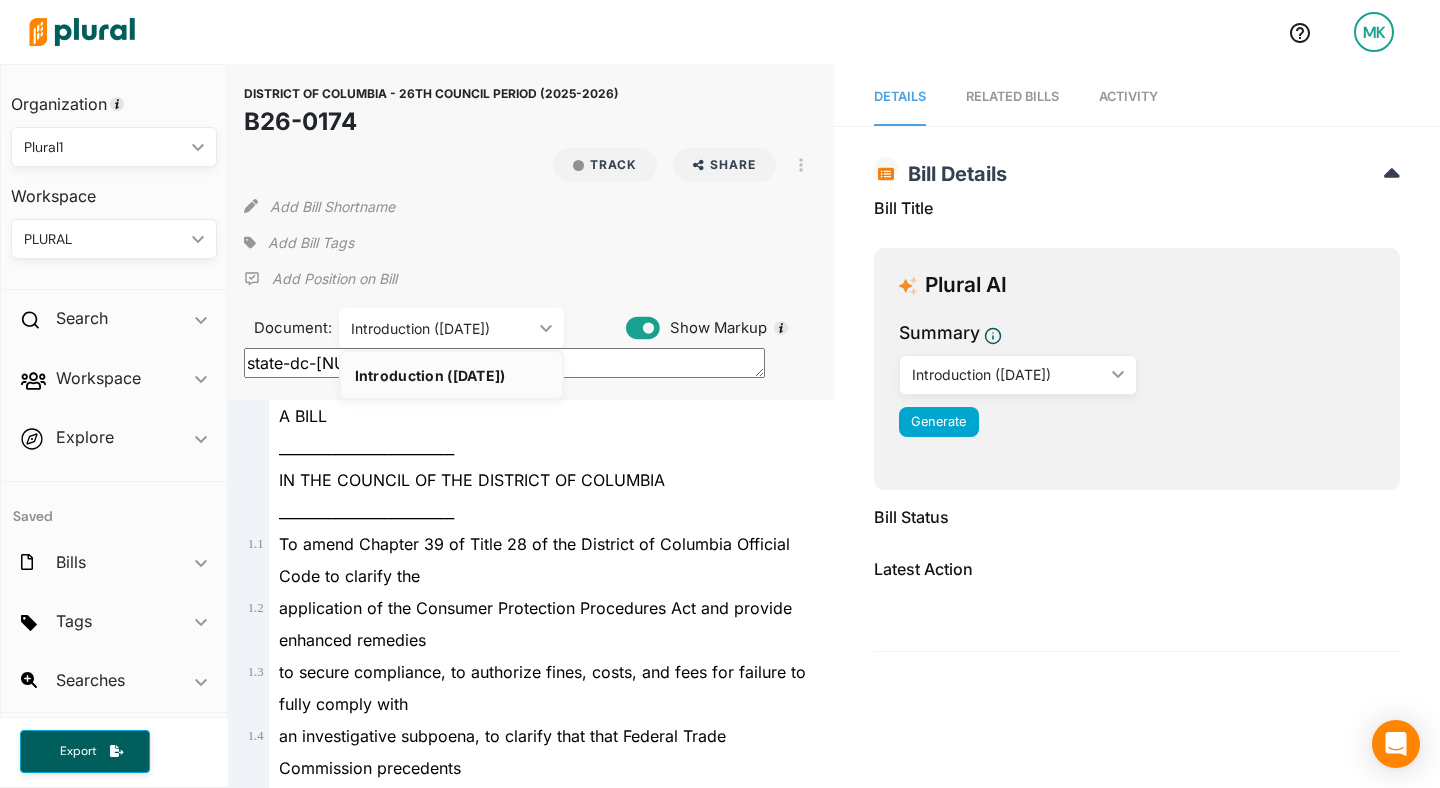 click on "Introduction (3/11/2025)" at bounding box center [441, 328] 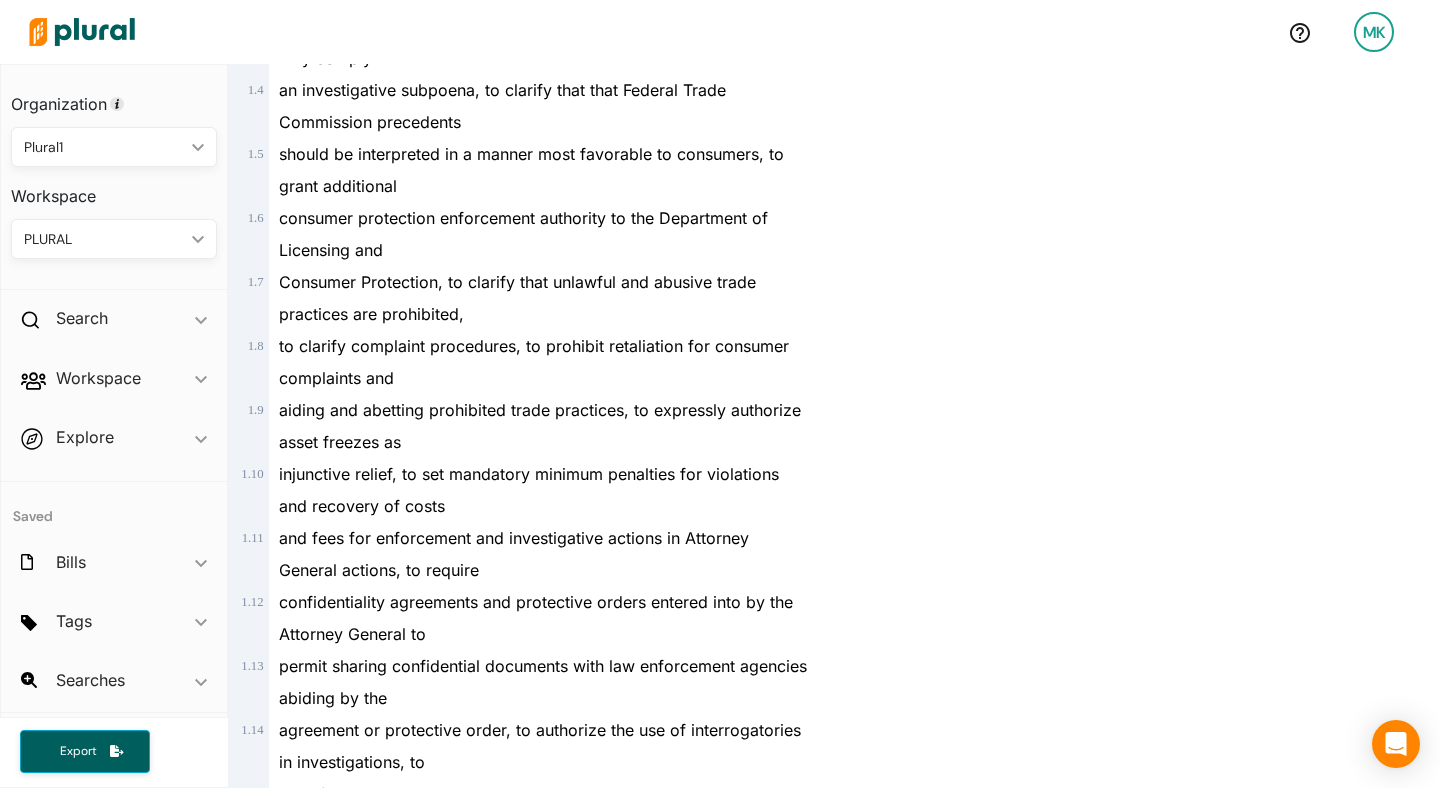 scroll, scrollTop: 0, scrollLeft: 0, axis: both 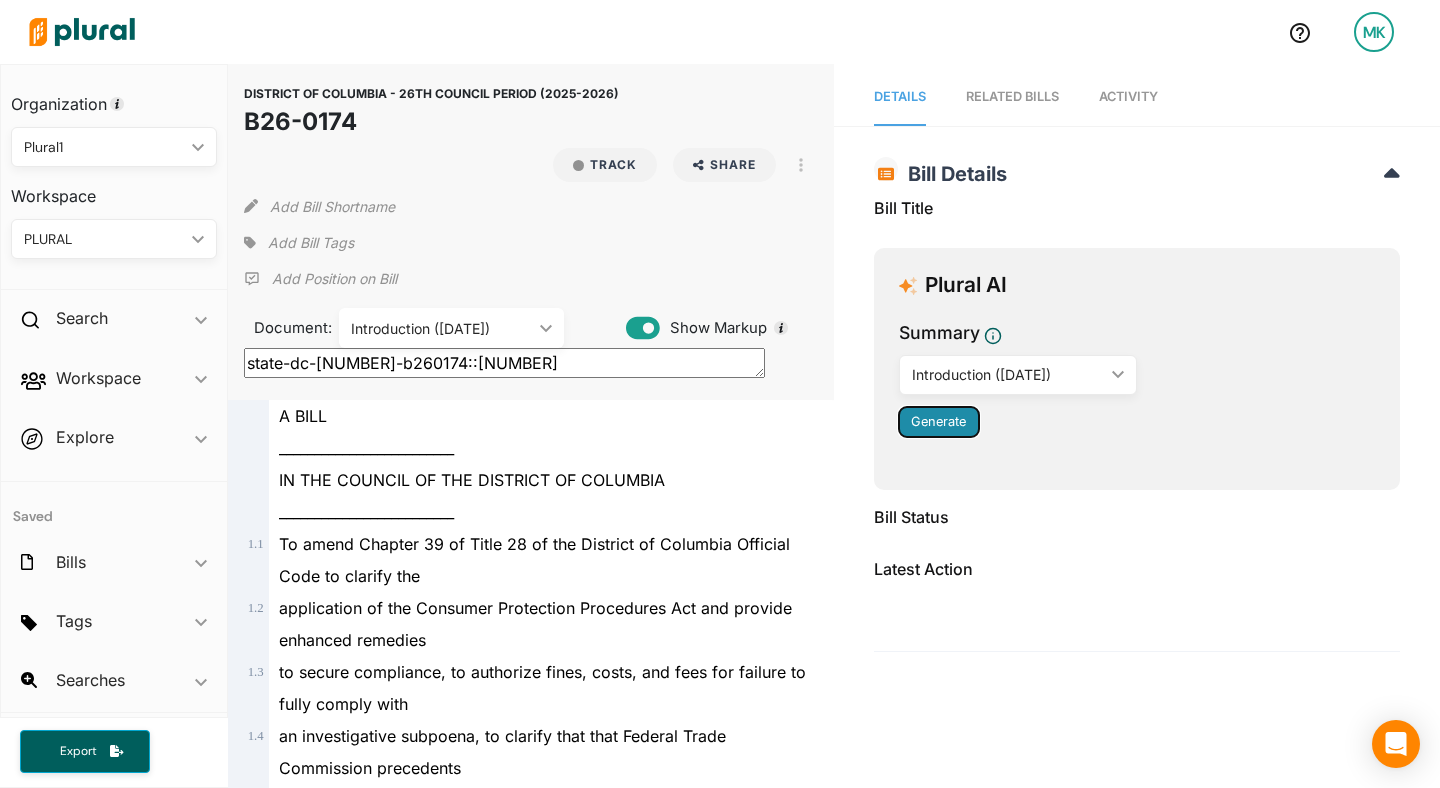 click on "Generate" at bounding box center (939, 422) 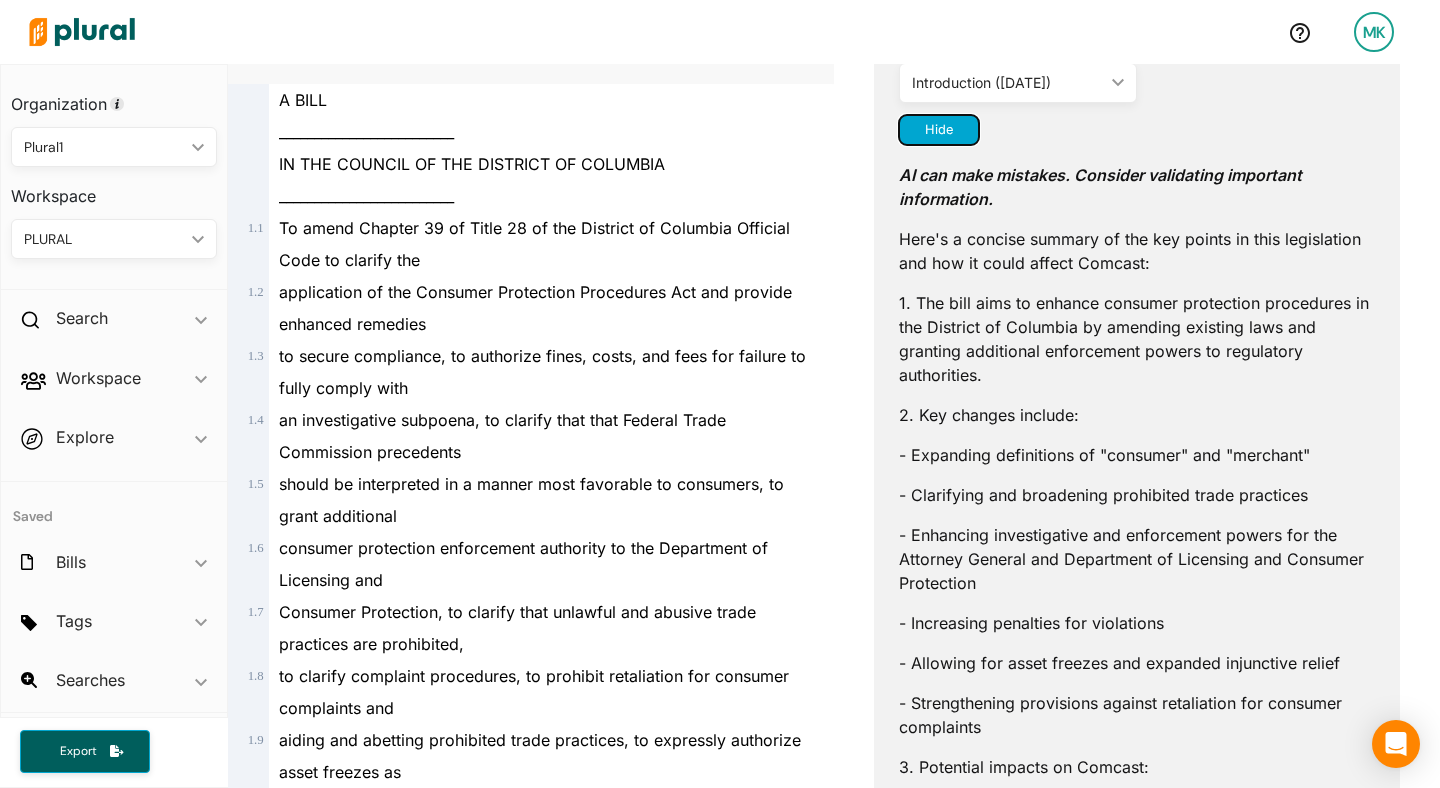 scroll, scrollTop: 317, scrollLeft: 0, axis: vertical 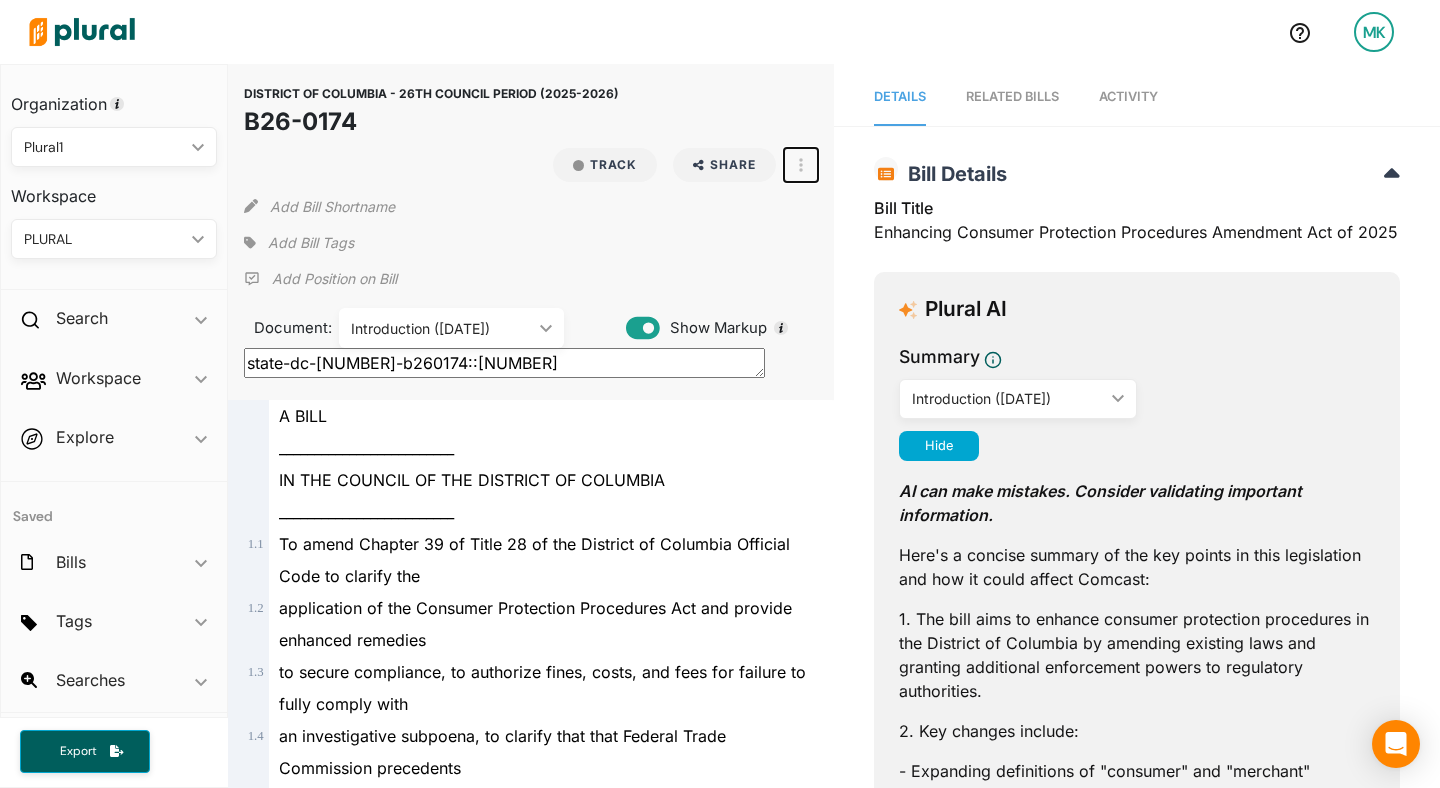 click at bounding box center [801, 165] 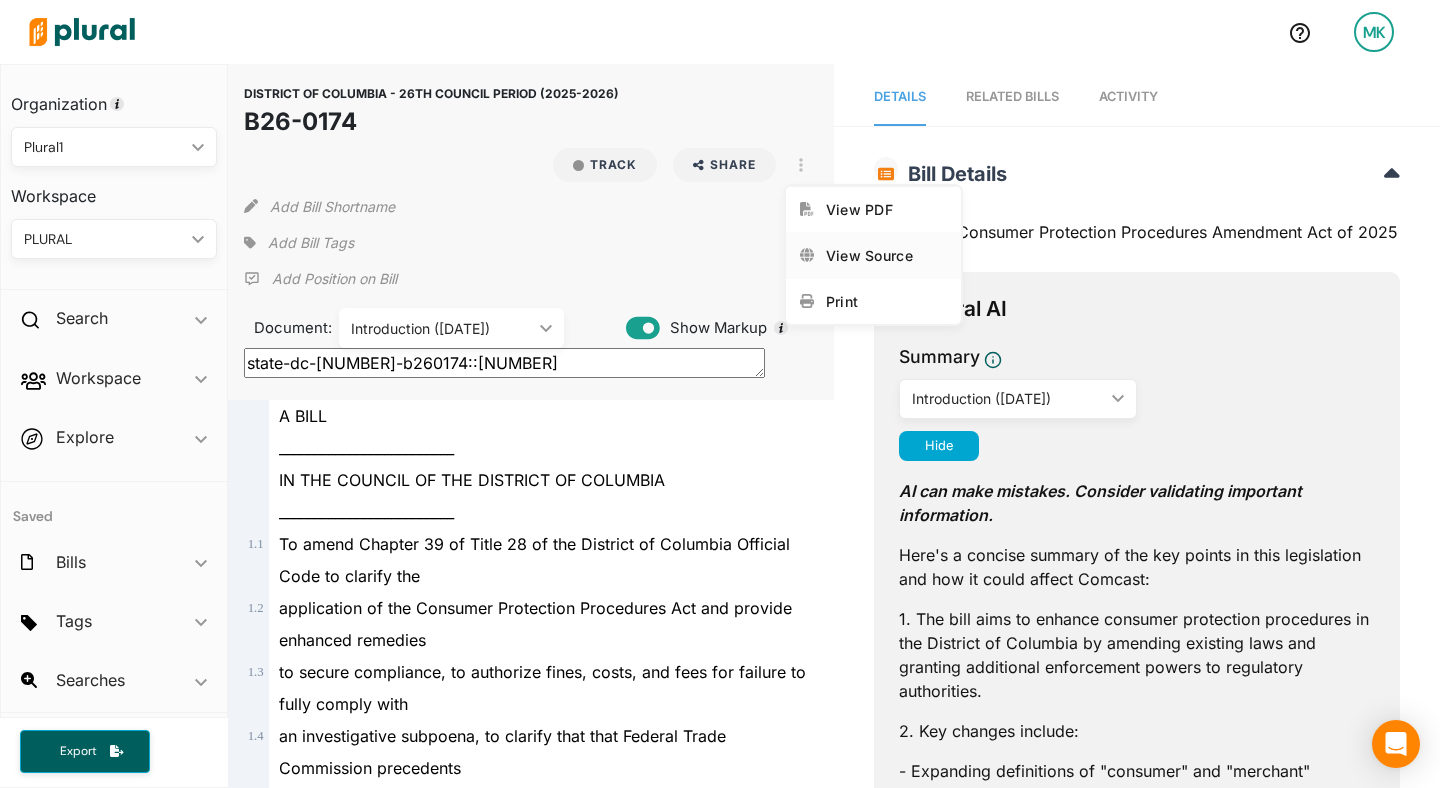 click on "View Source" at bounding box center [873, 255] 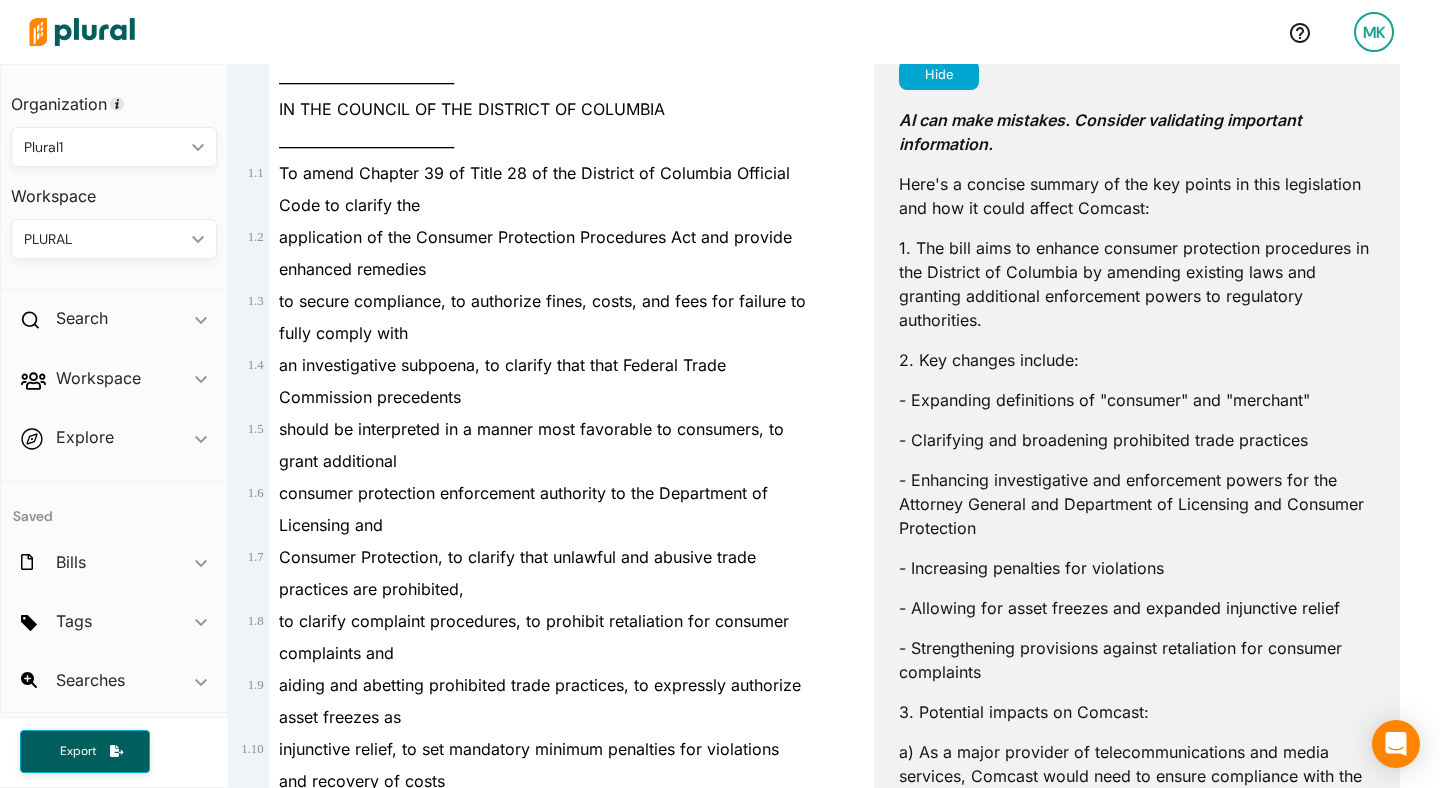 scroll, scrollTop: 0, scrollLeft: 0, axis: both 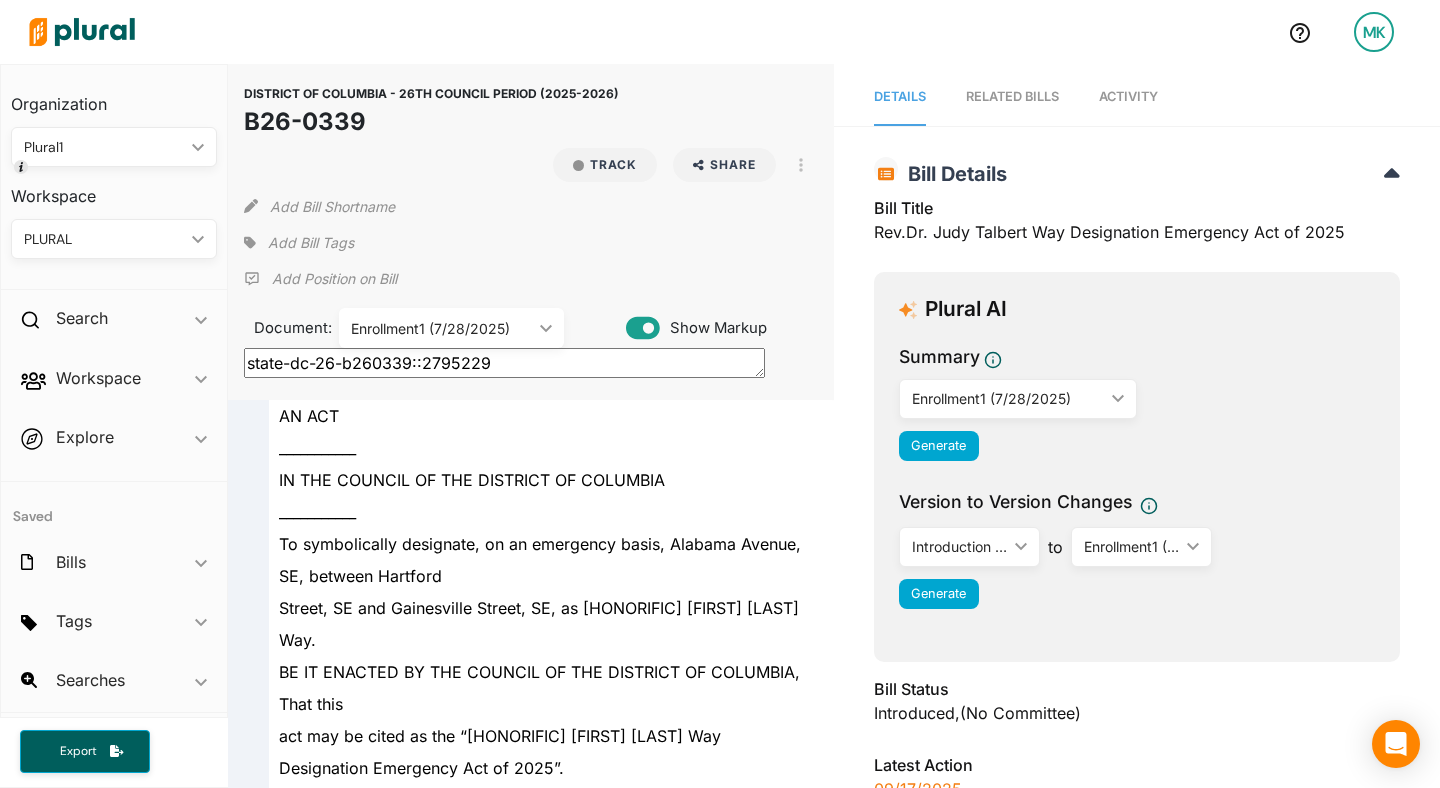 click on "Enrollment1 (7/28/2025) ic_keyboard_arrow_down" at bounding box center [451, 328] 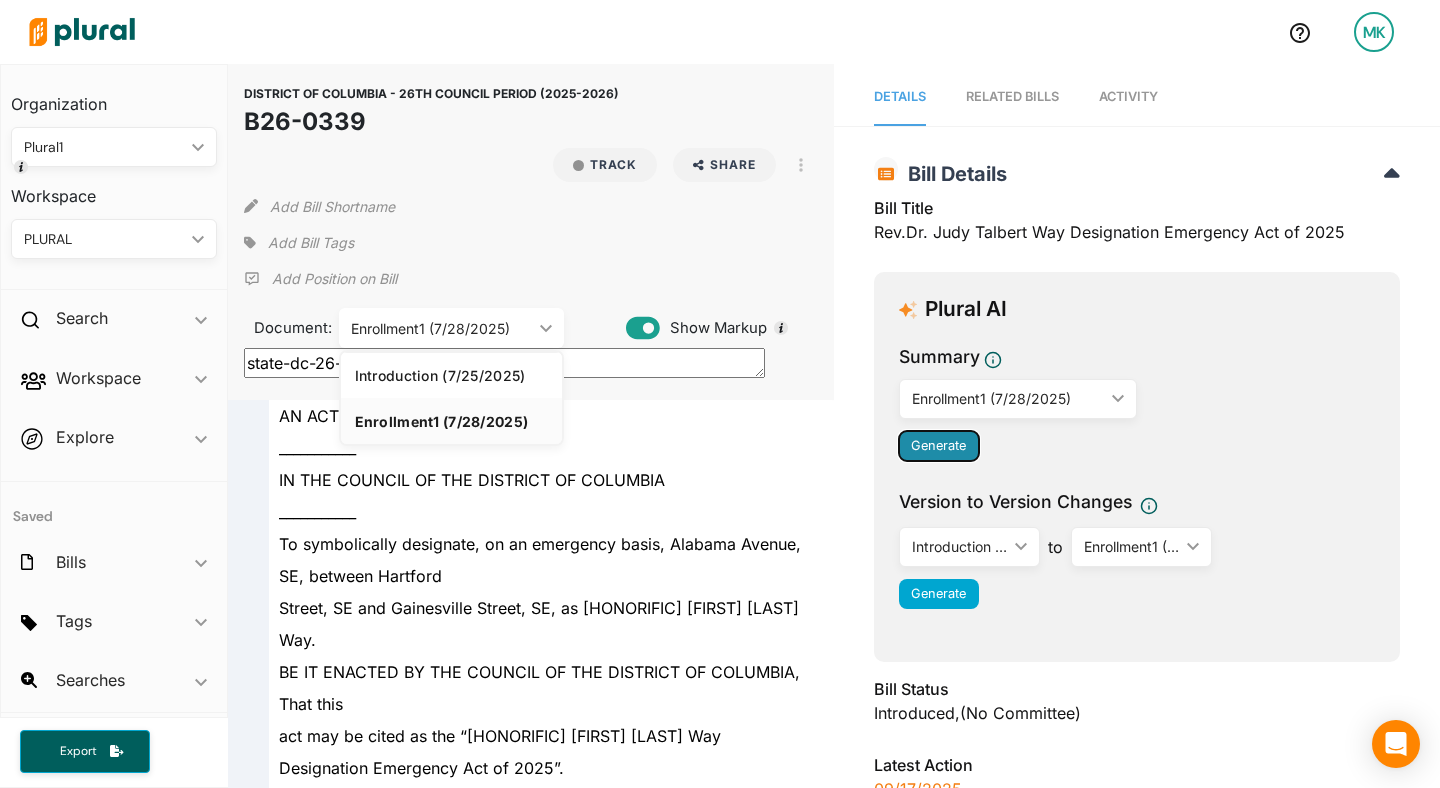 click on "Generate" at bounding box center [939, 446] 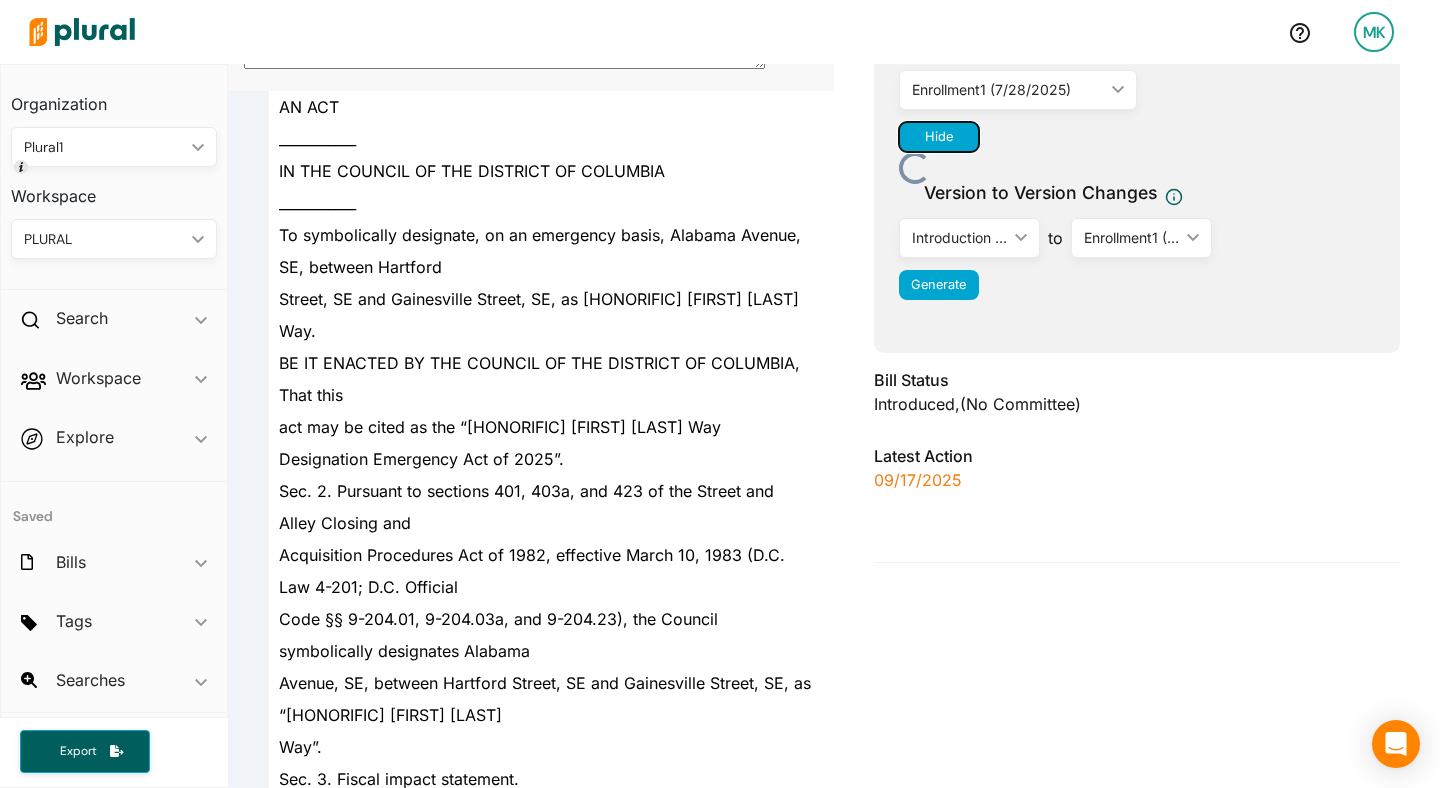 scroll, scrollTop: 310, scrollLeft: 0, axis: vertical 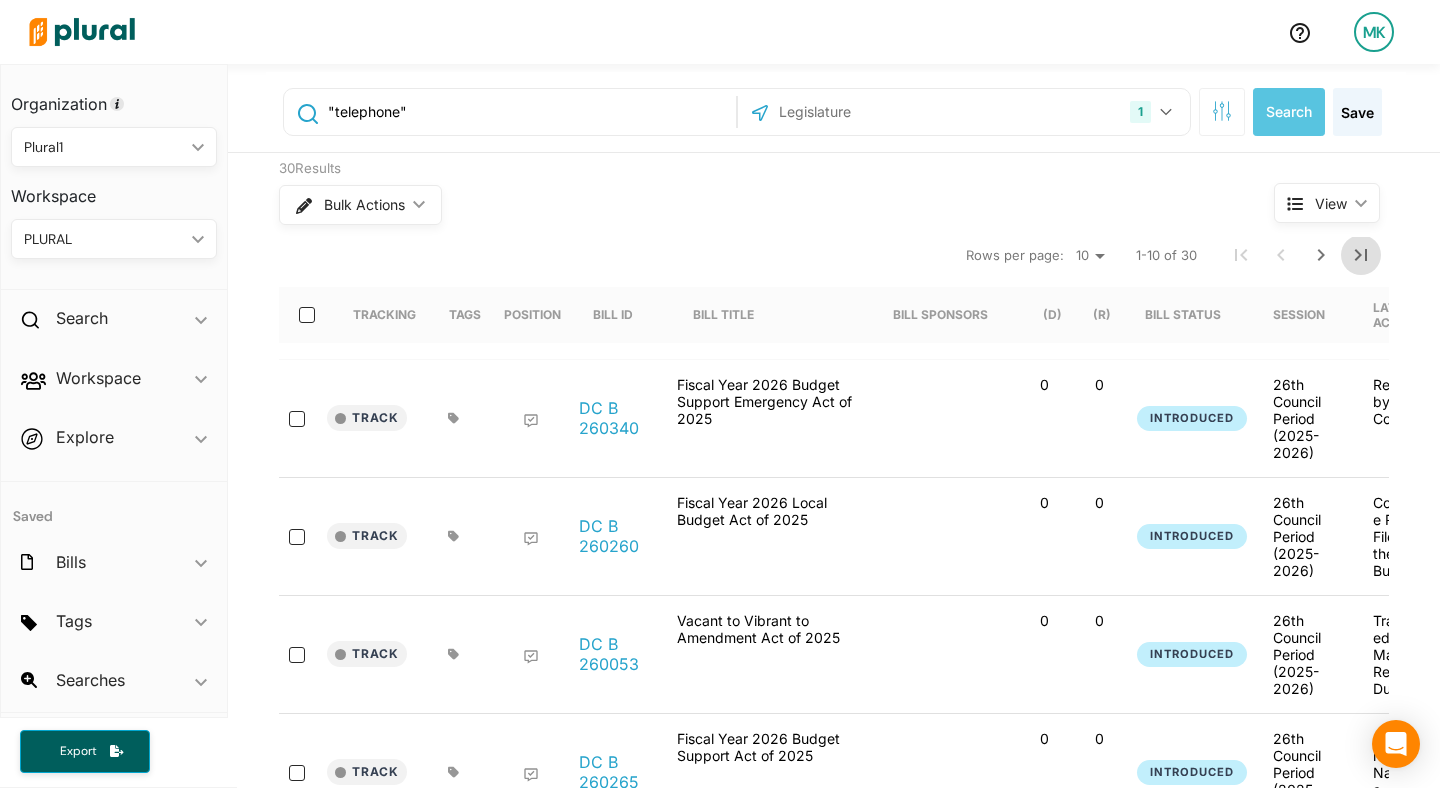 click 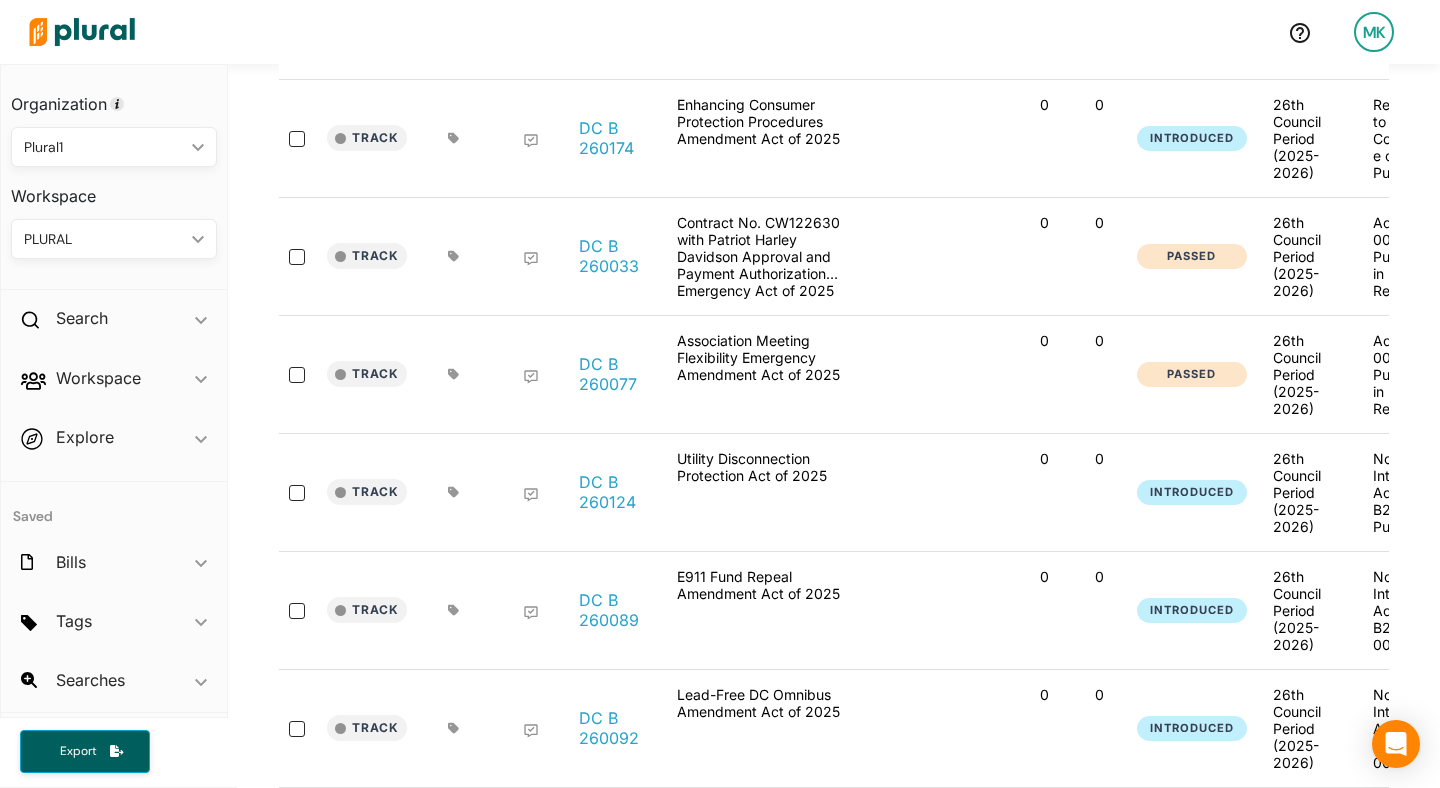 scroll, scrollTop: 403, scrollLeft: 0, axis: vertical 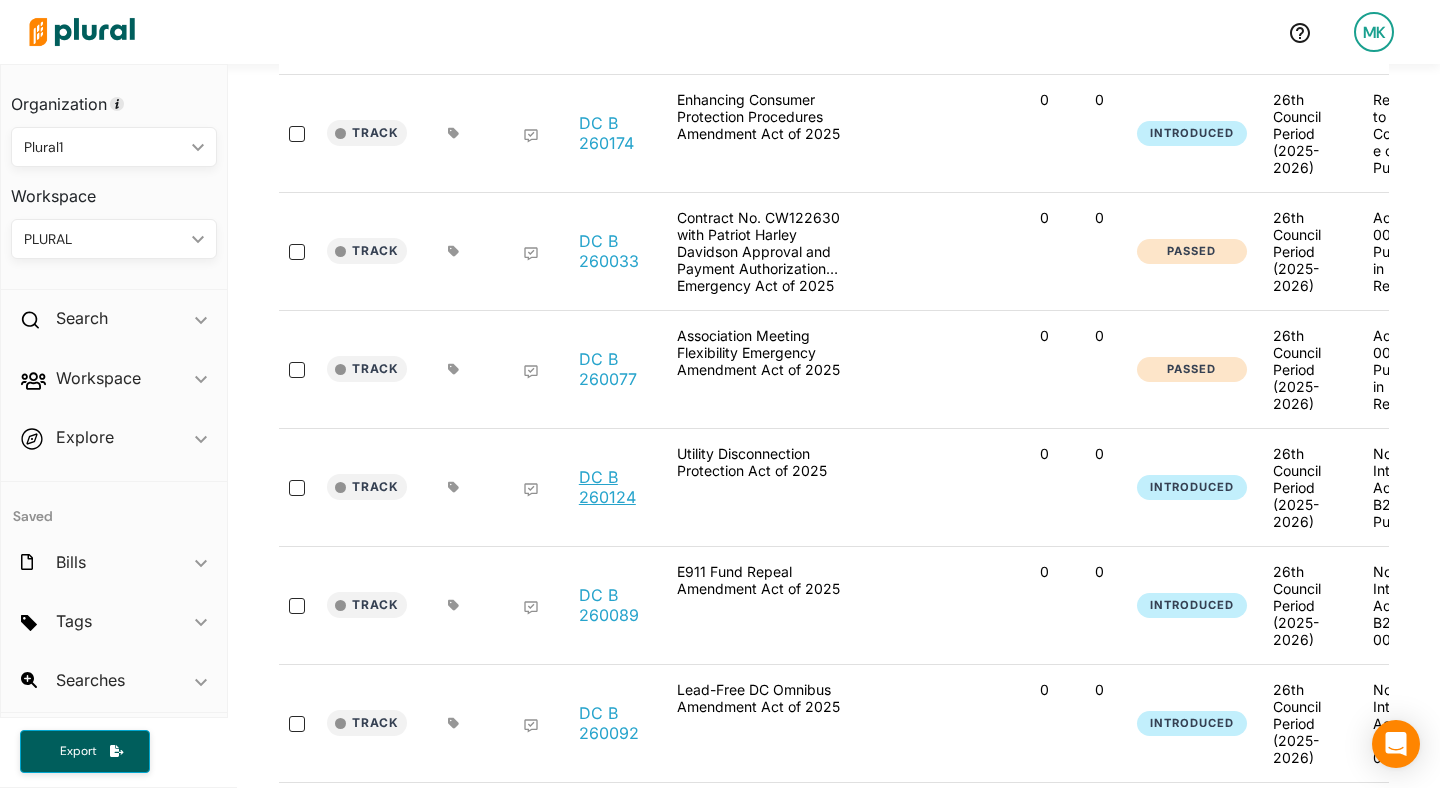 click on "DC B 260124" at bounding box center [617, 487] 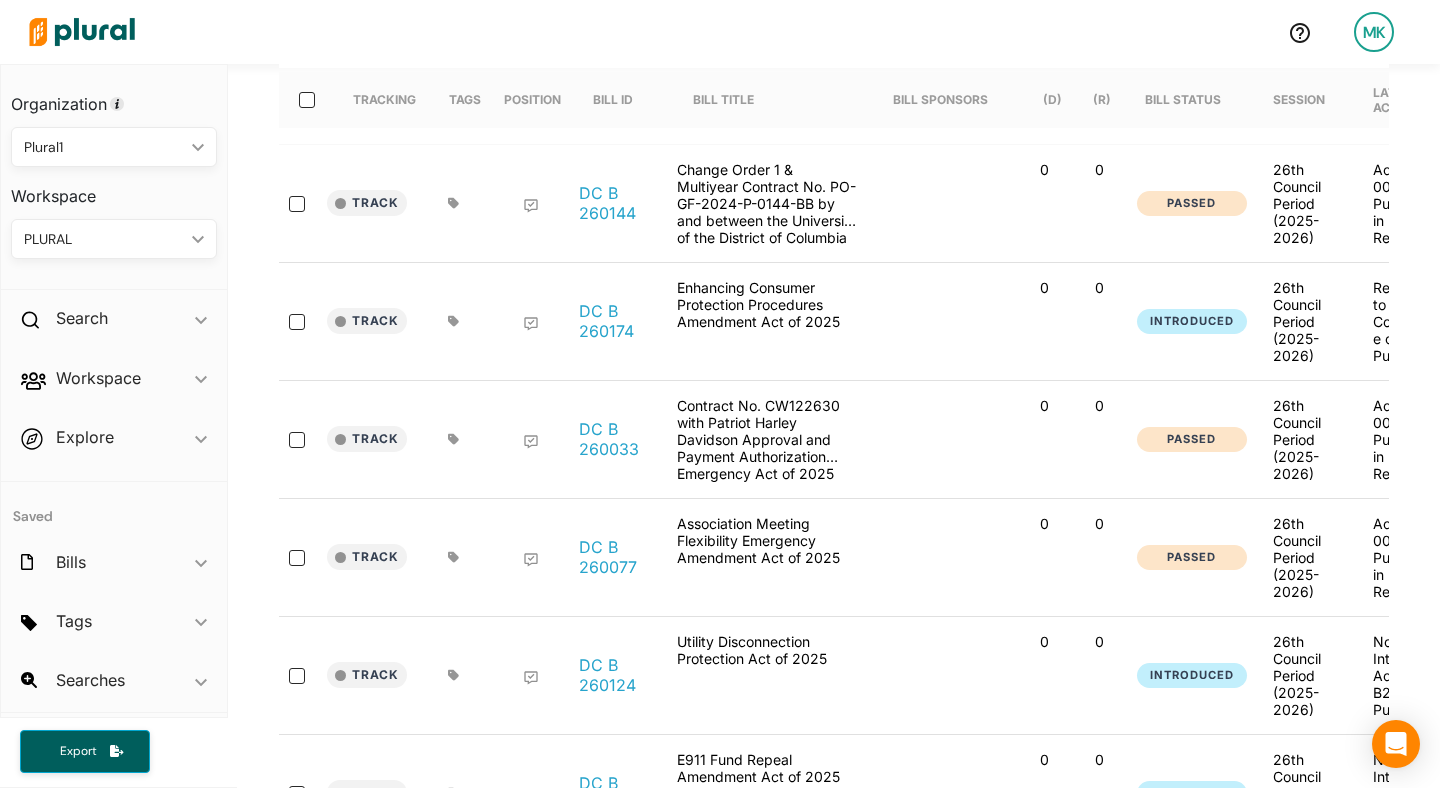 scroll, scrollTop: 0, scrollLeft: 0, axis: both 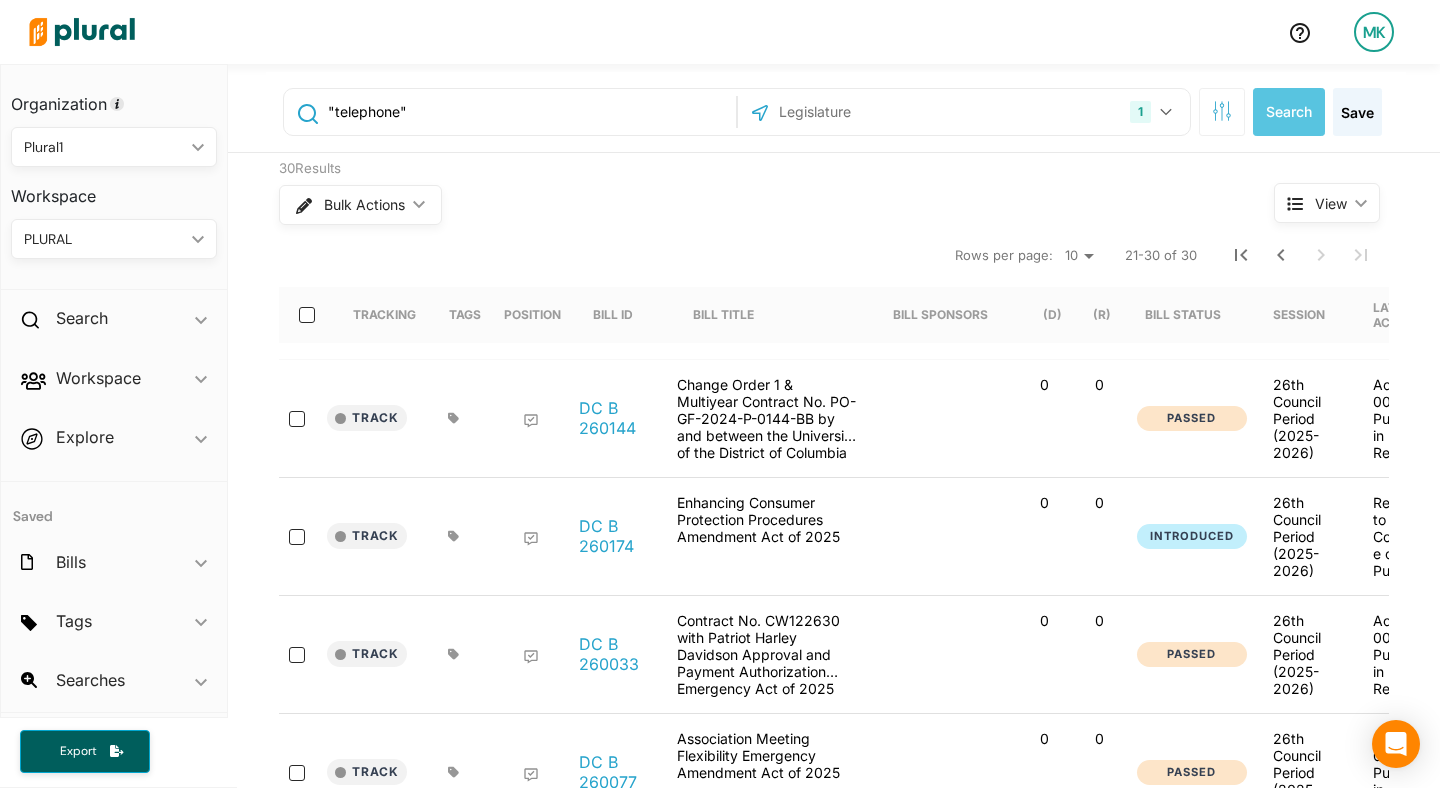 click on ""telephone"" at bounding box center [528, 112] 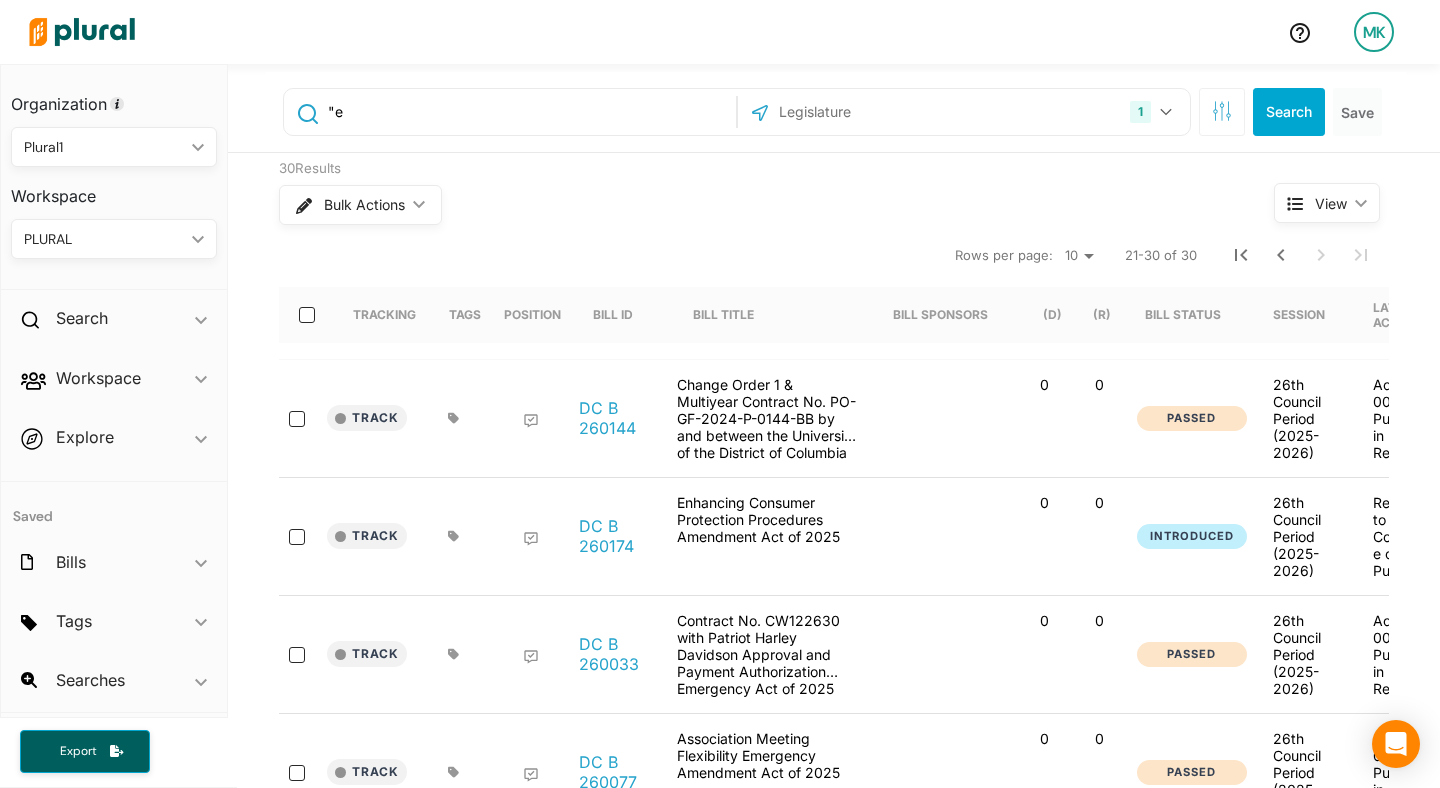 type on """ 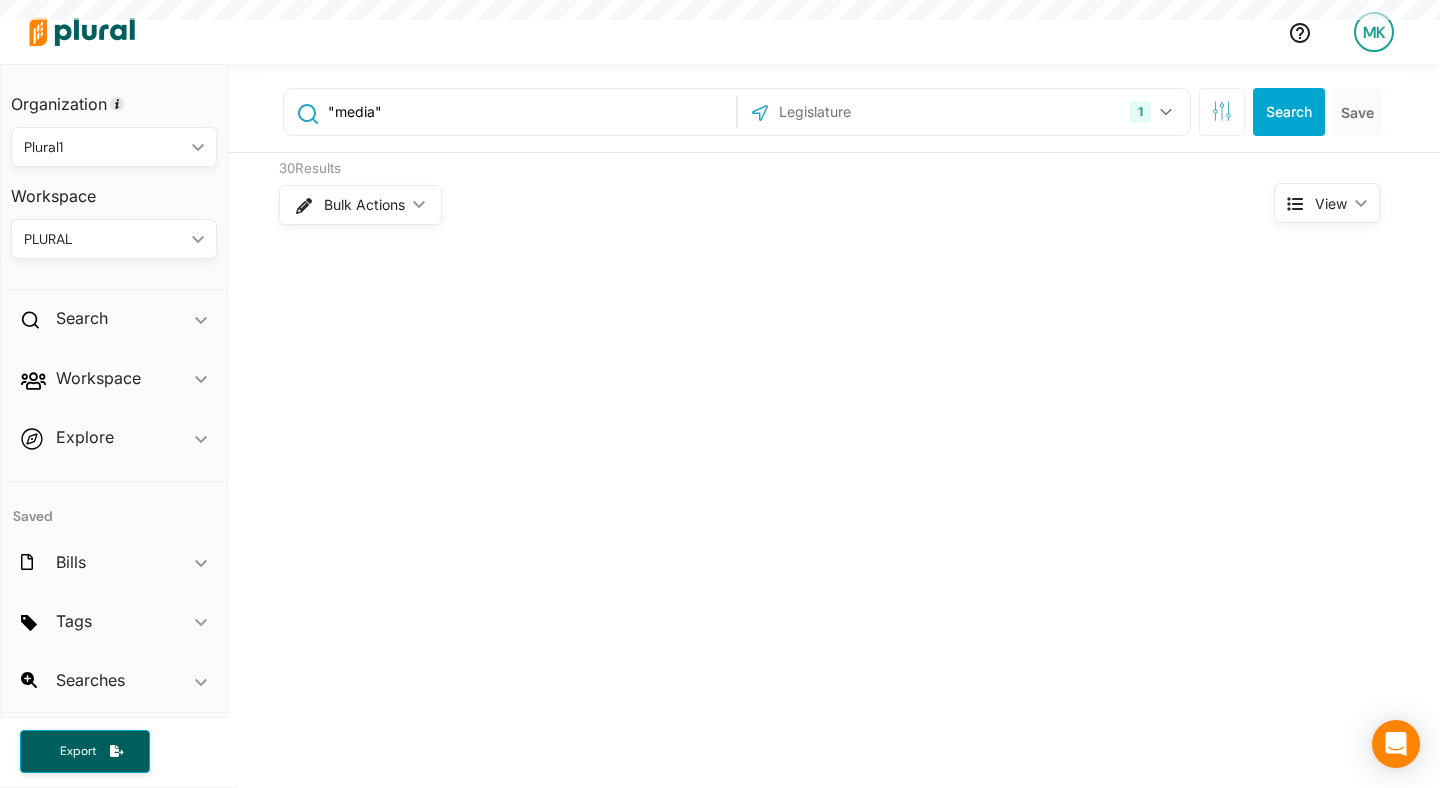type on ""media"" 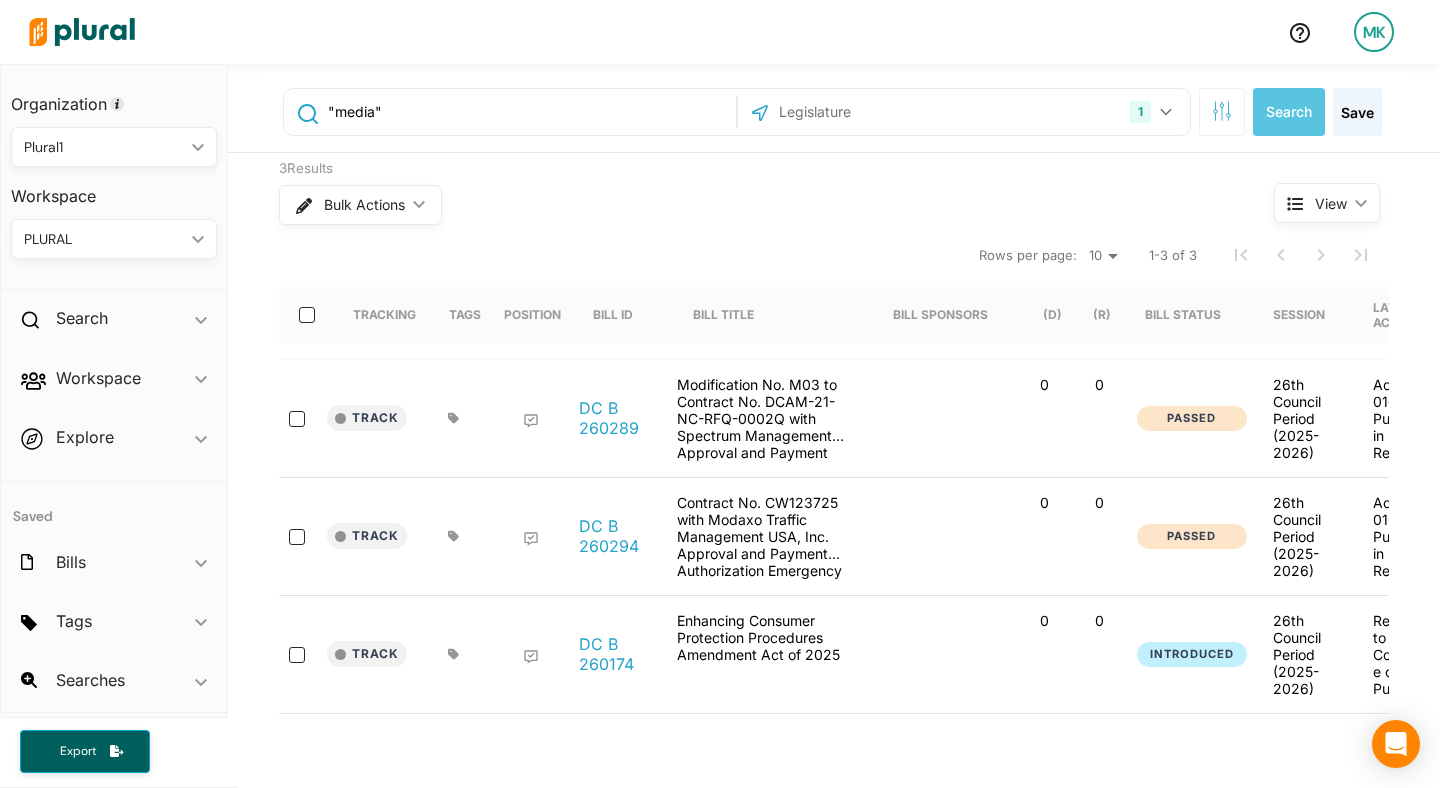 click on ""media"" at bounding box center [528, 112] 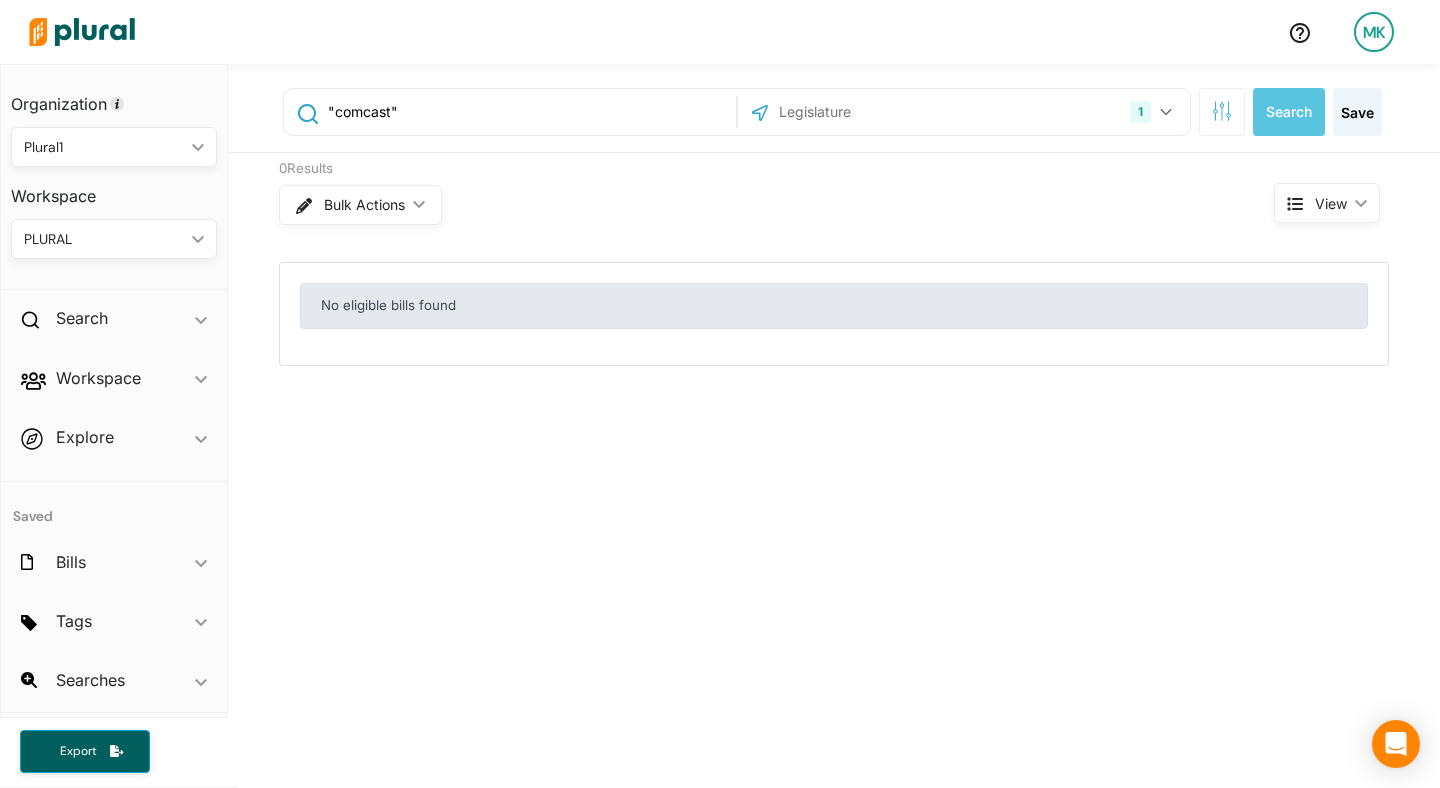 drag, startPoint x: 389, startPoint y: 115, endPoint x: 340, endPoint y: 118, distance: 49.09175 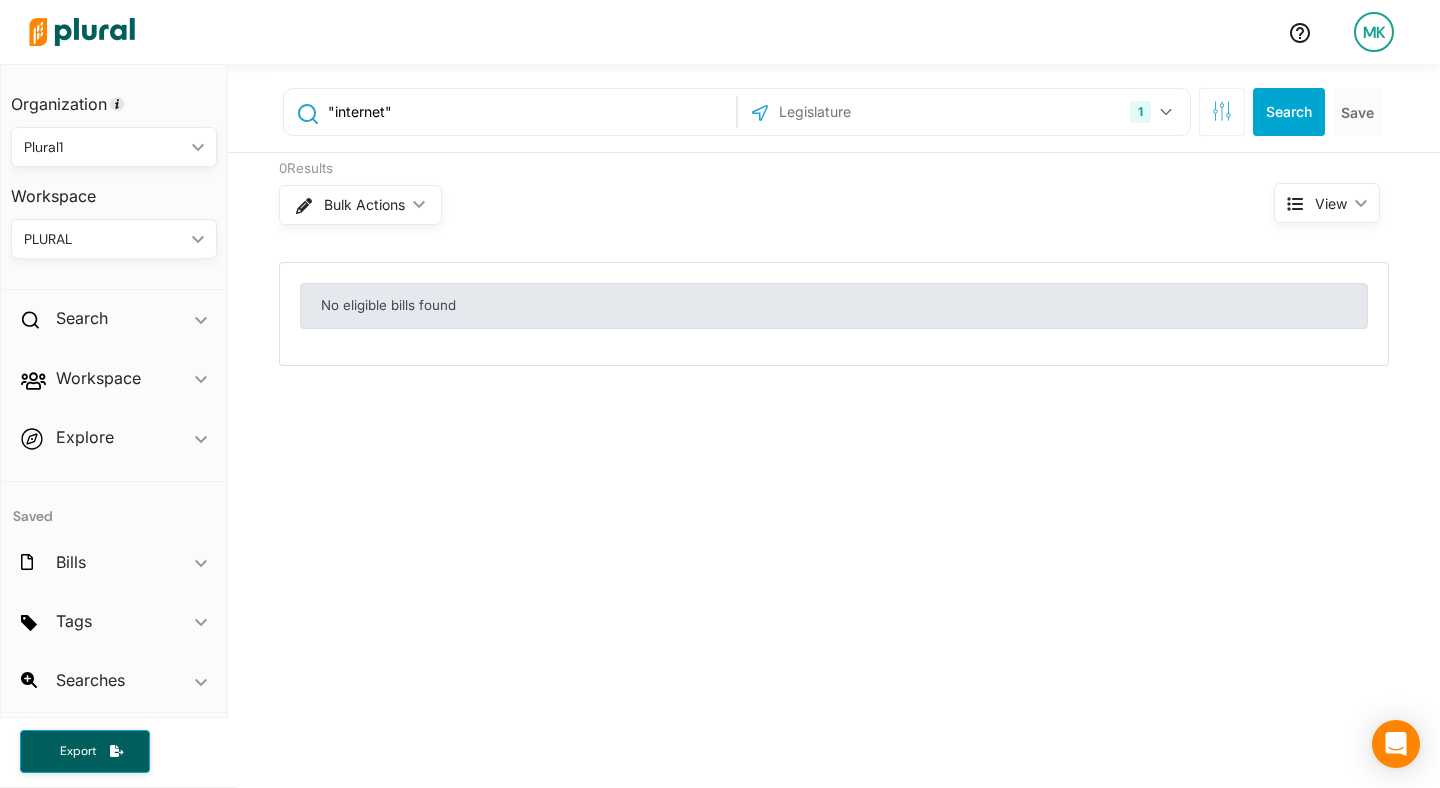 type on ""internet"" 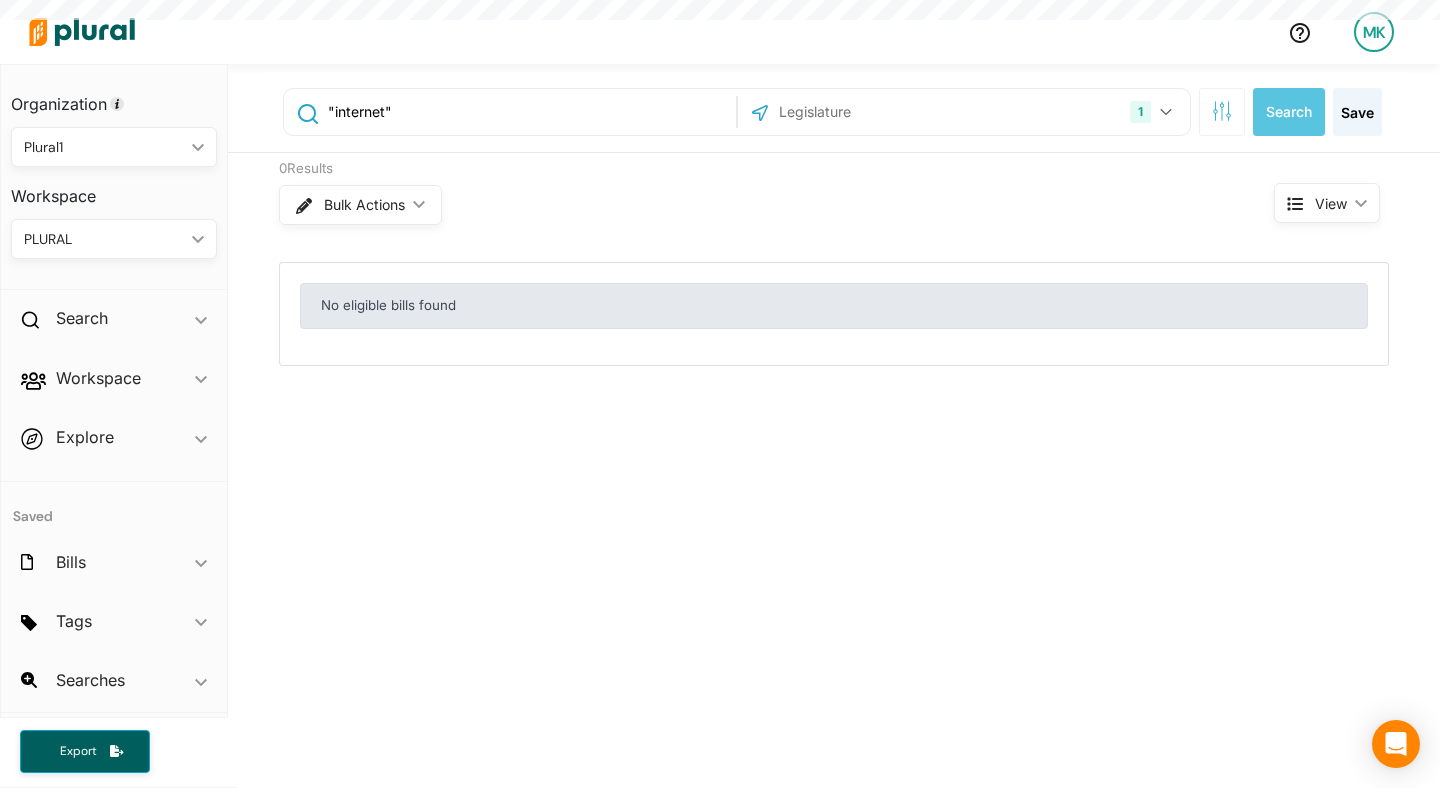 click on ""internet"" at bounding box center (528, 112) 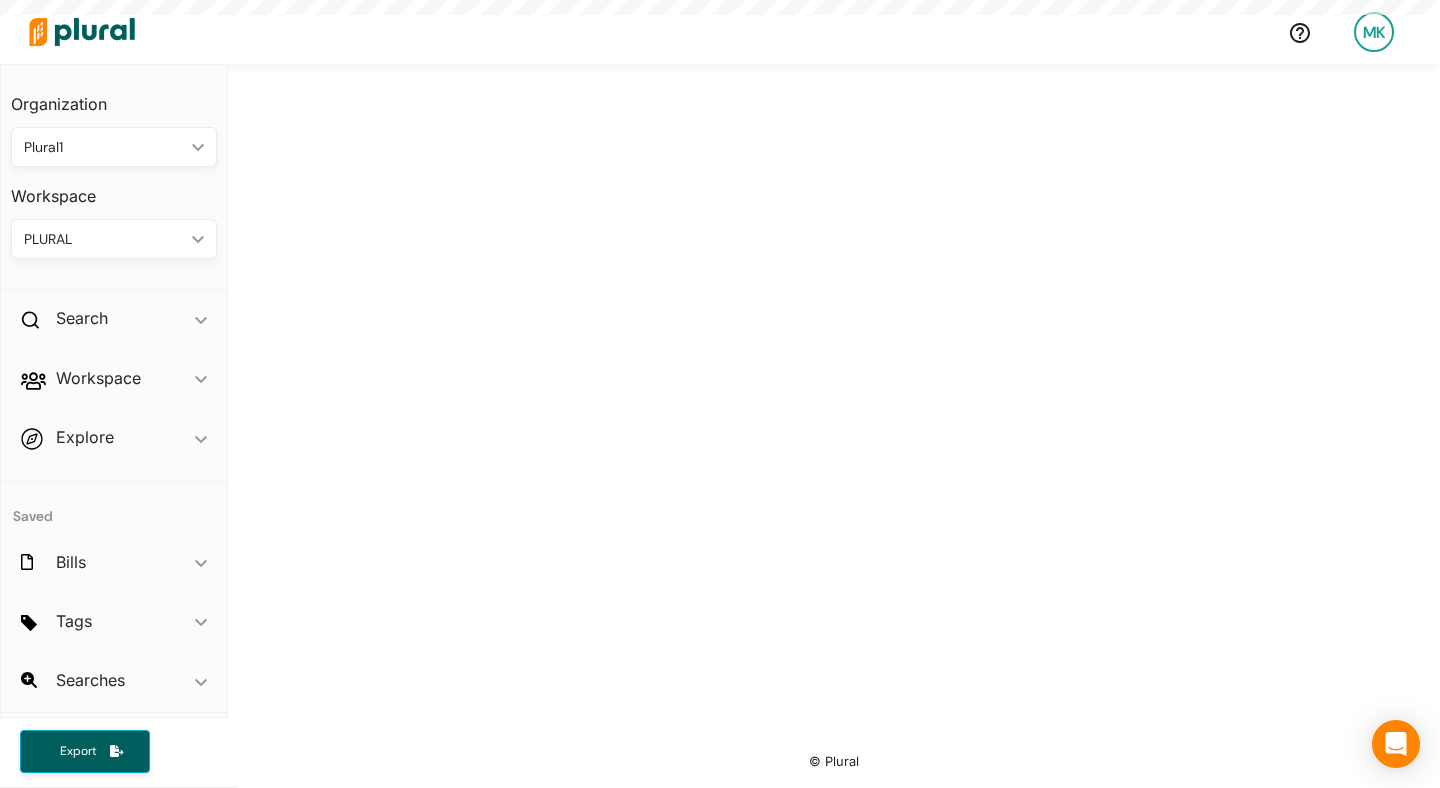 scroll, scrollTop: 0, scrollLeft: 0, axis: both 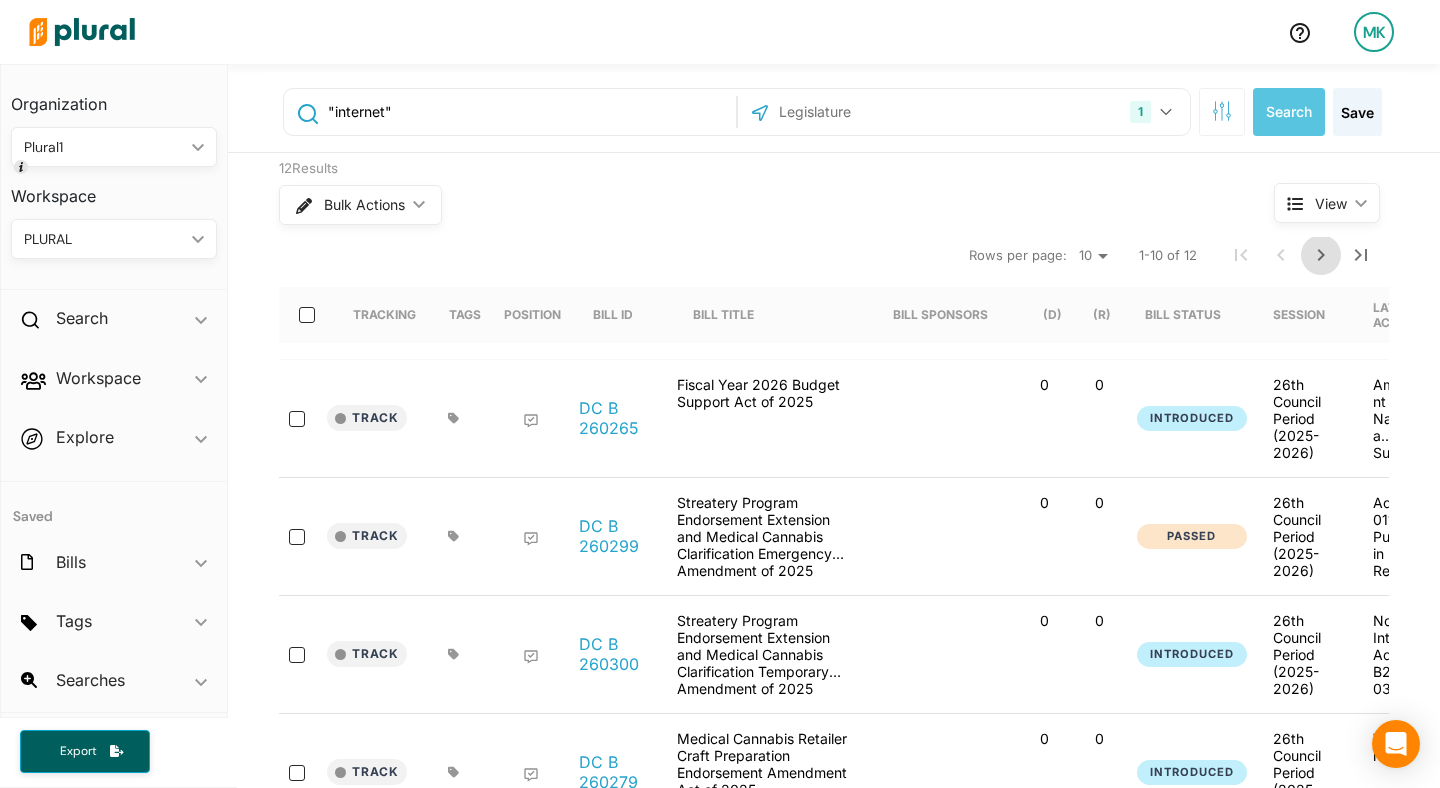 click 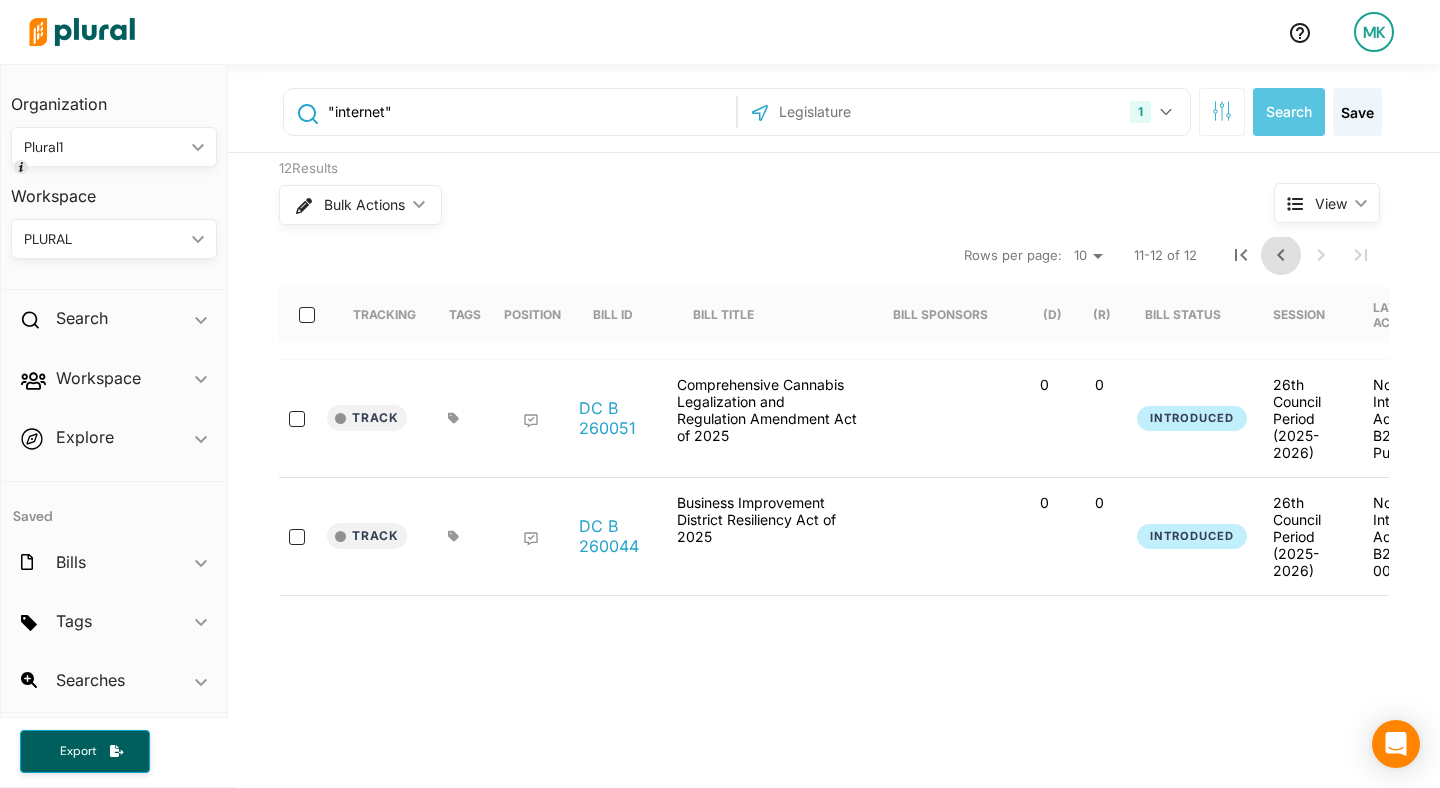 click 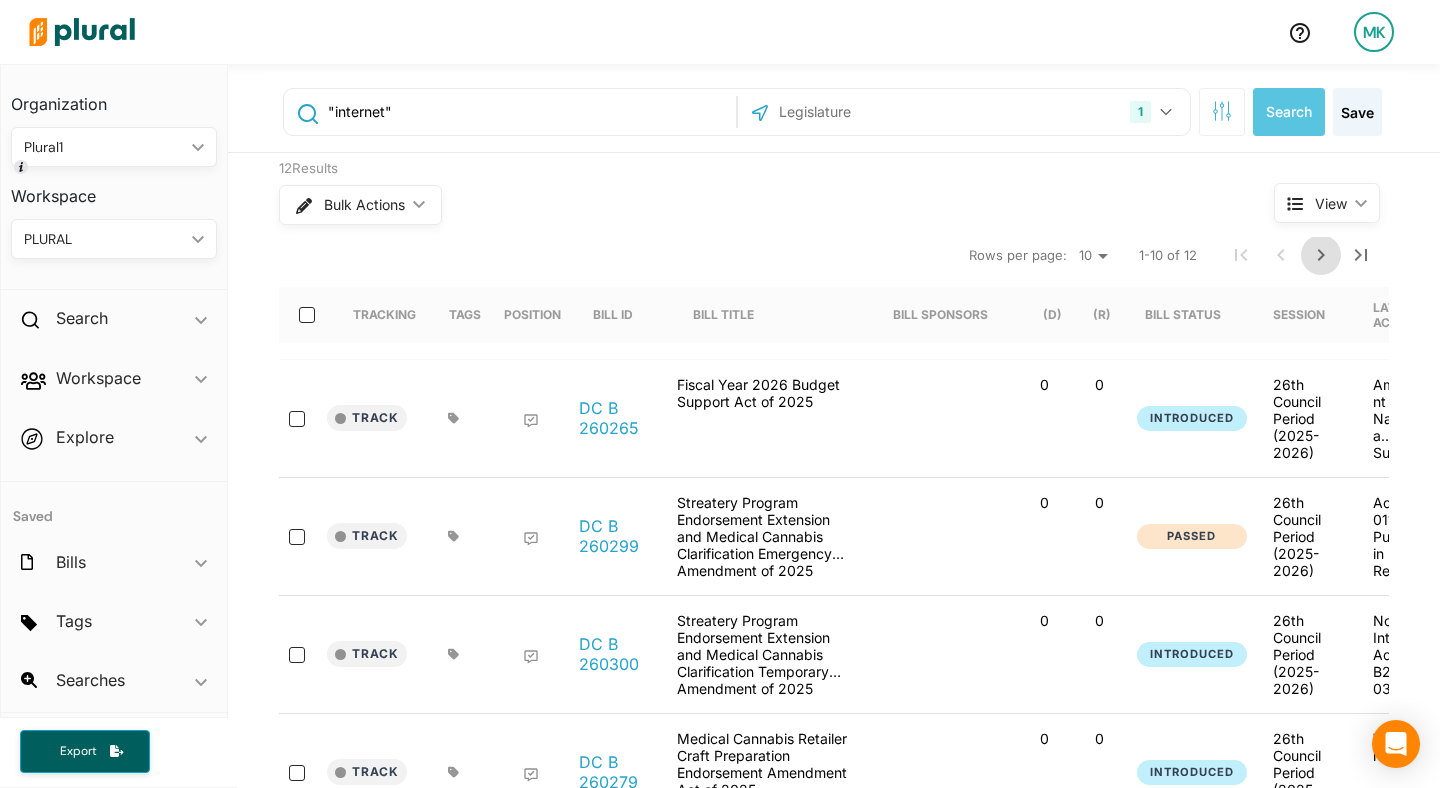 click 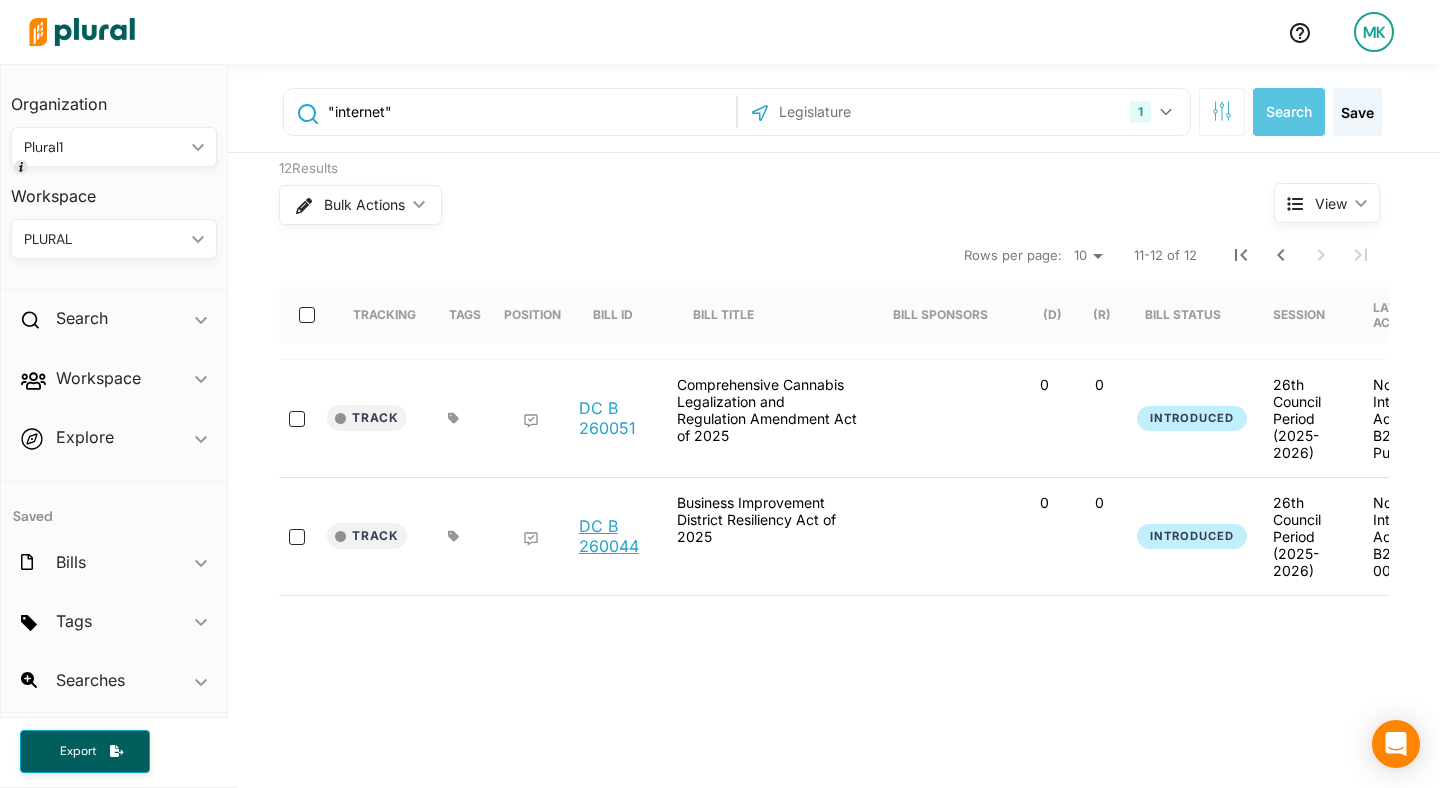 click on "DC B 260044" at bounding box center [617, 536] 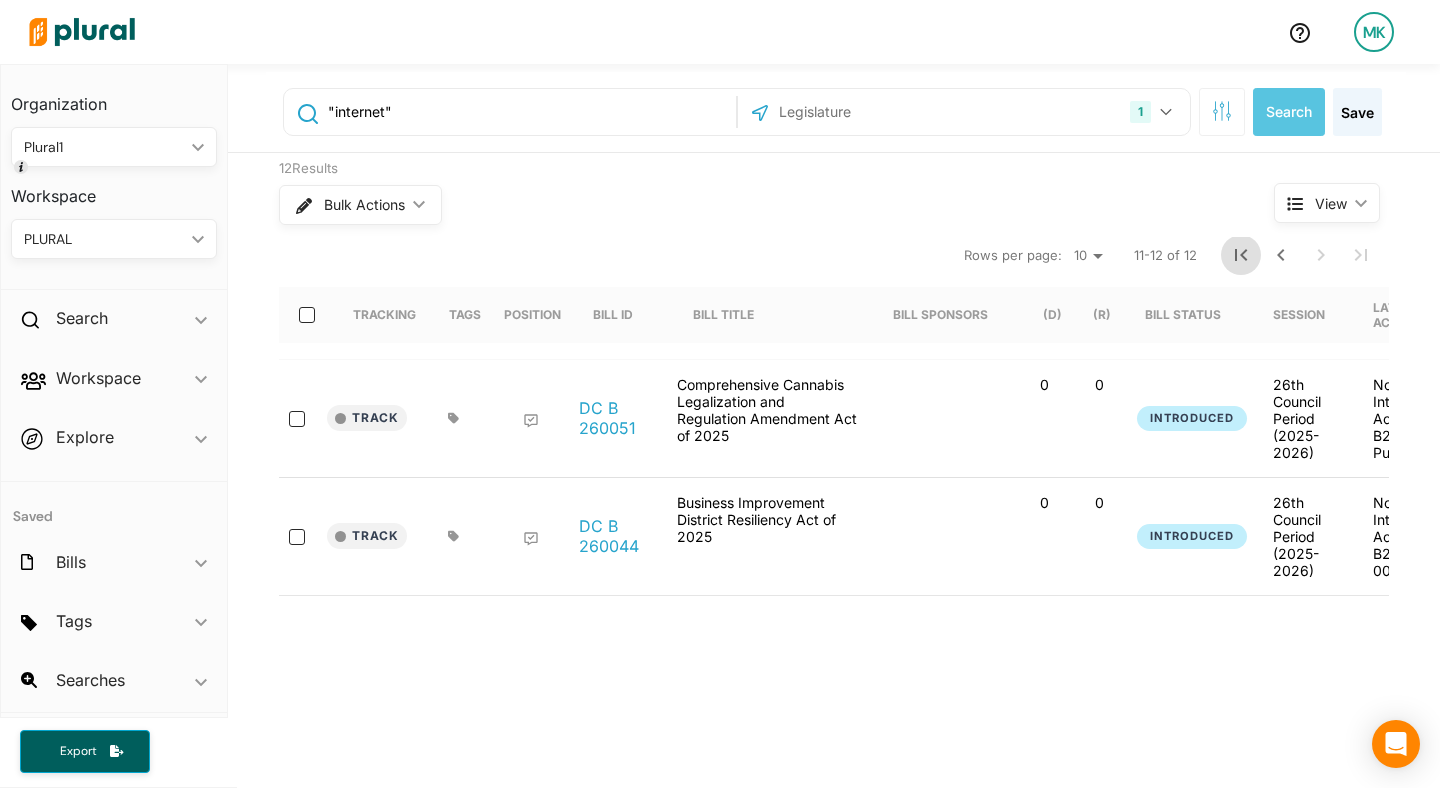 click 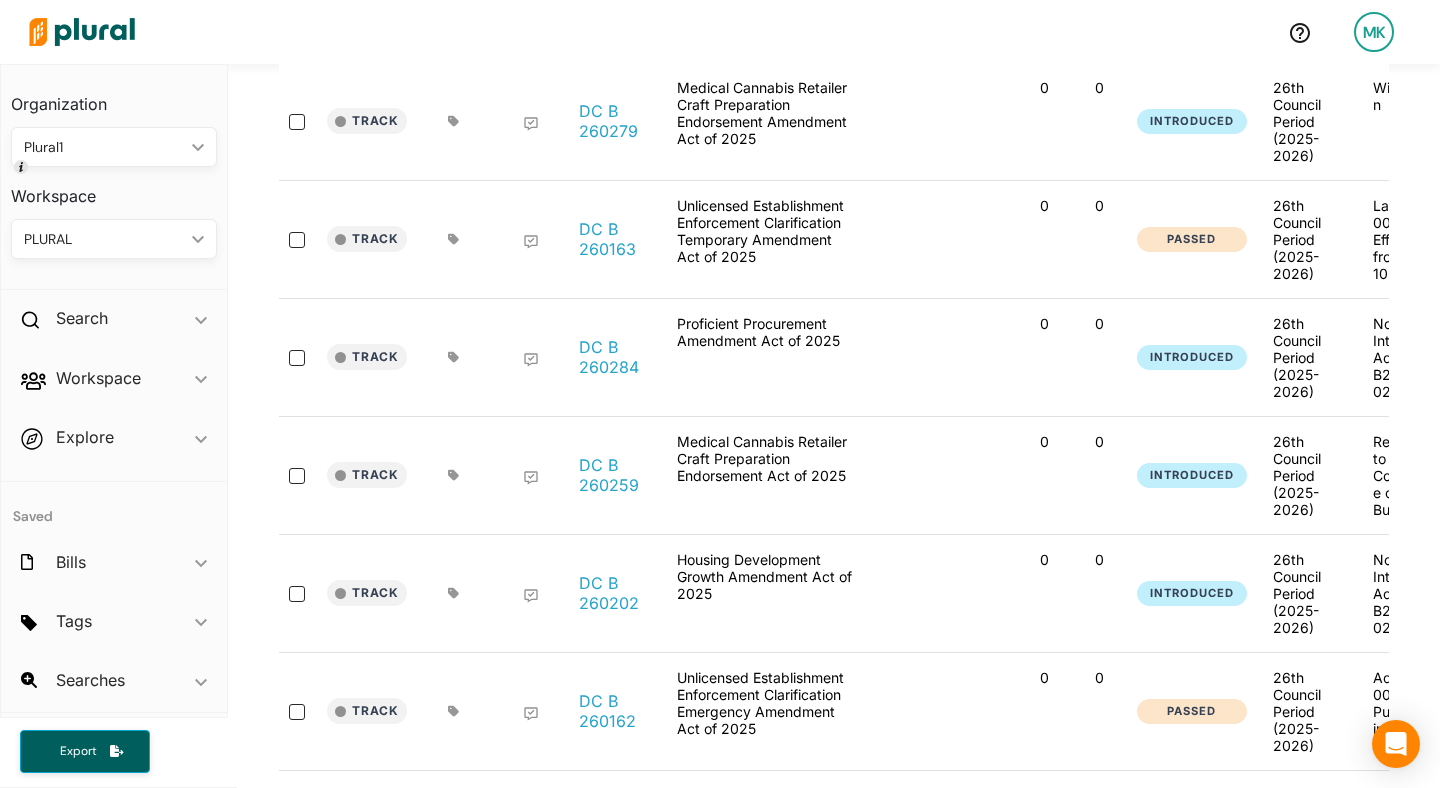scroll, scrollTop: 656, scrollLeft: 0, axis: vertical 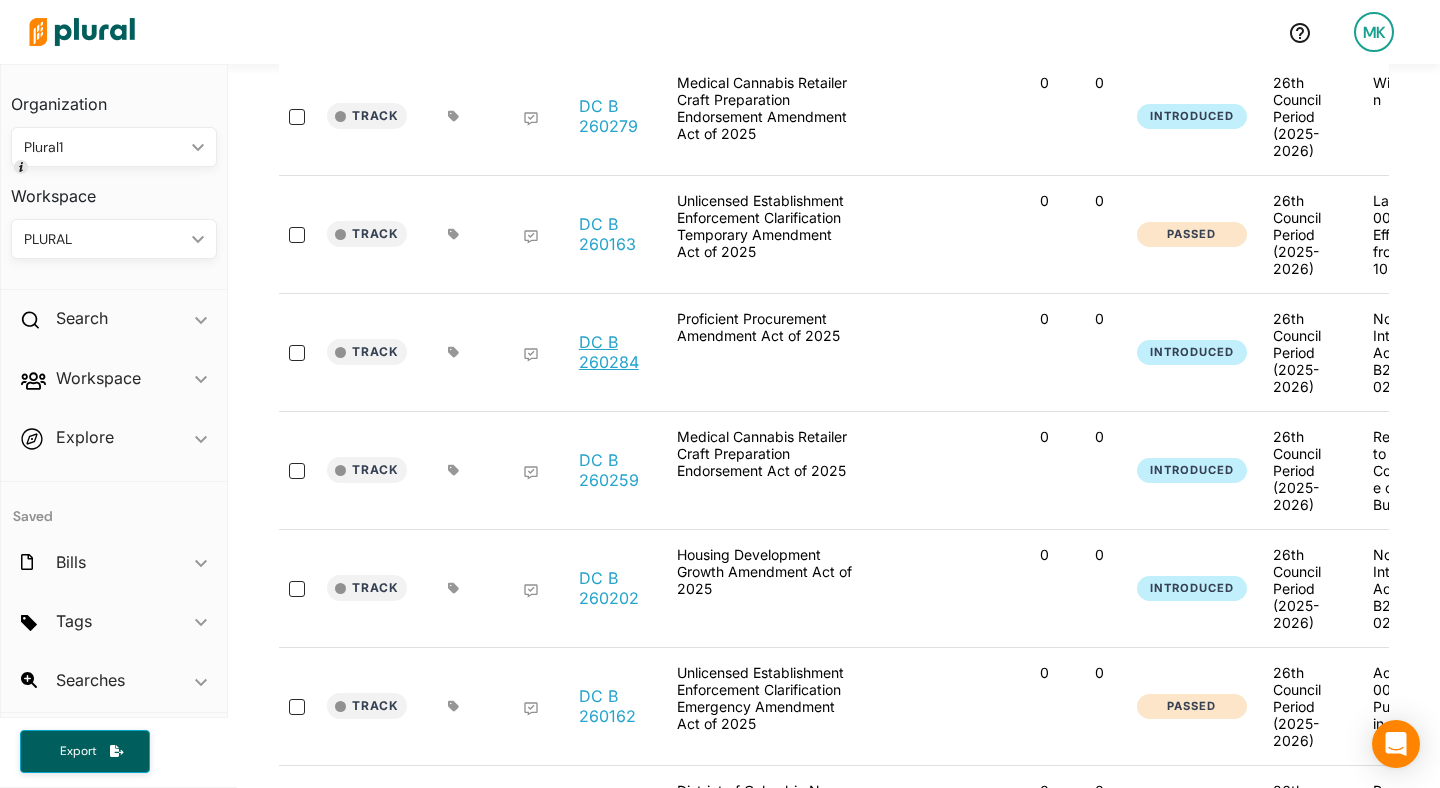 click on "DC B 260284" at bounding box center (617, 352) 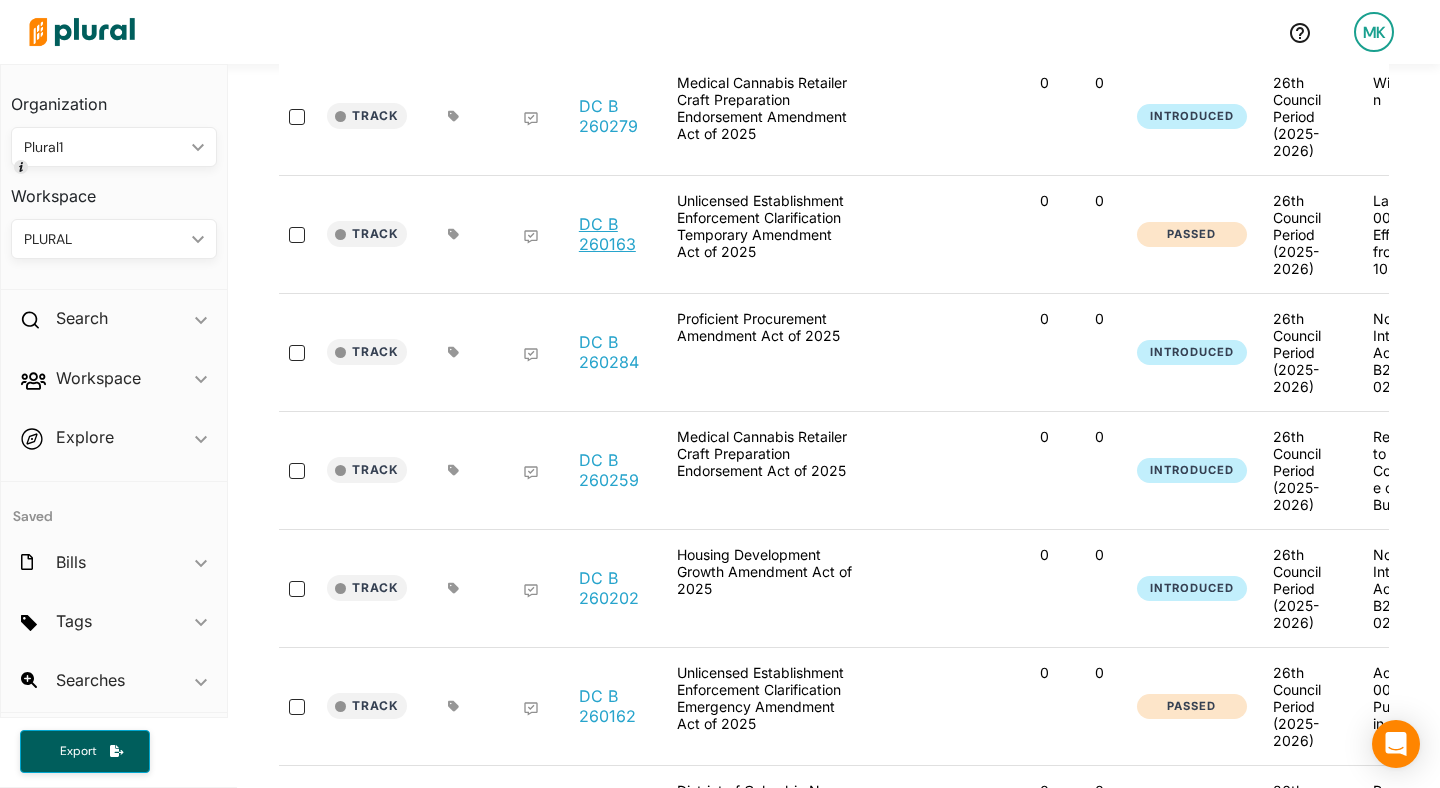 scroll, scrollTop: 824, scrollLeft: 0, axis: vertical 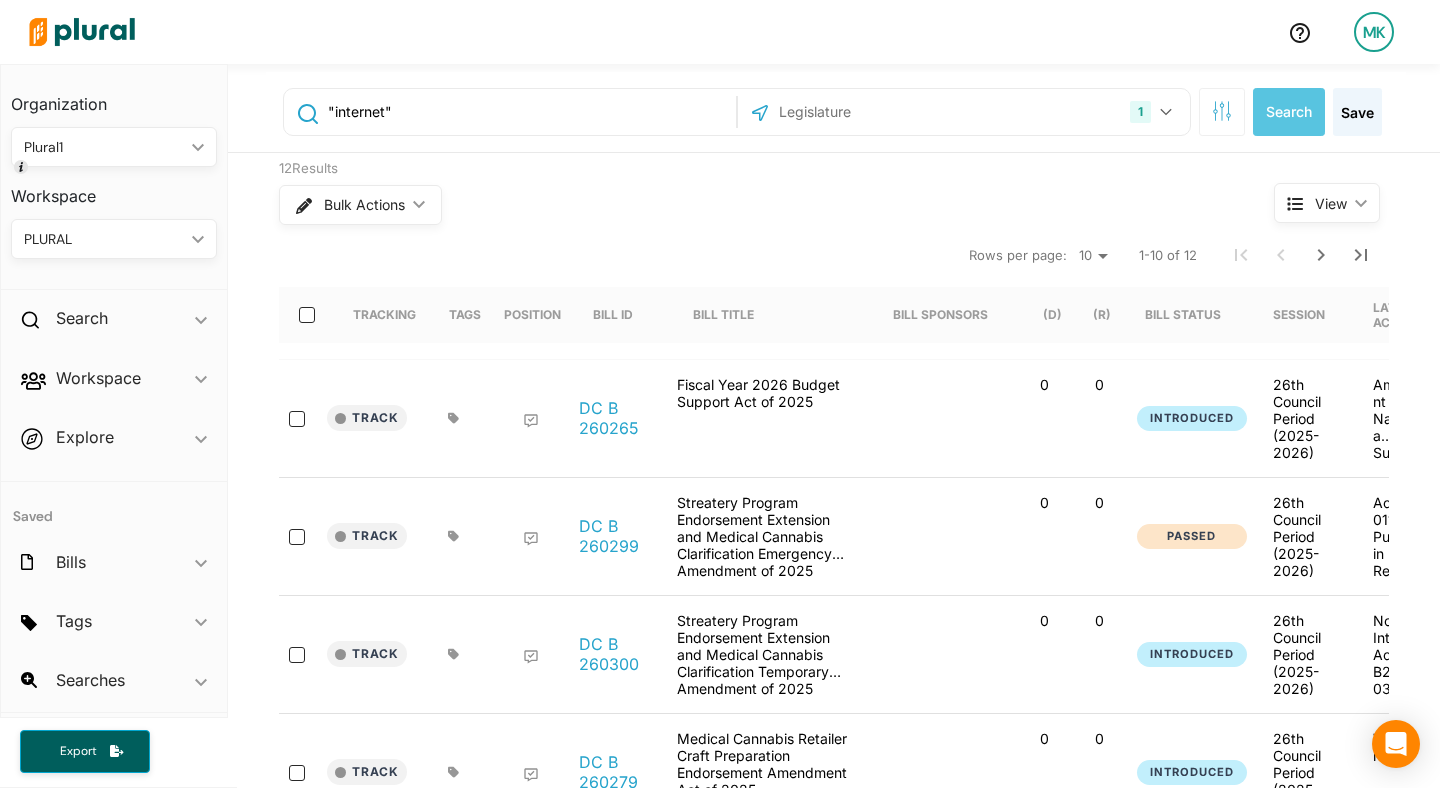 click on ""internet"" at bounding box center [528, 112] 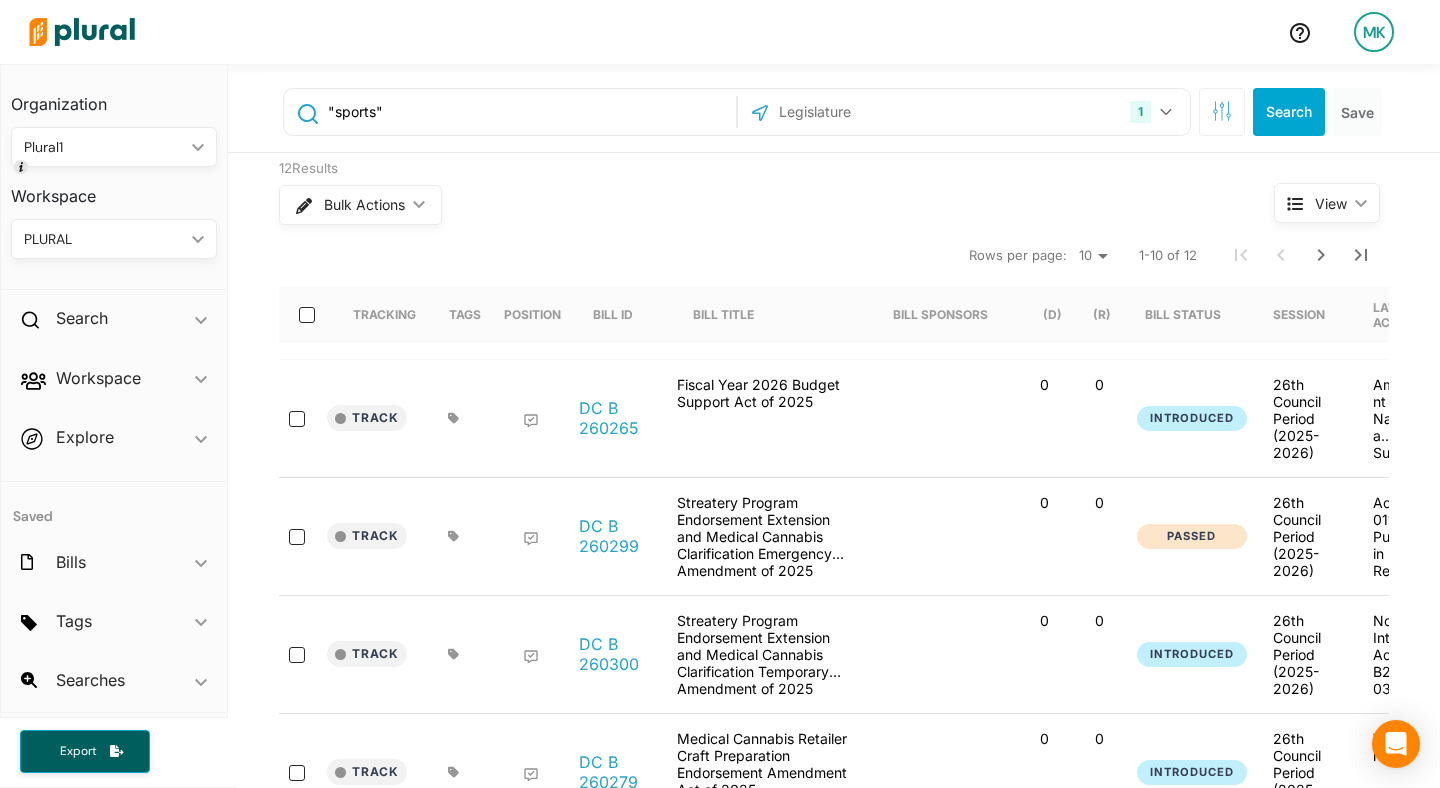 type on ""sports"" 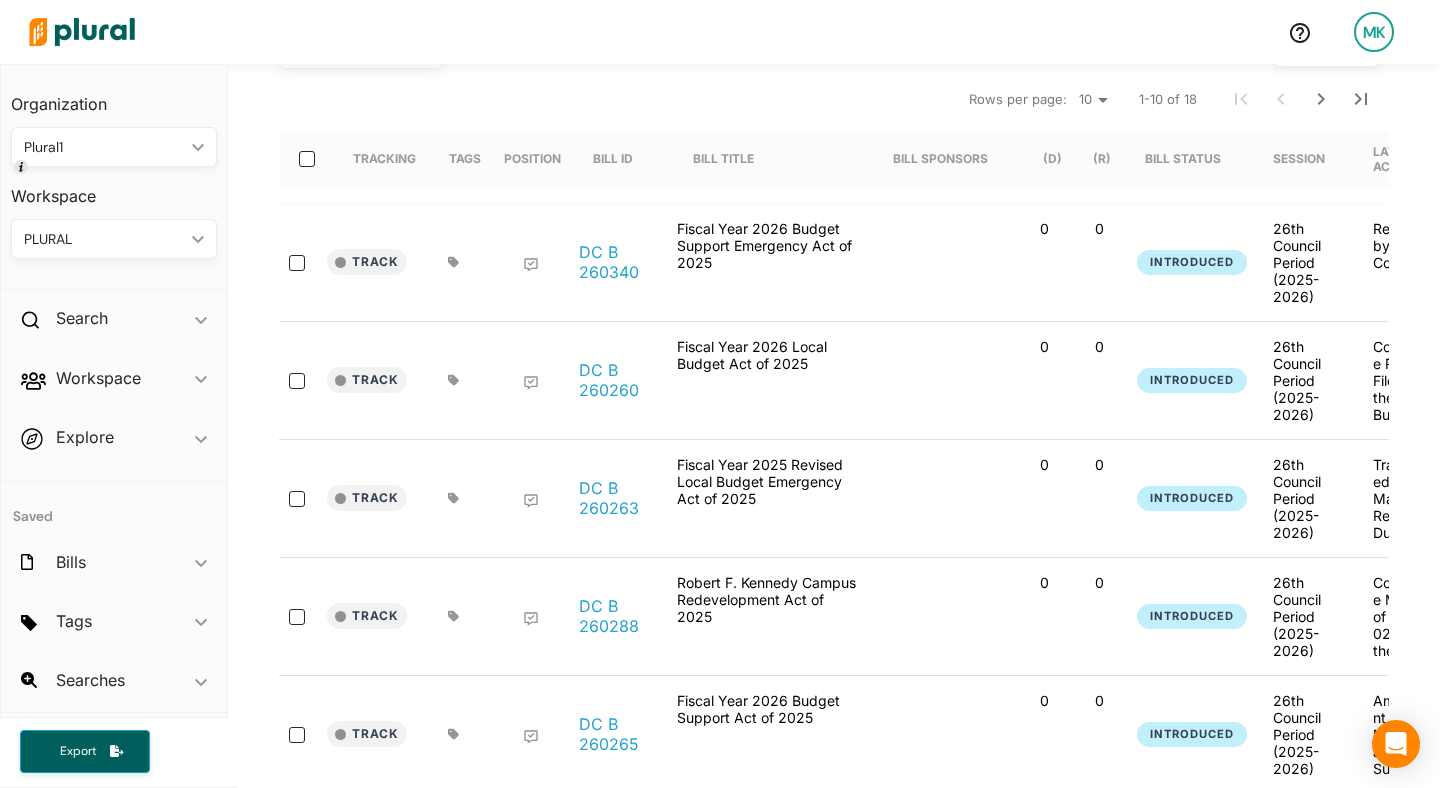 scroll, scrollTop: 406, scrollLeft: 0, axis: vertical 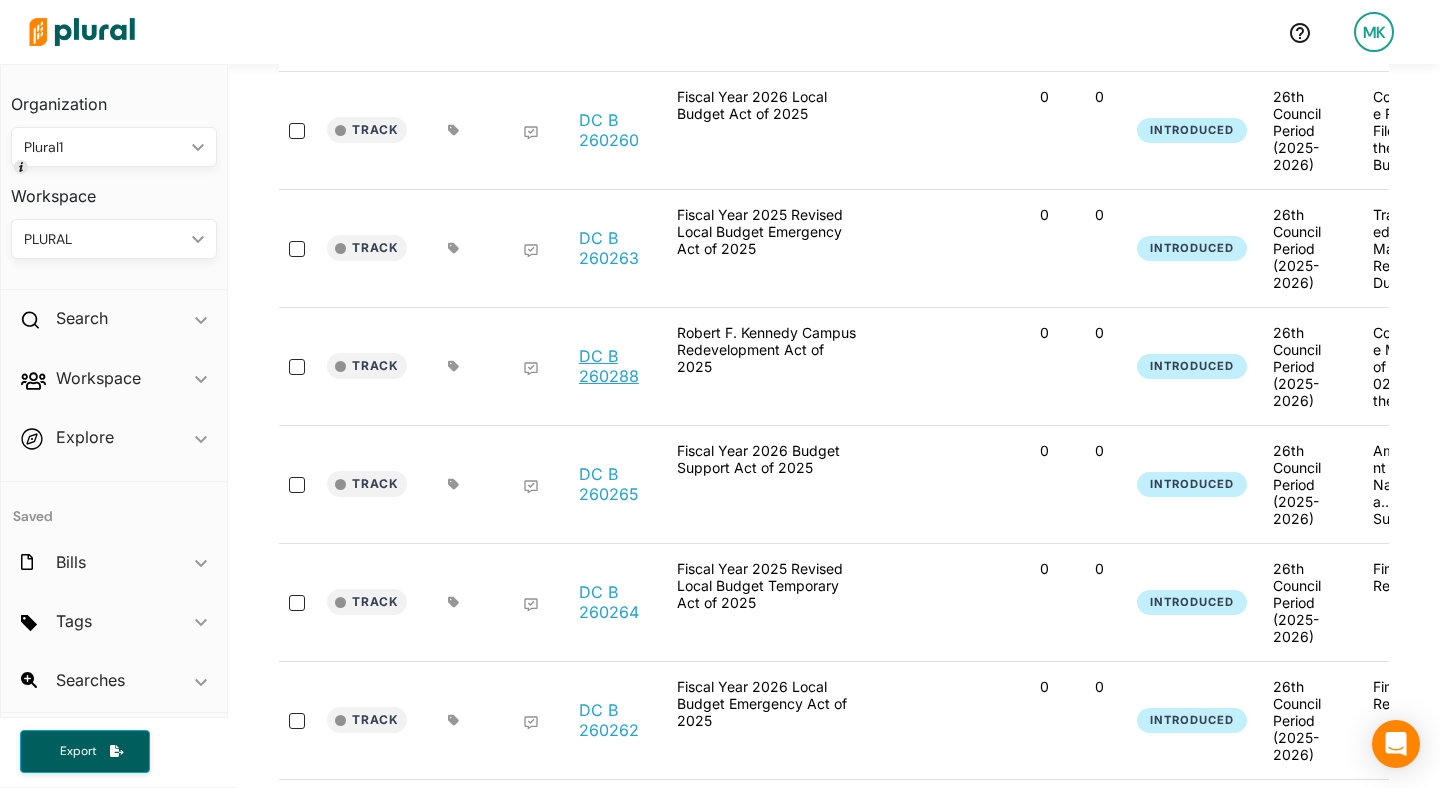 click on "DC B 260288" at bounding box center [617, 366] 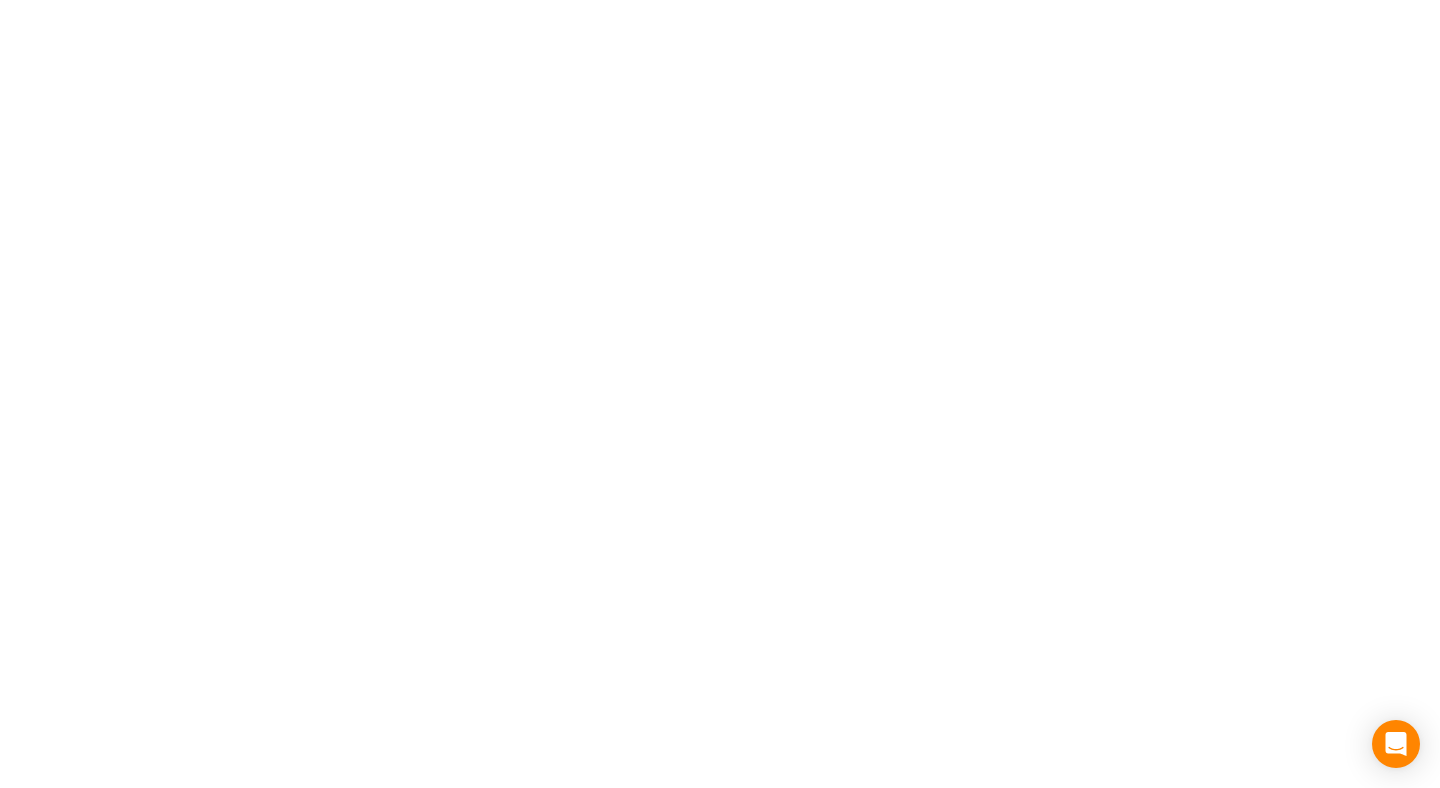 scroll, scrollTop: 0, scrollLeft: 0, axis: both 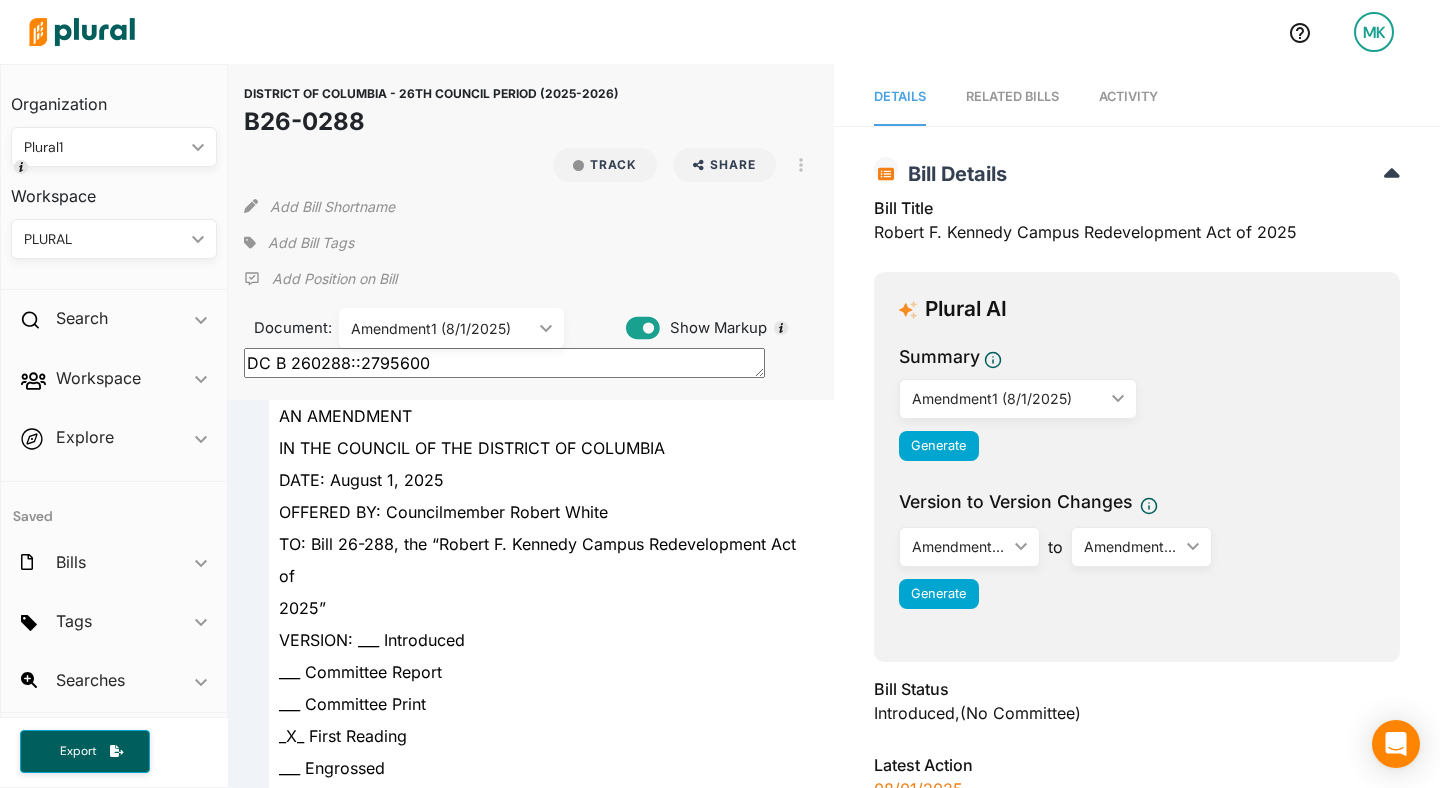 click on "Amendment1 (8/1/2025) ic_keyboard_arrow_down" at bounding box center (451, 328) 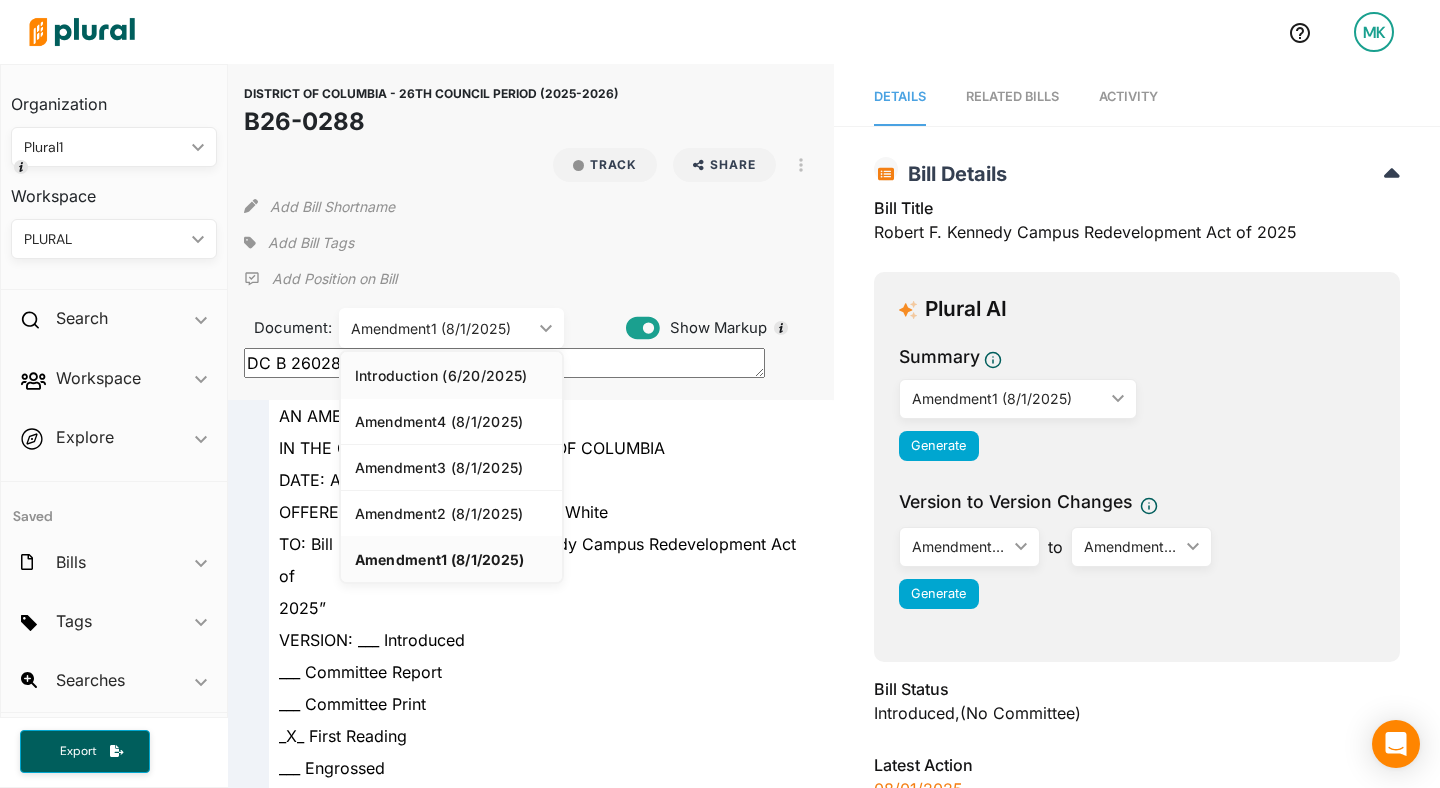 click on "Introduction (6/20/2025)" at bounding box center (451, 375) 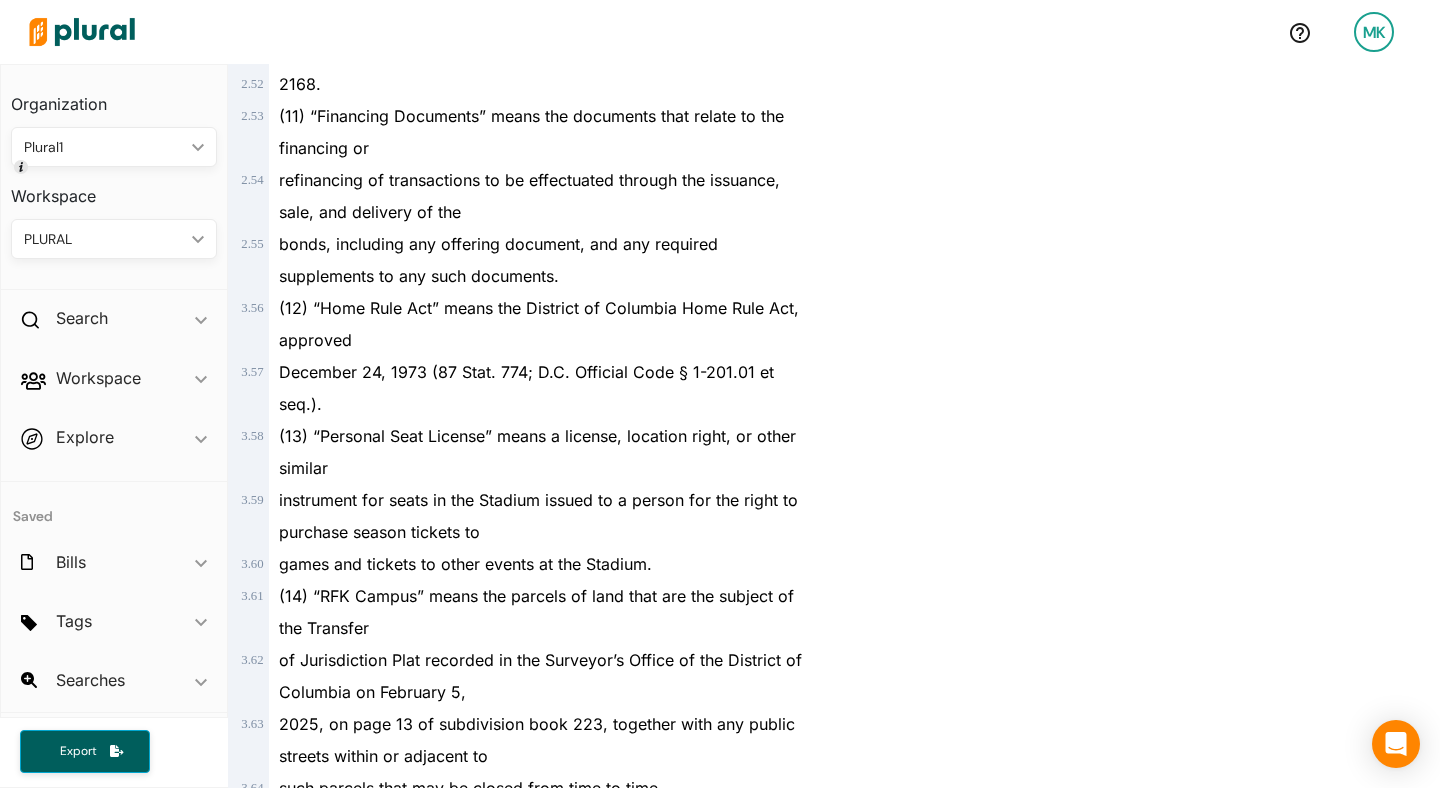 scroll, scrollTop: 2569, scrollLeft: 0, axis: vertical 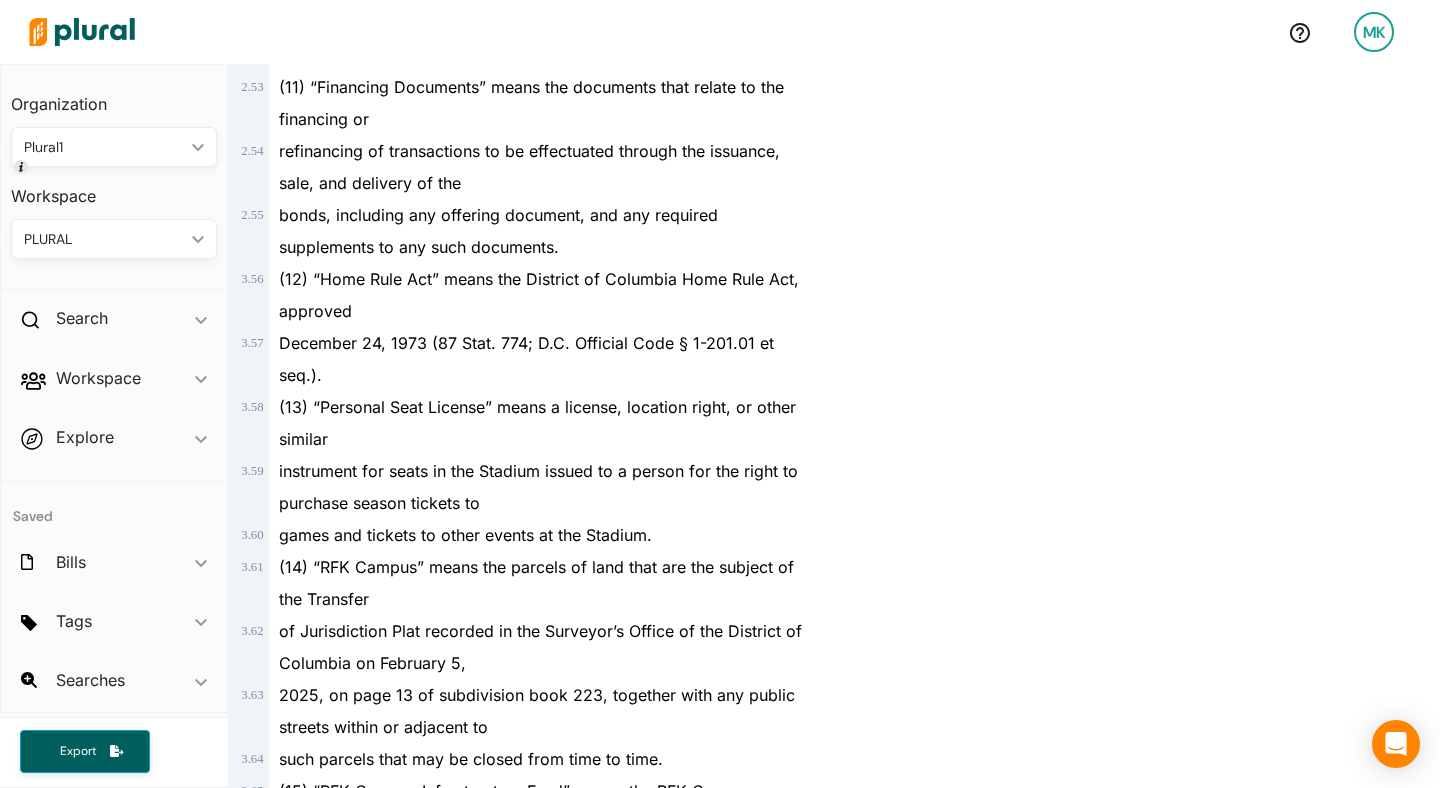 type on "state-dc-26-b260288::2795600" 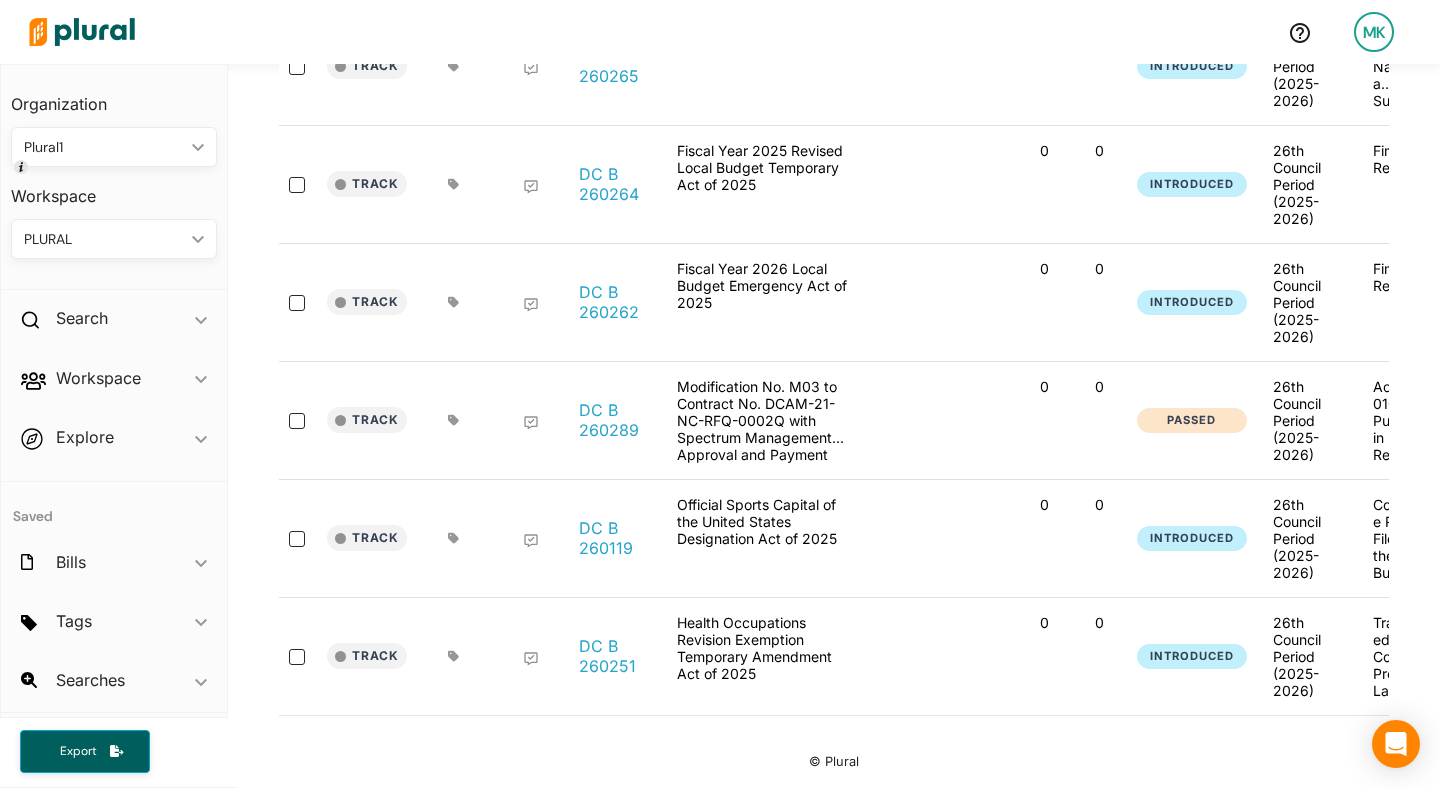 scroll, scrollTop: 0, scrollLeft: 0, axis: both 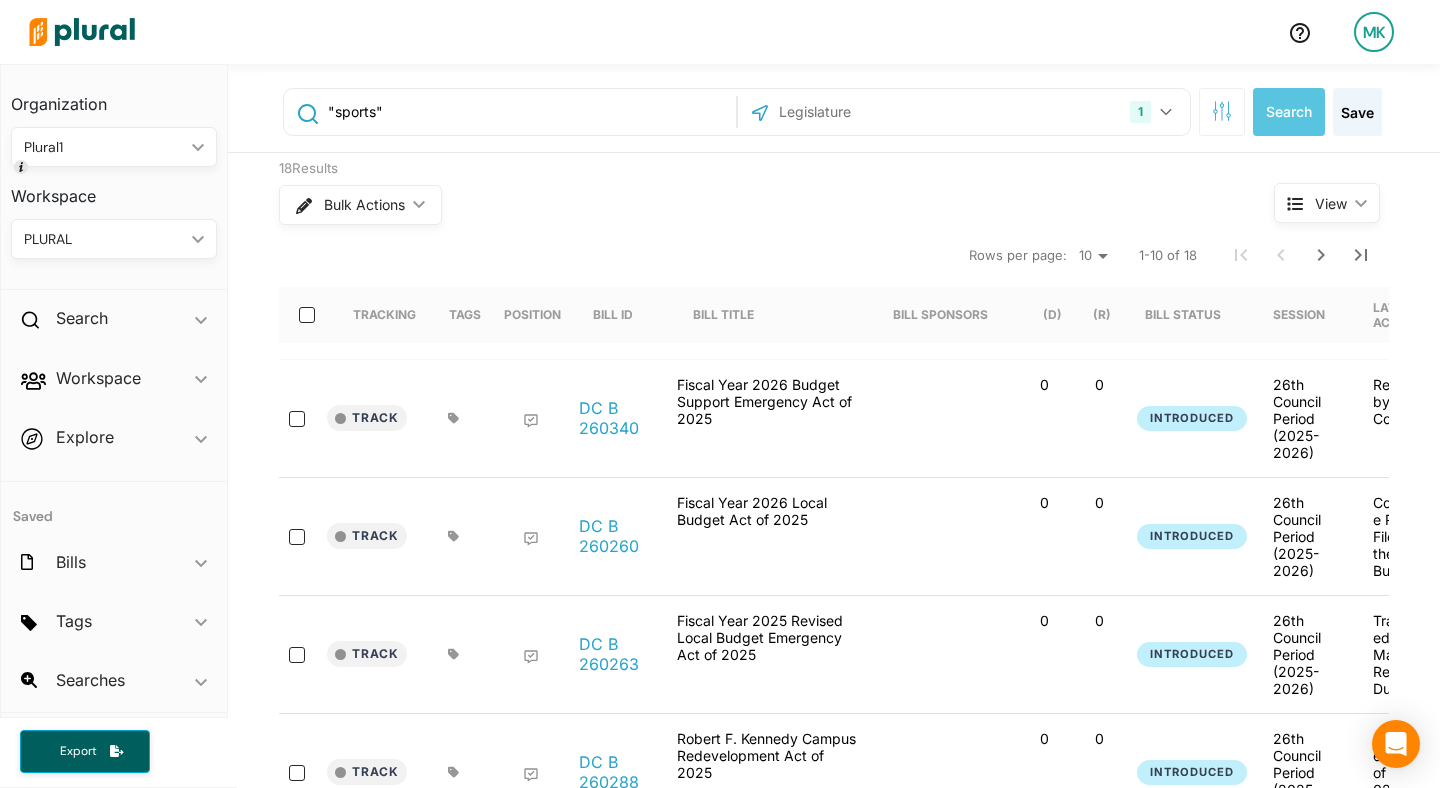 click on ""sports"" at bounding box center (528, 112) 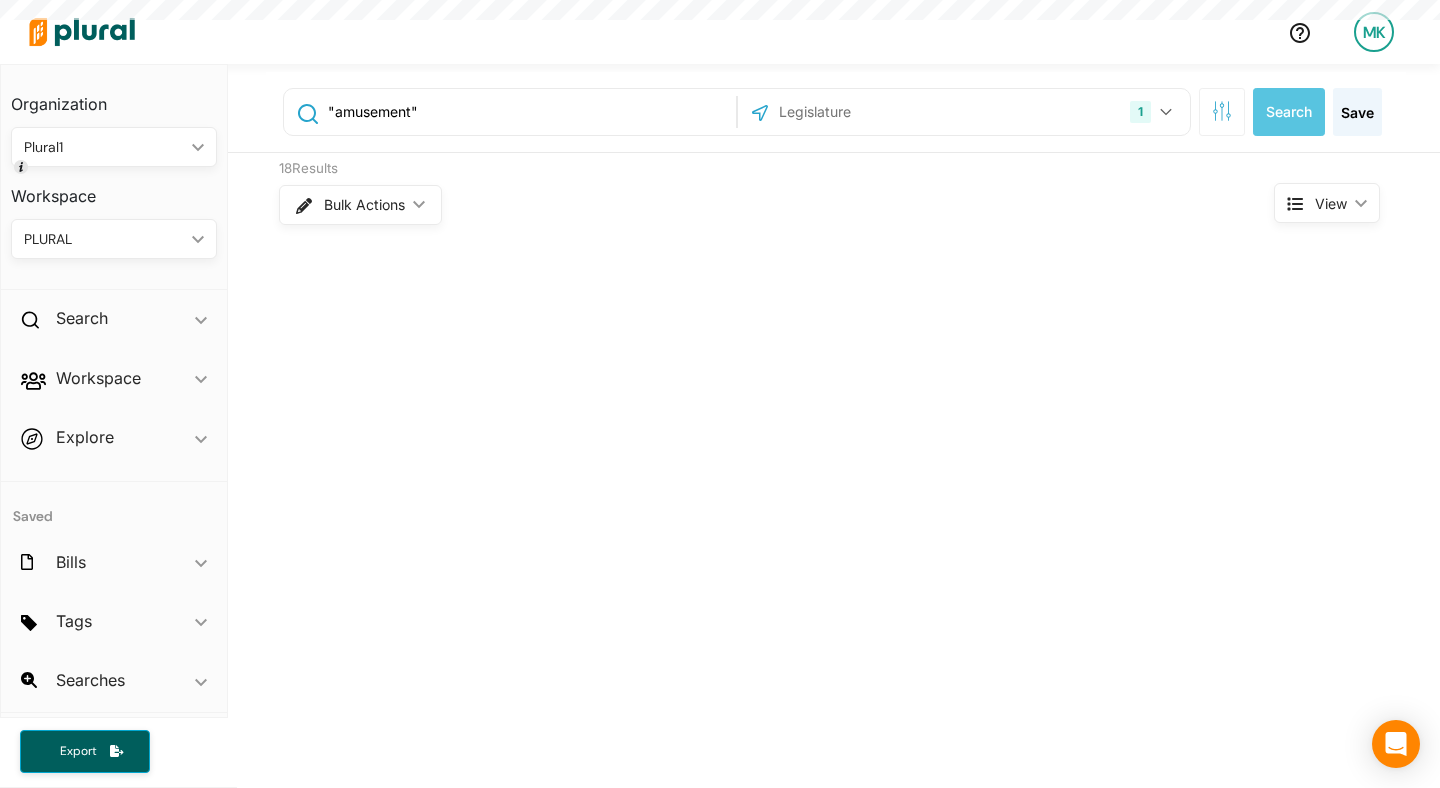 click on ""amusement"" at bounding box center (528, 112) 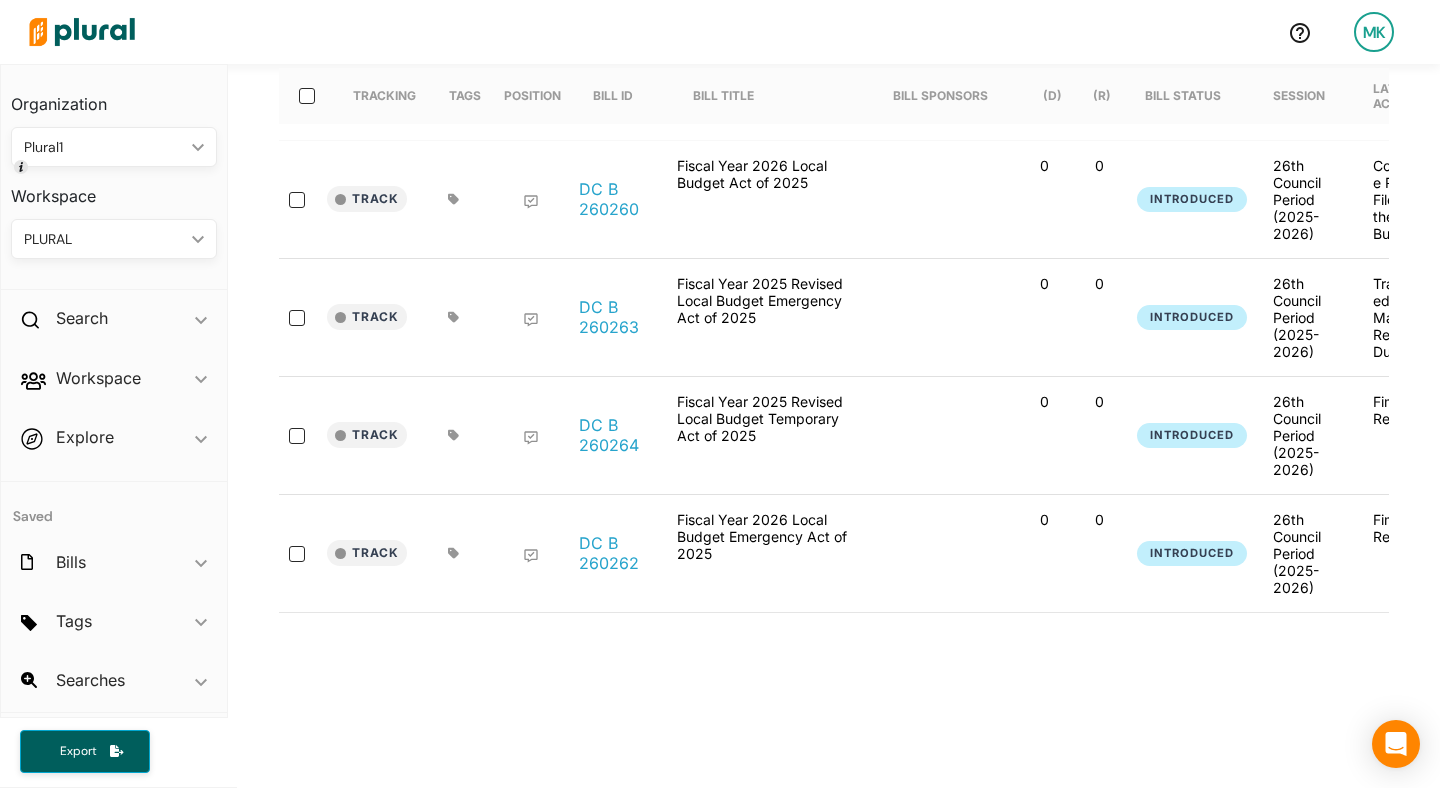 scroll, scrollTop: 0, scrollLeft: 0, axis: both 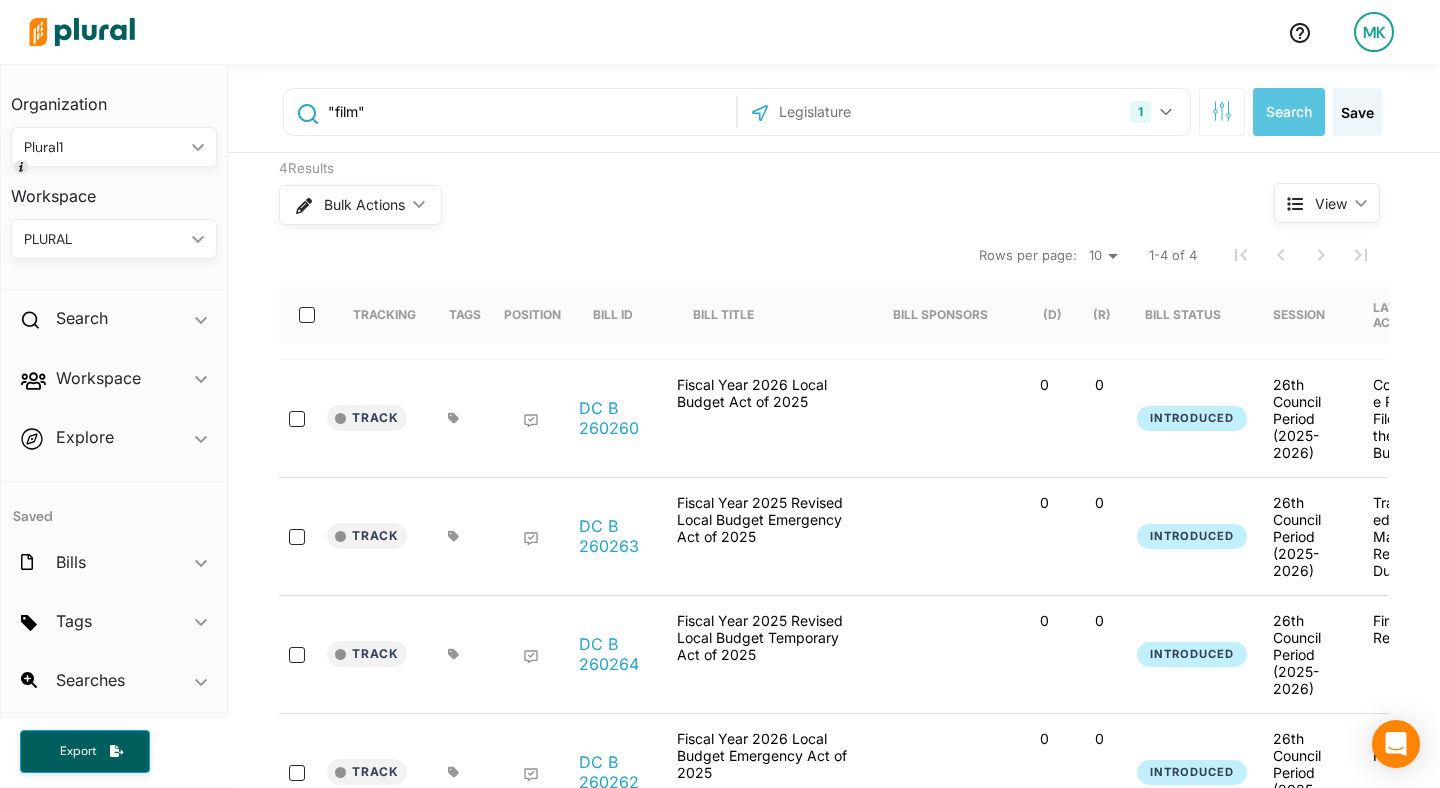 click on ""film"" at bounding box center (528, 112) 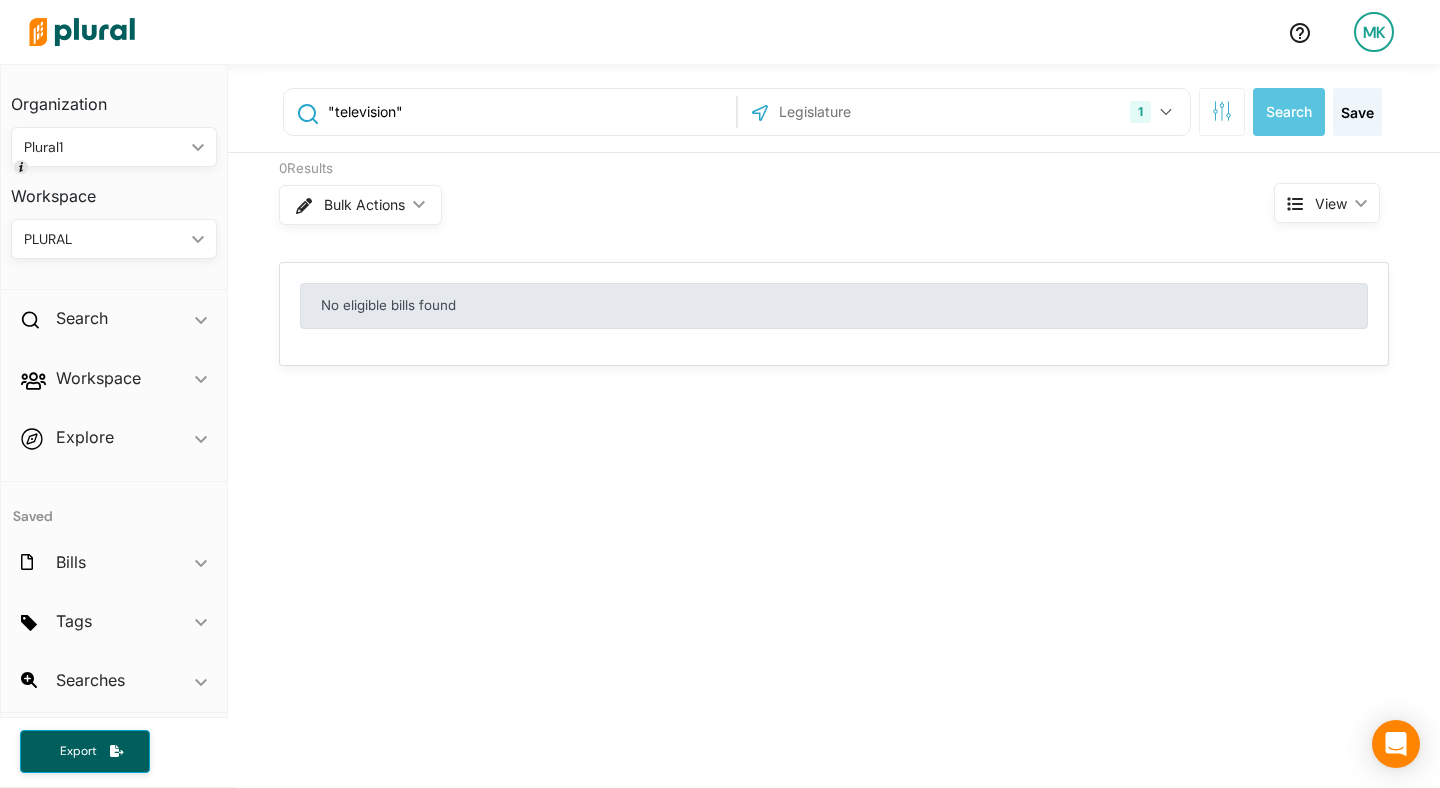 type on ""television"" 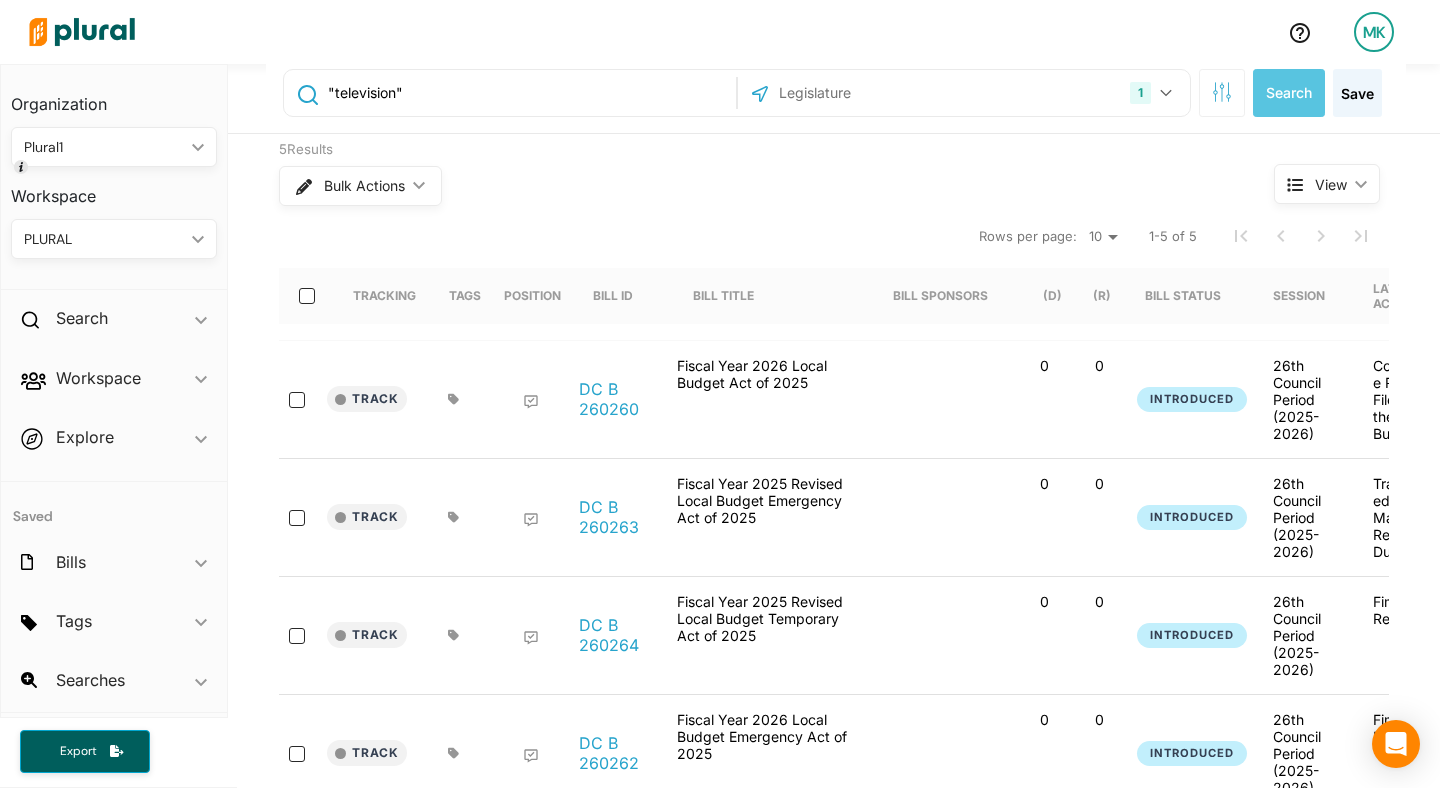 scroll, scrollTop: 0, scrollLeft: 0, axis: both 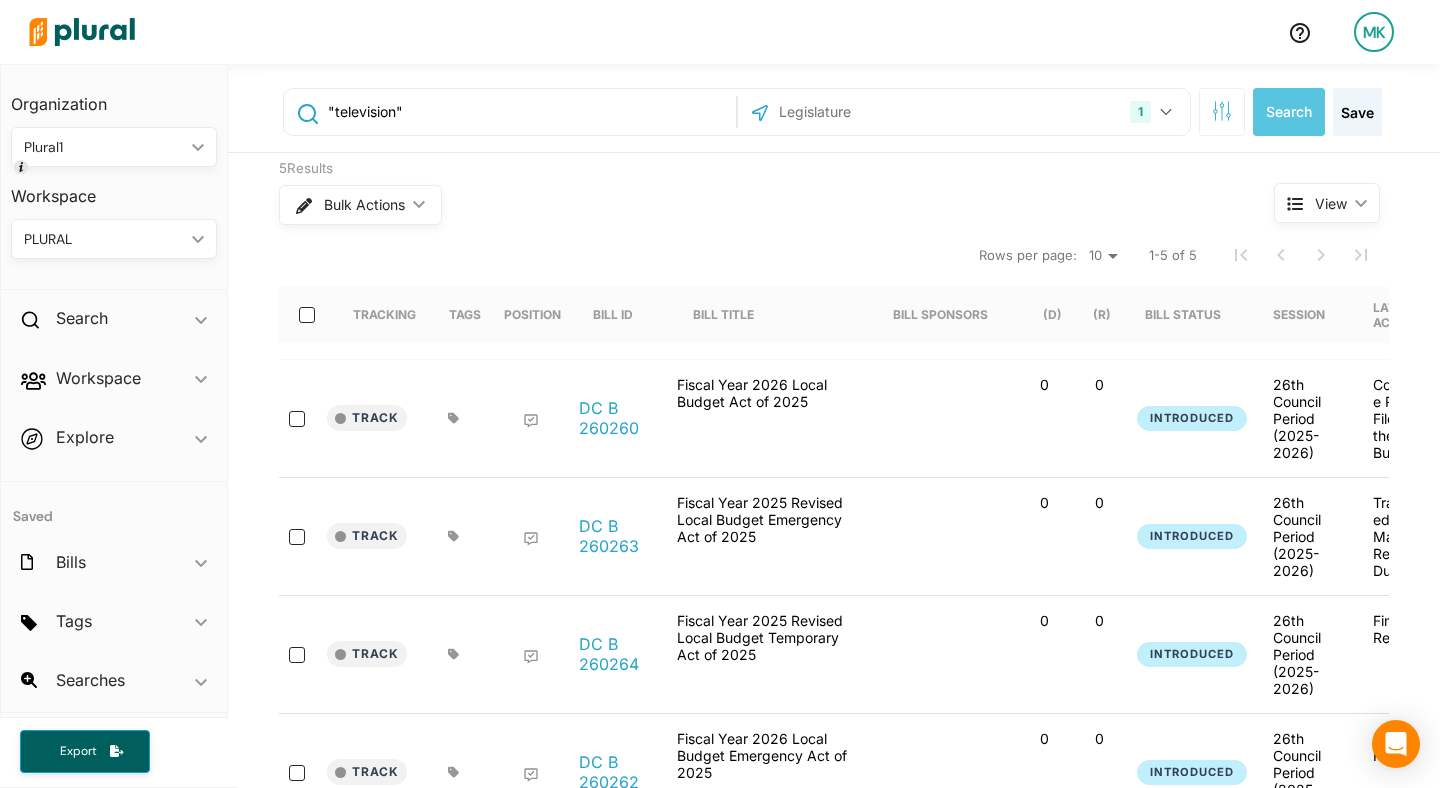 click on ""television"" at bounding box center [528, 112] 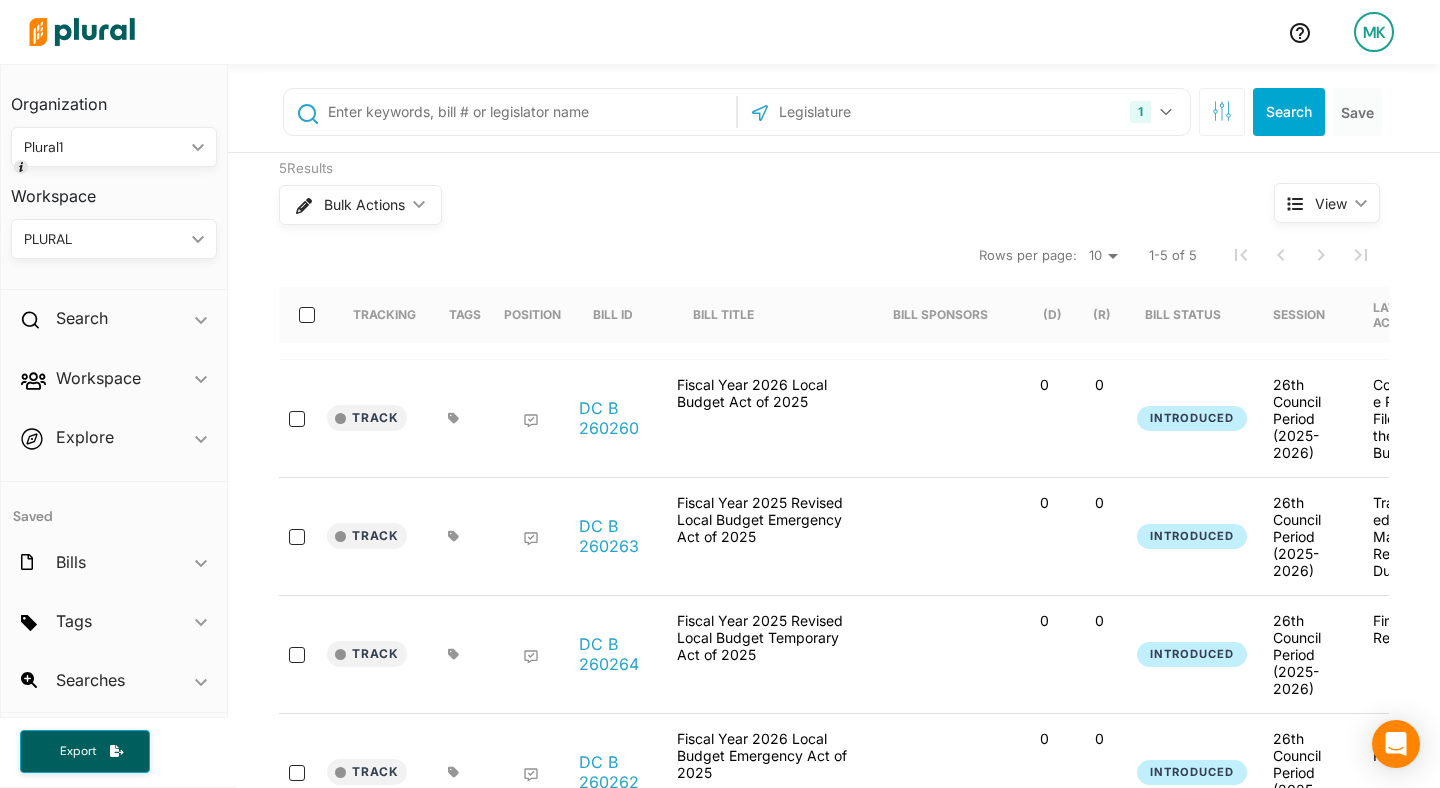 type 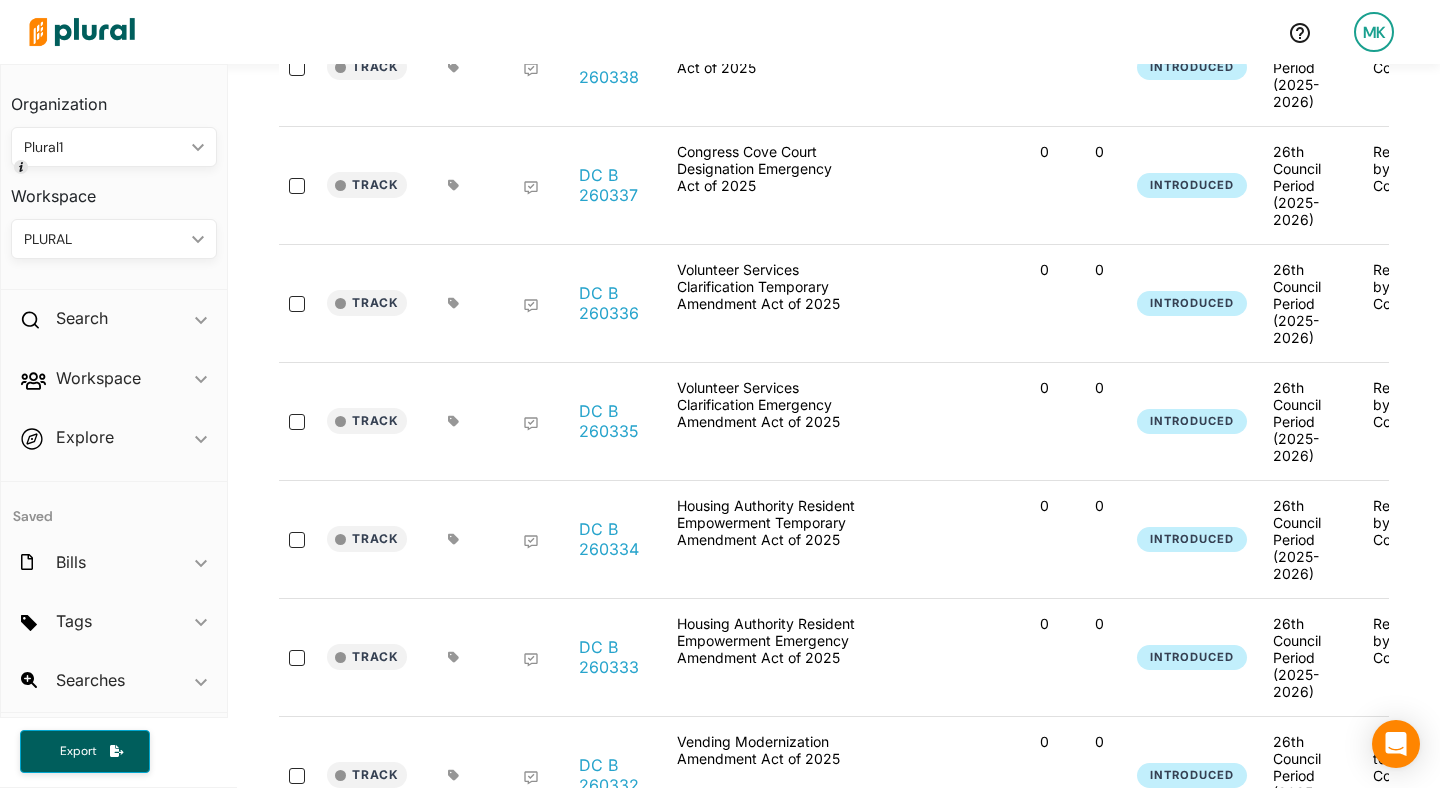 scroll, scrollTop: 824, scrollLeft: 0, axis: vertical 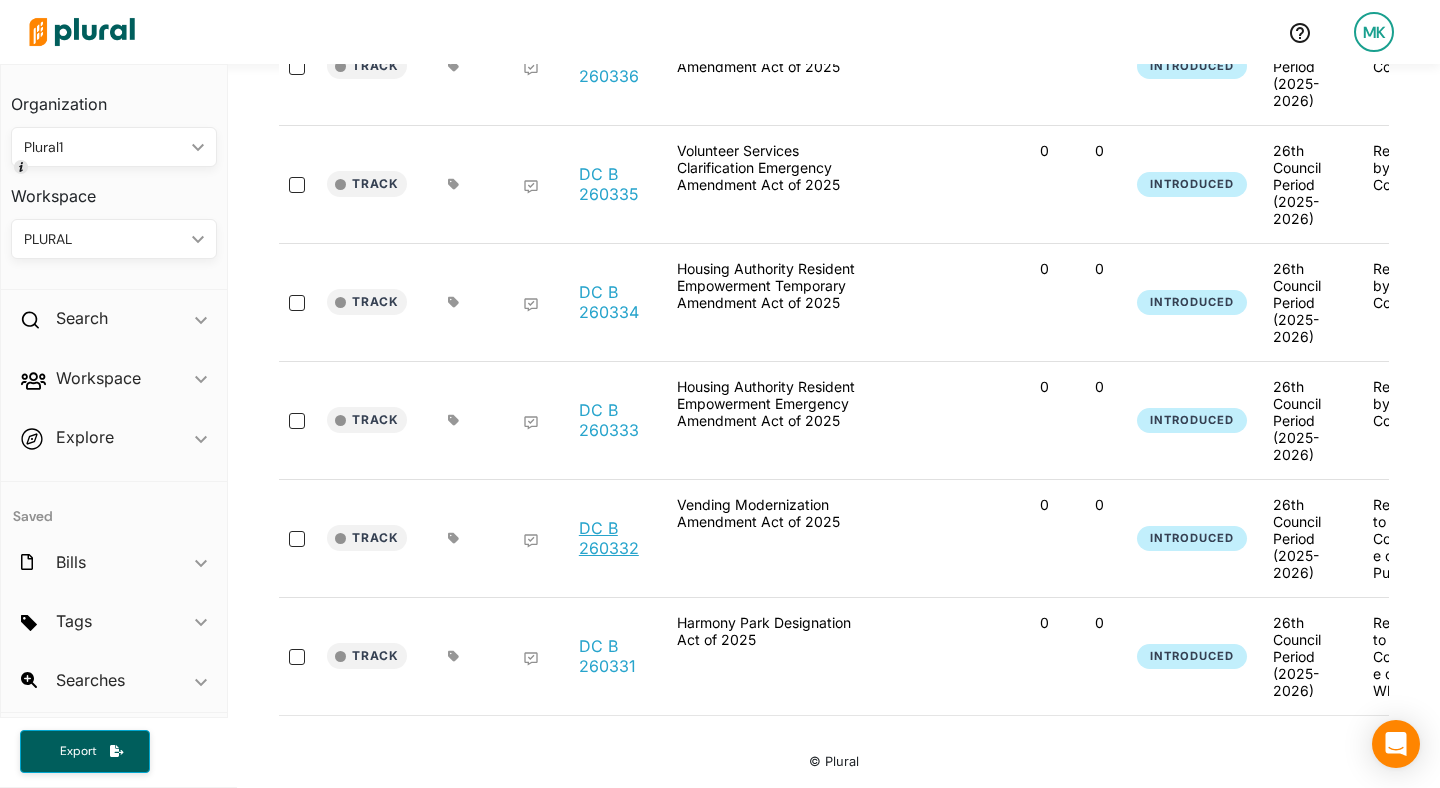 click on "DC B 260332" at bounding box center (617, 538) 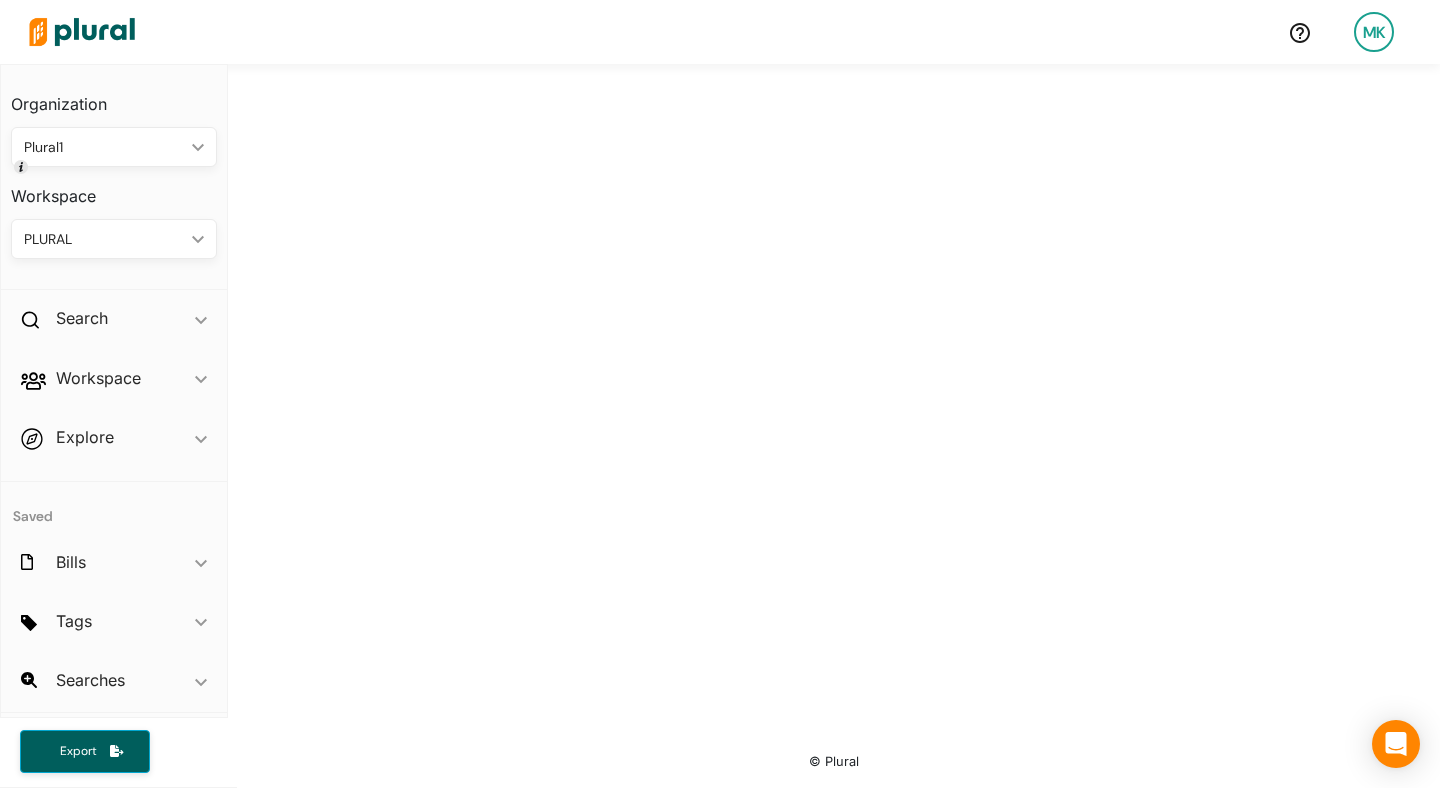 scroll, scrollTop: 0, scrollLeft: 0, axis: both 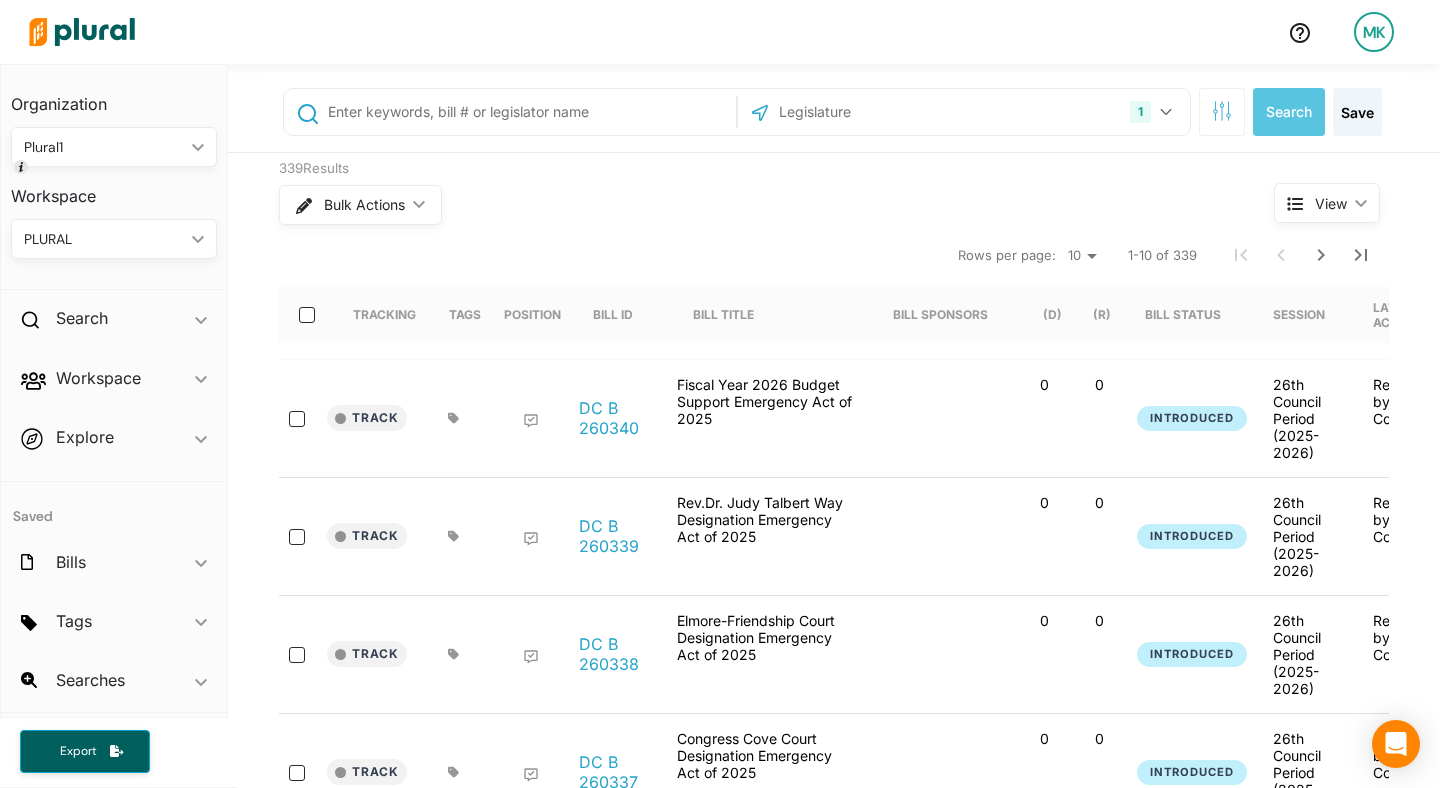 click on "10 20 50" at bounding box center [1082, 256] 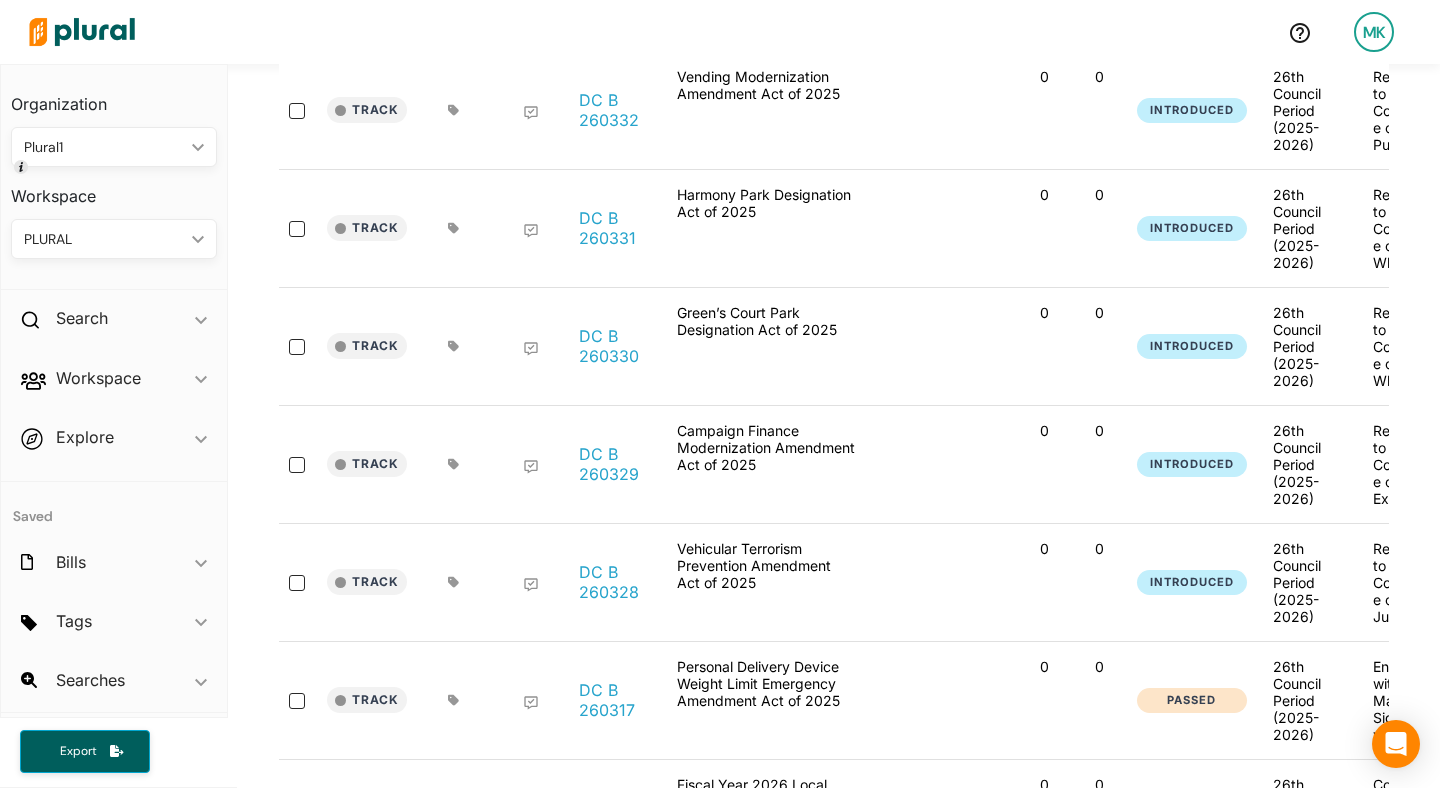 scroll, scrollTop: 0, scrollLeft: 0, axis: both 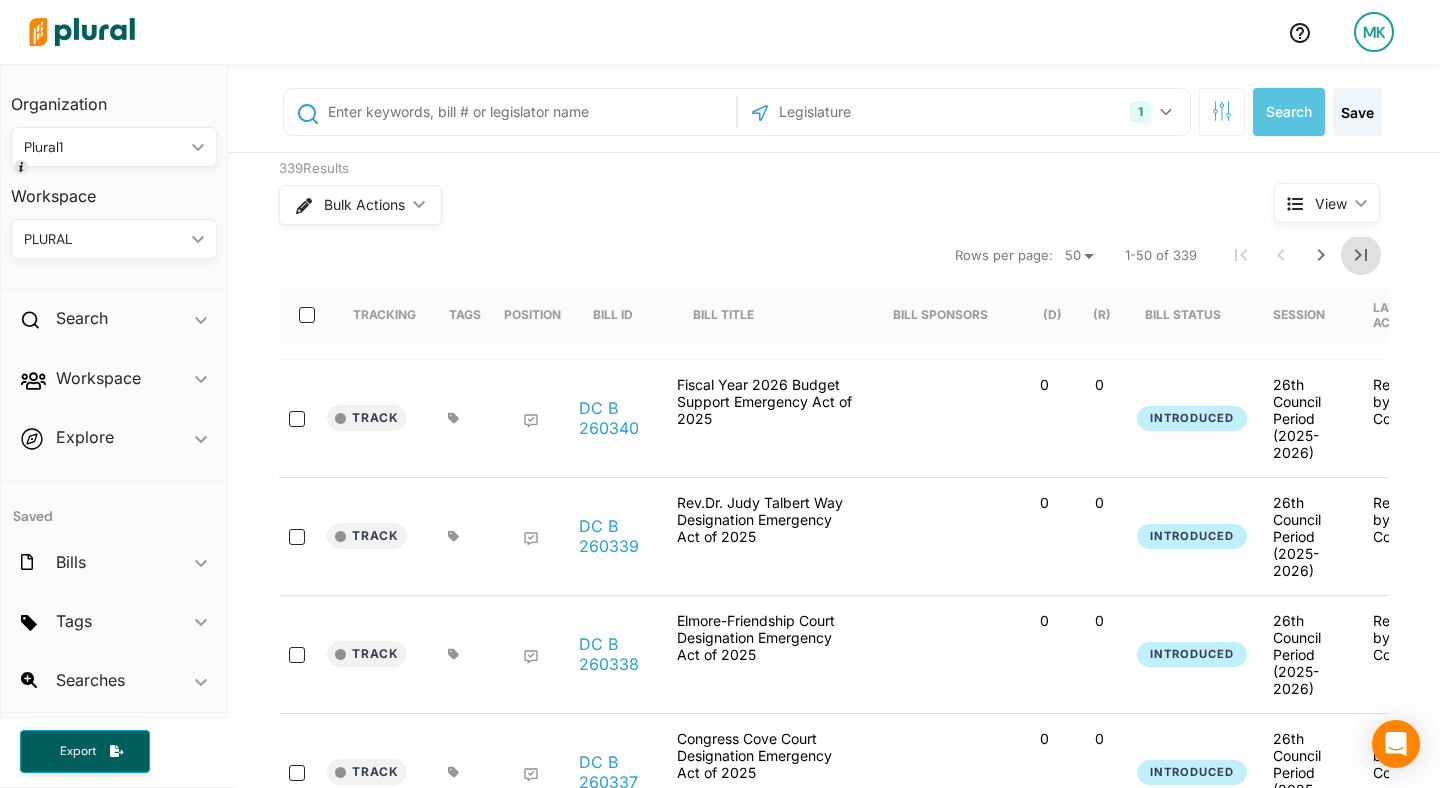 click 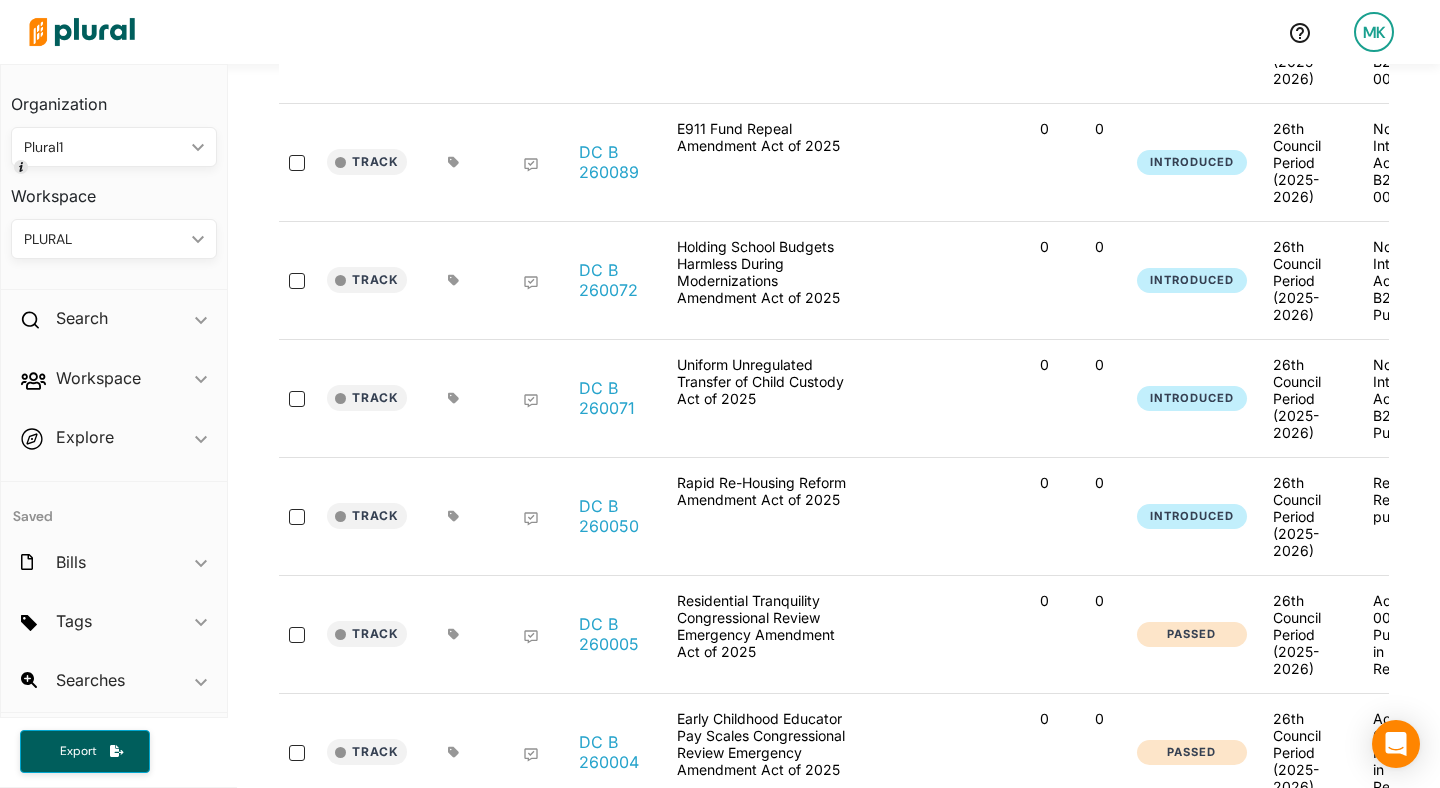 scroll, scrollTop: 489, scrollLeft: 0, axis: vertical 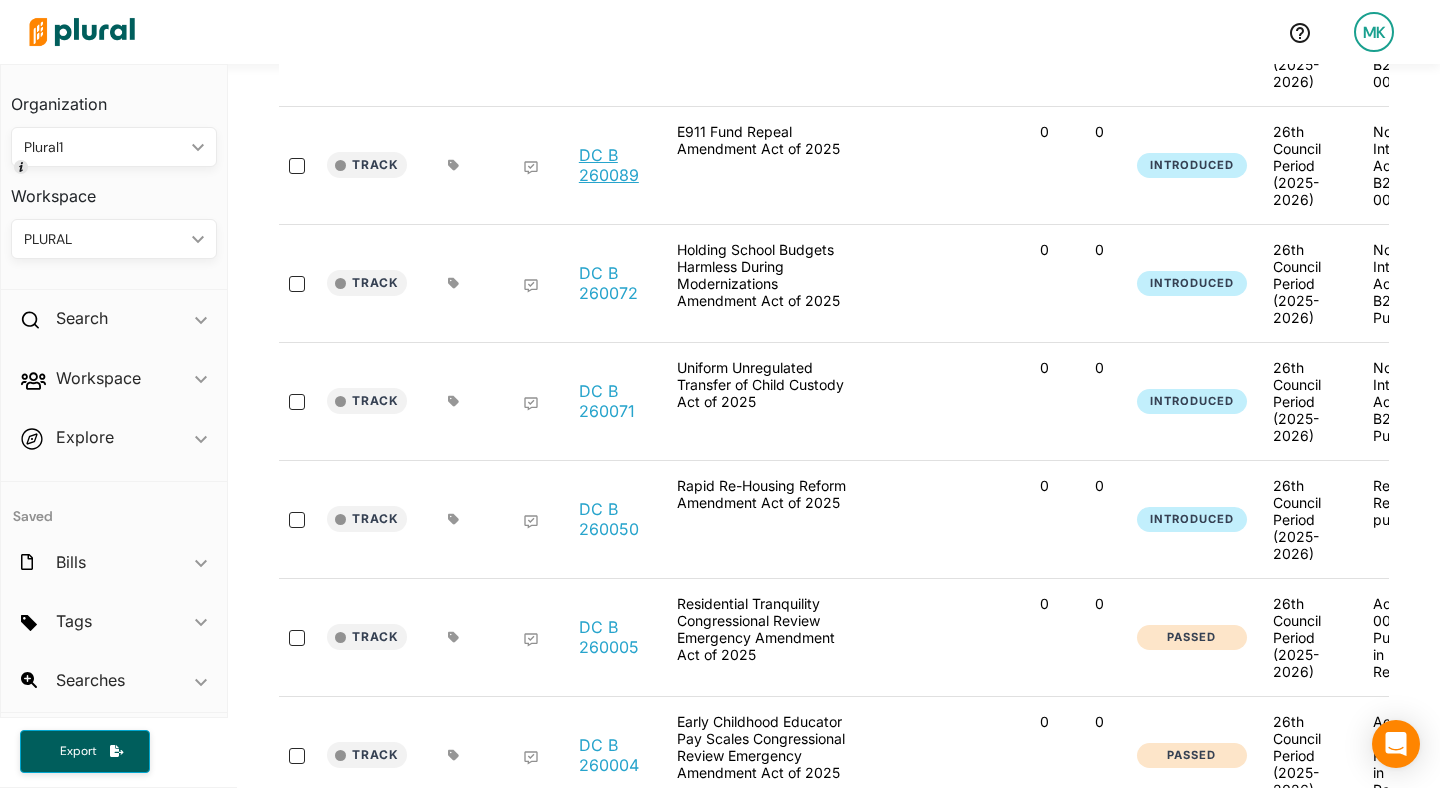 click on "DC B 260089" at bounding box center [617, 165] 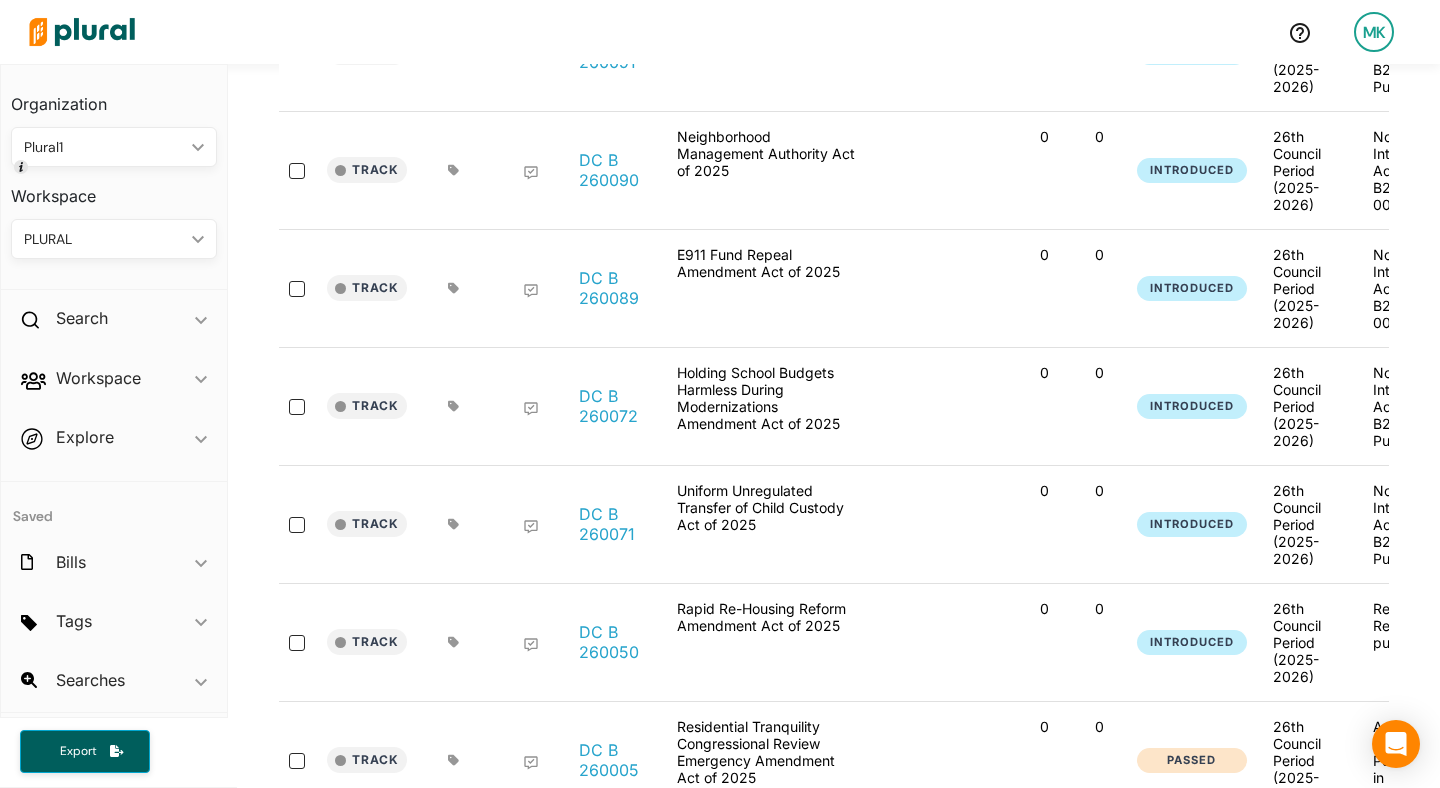 scroll, scrollTop: 0, scrollLeft: 0, axis: both 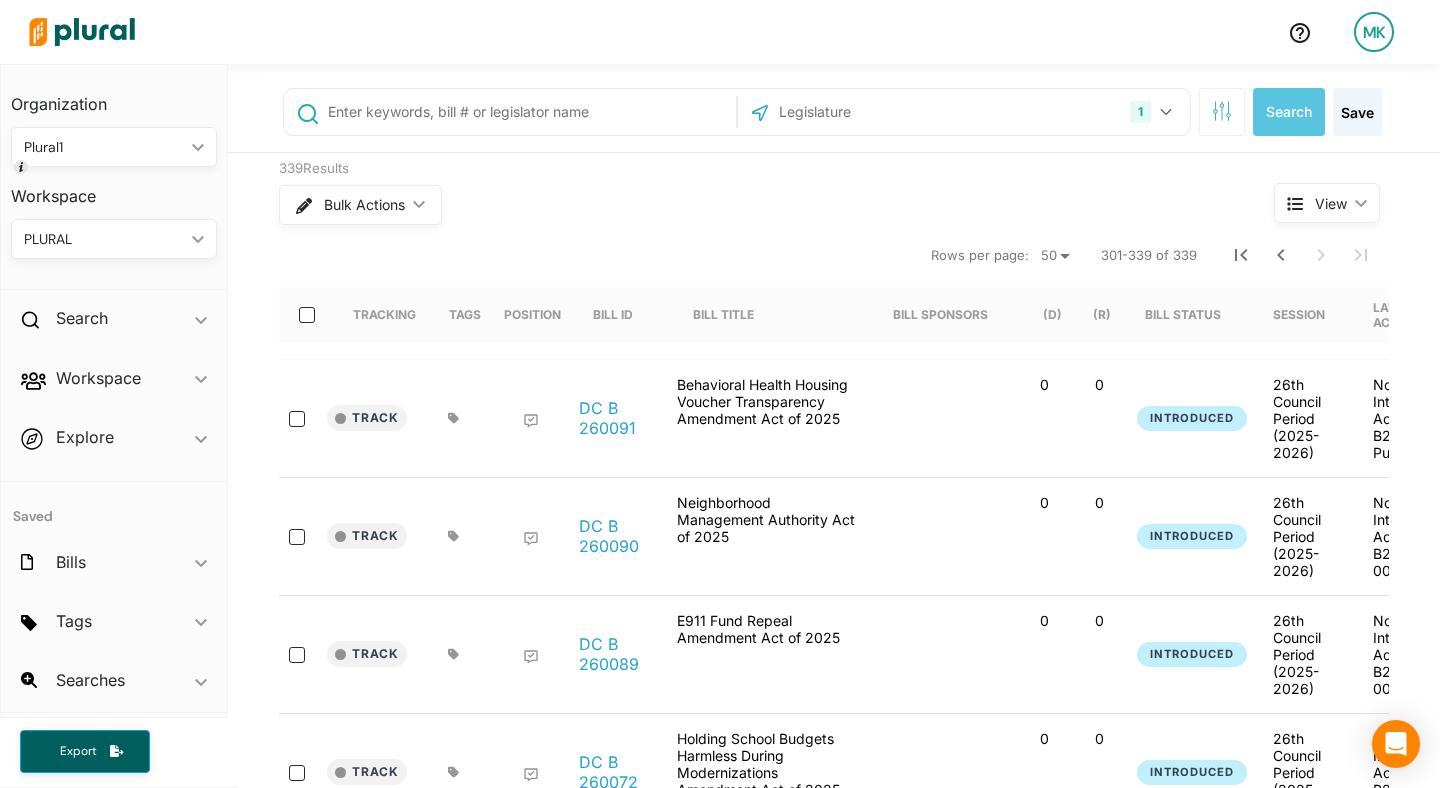 click at bounding box center (528, 112) 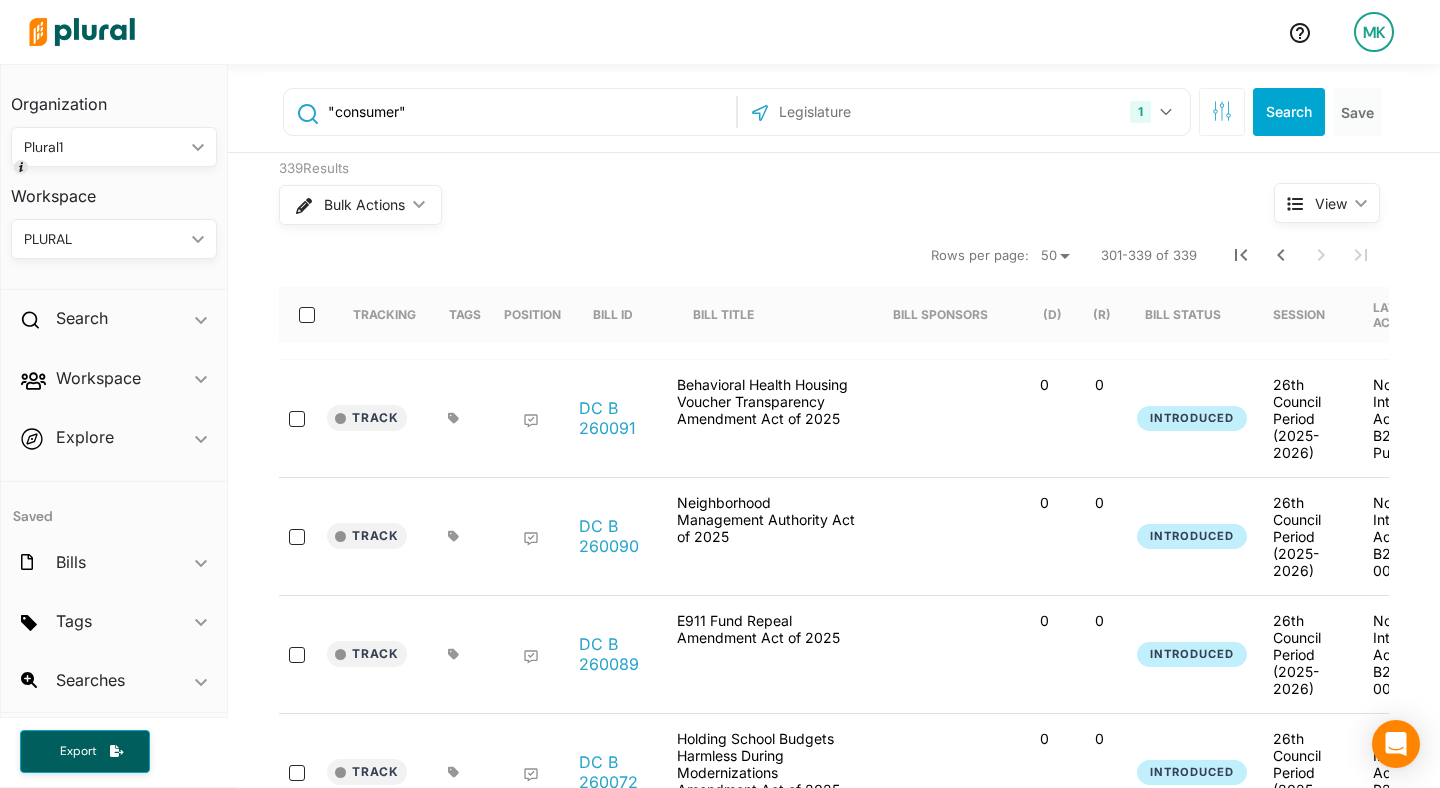 type on ""consumer"" 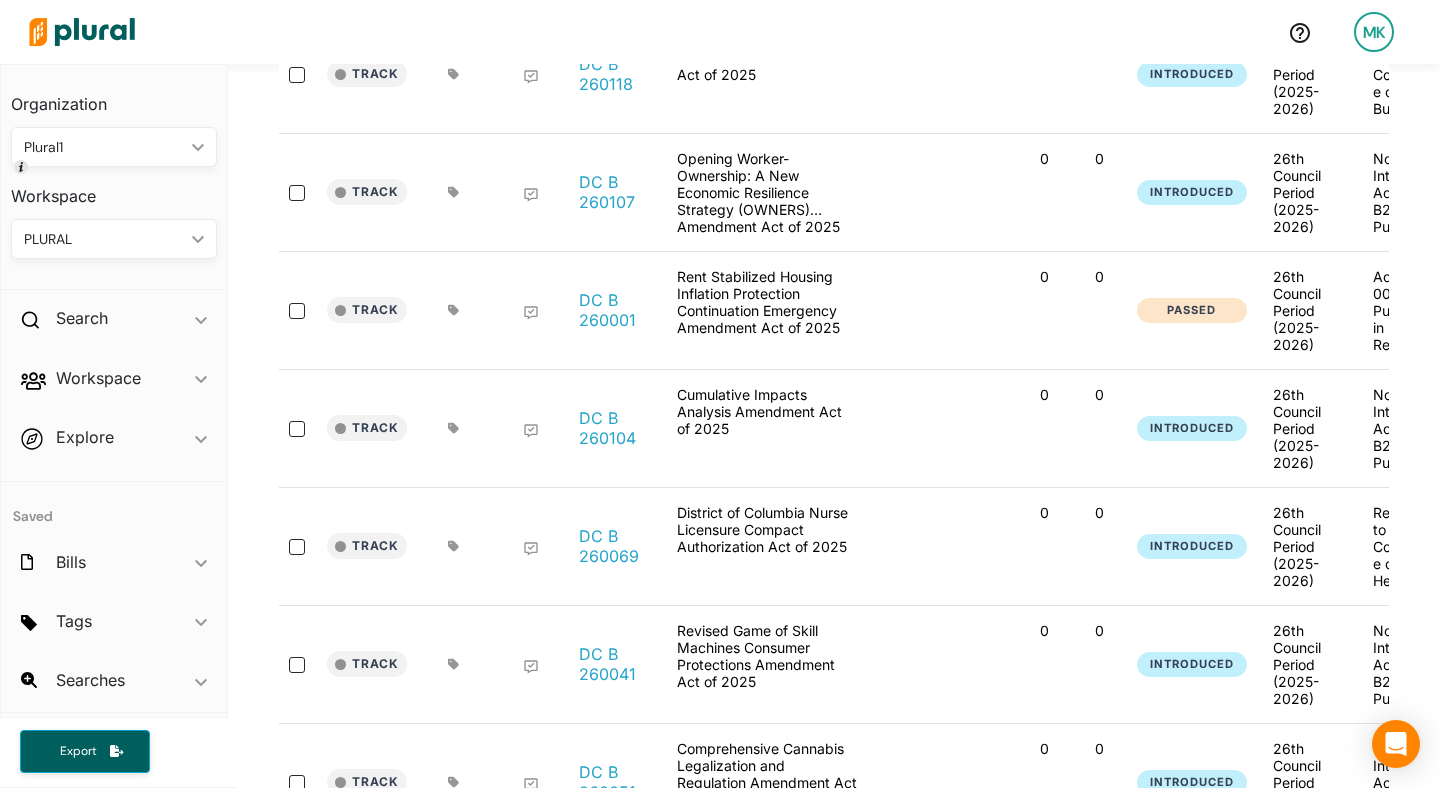scroll, scrollTop: 4128, scrollLeft: 0, axis: vertical 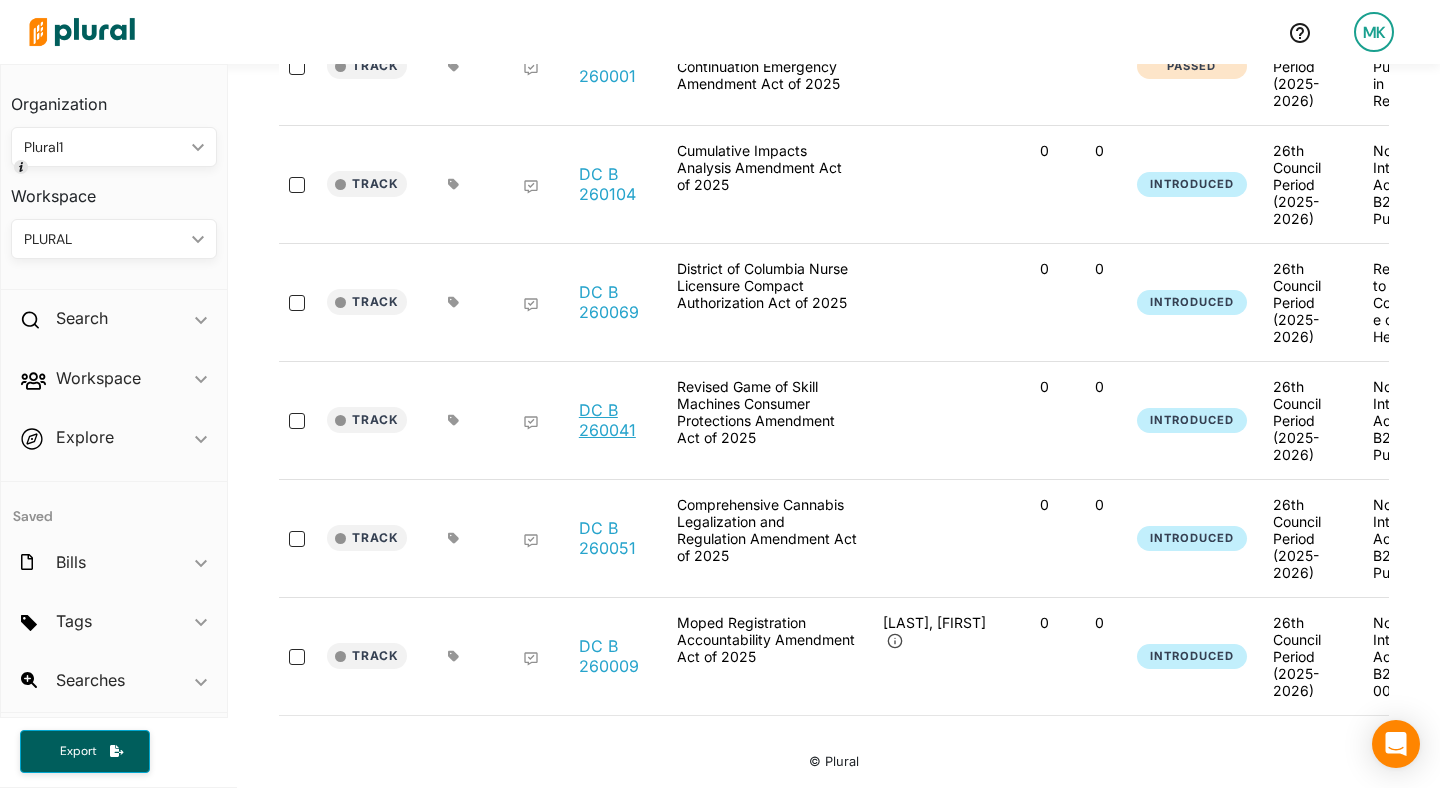 click on "DC B 260041" at bounding box center (617, 420) 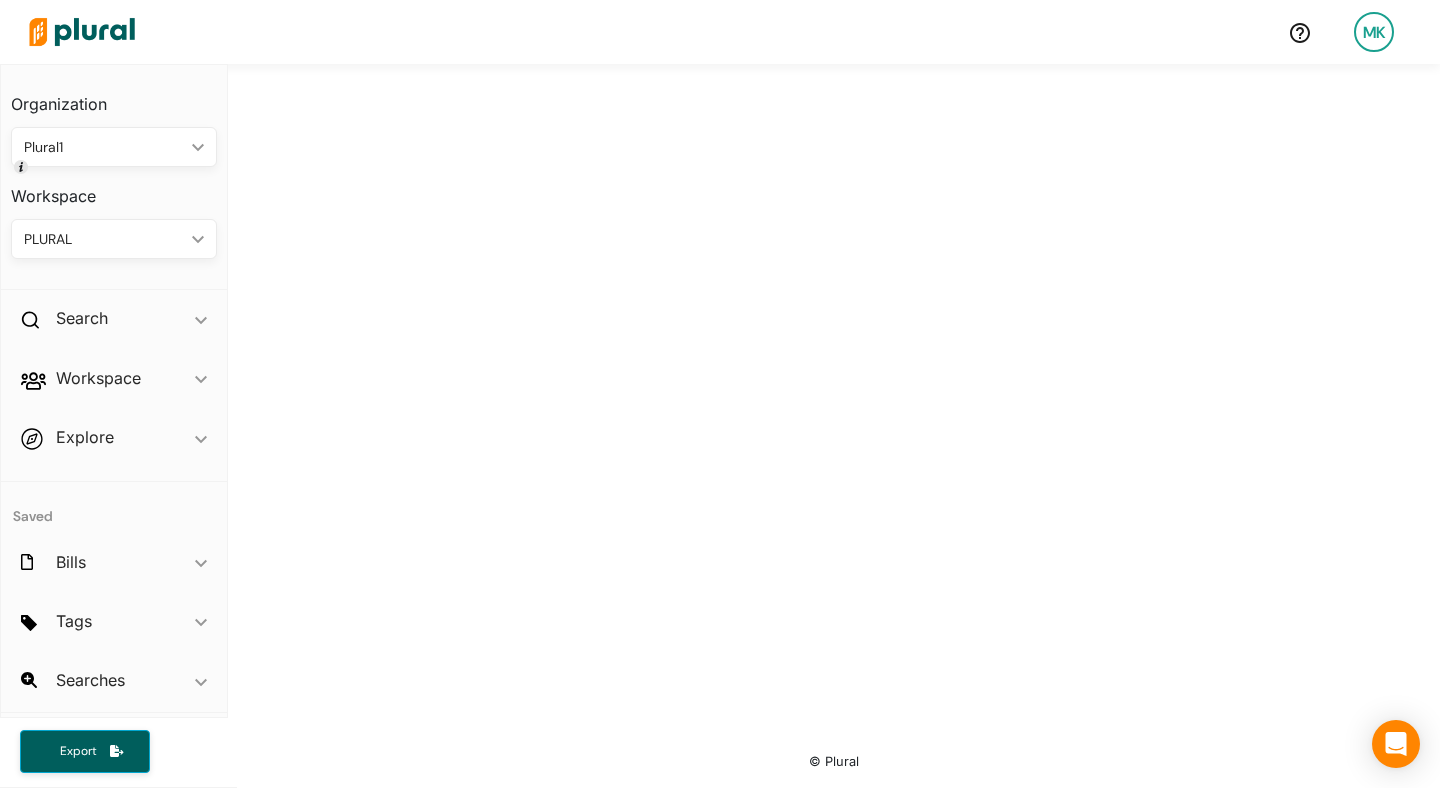 scroll, scrollTop: 0, scrollLeft: 0, axis: both 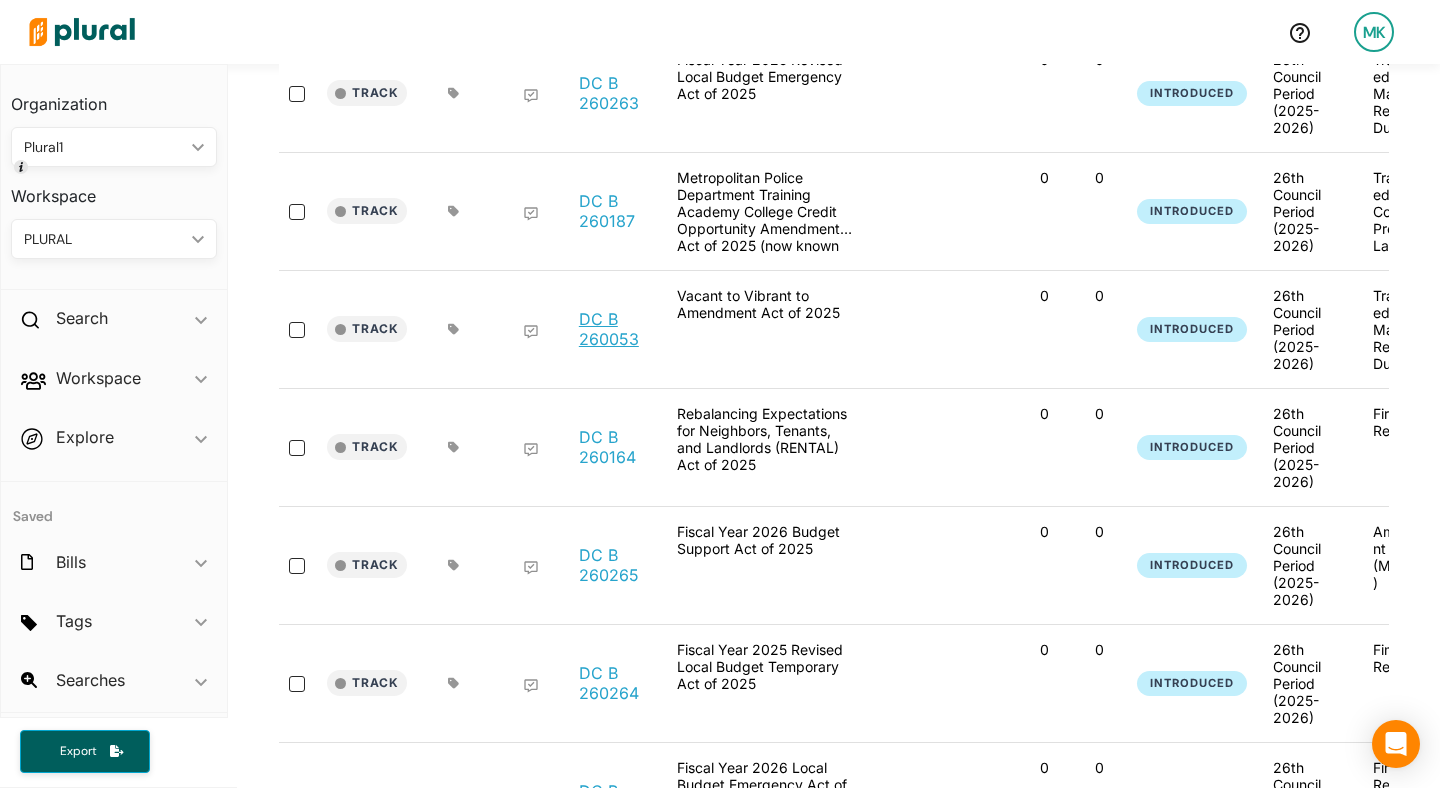 click on "DC B 260053" at bounding box center [617, 329] 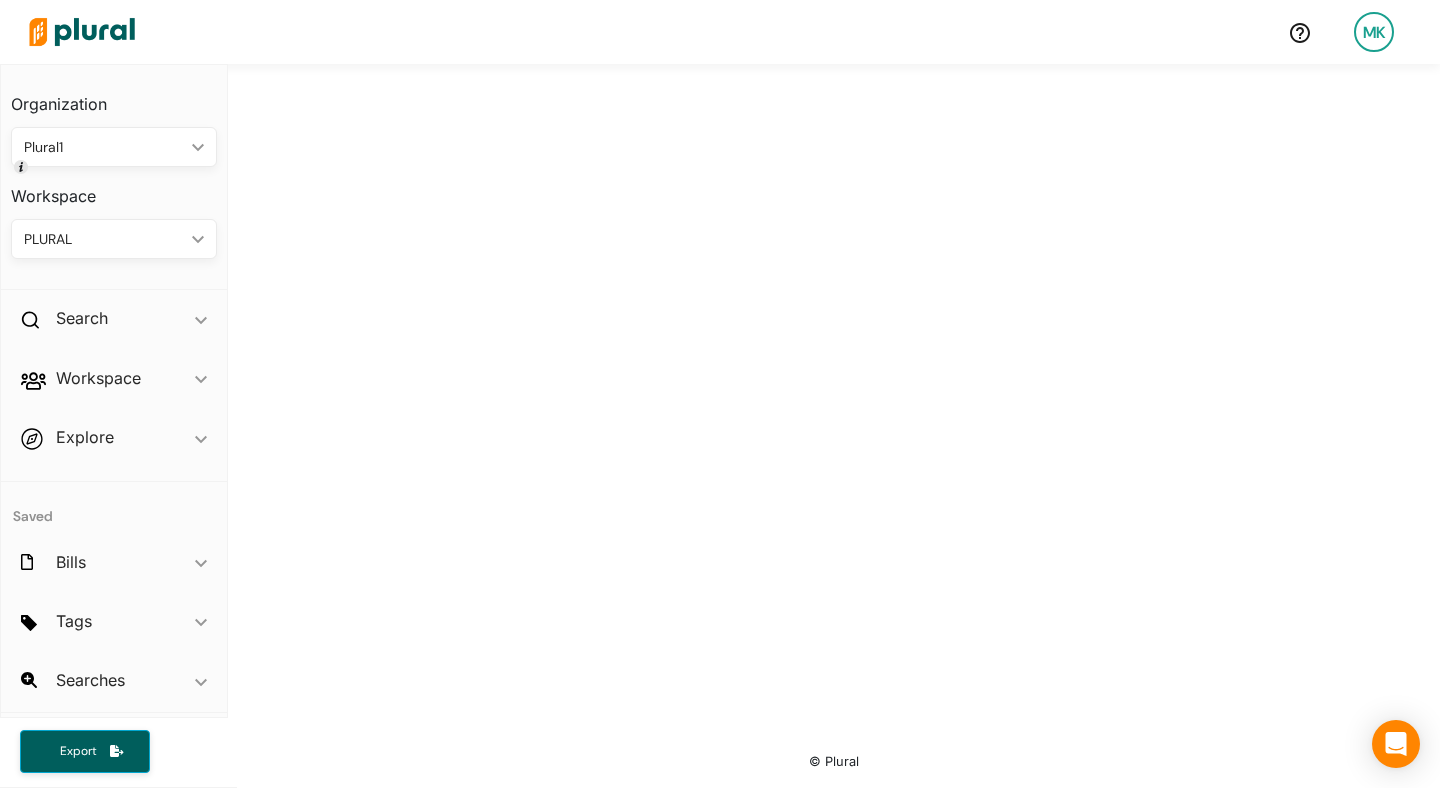 scroll, scrollTop: 0, scrollLeft: 0, axis: both 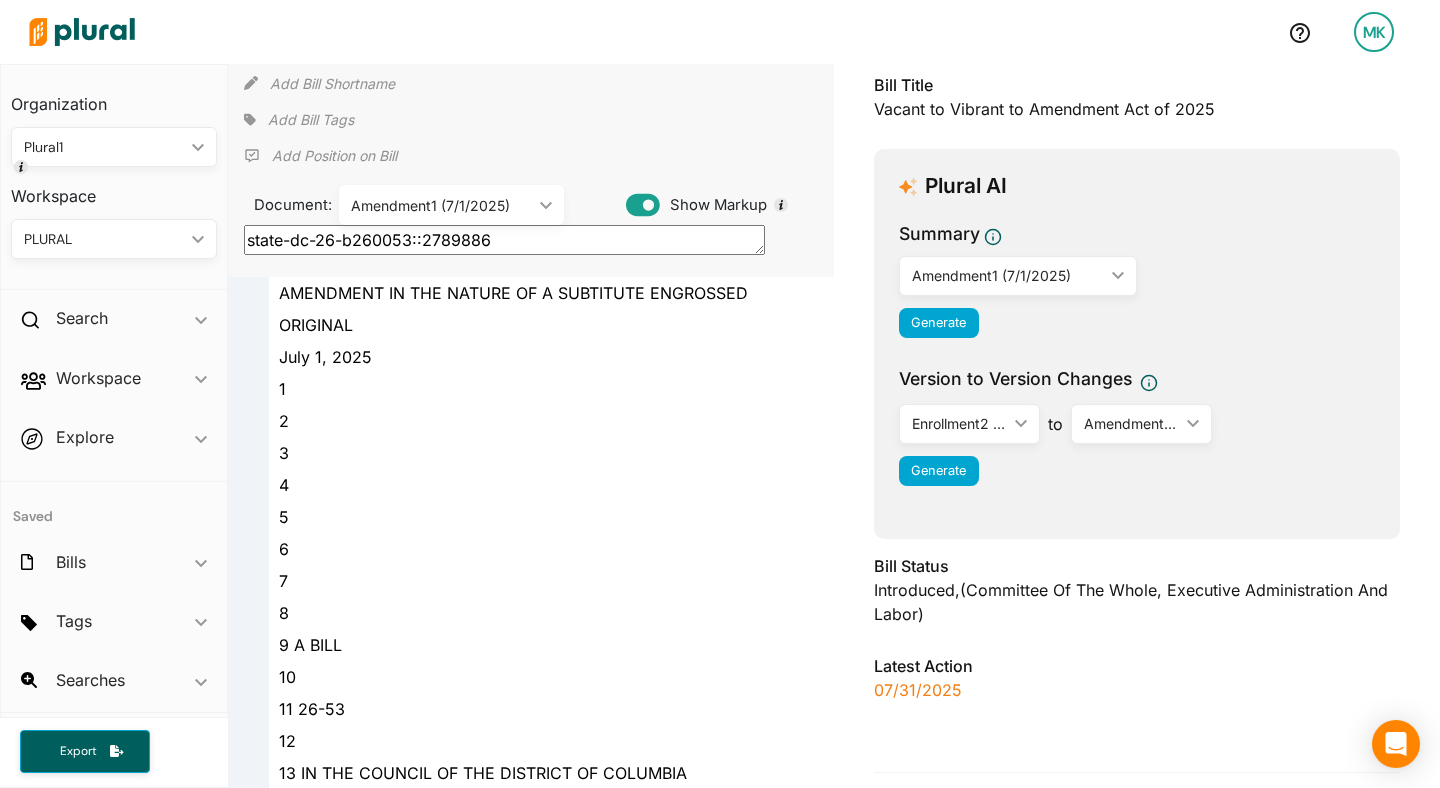 click on "Amendment1 (7/1/2025)" at bounding box center (441, 205) 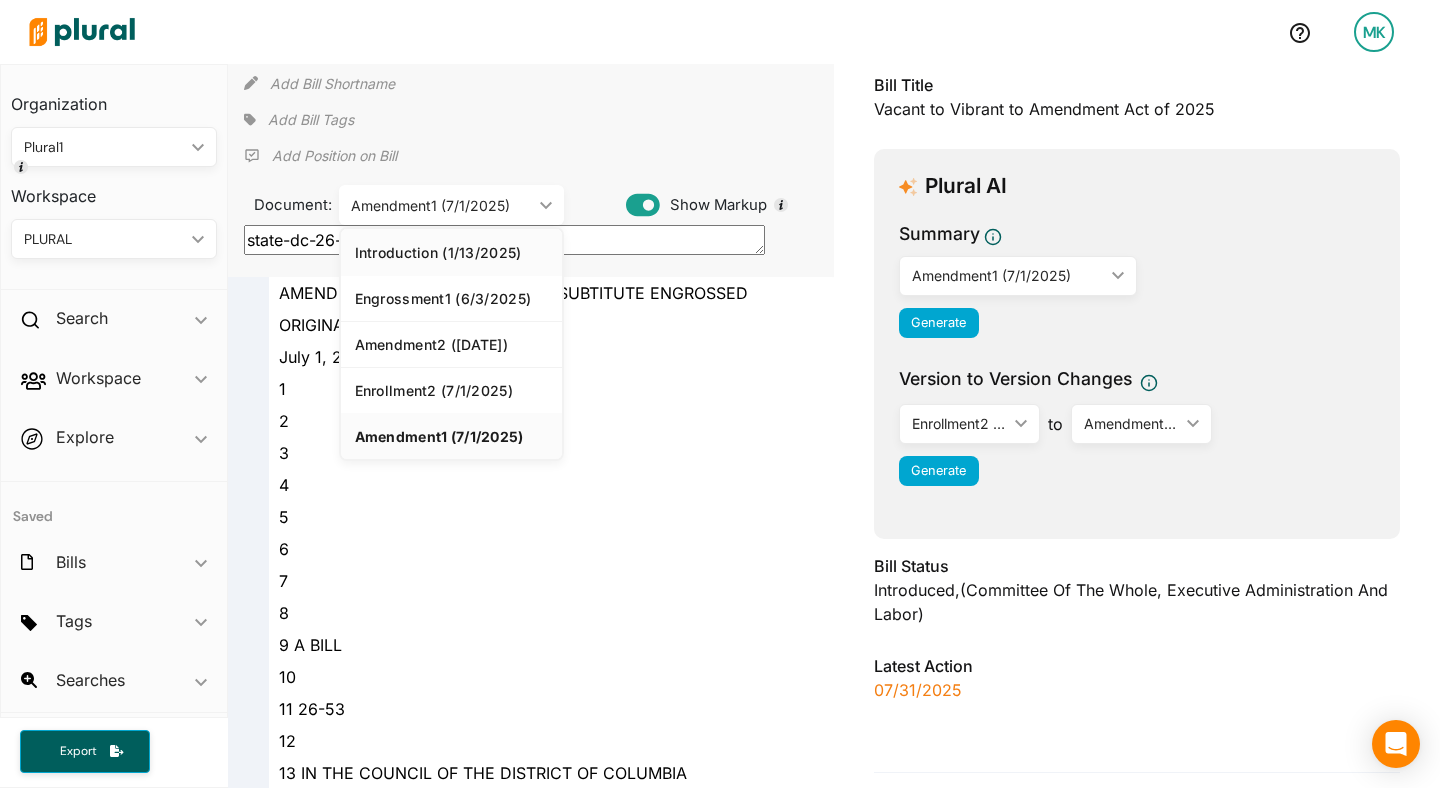click on "Introduction (1/13/2025)" 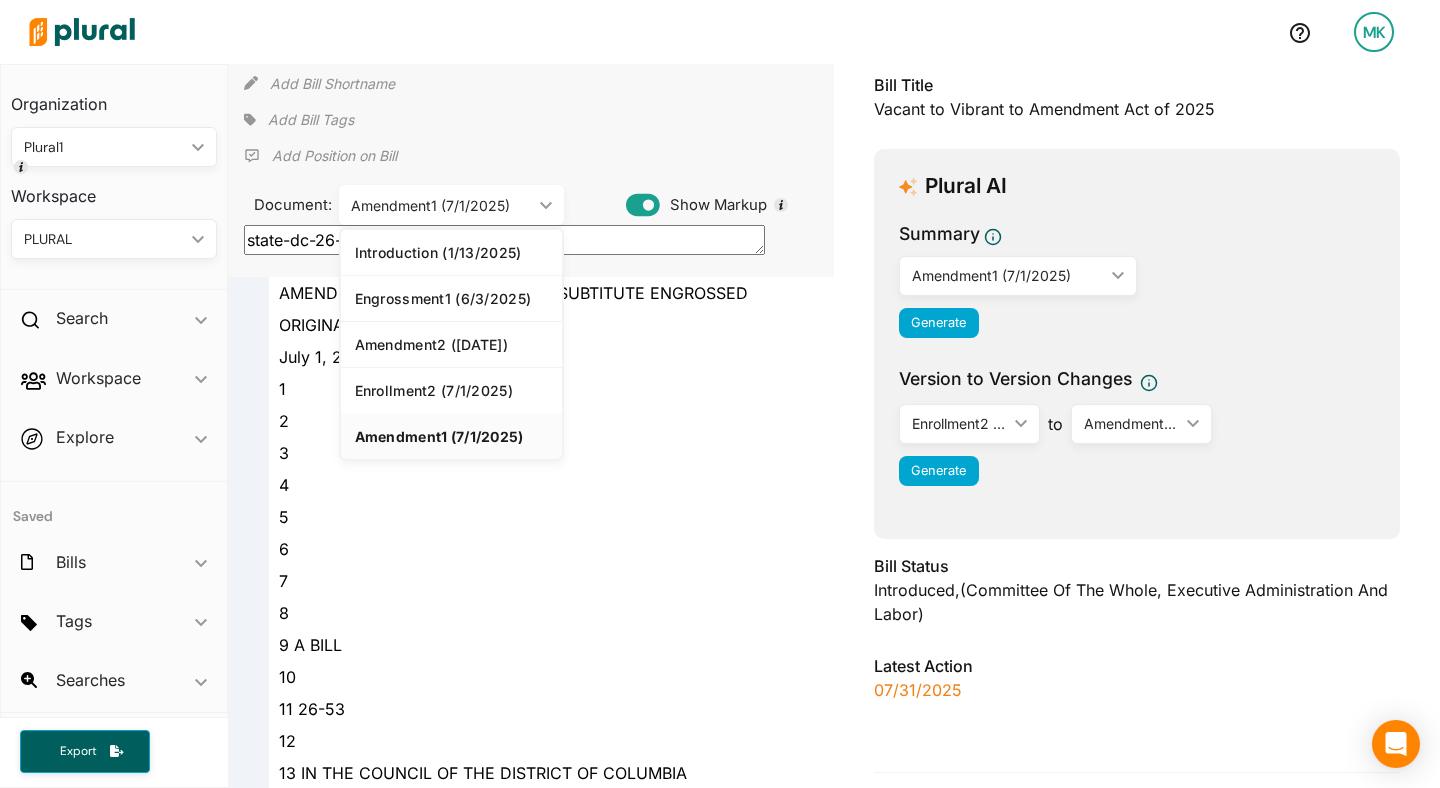 click on "state-dc-26-b260053::2789886" at bounding box center (504, 240) 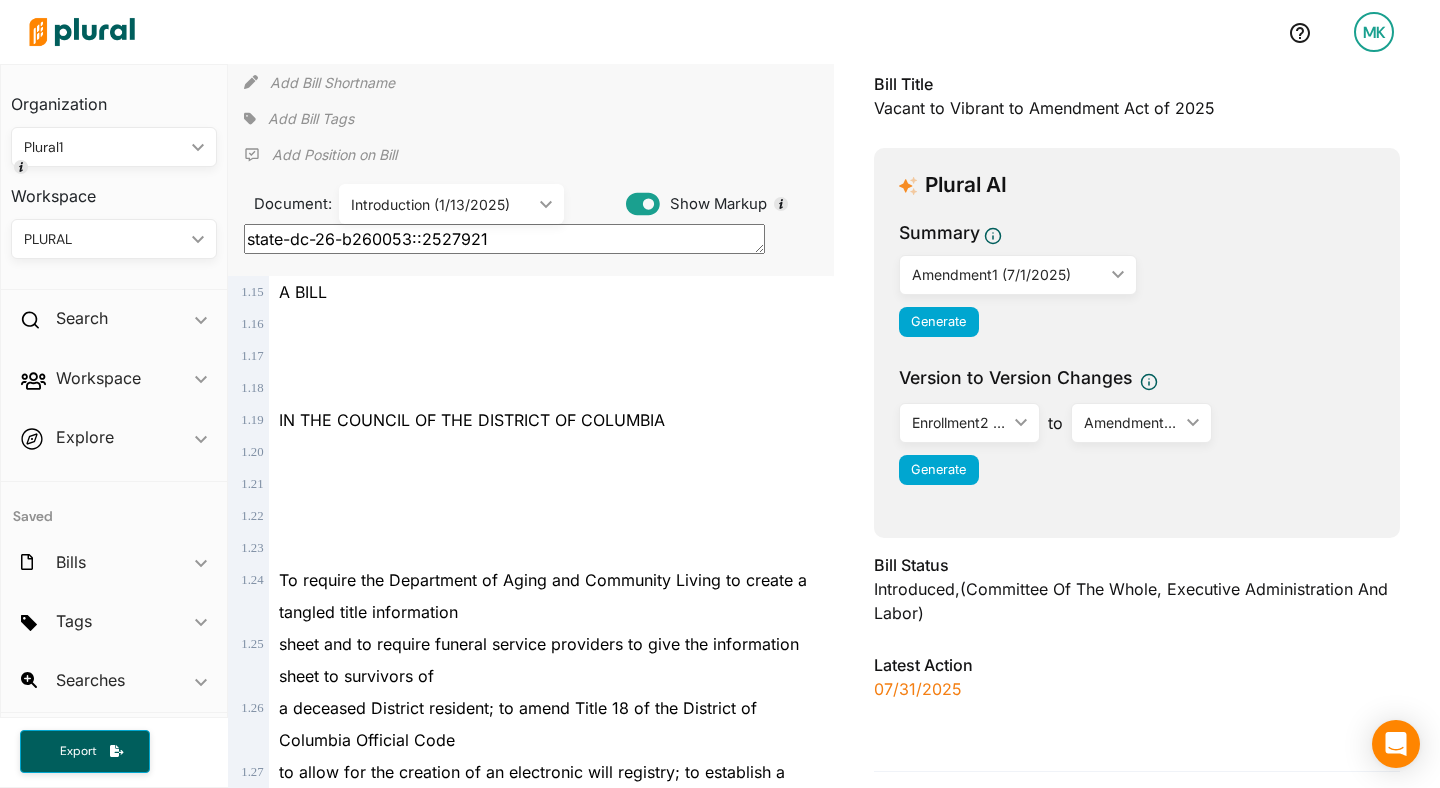 click on "IN THE COUNCIL OF THE DISTRICT OF COLUMBIA" at bounding box center (472, 420) 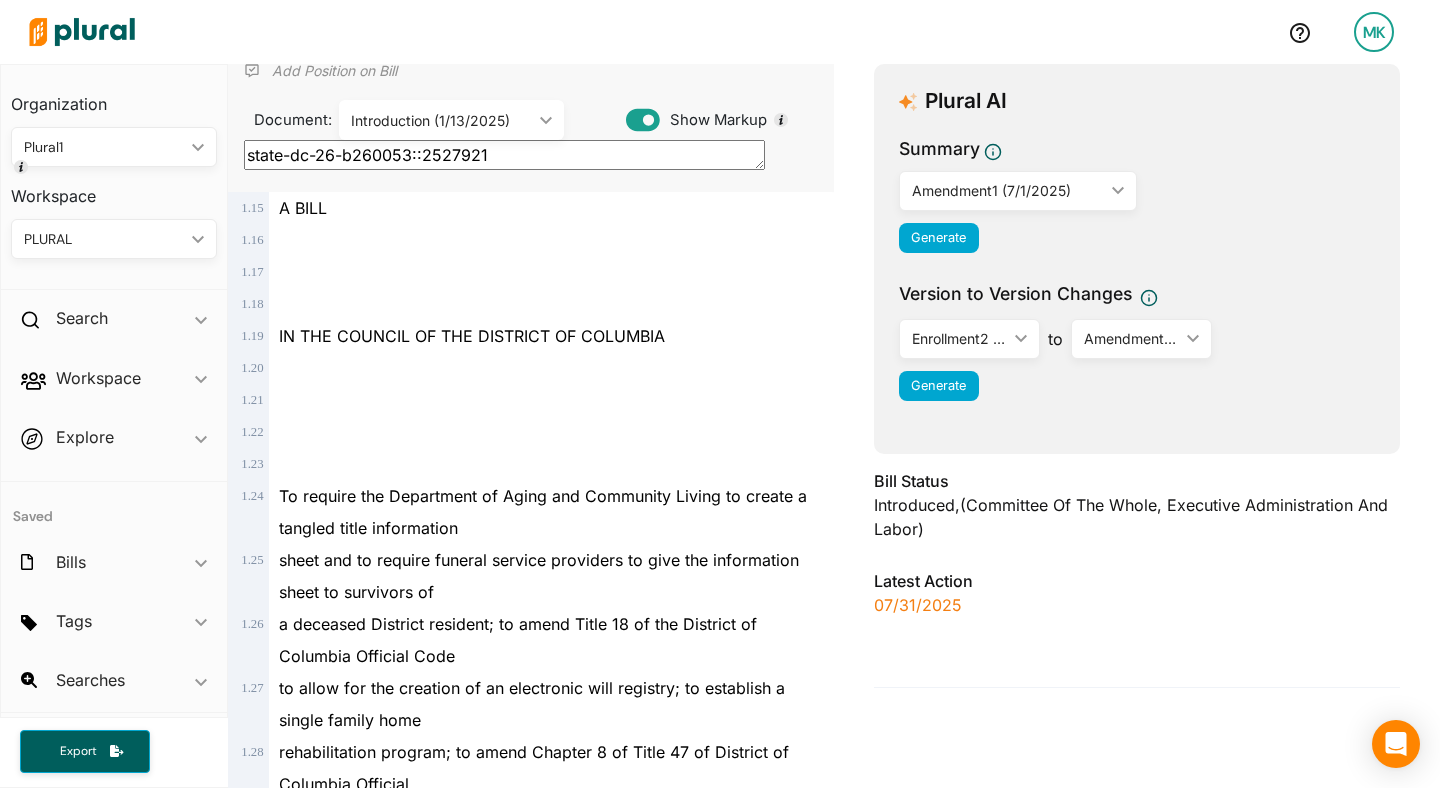 scroll, scrollTop: 213, scrollLeft: 0, axis: vertical 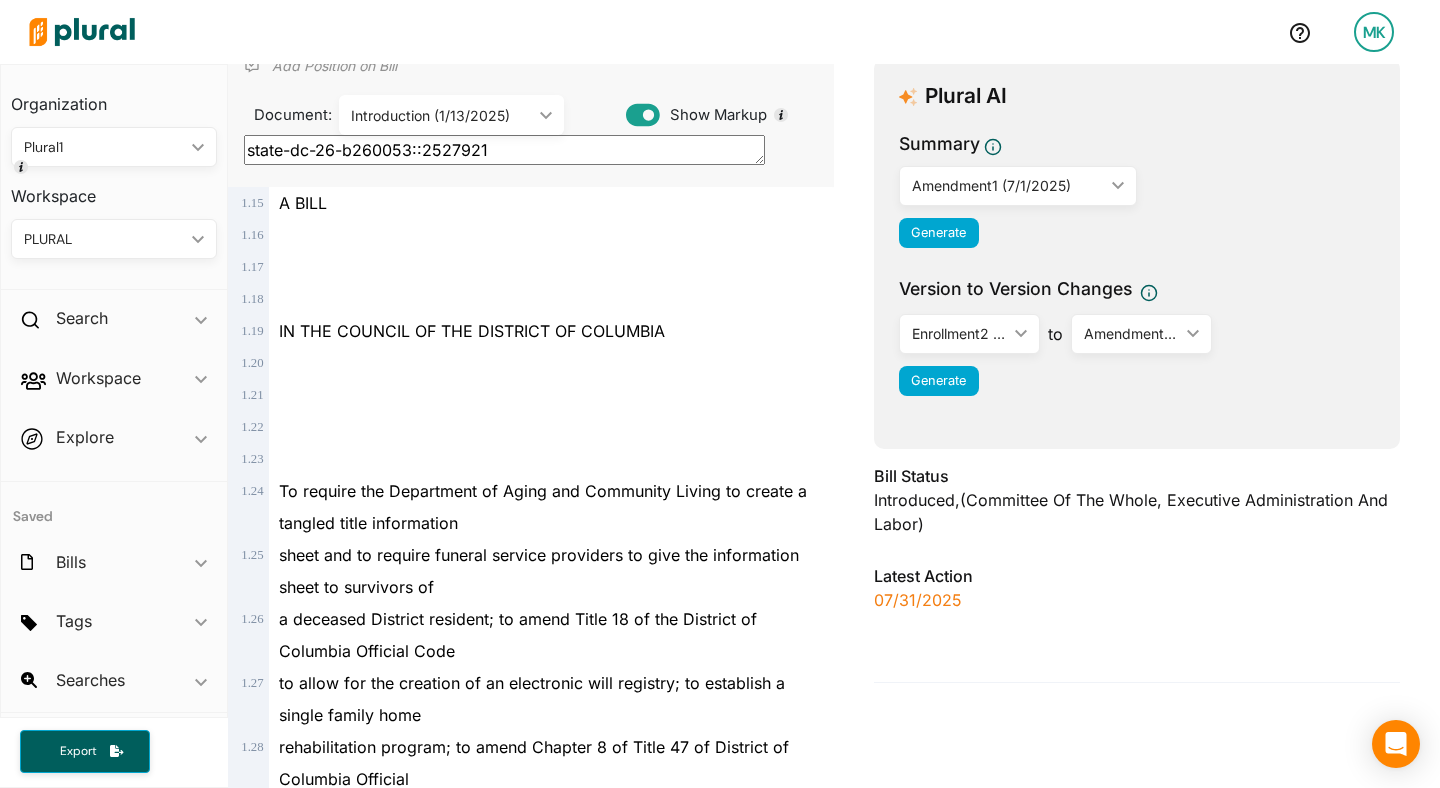 type on "state-dc-26-b260053::2789886" 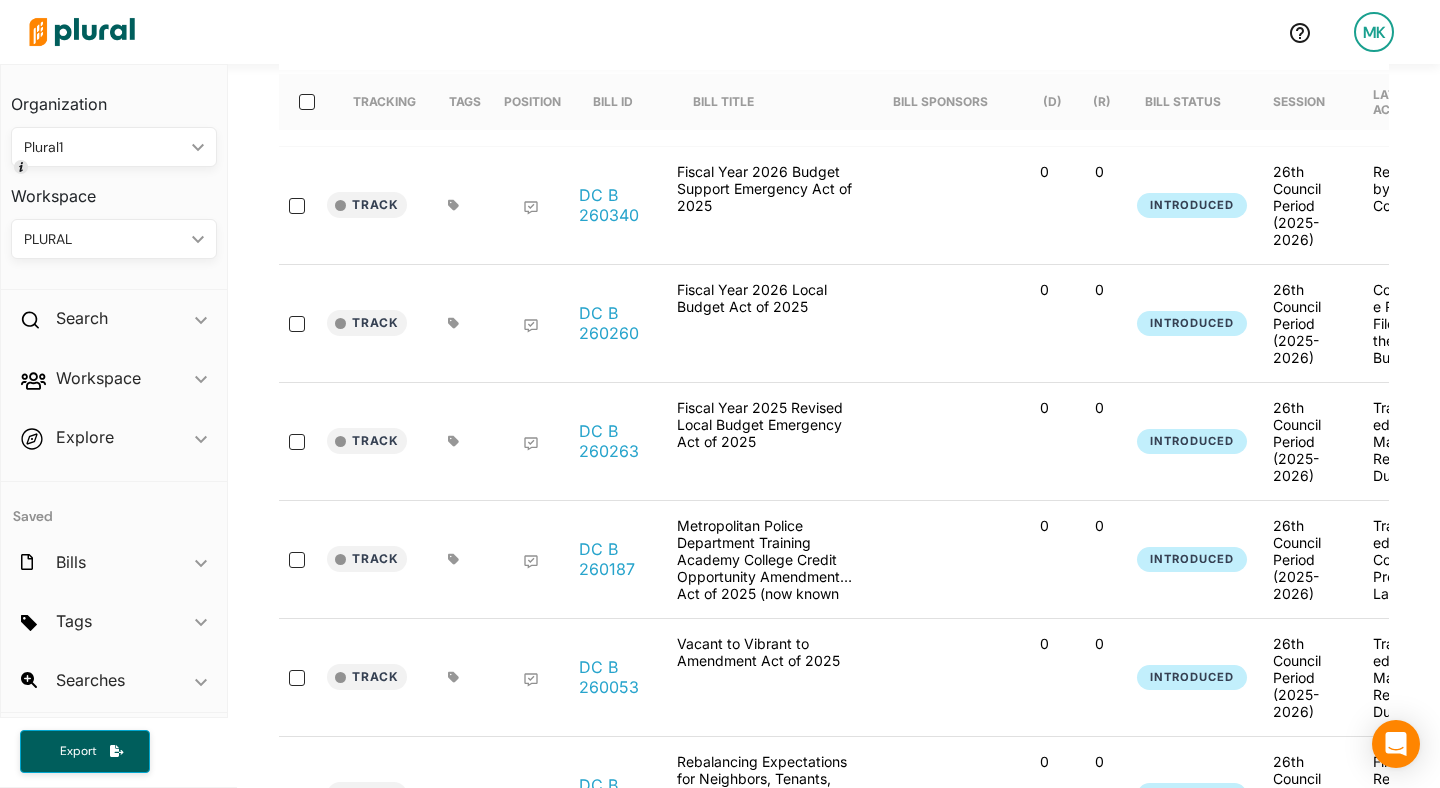 scroll, scrollTop: 0, scrollLeft: 0, axis: both 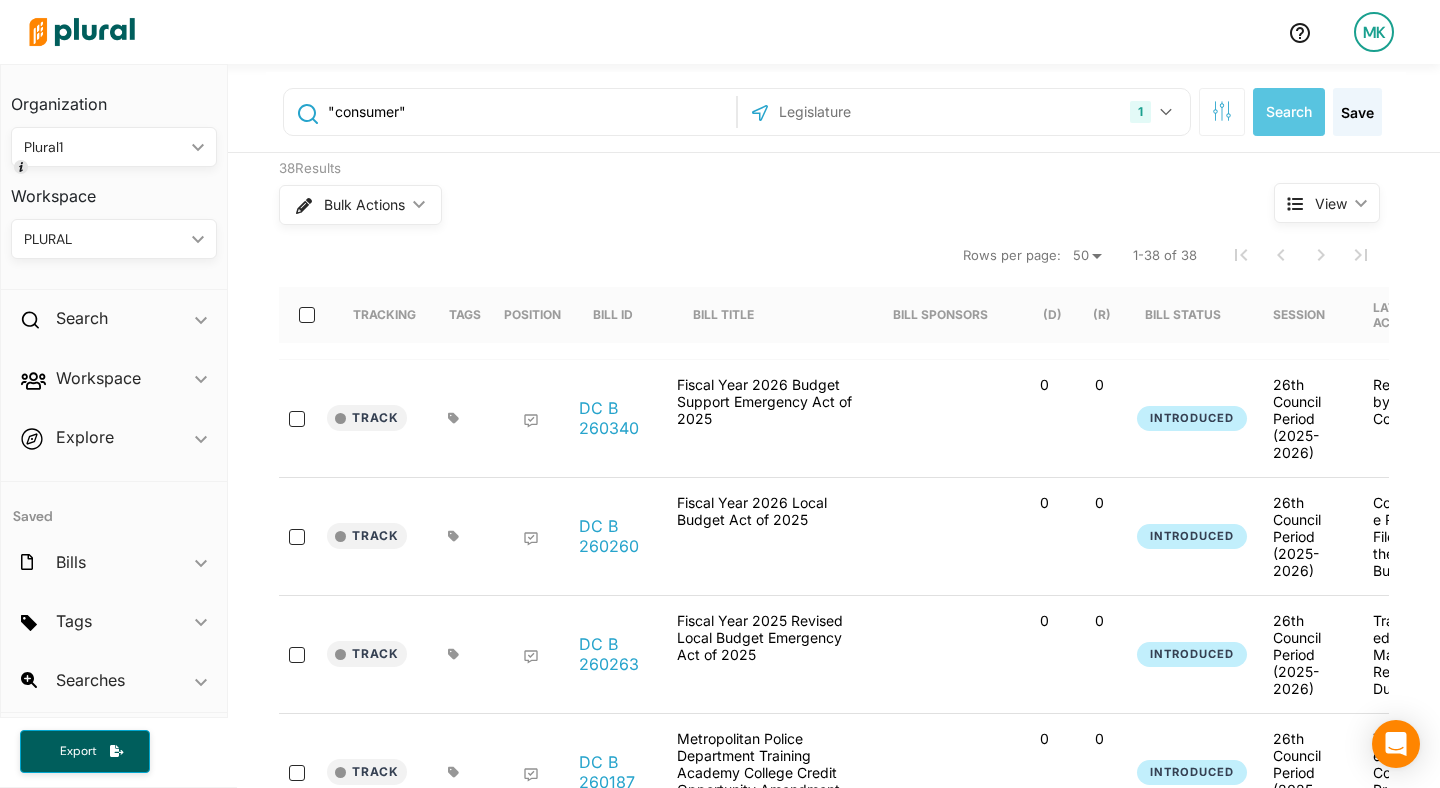 click on ""consumer"" at bounding box center (528, 112) 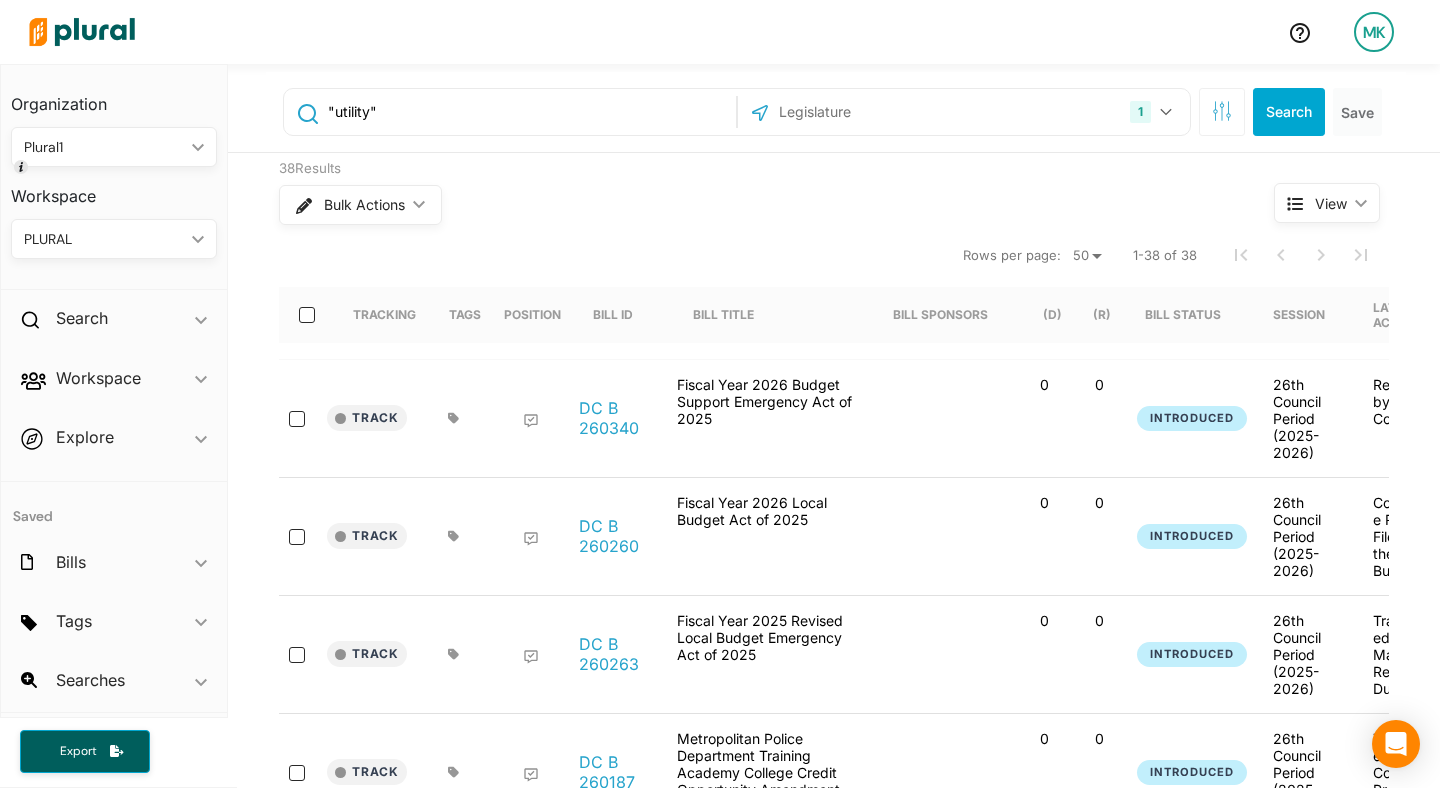 type on ""utility"" 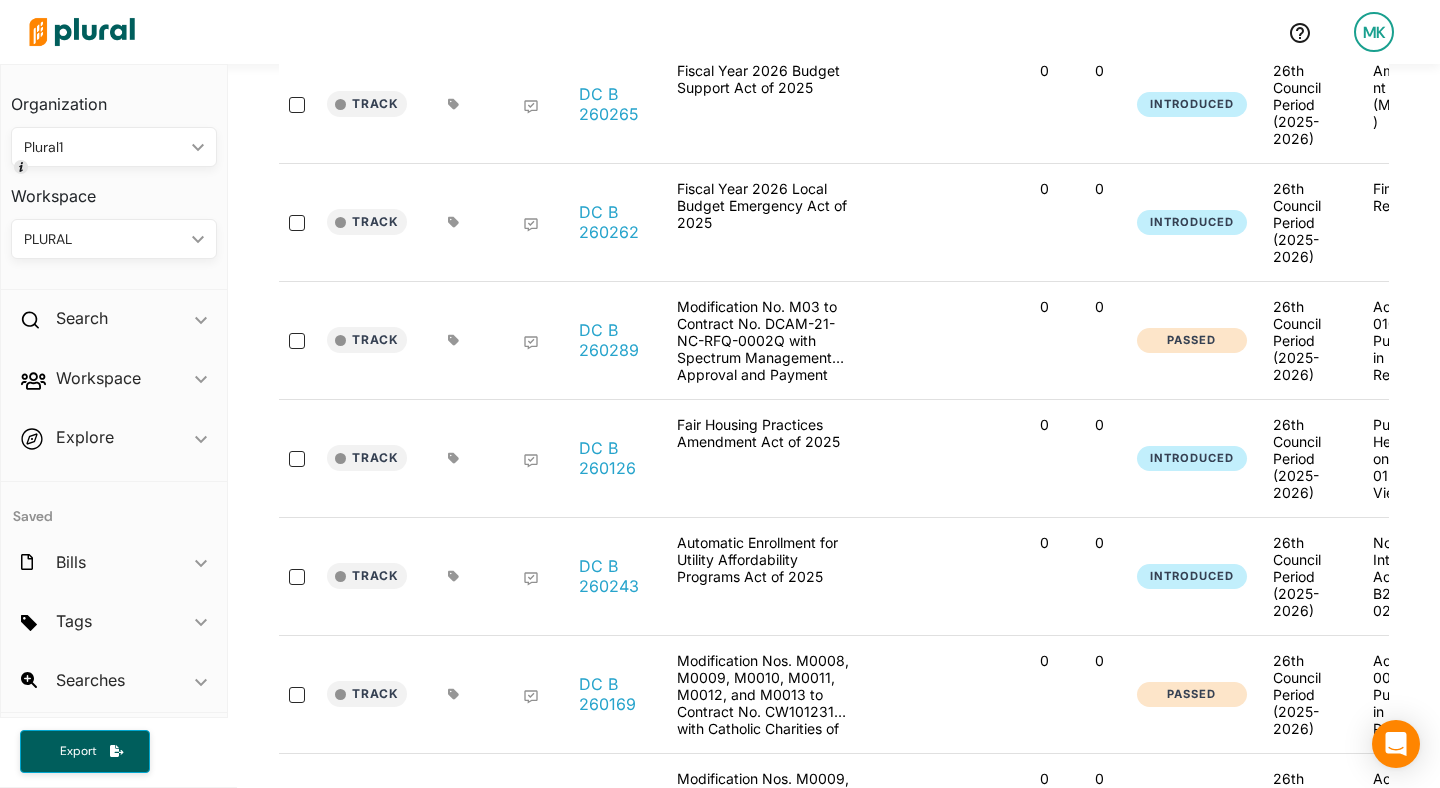 scroll, scrollTop: 670, scrollLeft: 0, axis: vertical 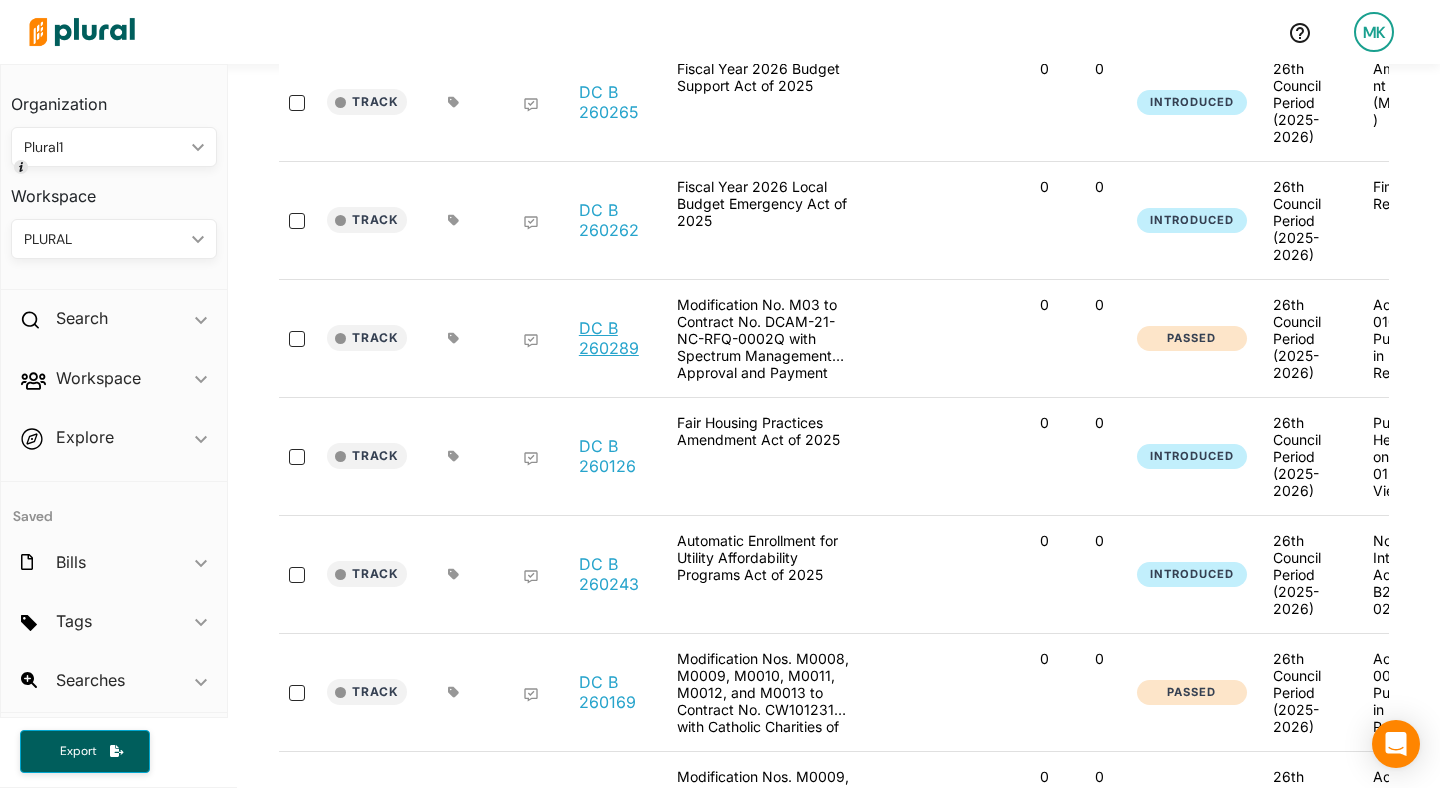click on "DC B 260289" at bounding box center [617, 338] 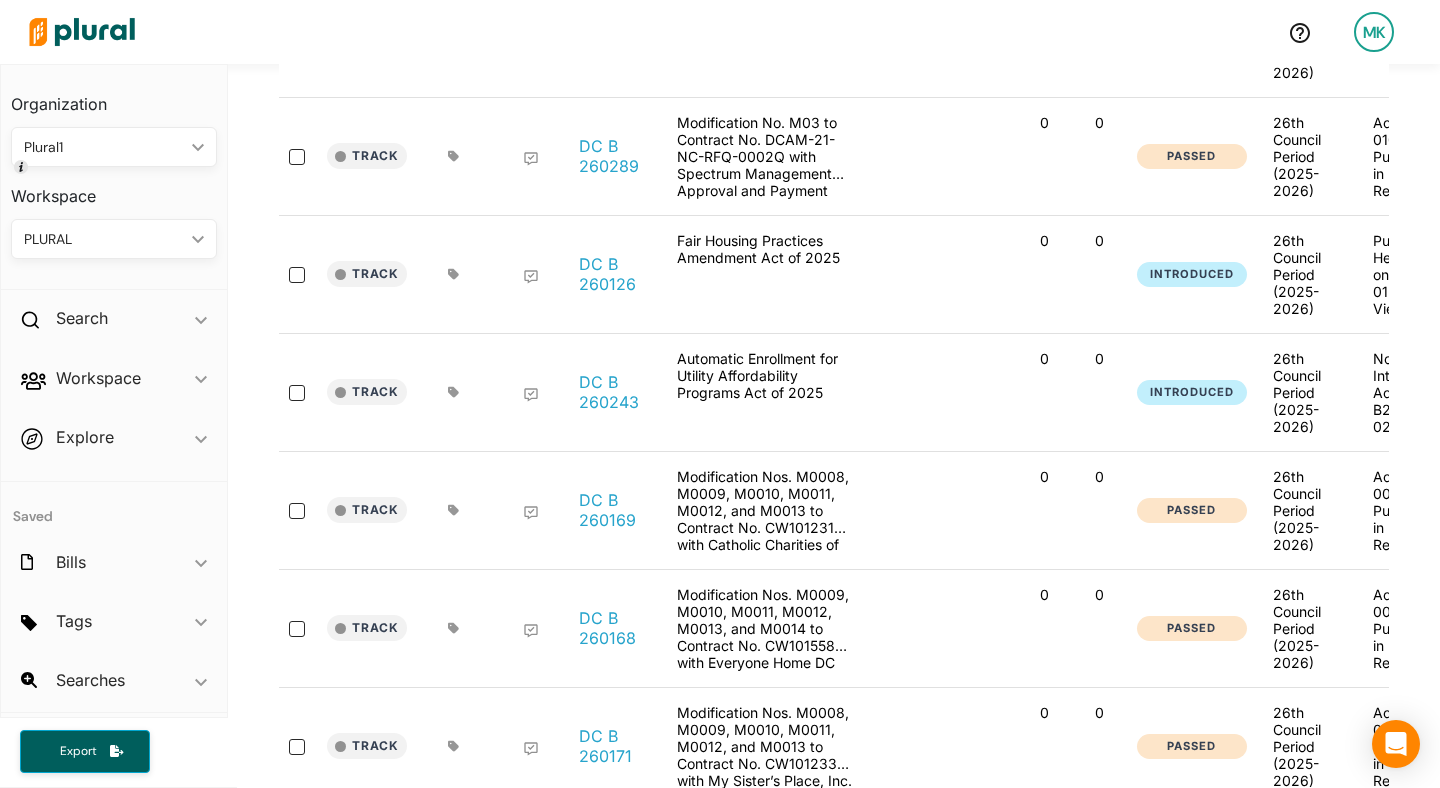 scroll, scrollTop: 851, scrollLeft: 0, axis: vertical 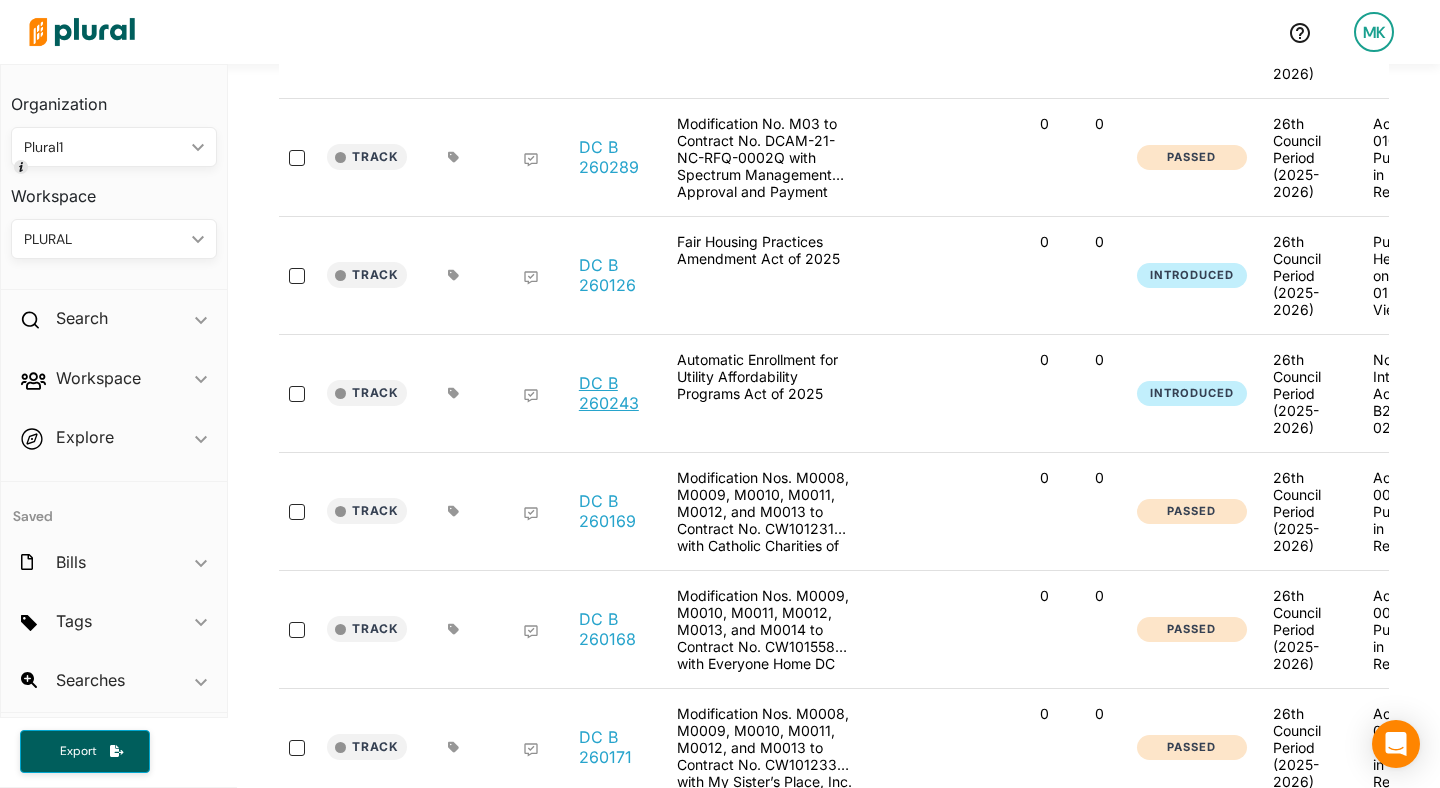 click on "DC B 260243" at bounding box center [617, 393] 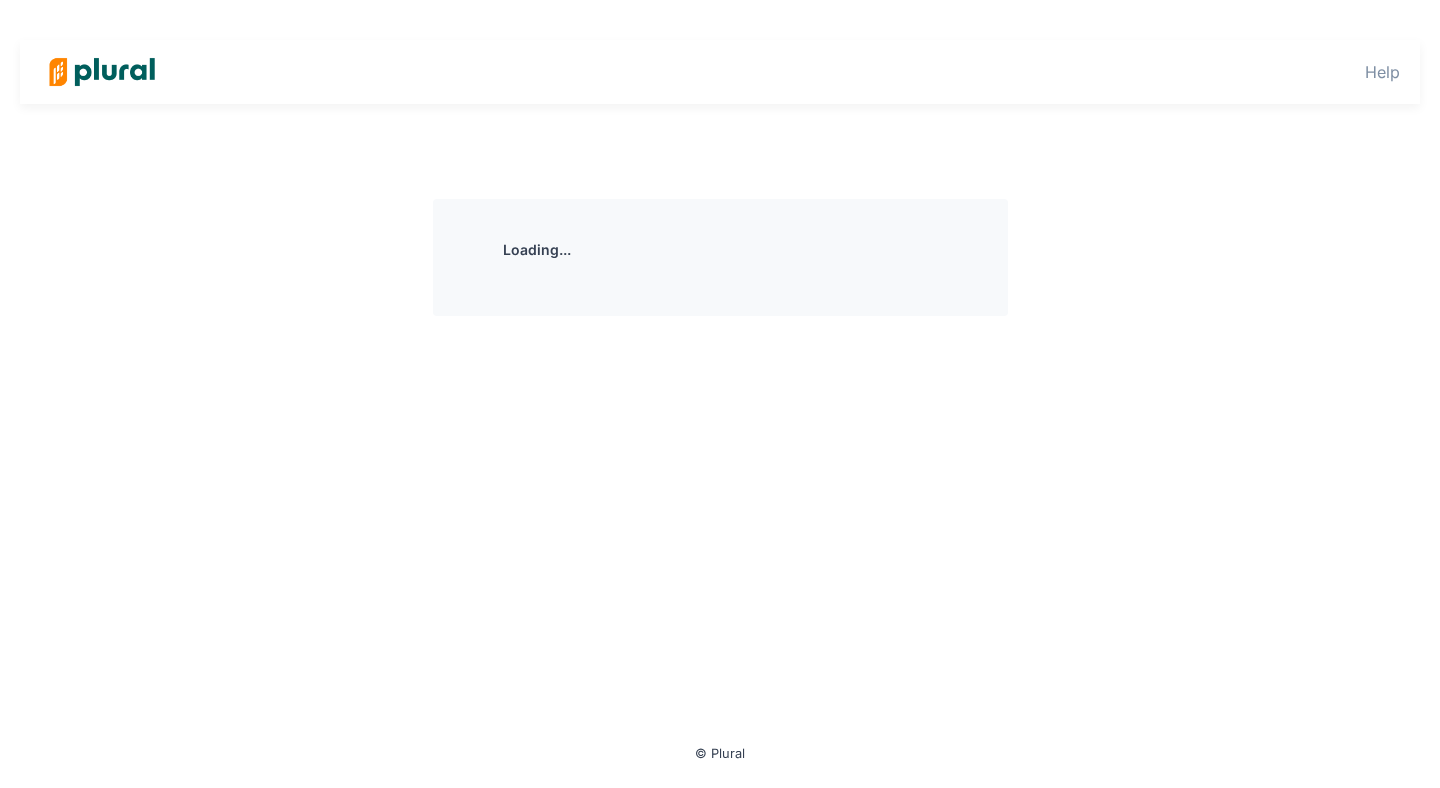 scroll, scrollTop: 0, scrollLeft: 0, axis: both 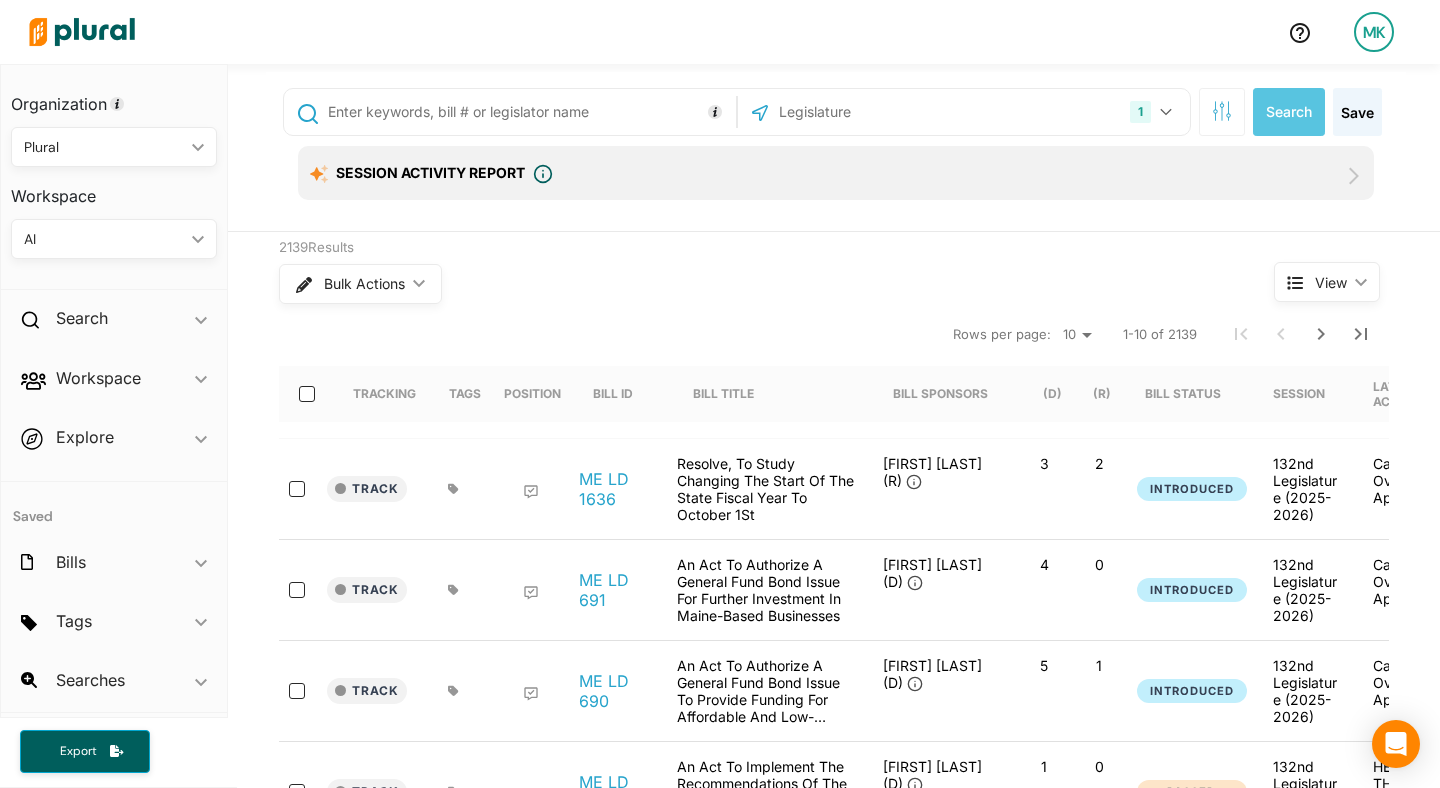click on "MK" at bounding box center (1374, 32) 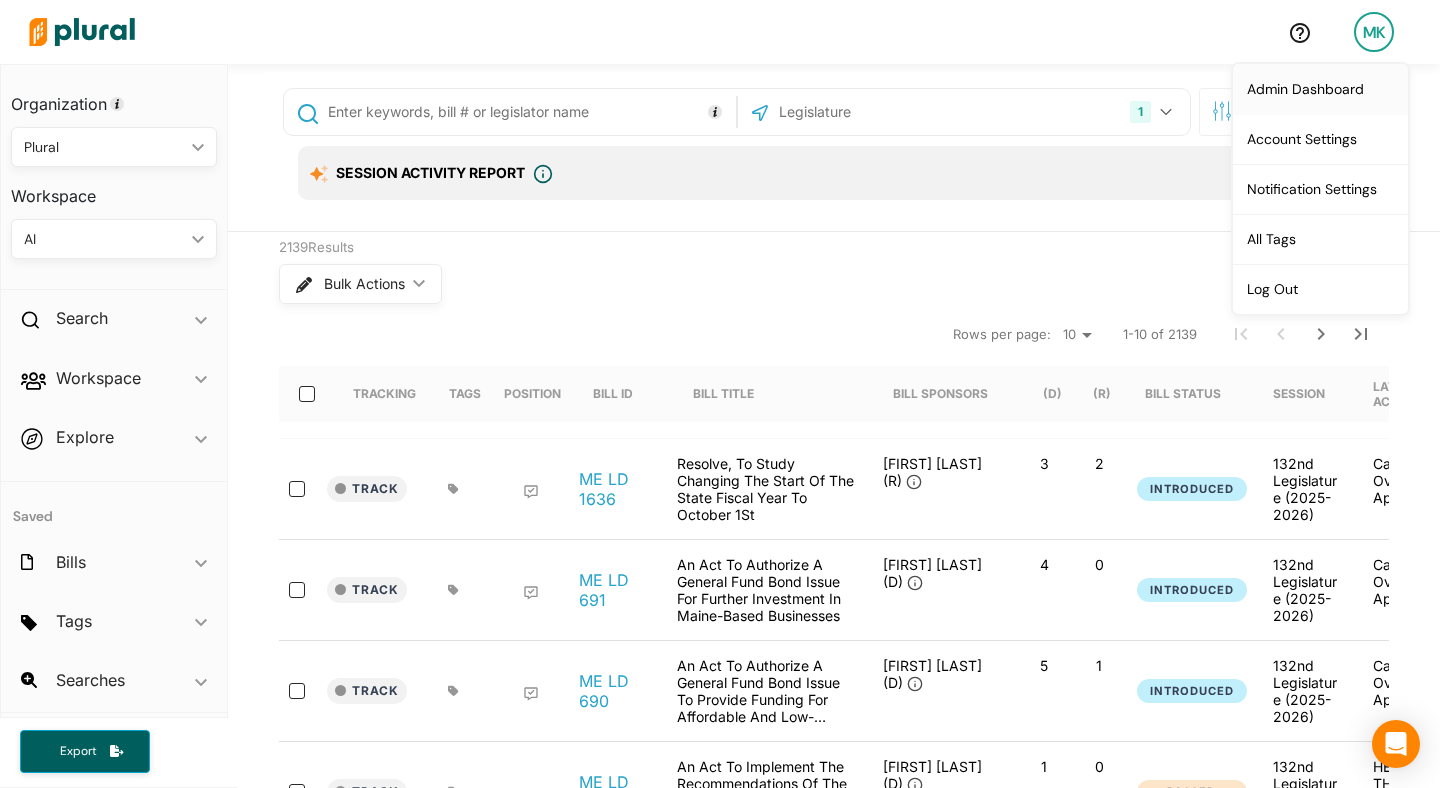 click on "Admin Dashboard" at bounding box center (1320, 89) 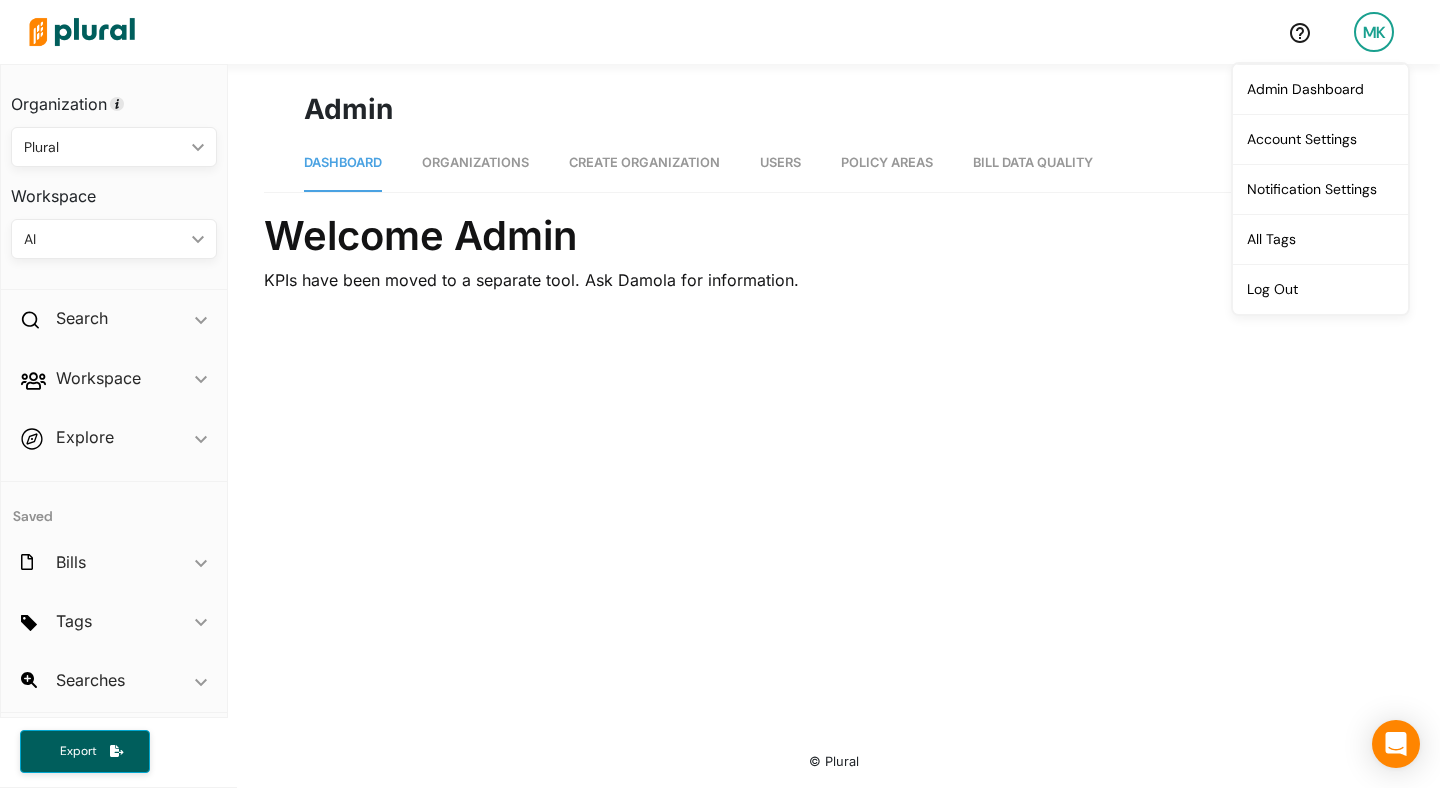 click on "Organizations" at bounding box center (475, 162) 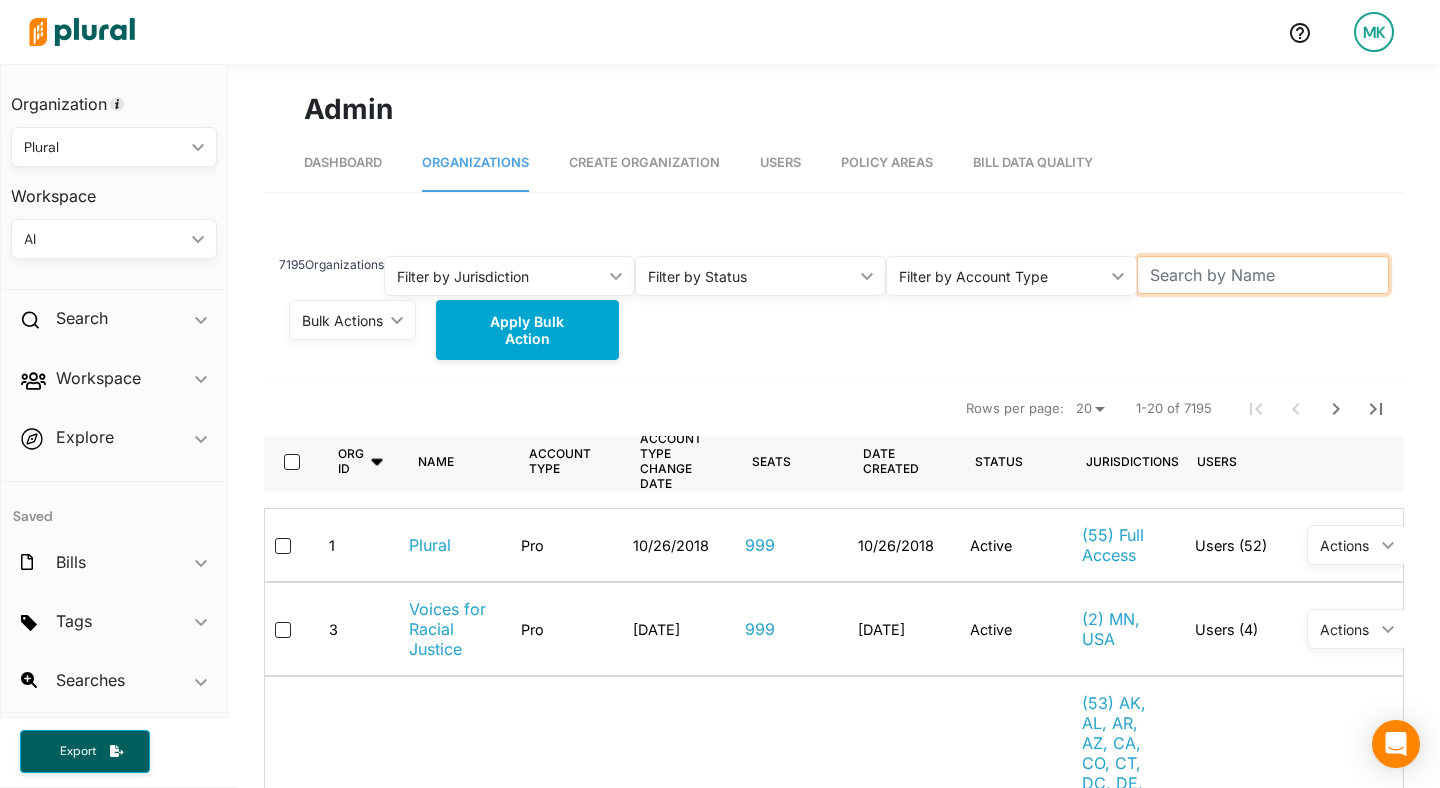 click at bounding box center (1262, 275) 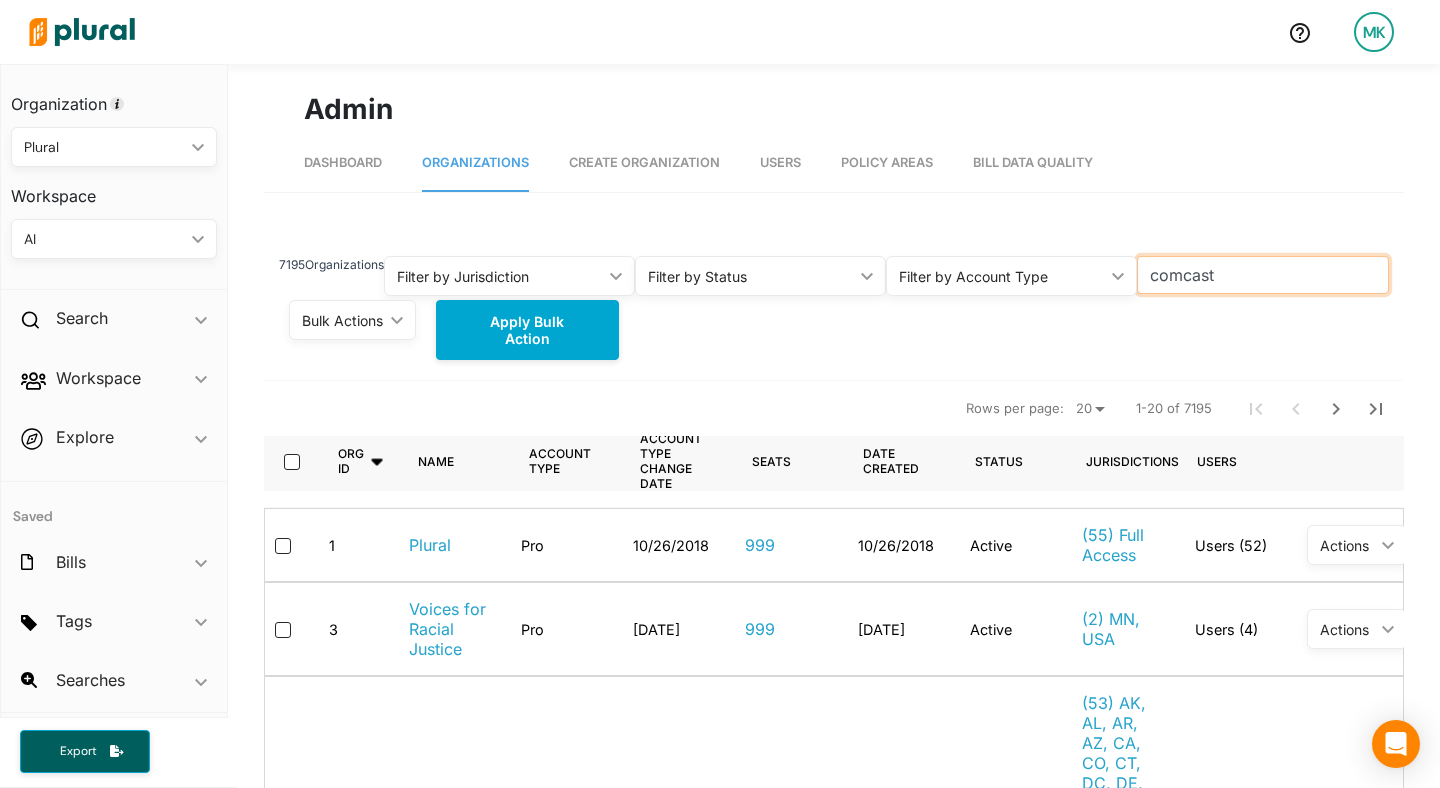 type on "comcast" 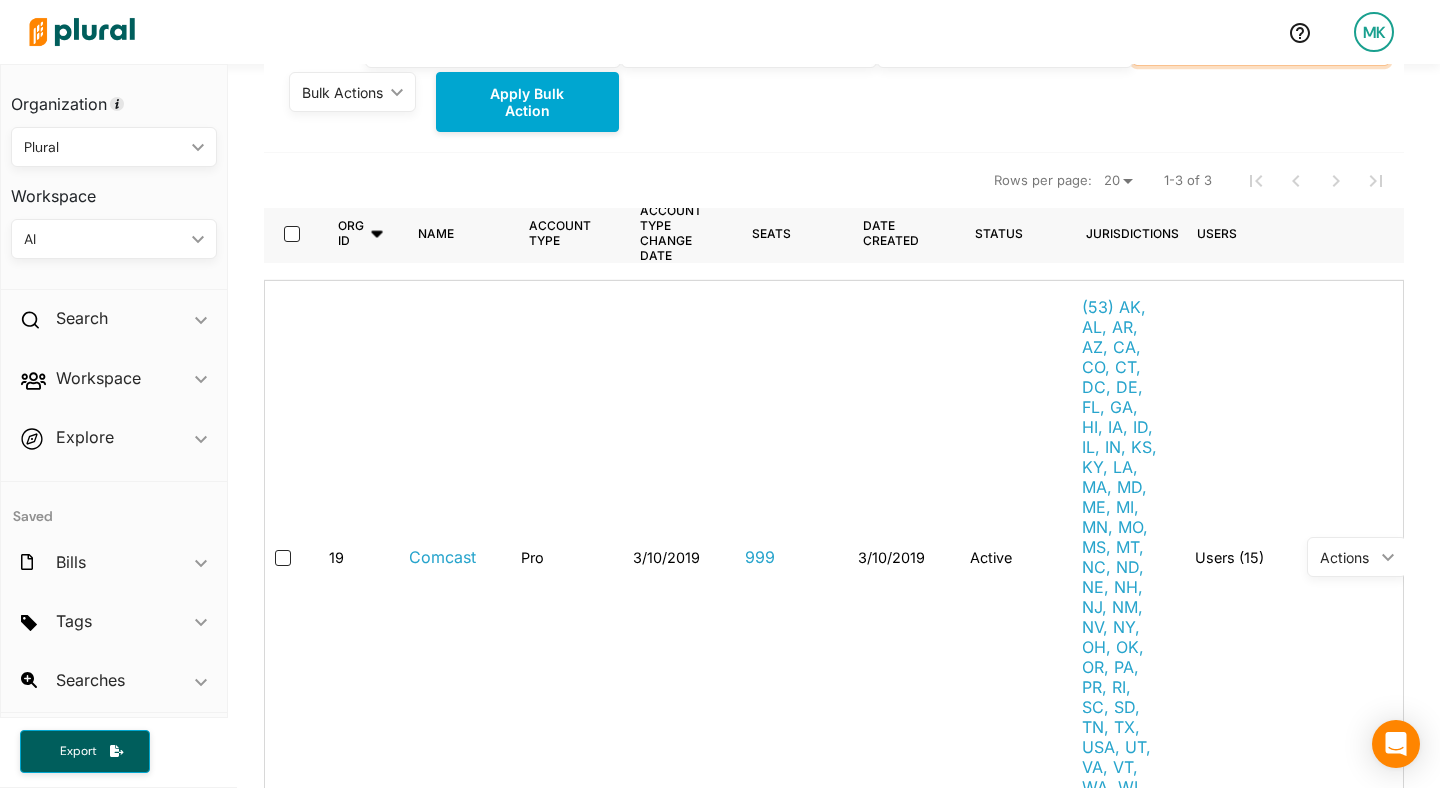 scroll, scrollTop: 415, scrollLeft: 0, axis: vertical 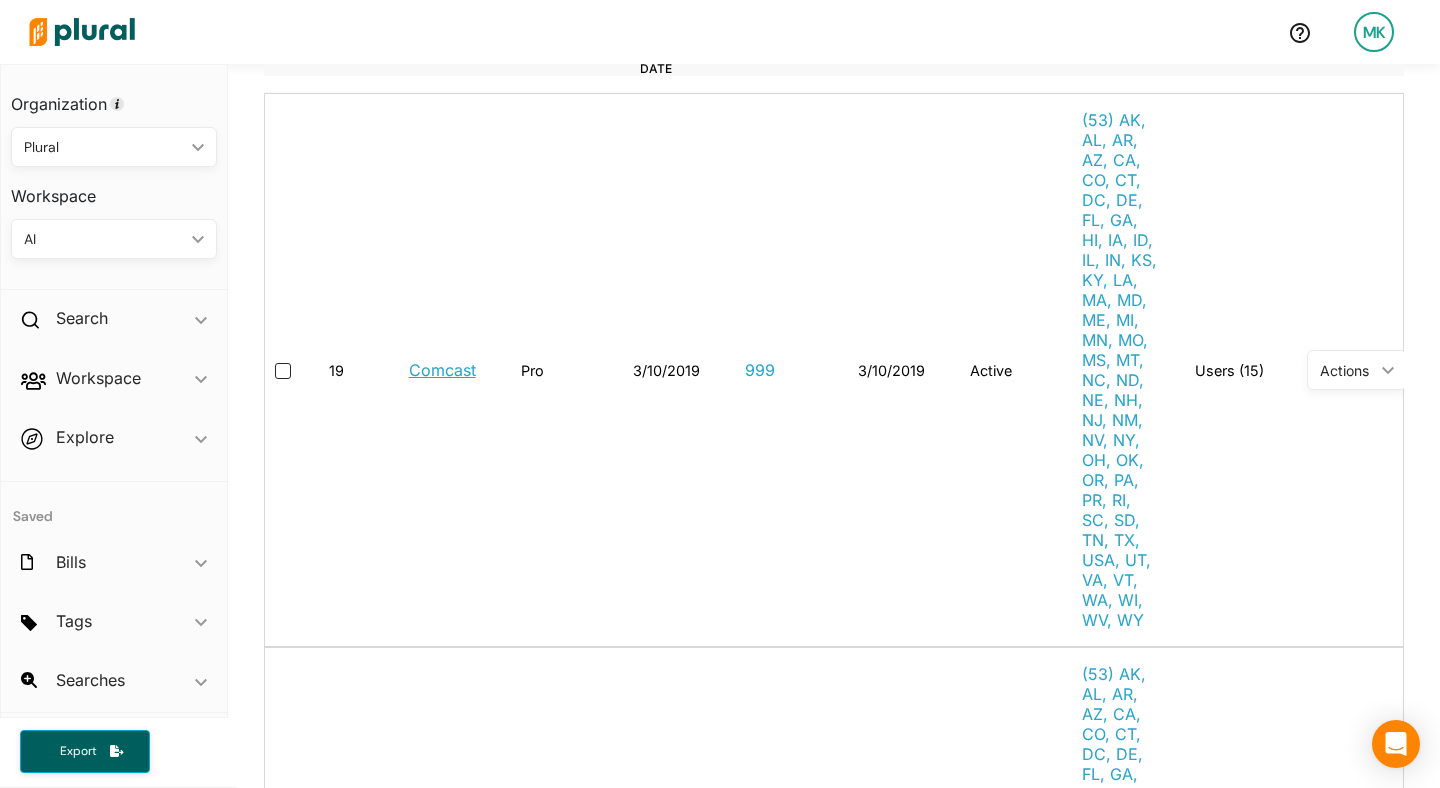 click on "Comcast" at bounding box center [442, 370] 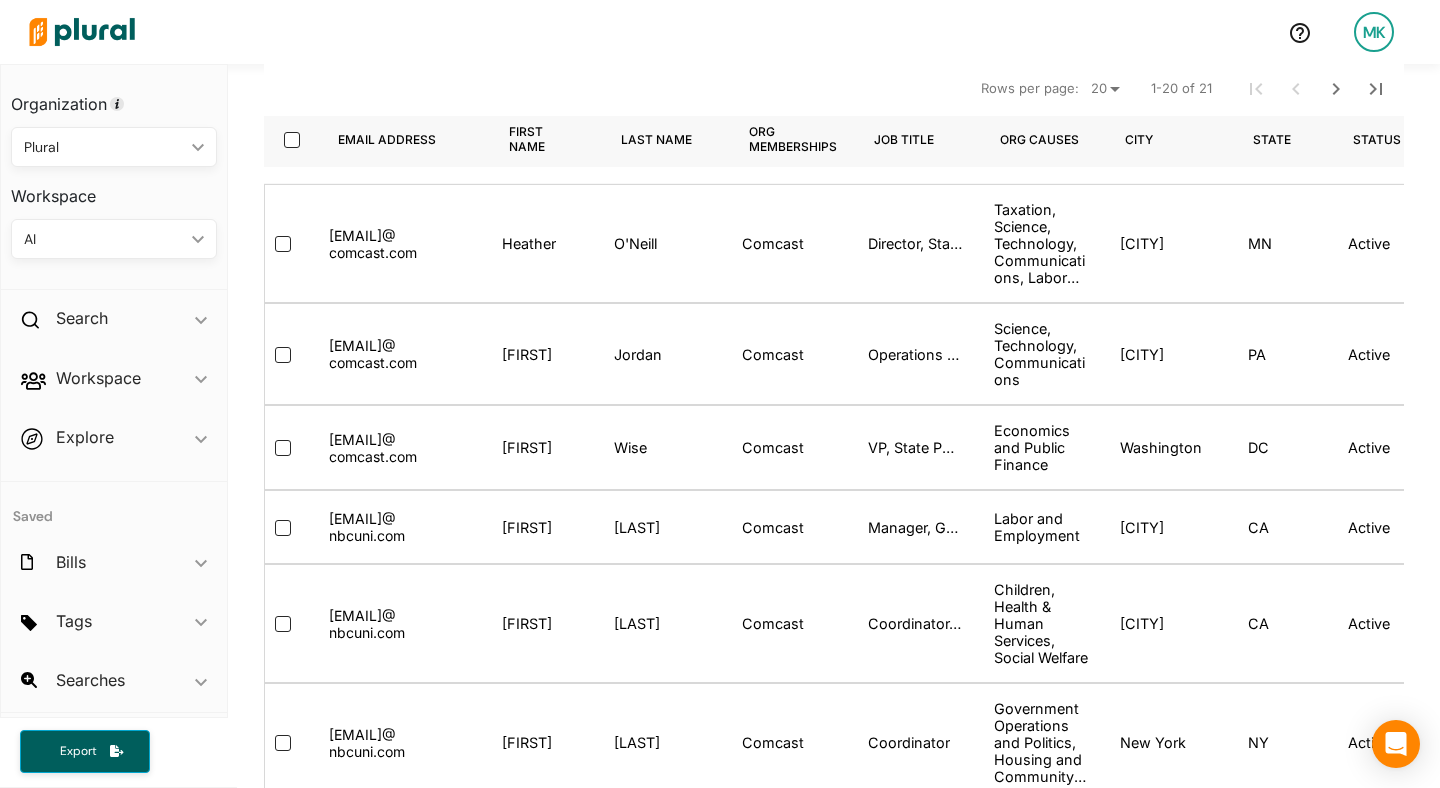 scroll, scrollTop: 296, scrollLeft: 0, axis: vertical 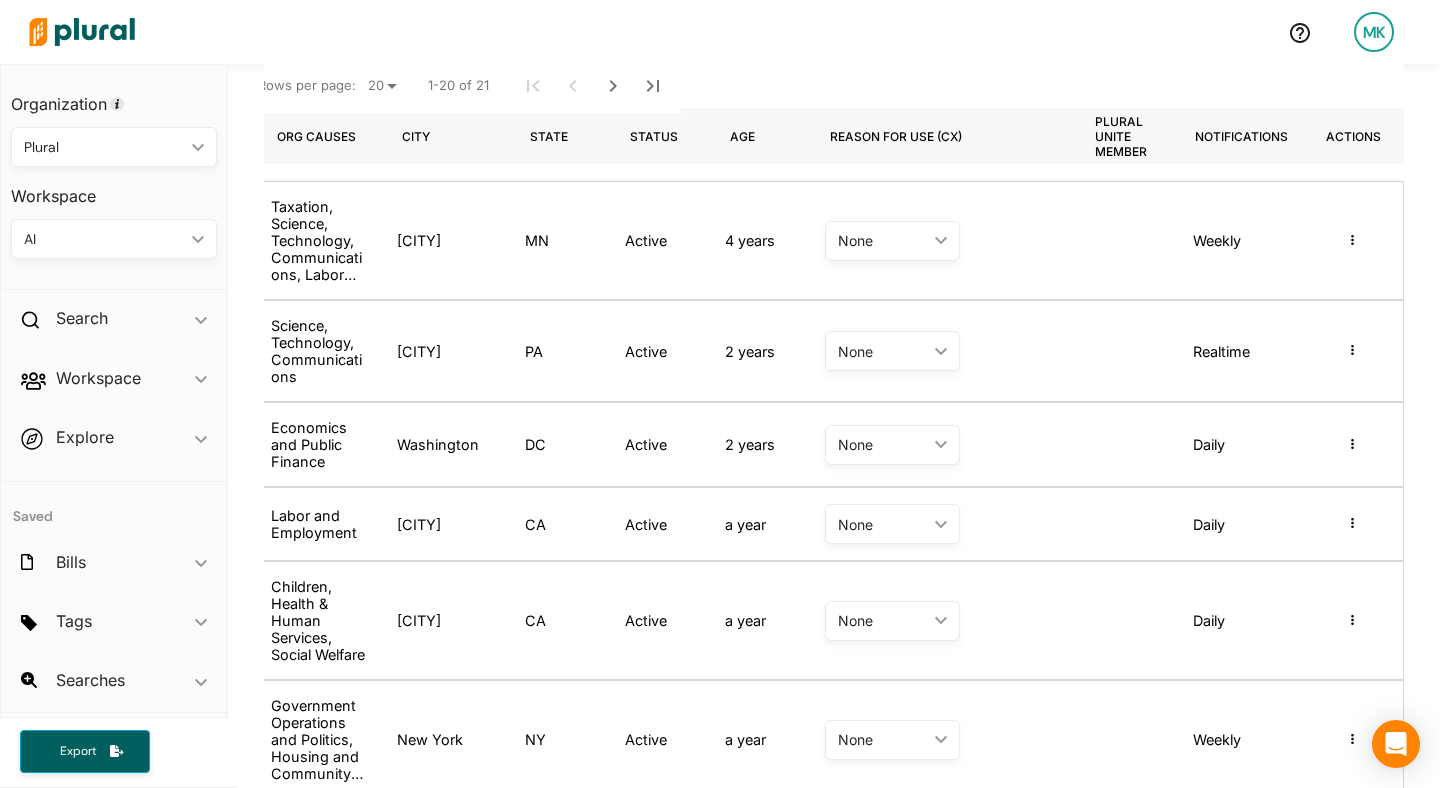 click on "Masquerade as user Reset password Revoke Org Admin" at bounding box center (1353, 351) 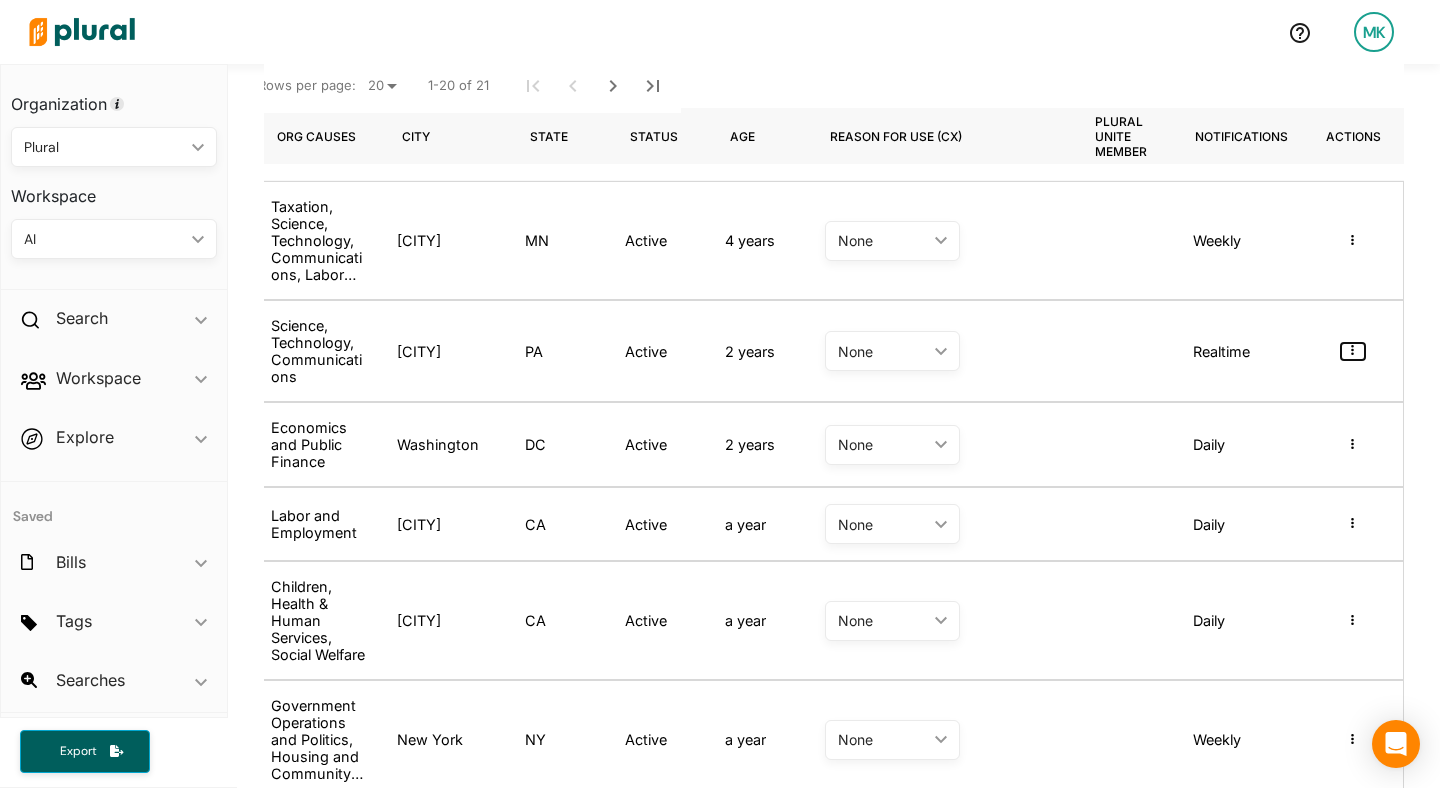 click at bounding box center [1353, 351] 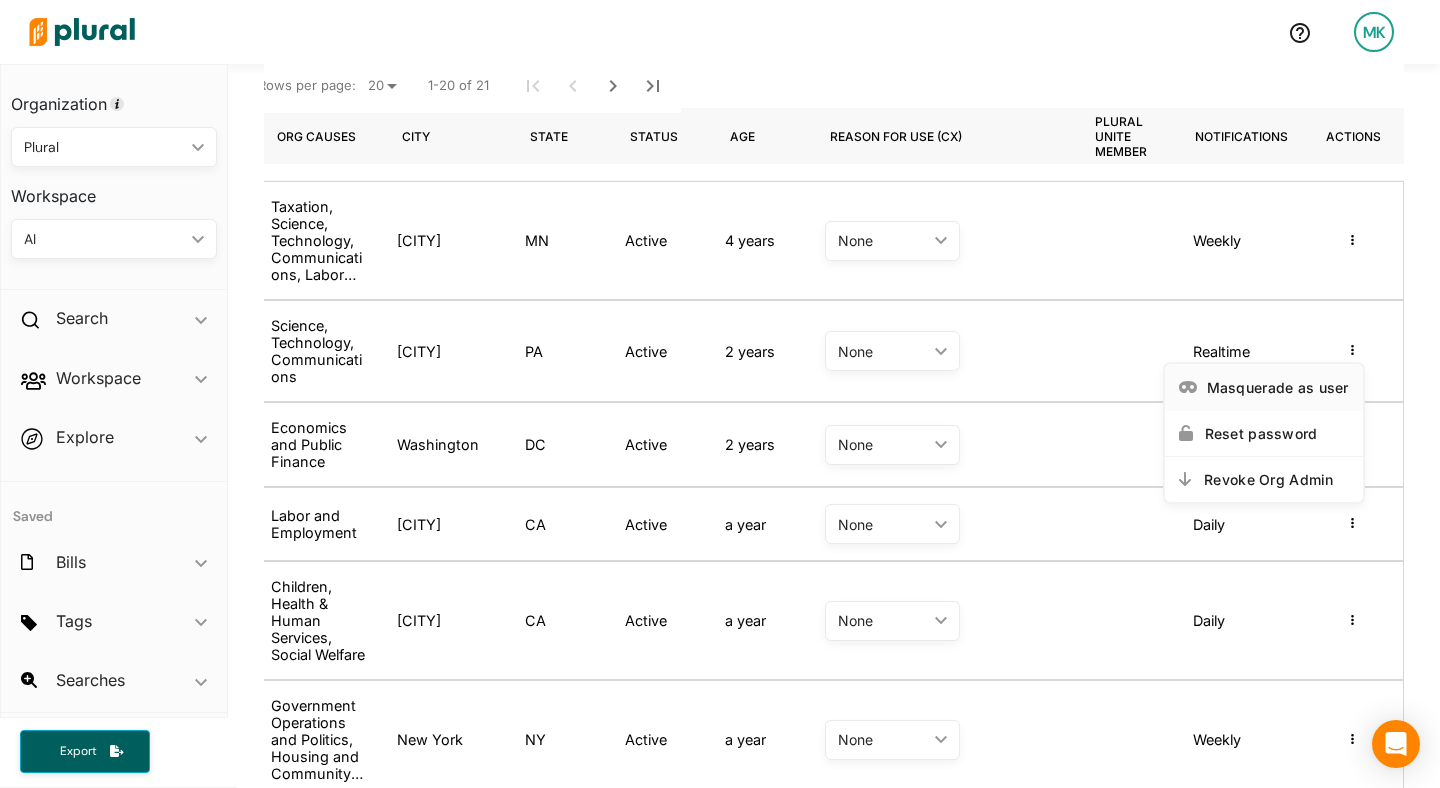 click on "Masquerade as user" at bounding box center [1278, 387] 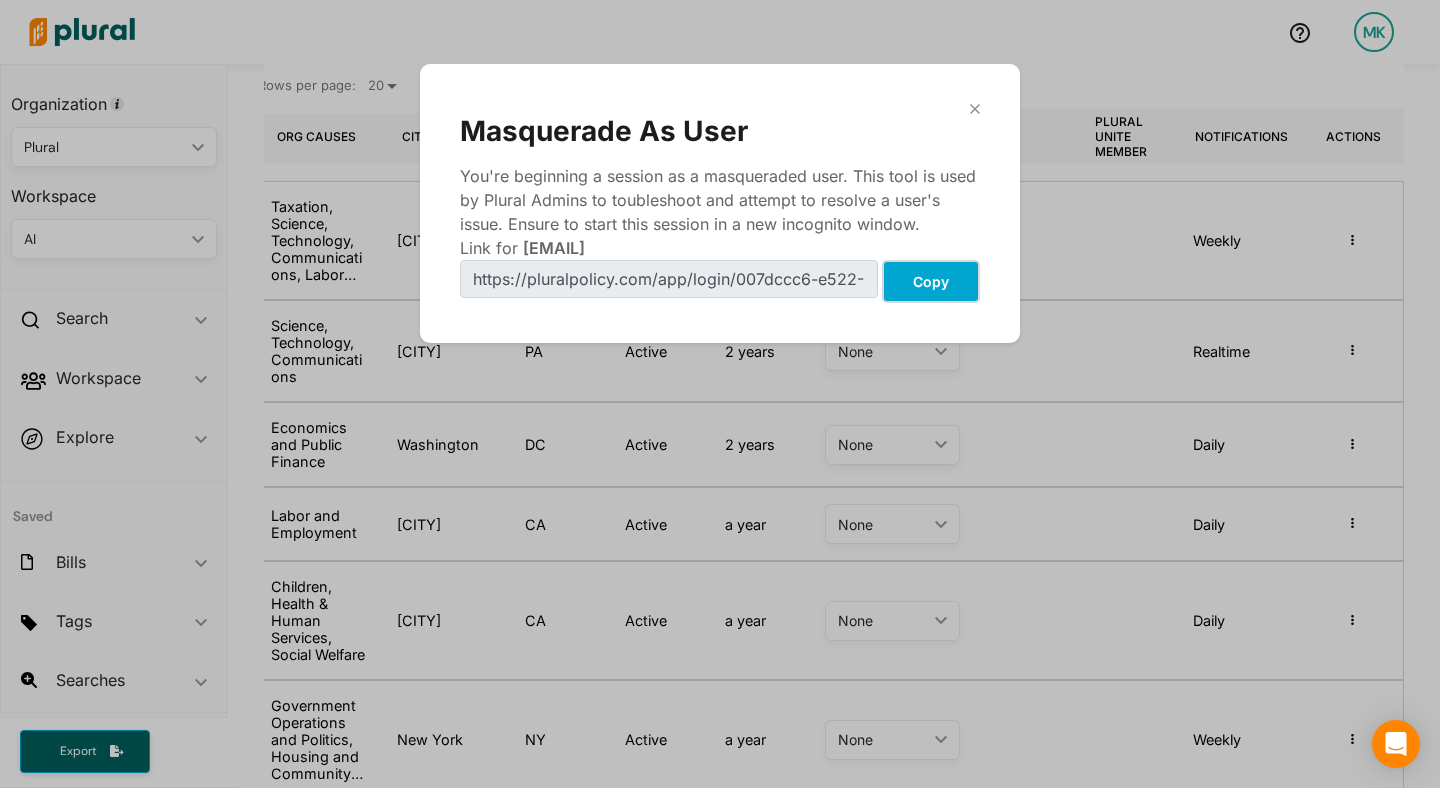 click on "Copy" at bounding box center (931, 281) 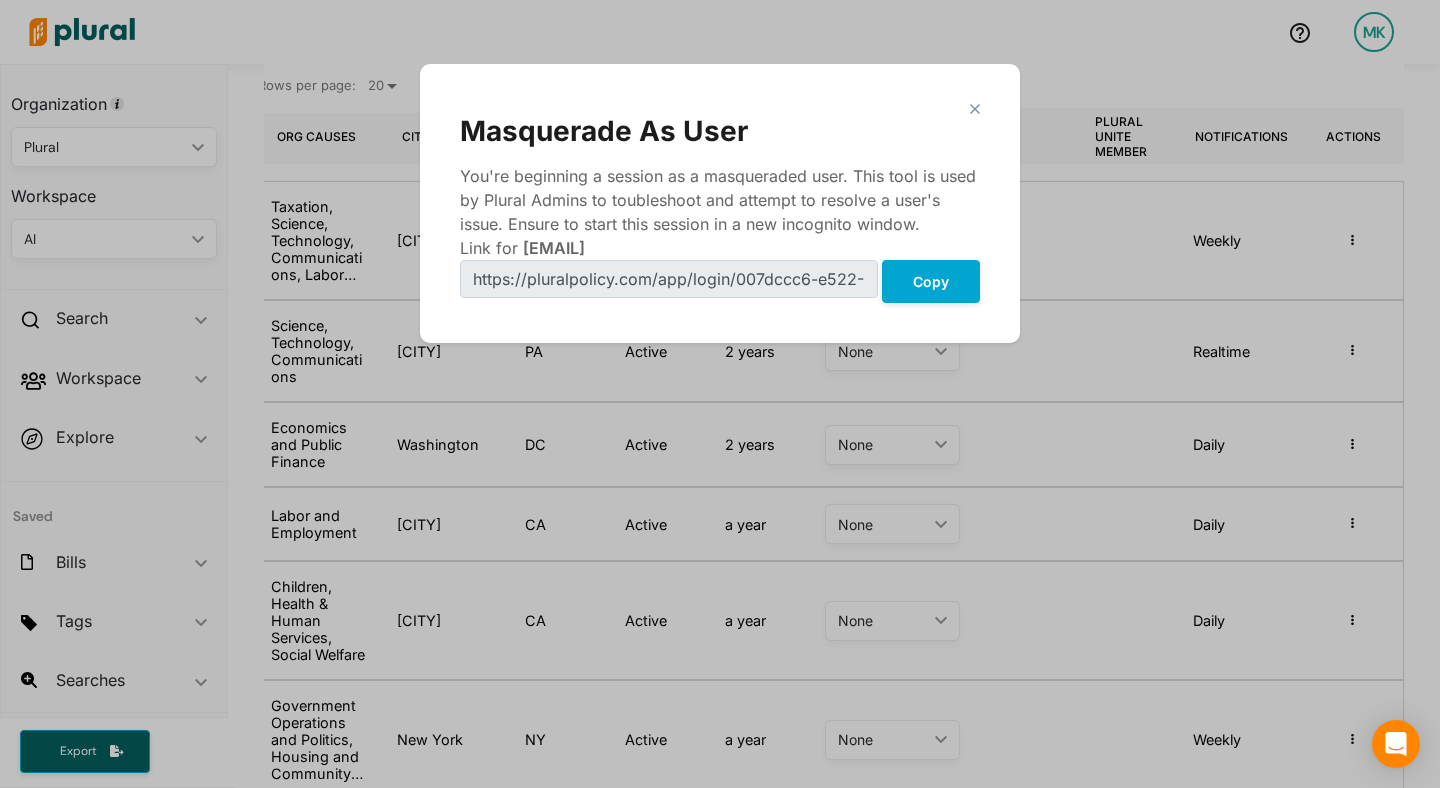 click 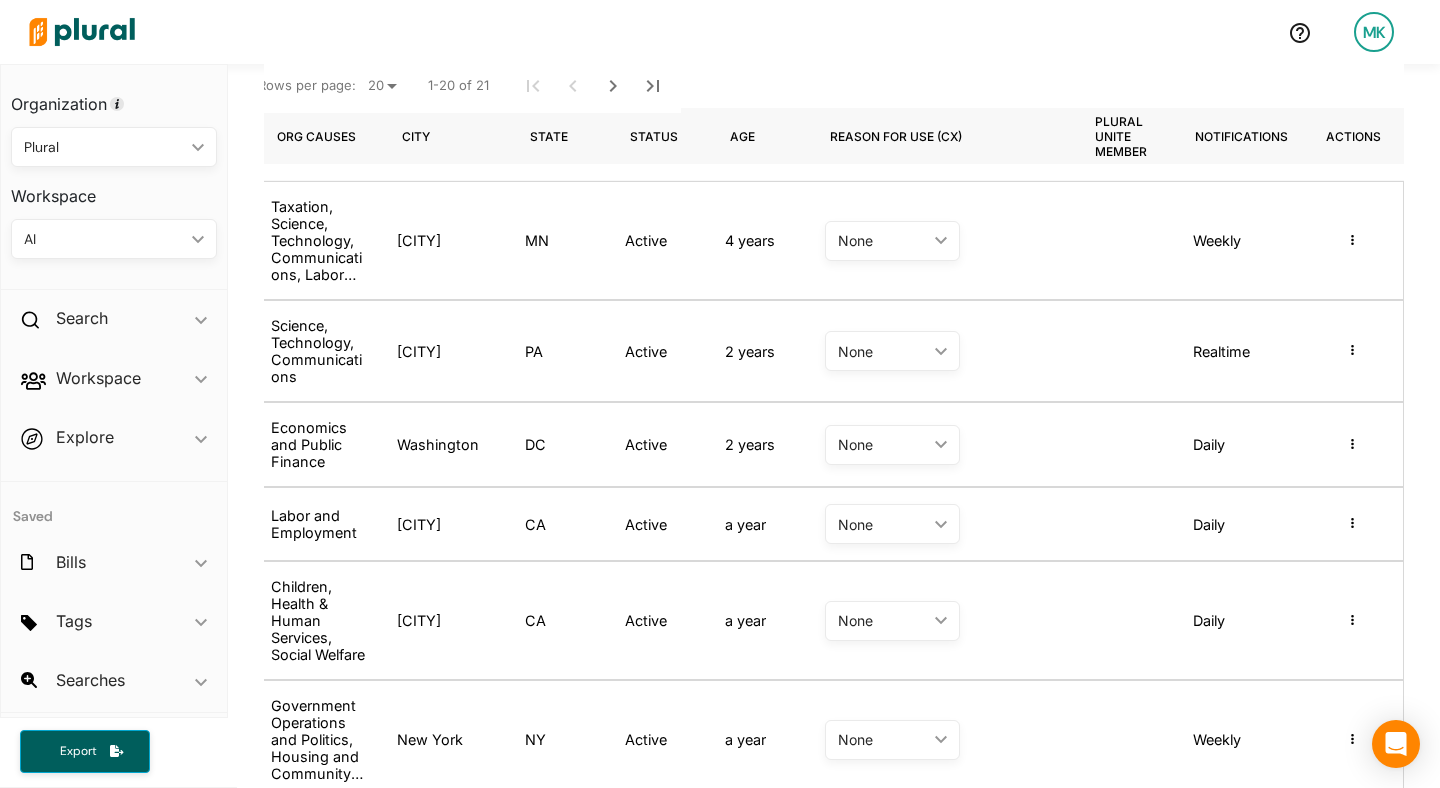 scroll, scrollTop: 320, scrollLeft: 0, axis: vertical 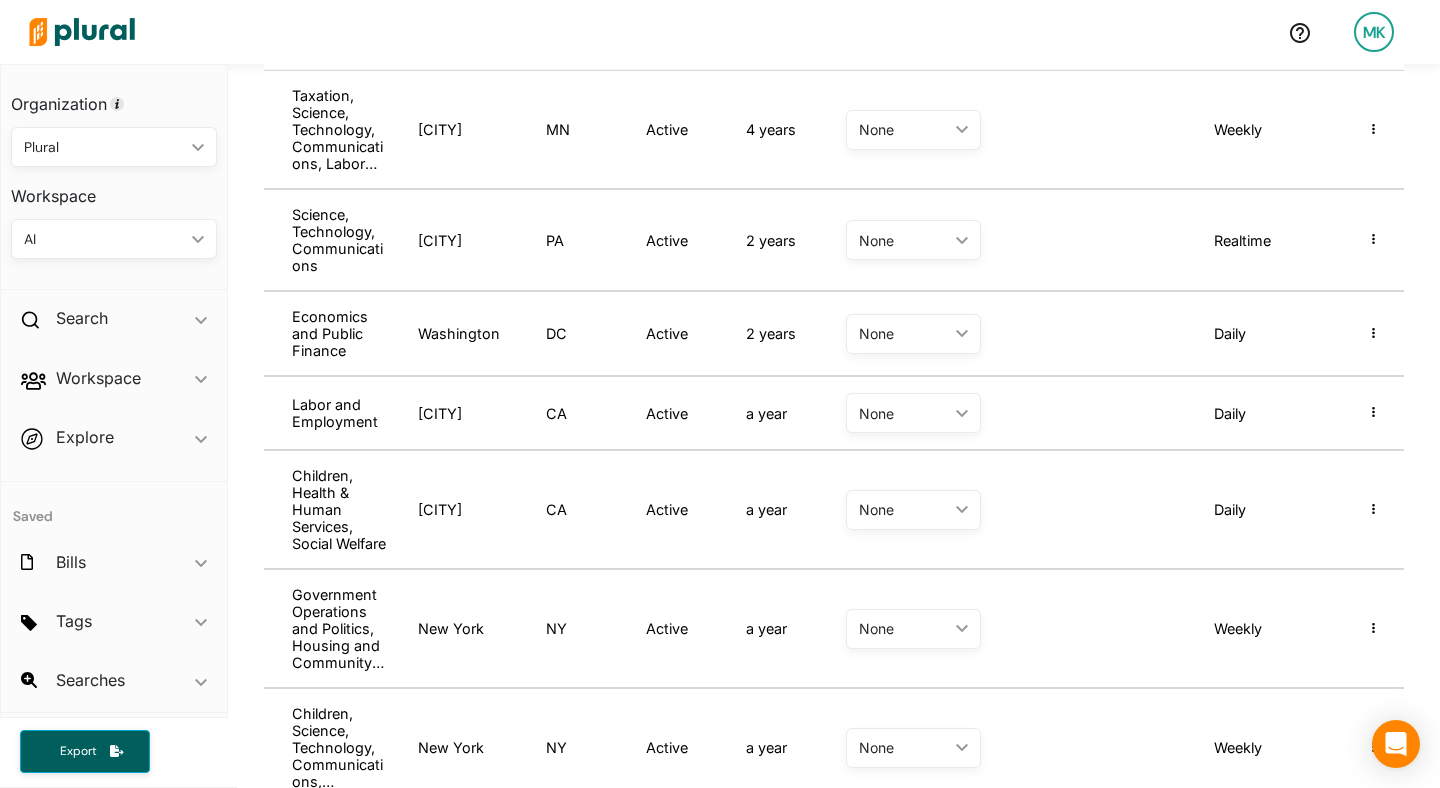 click on "Masquerade as user Reset password Revoke Org Admin" at bounding box center (1374, 413) 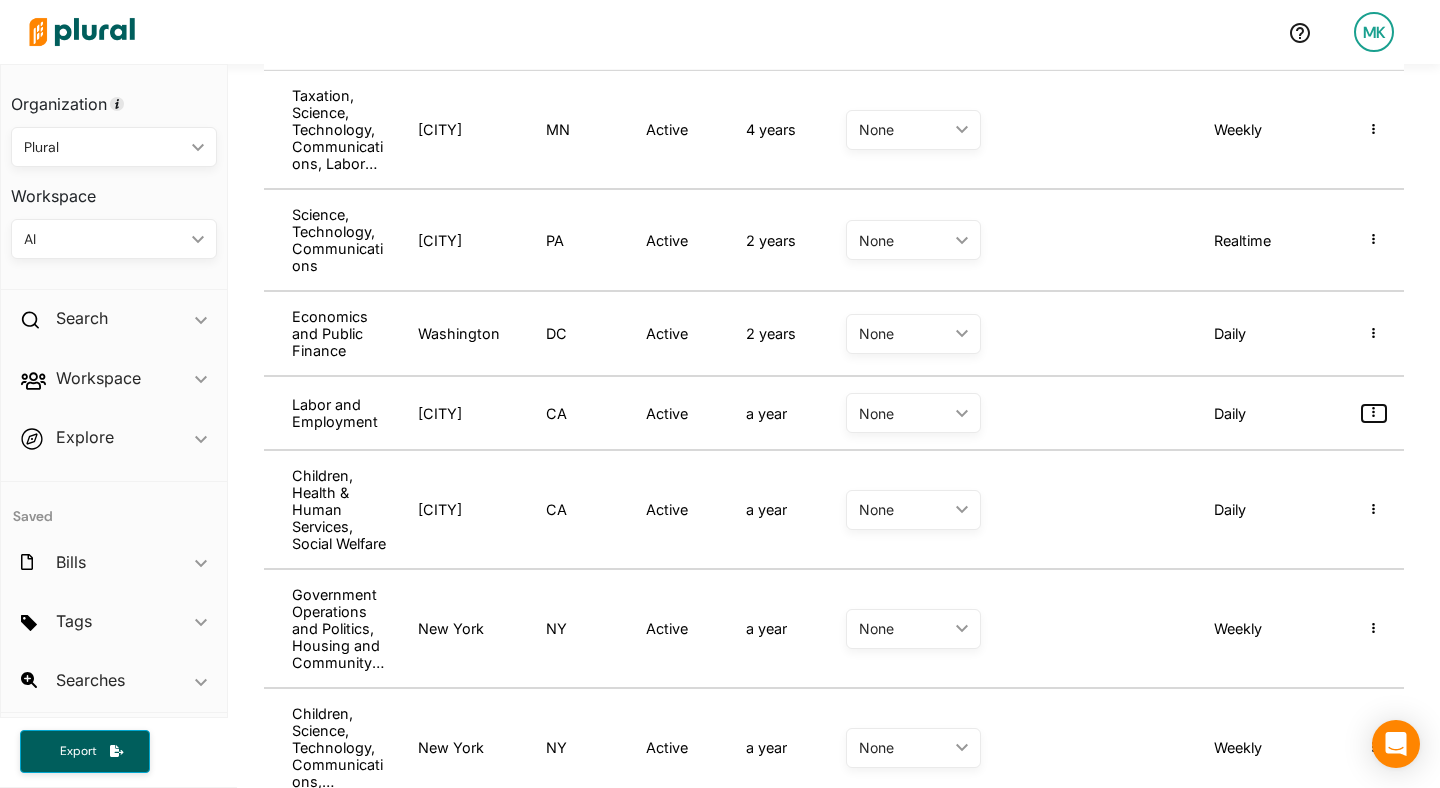 click at bounding box center (1374, 413) 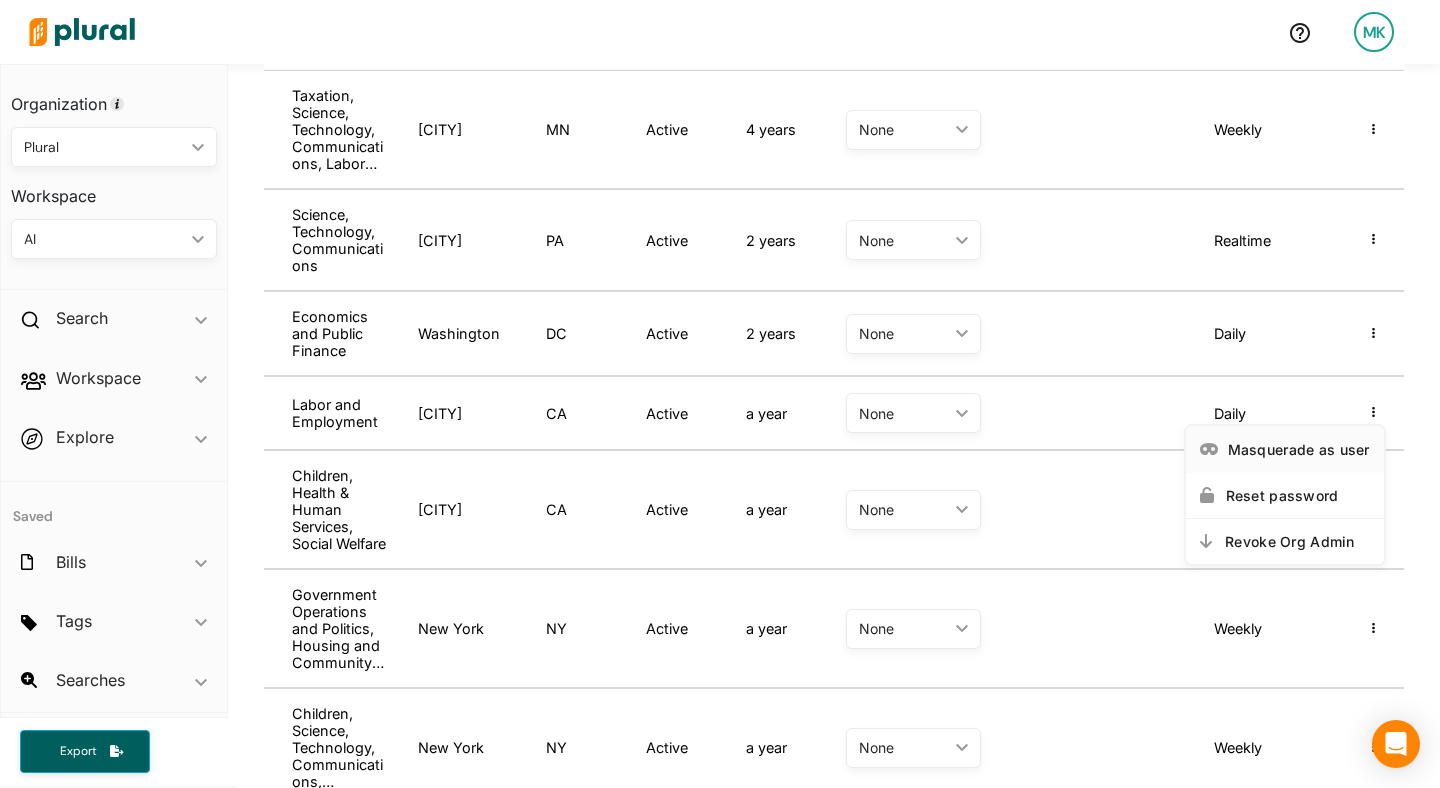 click on "Masquerade as user" at bounding box center (1299, 449) 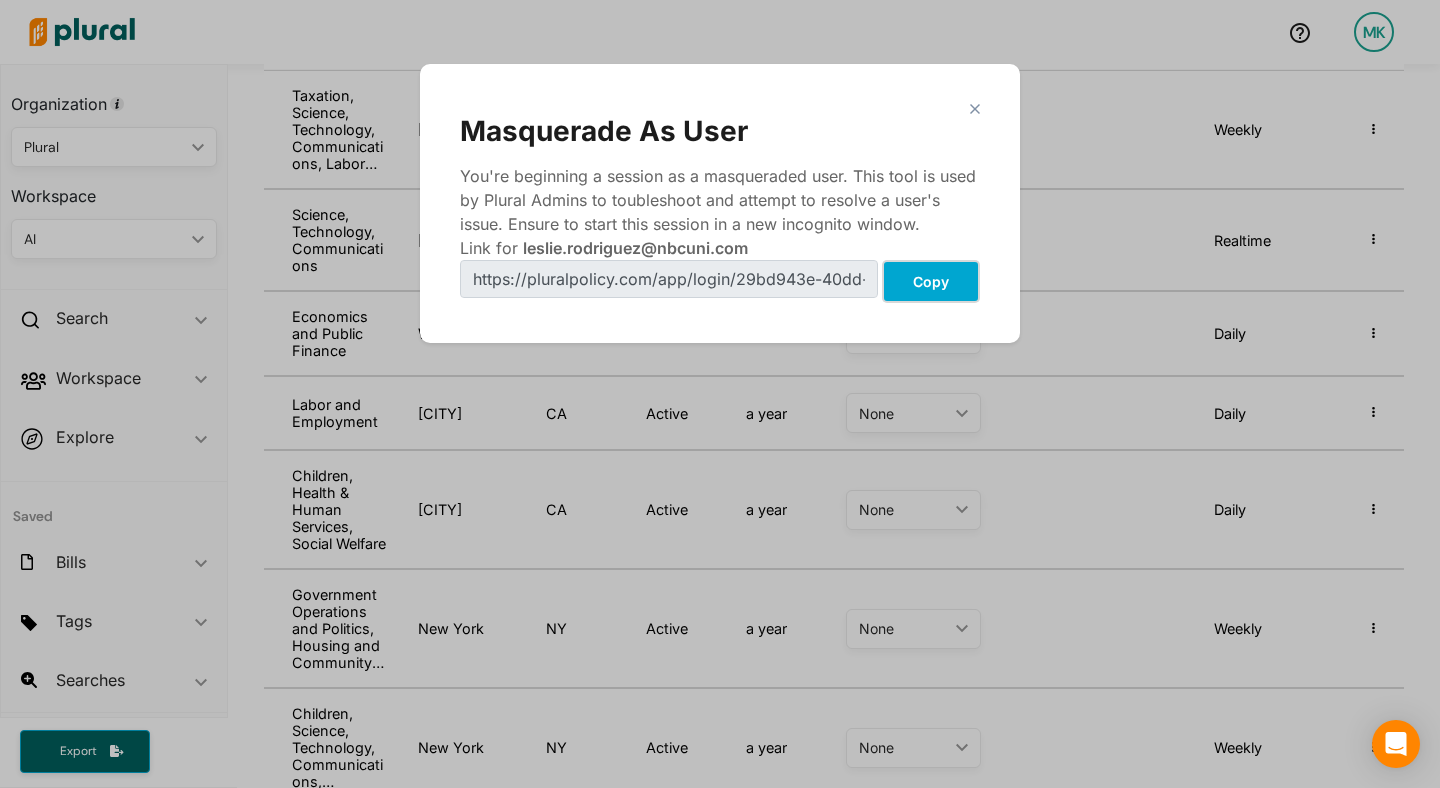 click on "Copy" at bounding box center (931, 281) 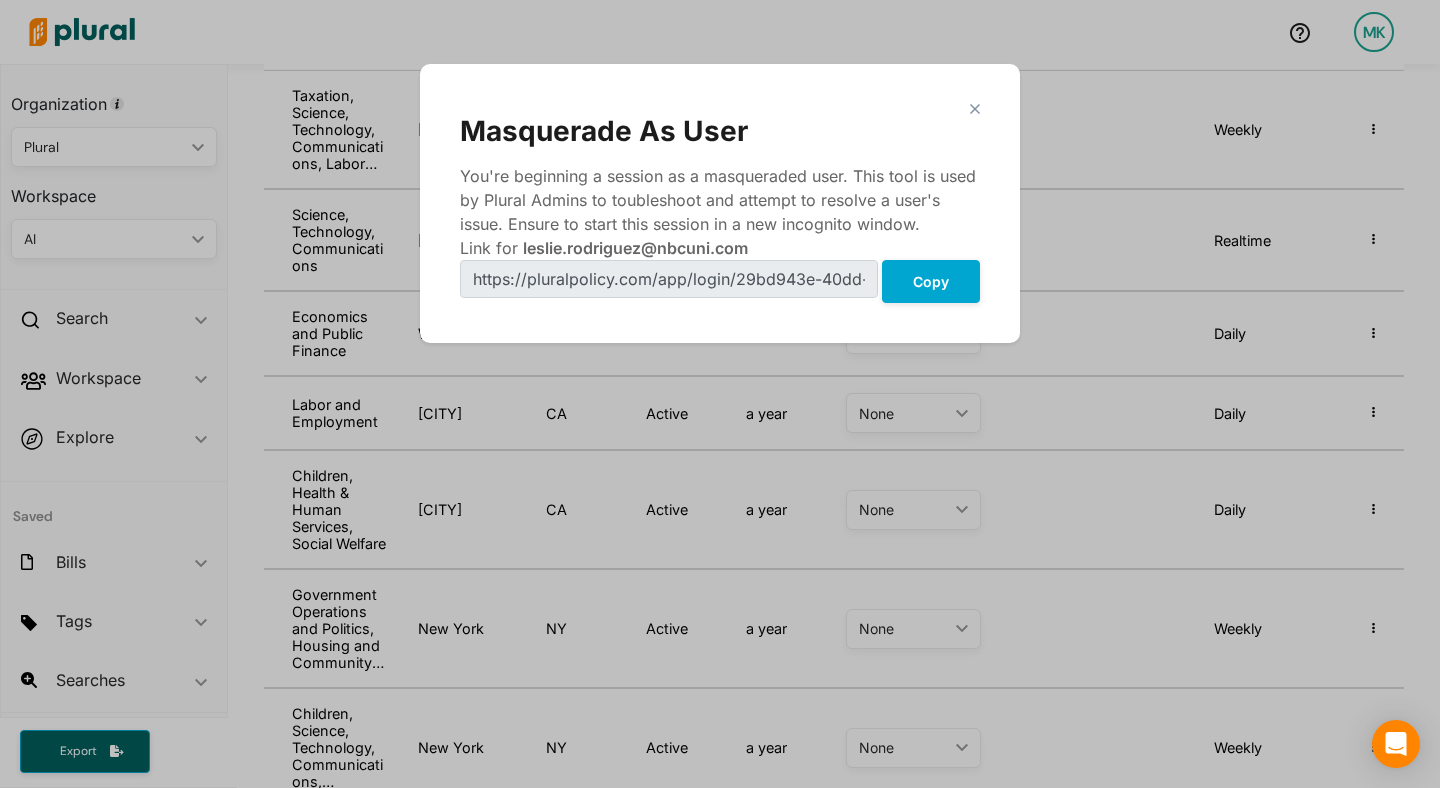click on "close Masquerade As User You're beginning a session as a masqueraded user. This tool is used by Plural Admins to
toubleshoot and attempt to resolve a user's issue. Ensure to start this session in a
new incognito window. Link for   leslie.rodriguez@nbcuni.com Copy" at bounding box center (720, 203) 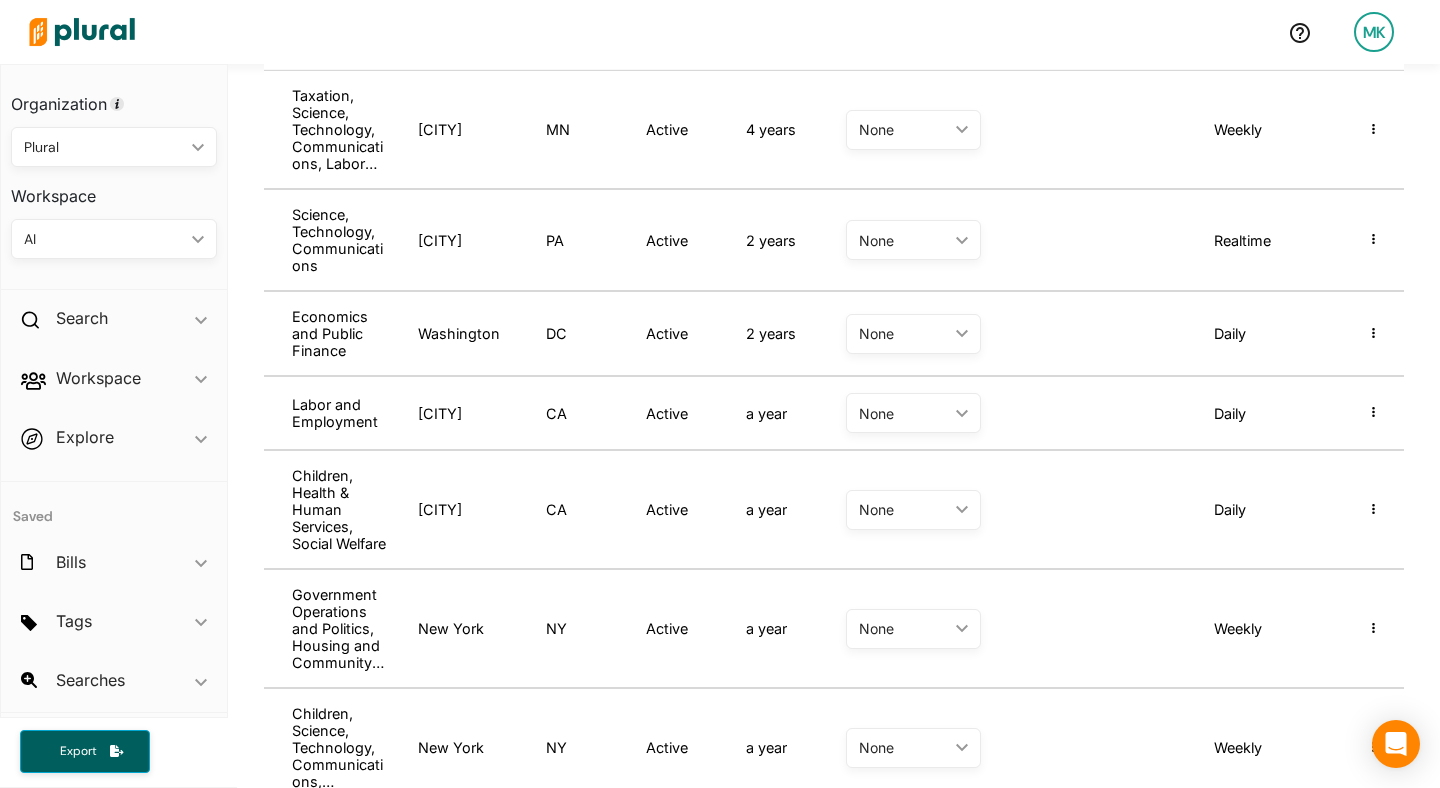 scroll, scrollTop: 570, scrollLeft: 0, axis: vertical 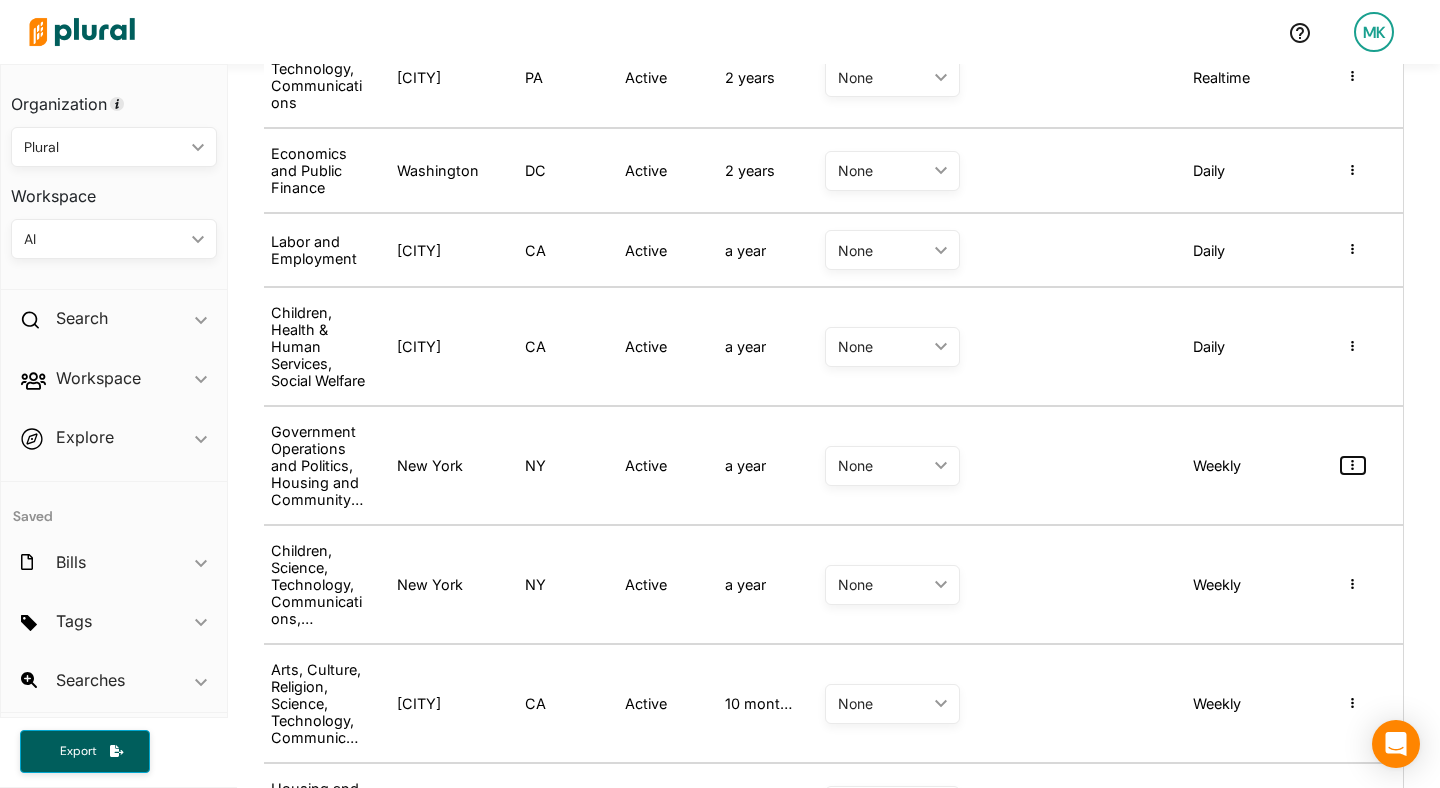 click at bounding box center [1353, 465] 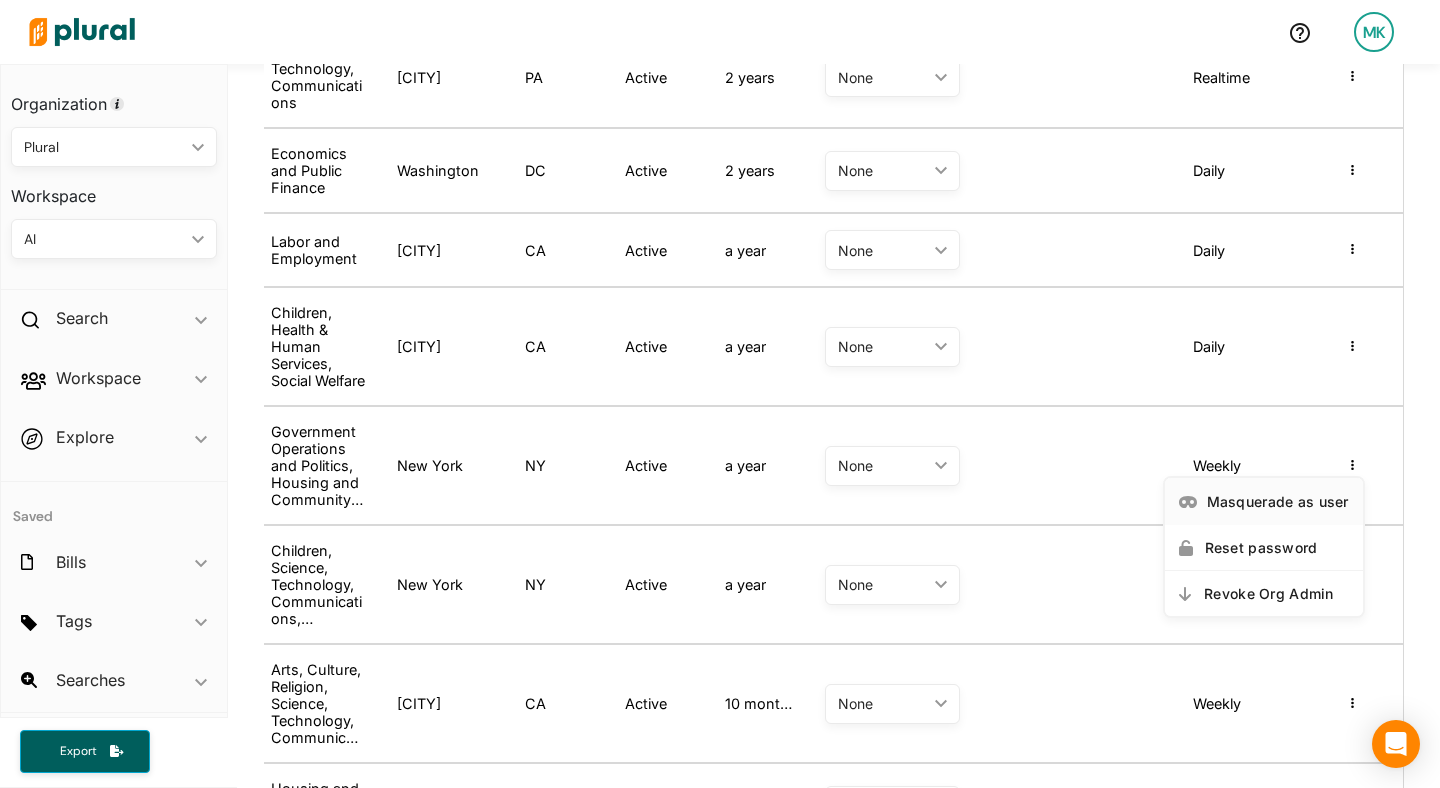 click on "Masquerade as user" at bounding box center (1264, 501) 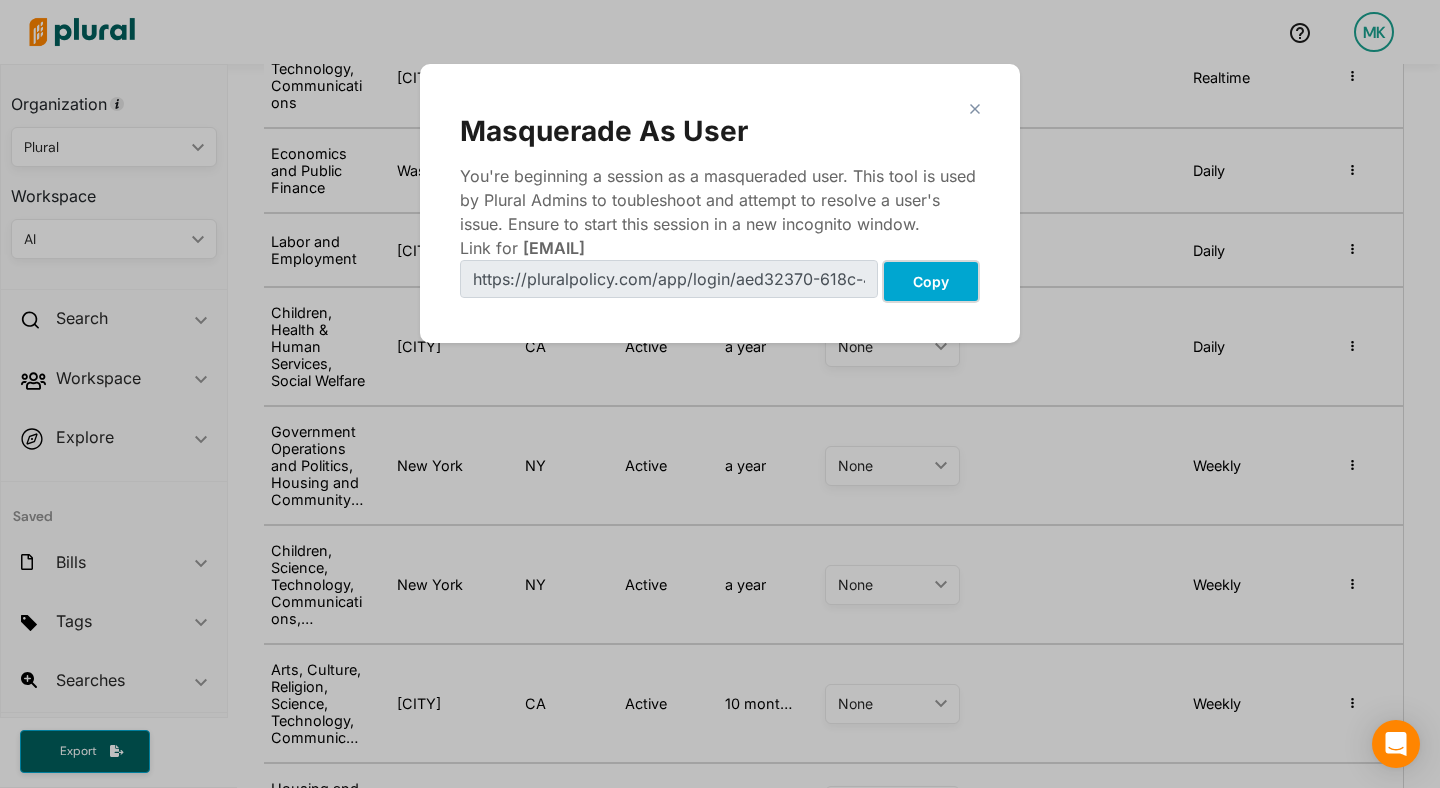 click on "Copy" at bounding box center [931, 281] 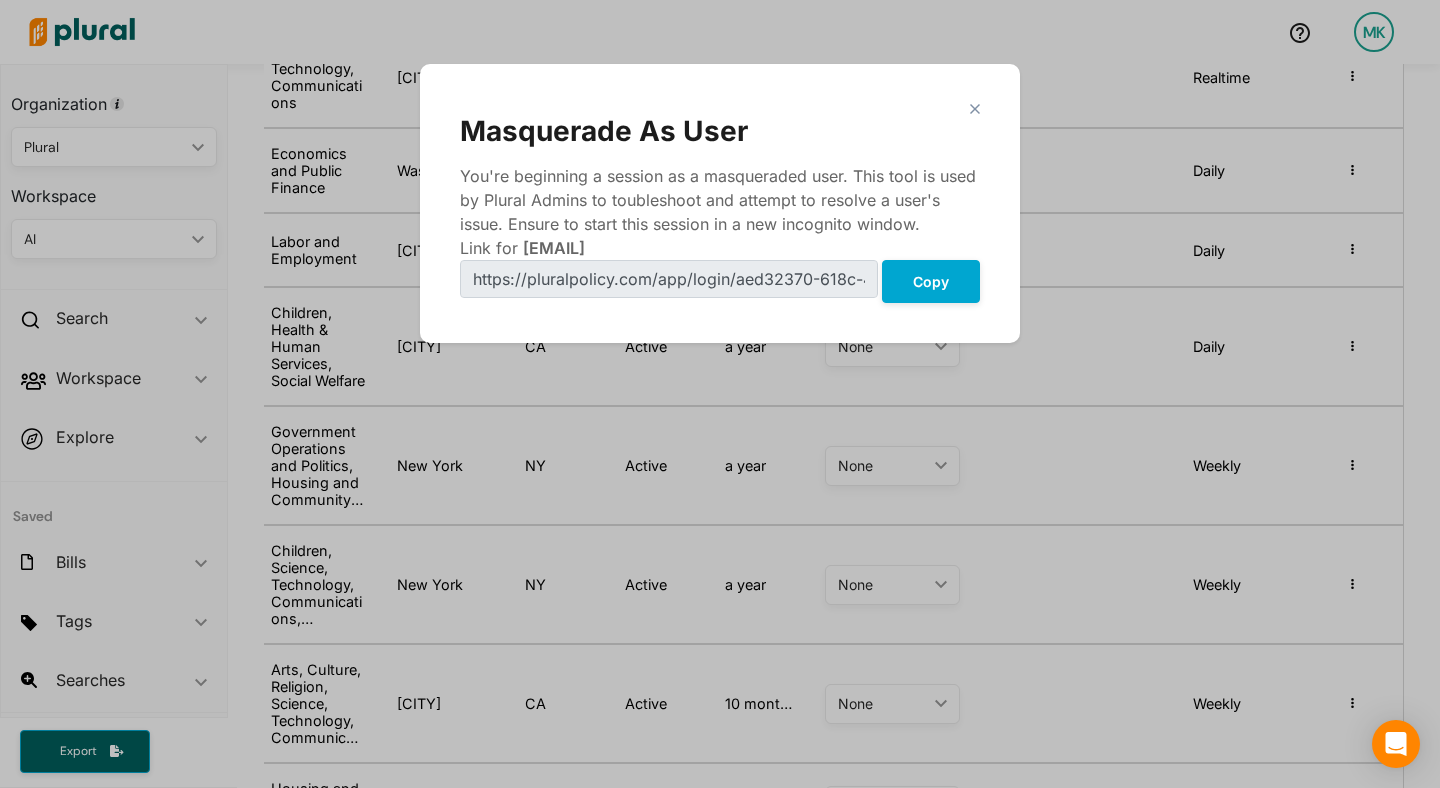 click on "Masquerade As User" at bounding box center (720, 131) 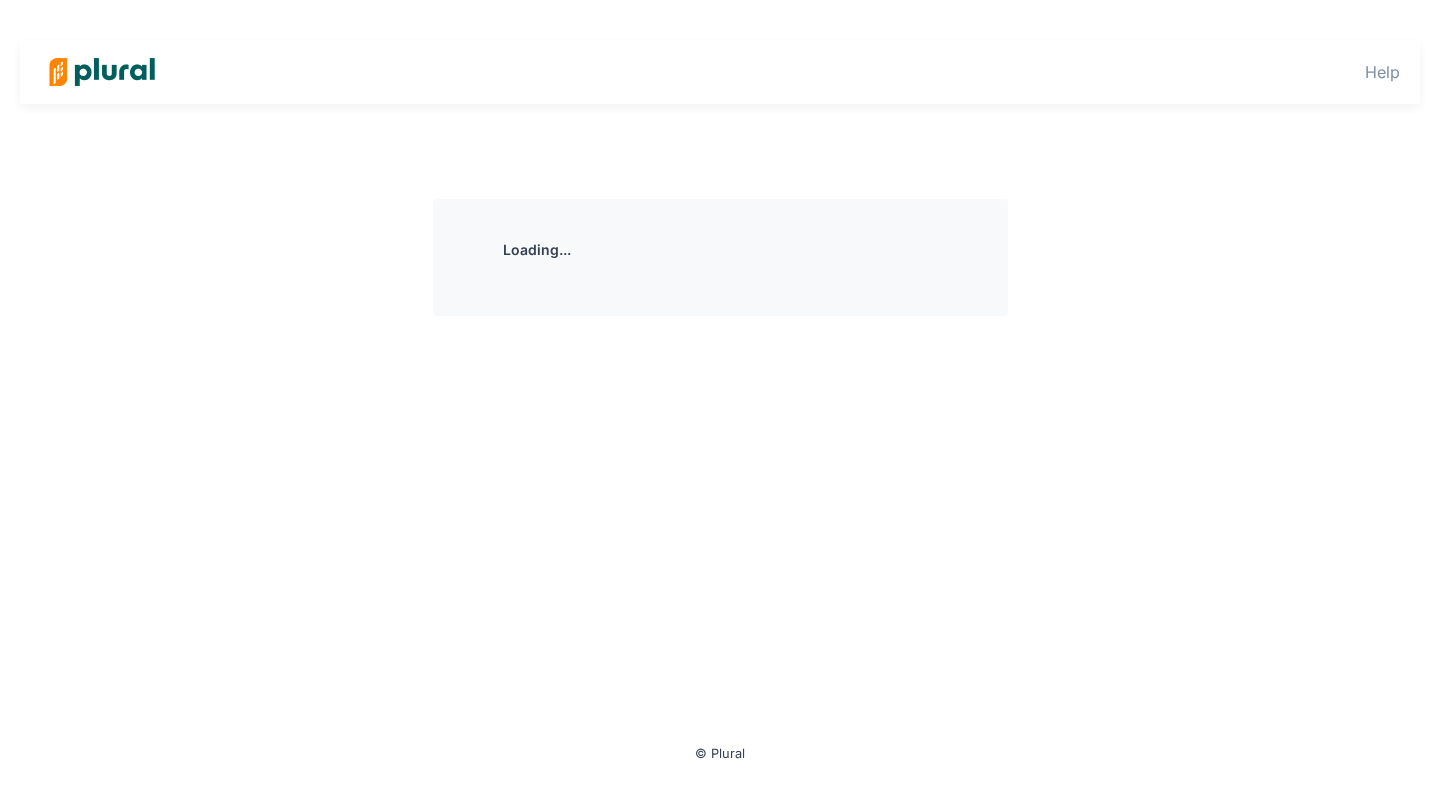 scroll, scrollTop: 0, scrollLeft: 0, axis: both 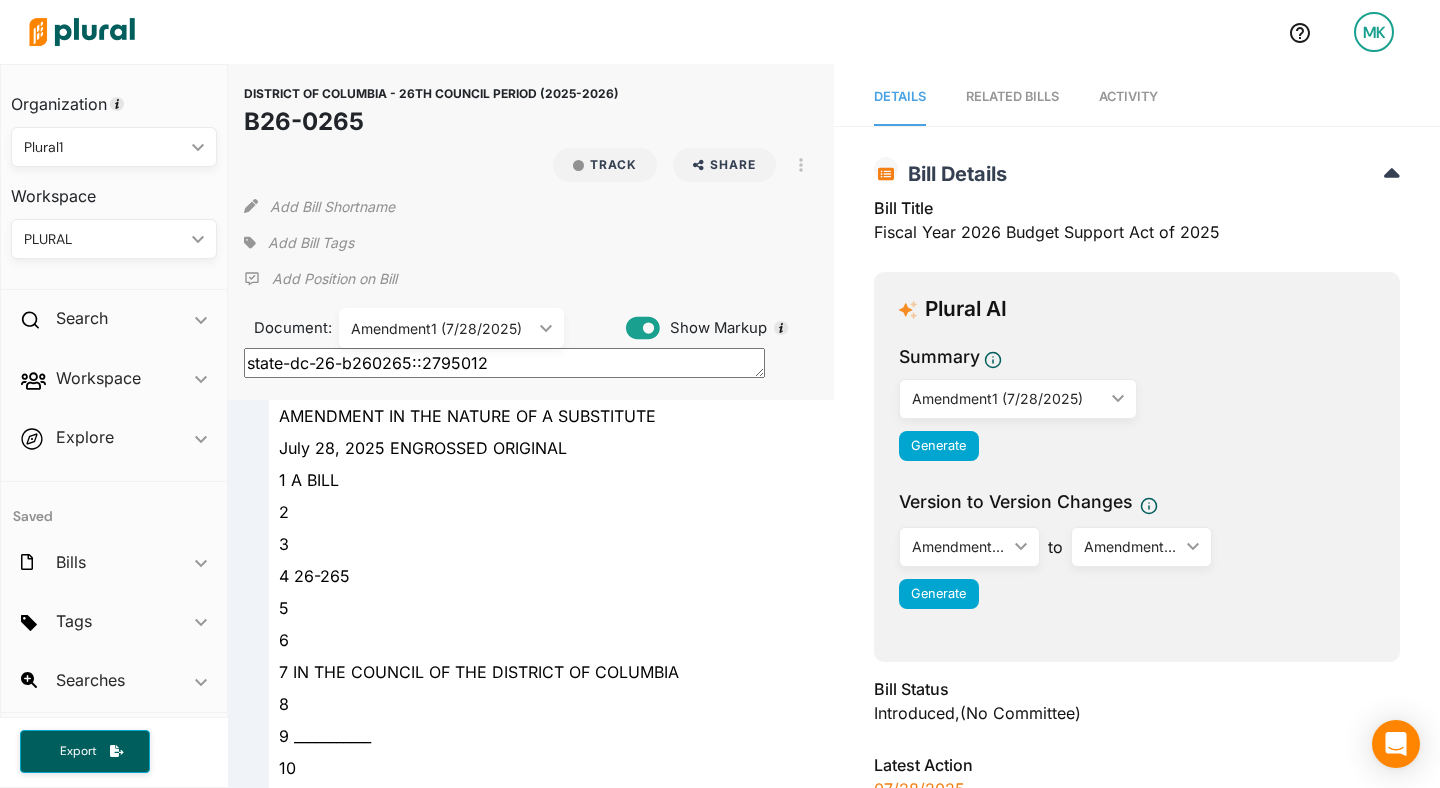 click on "Amendment1 (7/28/2025) ic_keyboard_arrow_down" at bounding box center [451, 328] 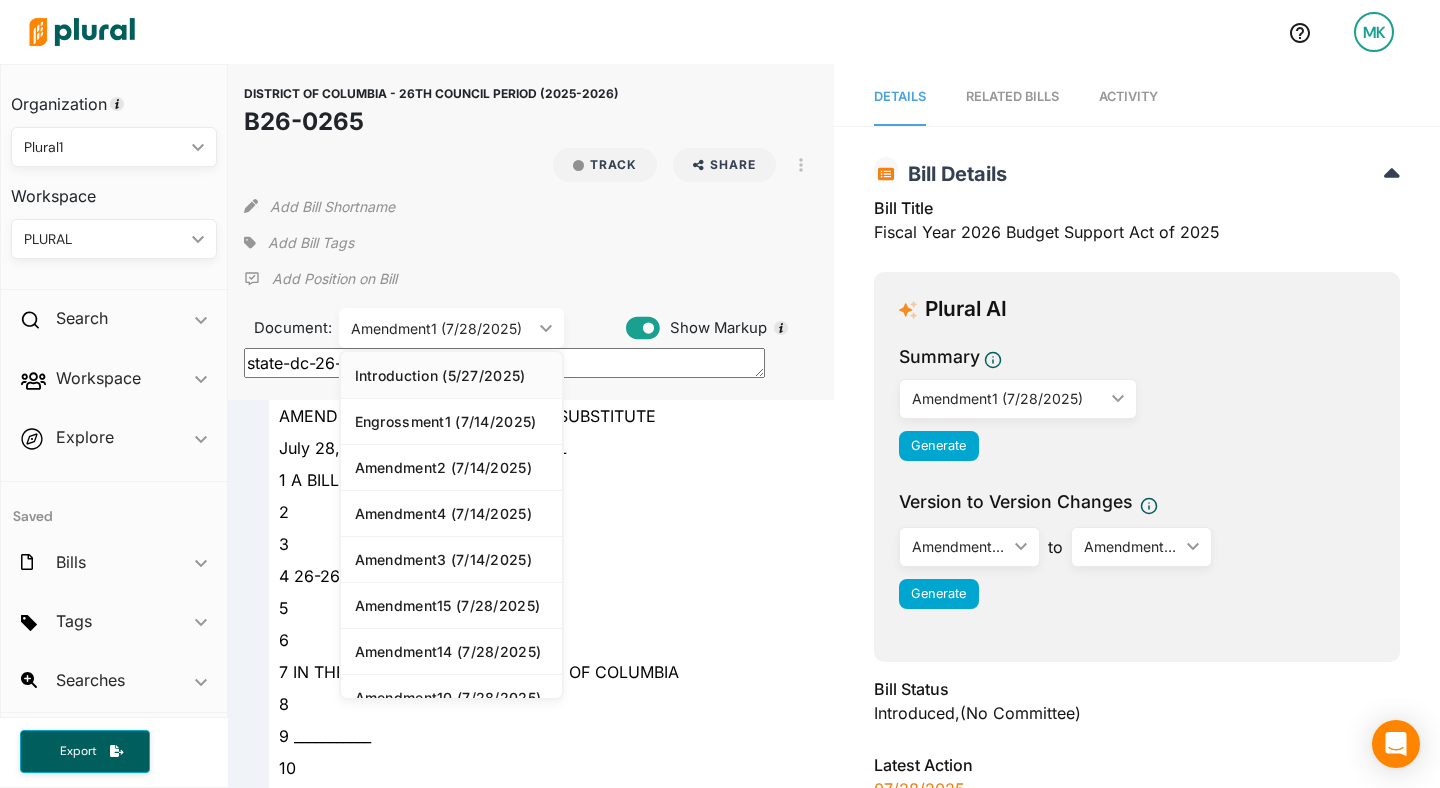 drag, startPoint x: 468, startPoint y: 368, endPoint x: 594, endPoint y: 59, distance: 333.70197 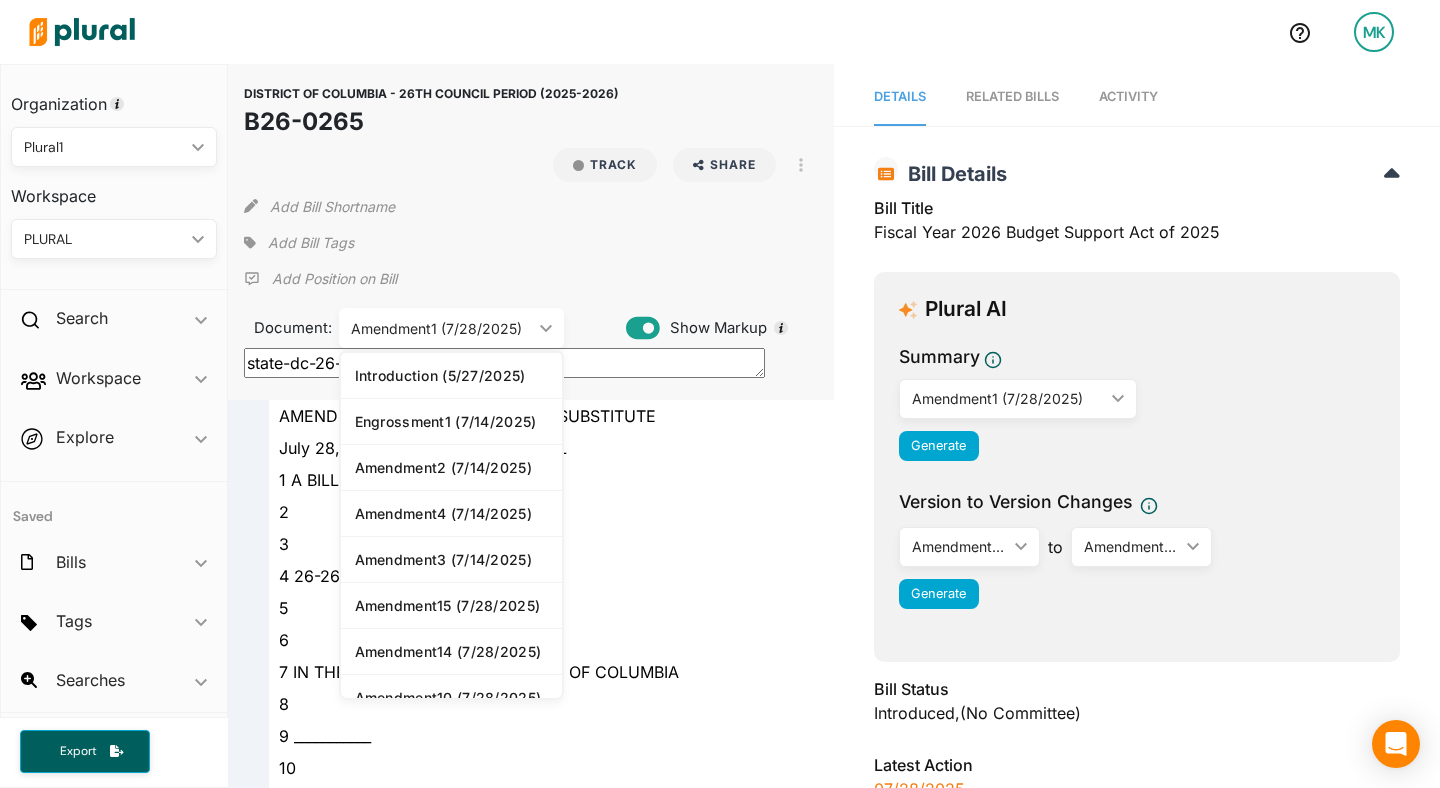 type on "state-dc-26-b260265::2775211" 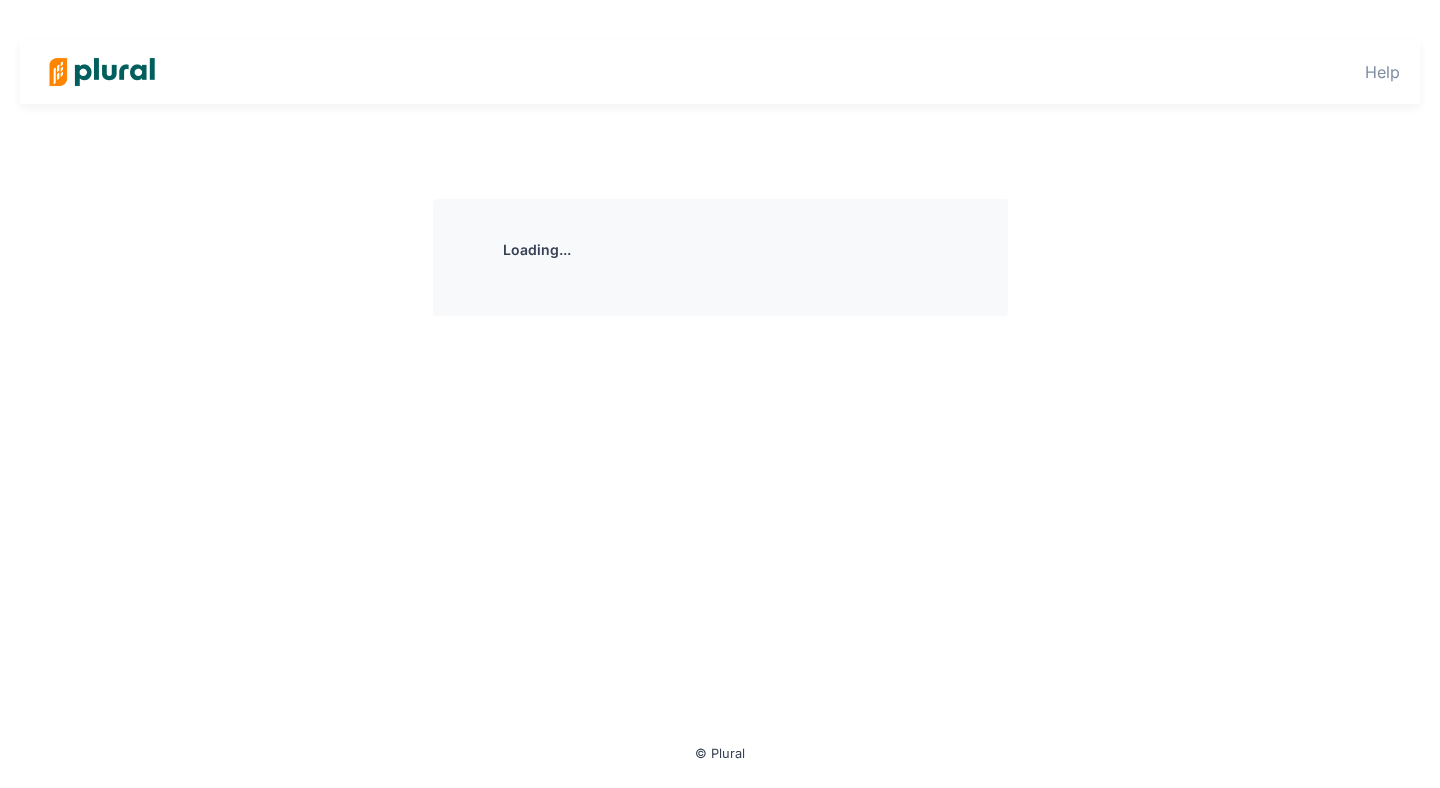 scroll, scrollTop: 0, scrollLeft: 0, axis: both 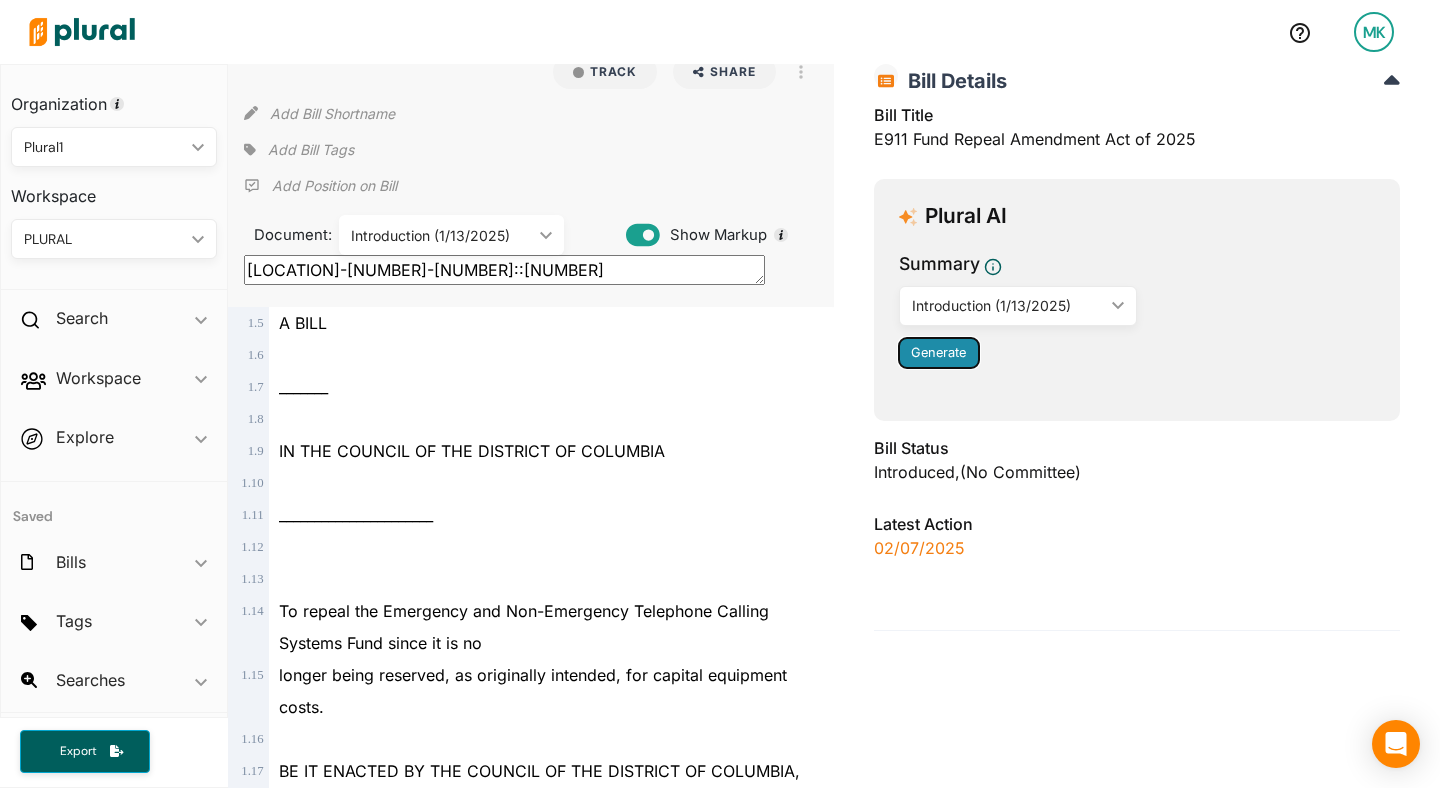 click on "Generate" at bounding box center [938, 352] 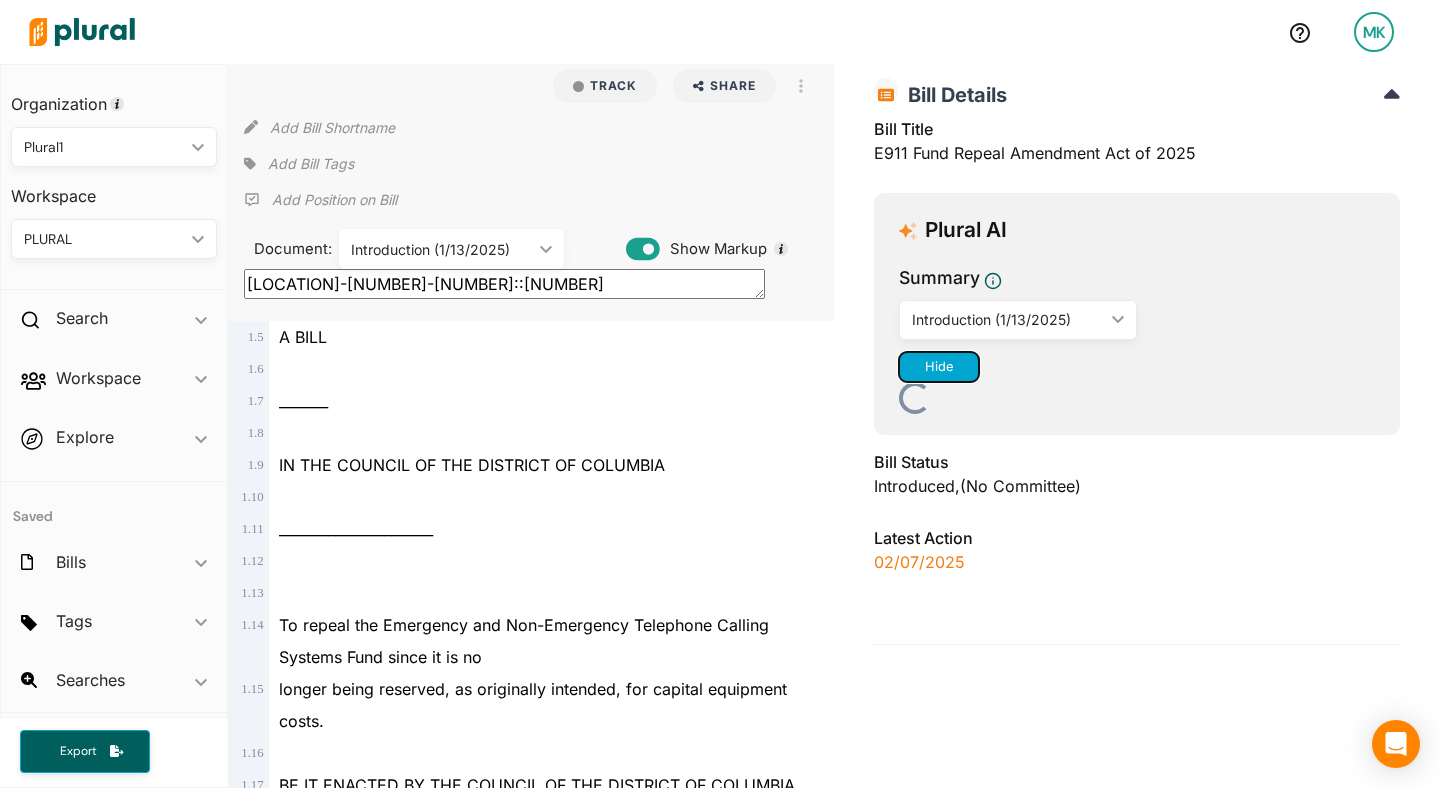 scroll, scrollTop: 0, scrollLeft: 0, axis: both 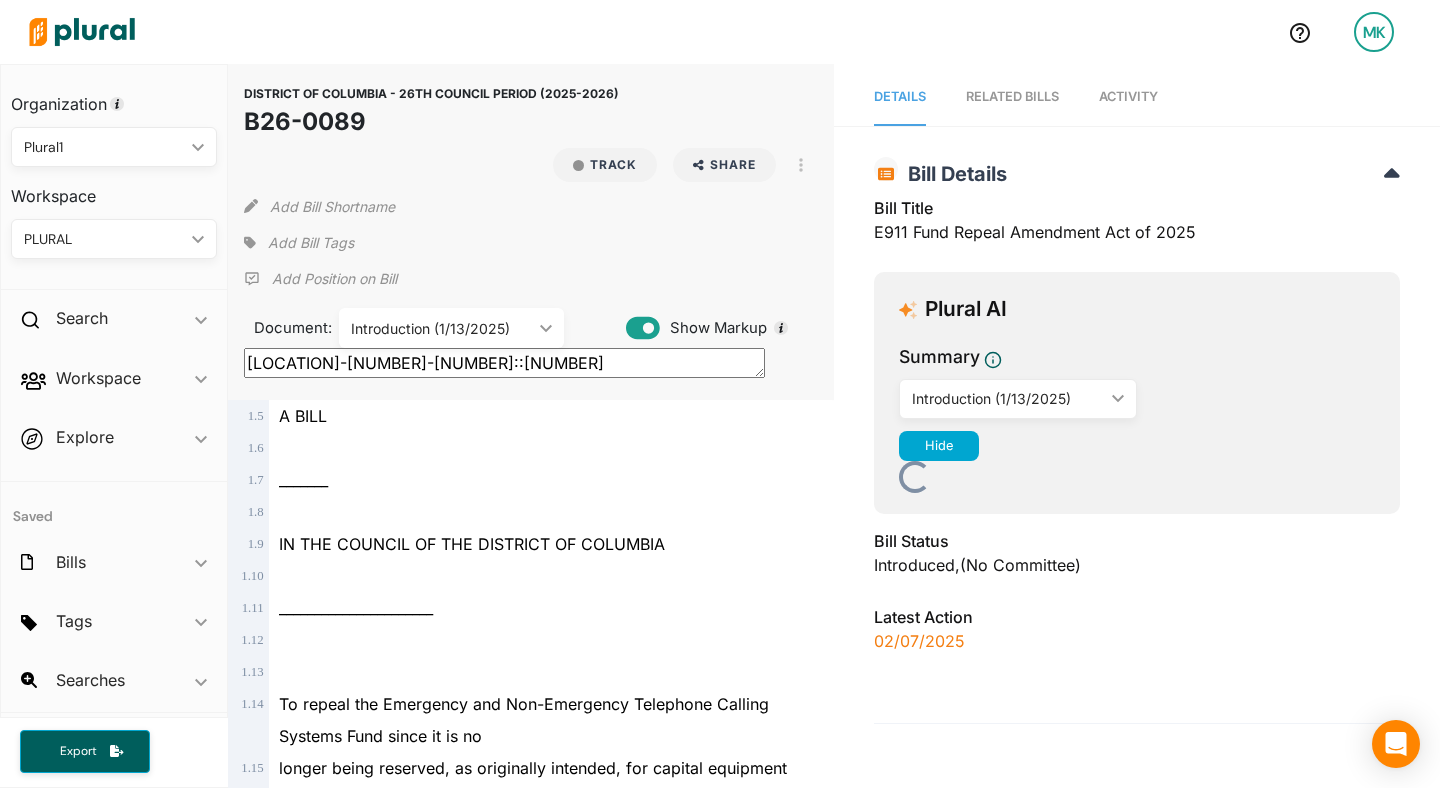 click on "Add Bill Shortname" at bounding box center (531, 202) 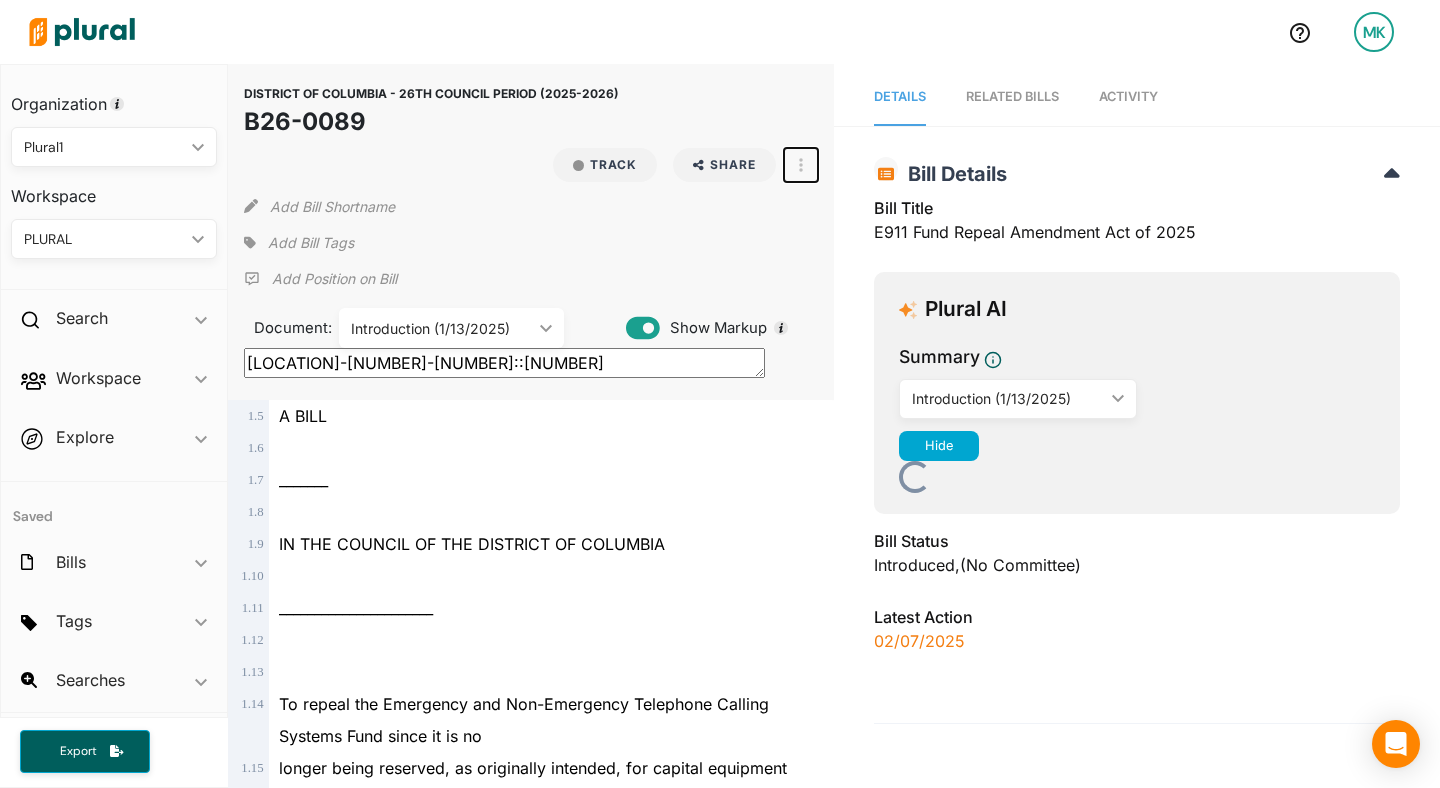 click at bounding box center [801, 165] 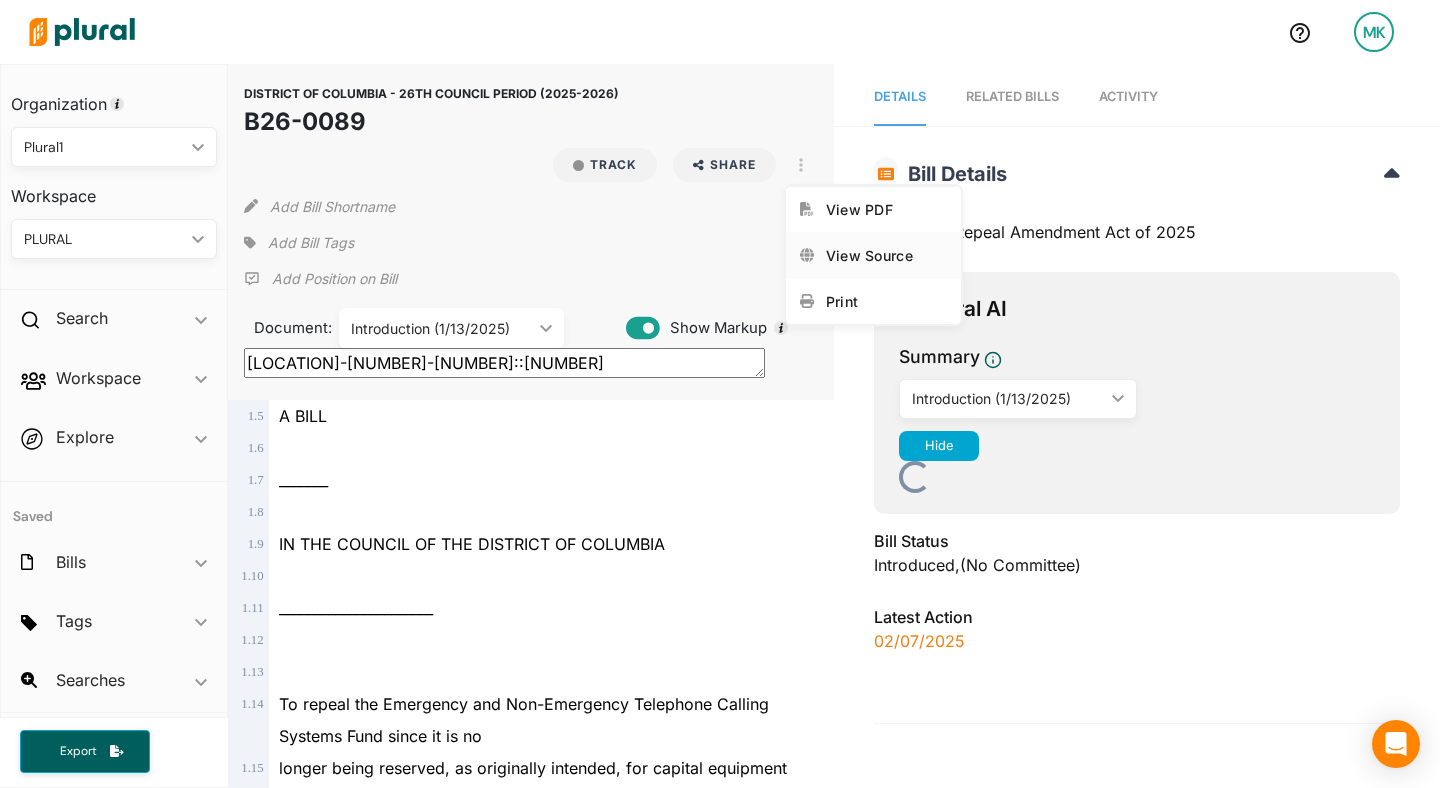 click 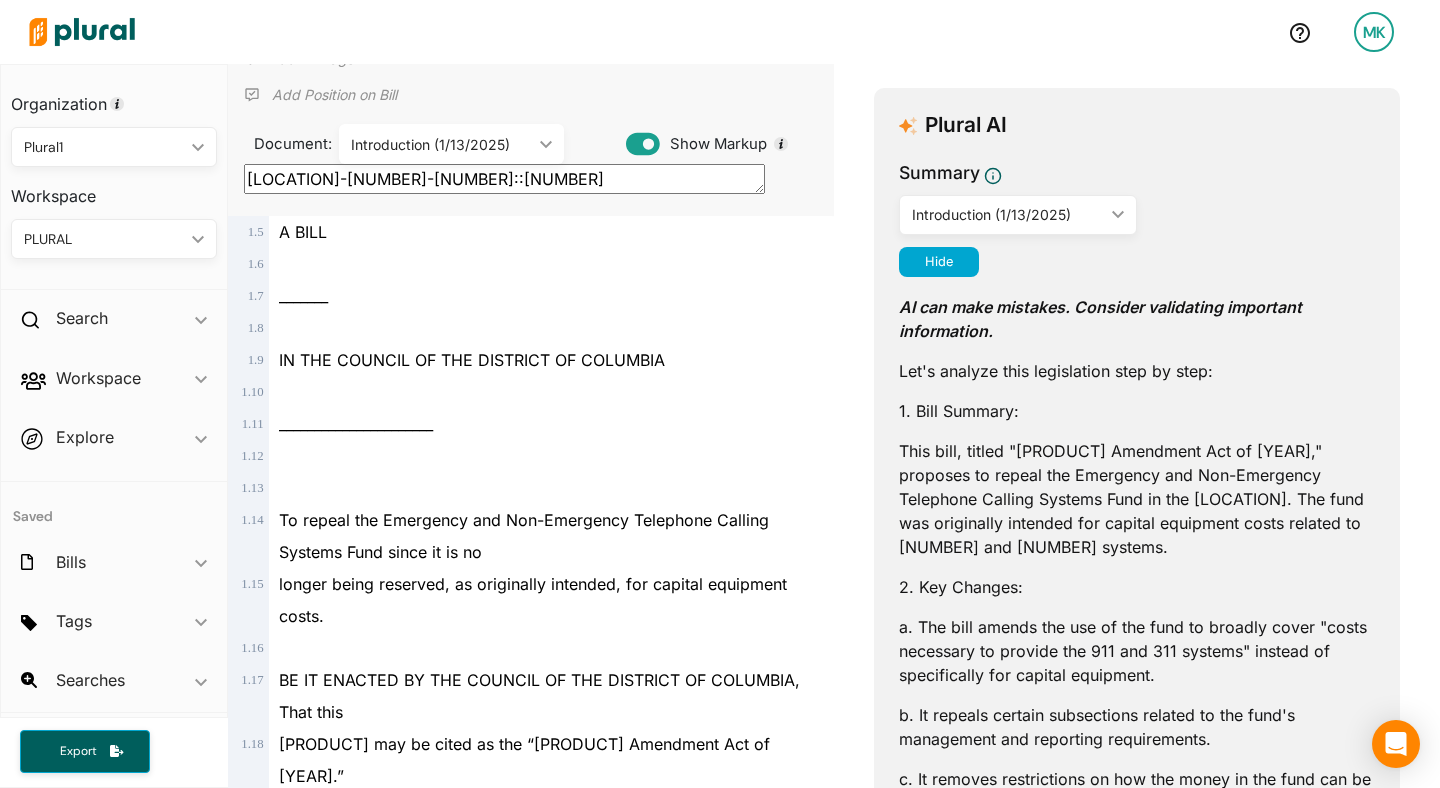scroll, scrollTop: 369, scrollLeft: 0, axis: vertical 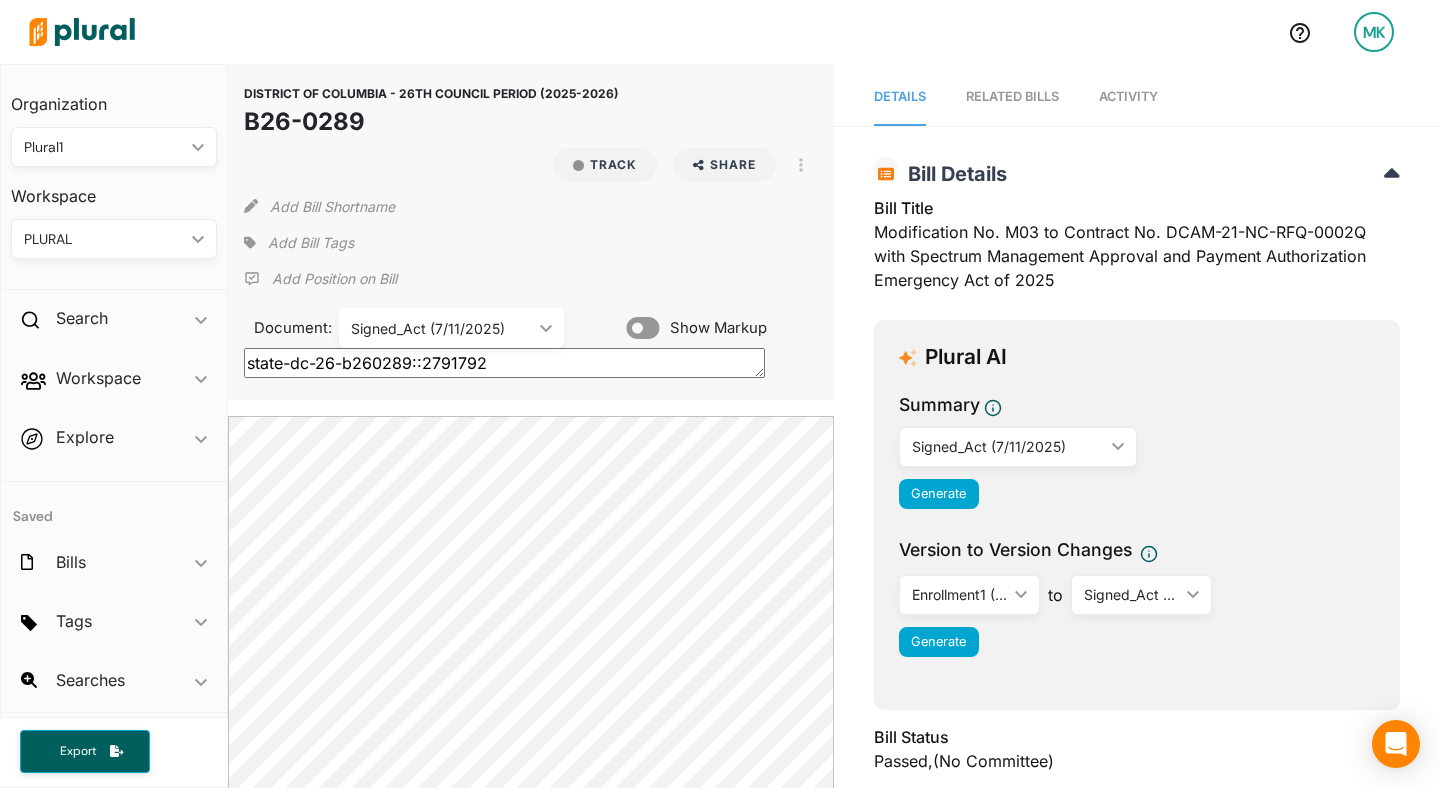 click on "Signed_Act (7/11/2025)" at bounding box center (441, 328) 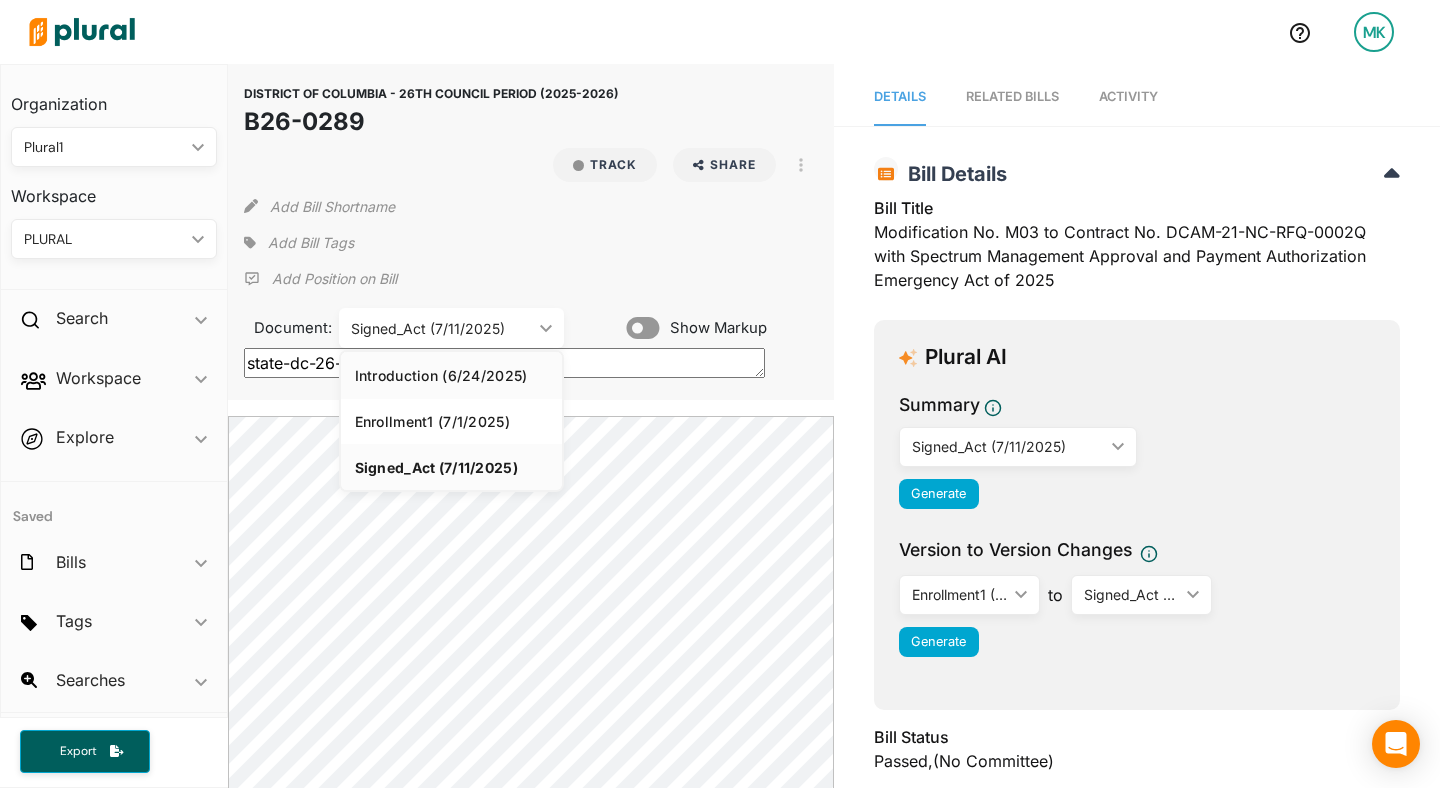 click on "Introduction (6/24/2025)" at bounding box center [451, 375] 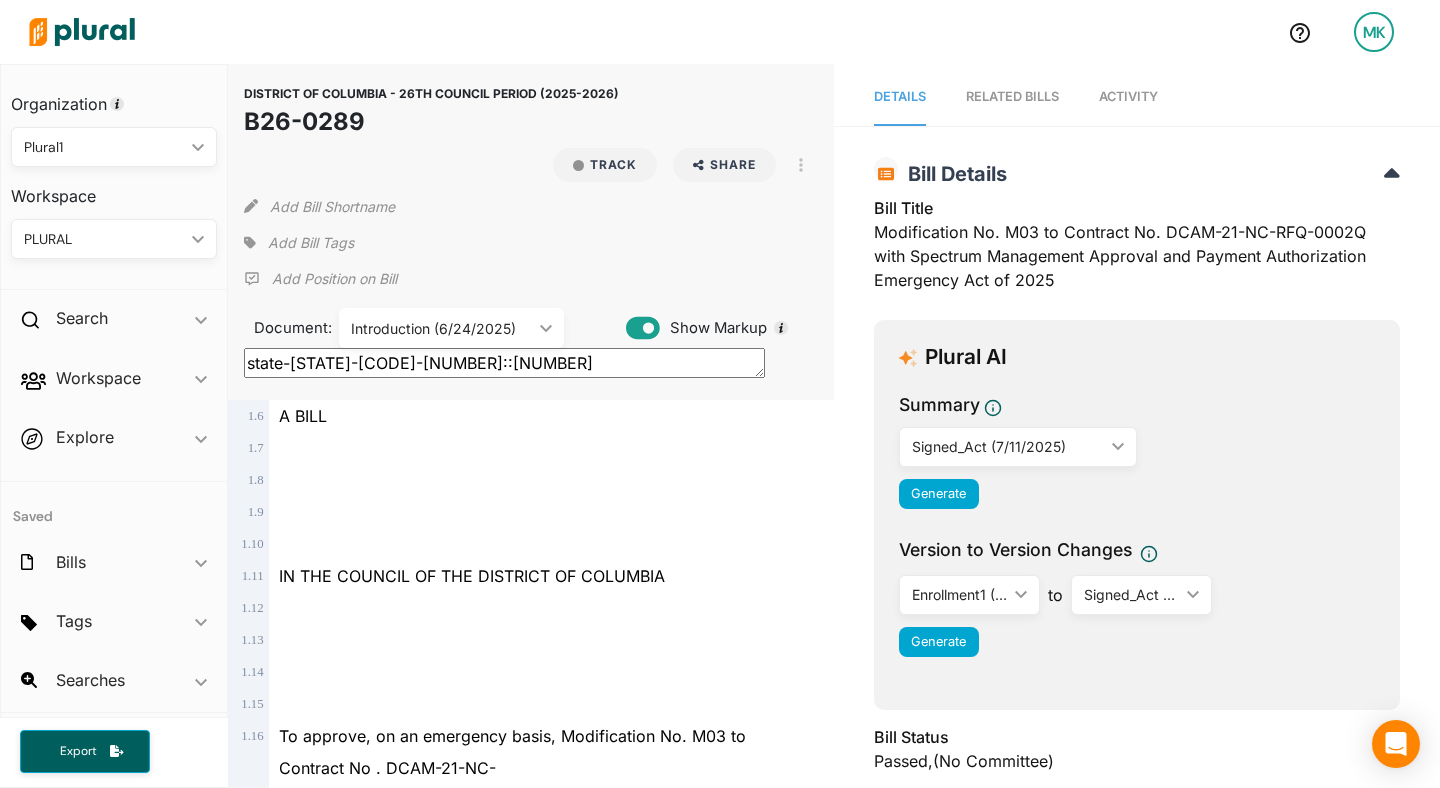 click on "Introduction (6/24/2025)" at bounding box center [441, 328] 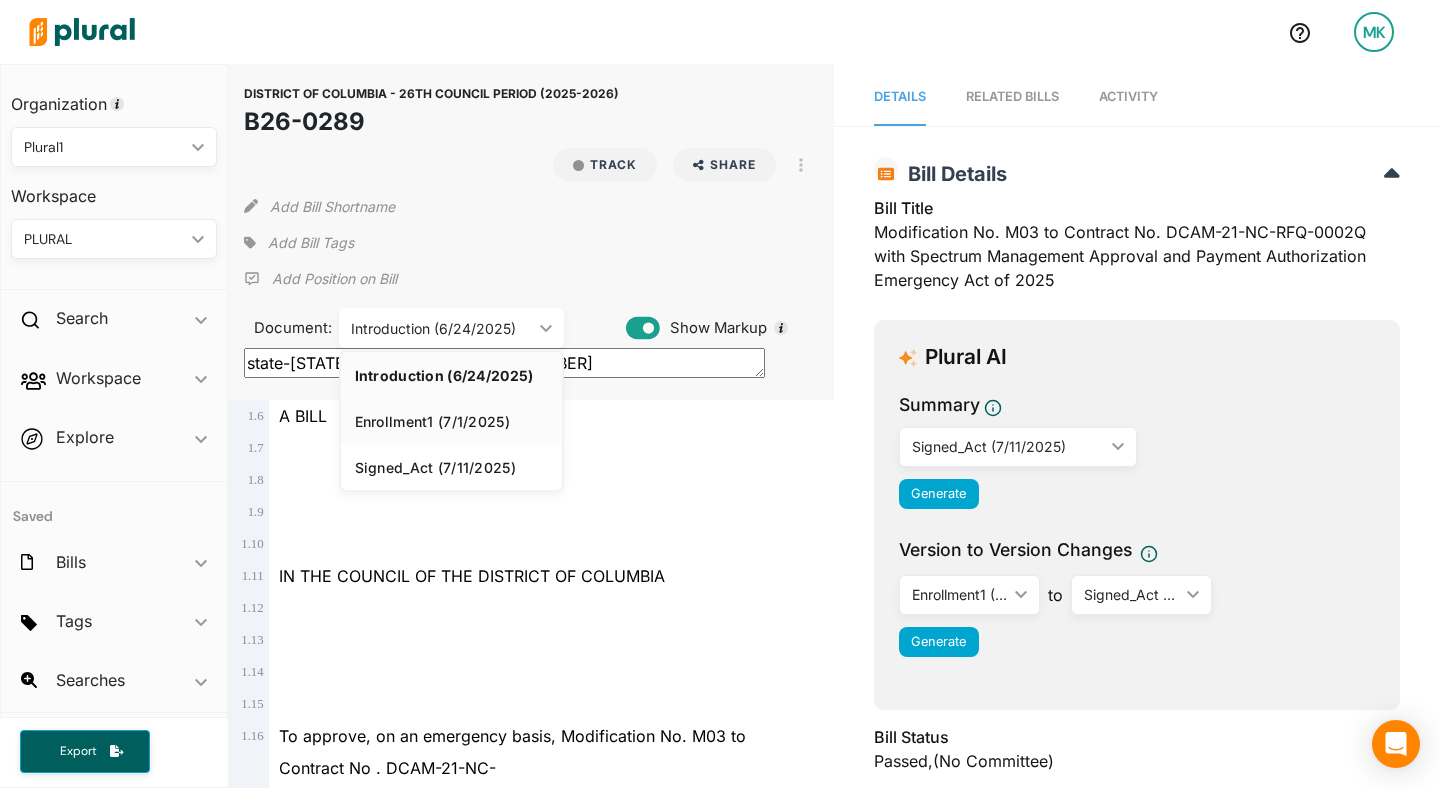 click on "Enrollment1 (7/1/2025)" at bounding box center [451, 421] 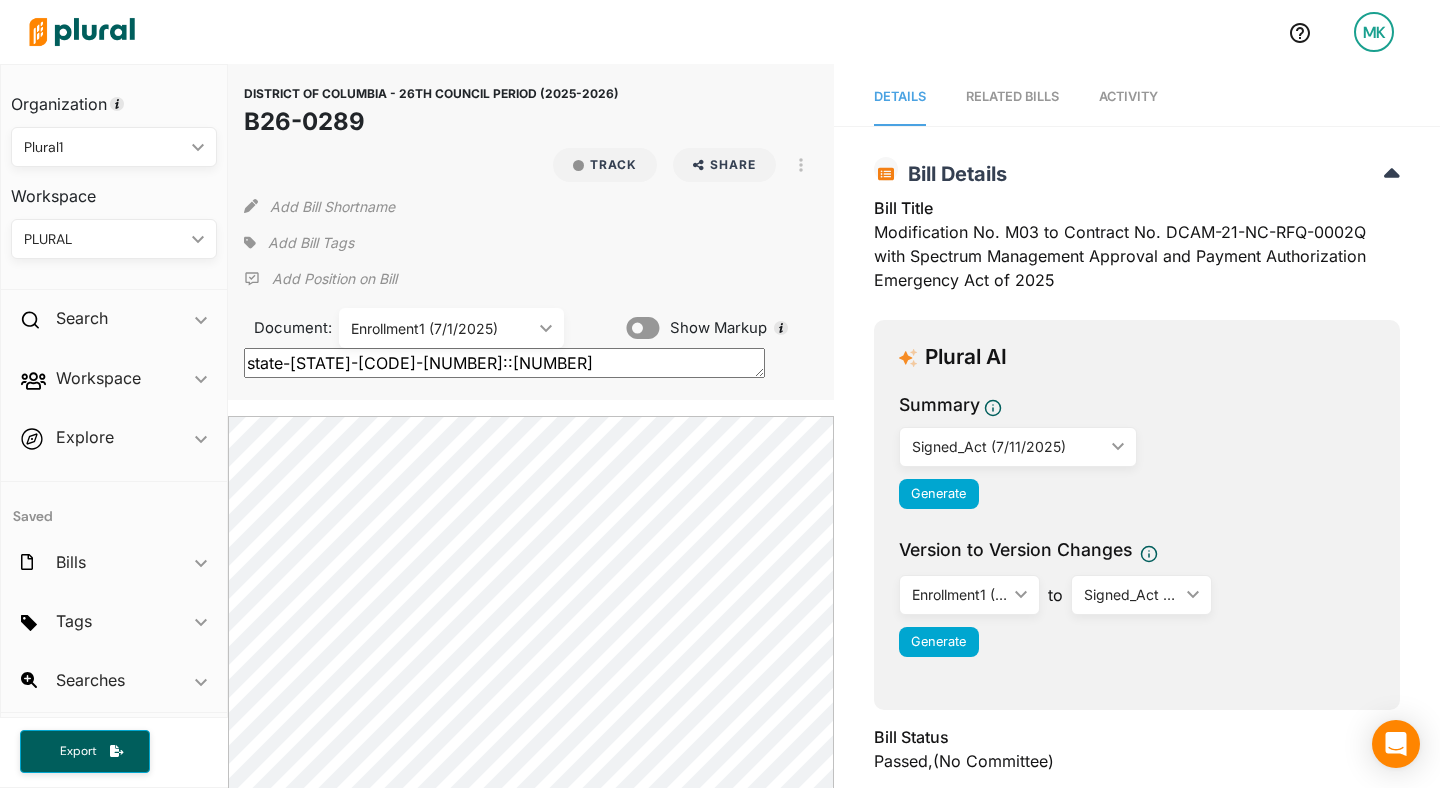 click on "Enrollment1 (7/1/2025)" at bounding box center (441, 328) 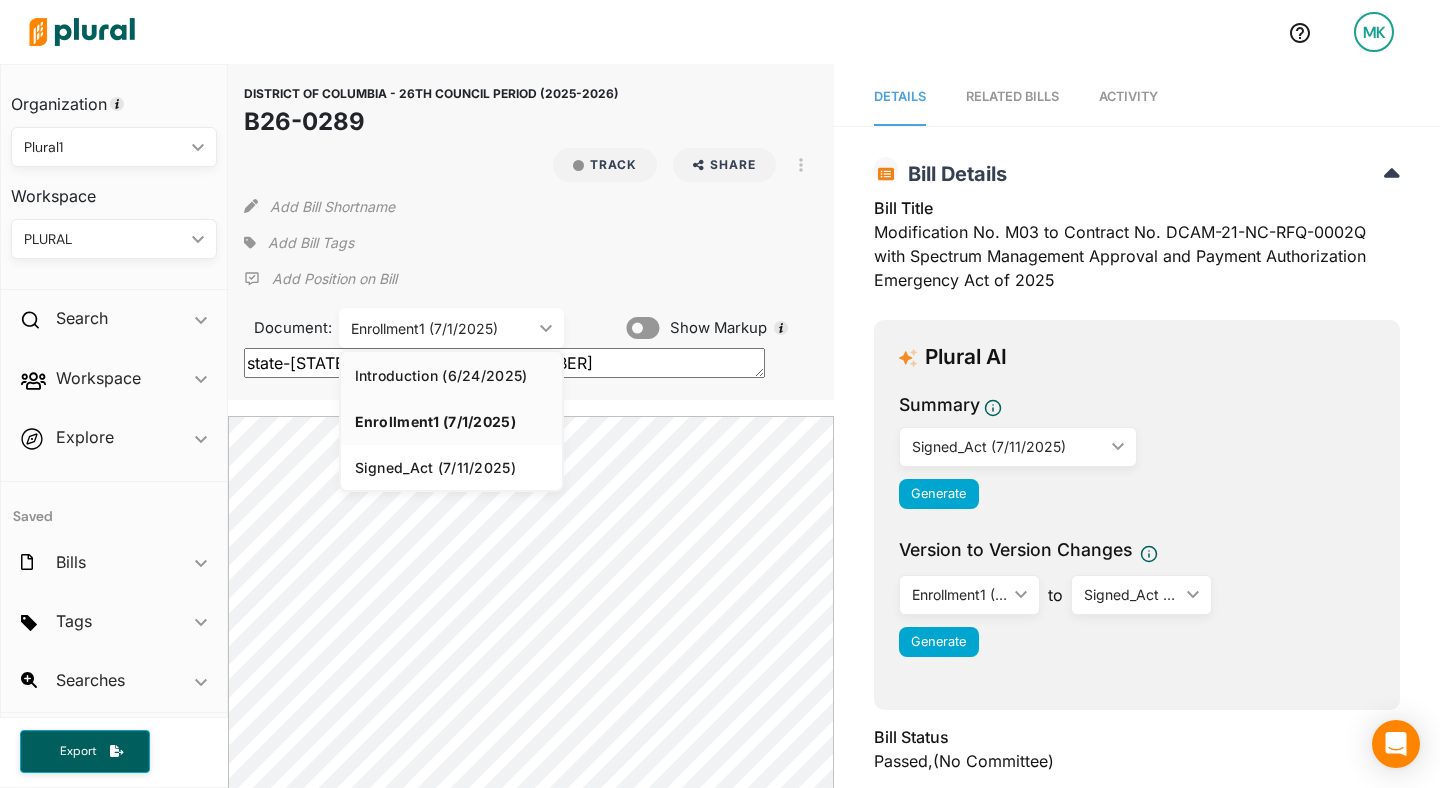 click on "Introduction (6/24/2025)" 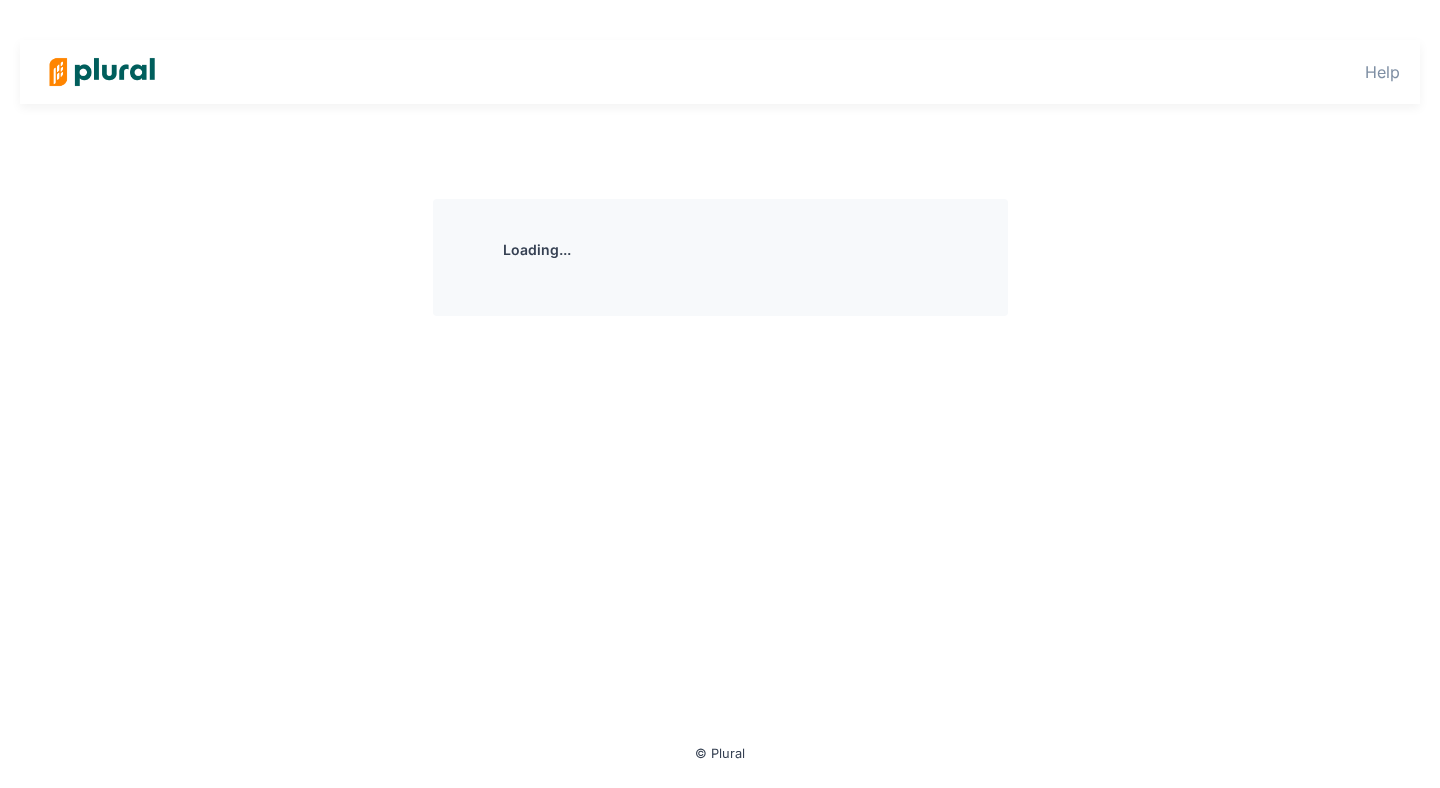 scroll, scrollTop: 0, scrollLeft: 0, axis: both 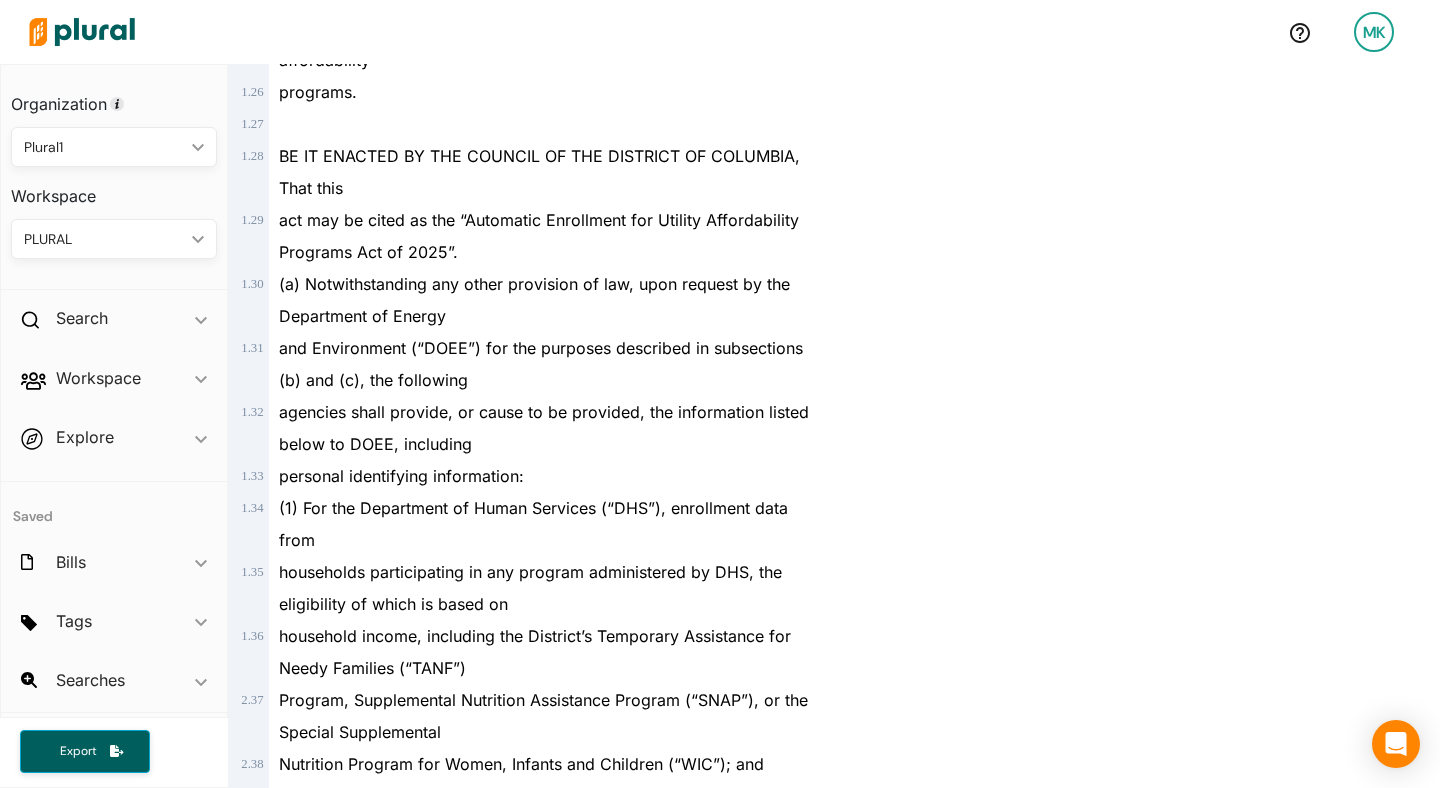 click on "(a) Notwithstanding any other provision of law, upon request by the Department of Energy" at bounding box center [534, 300] 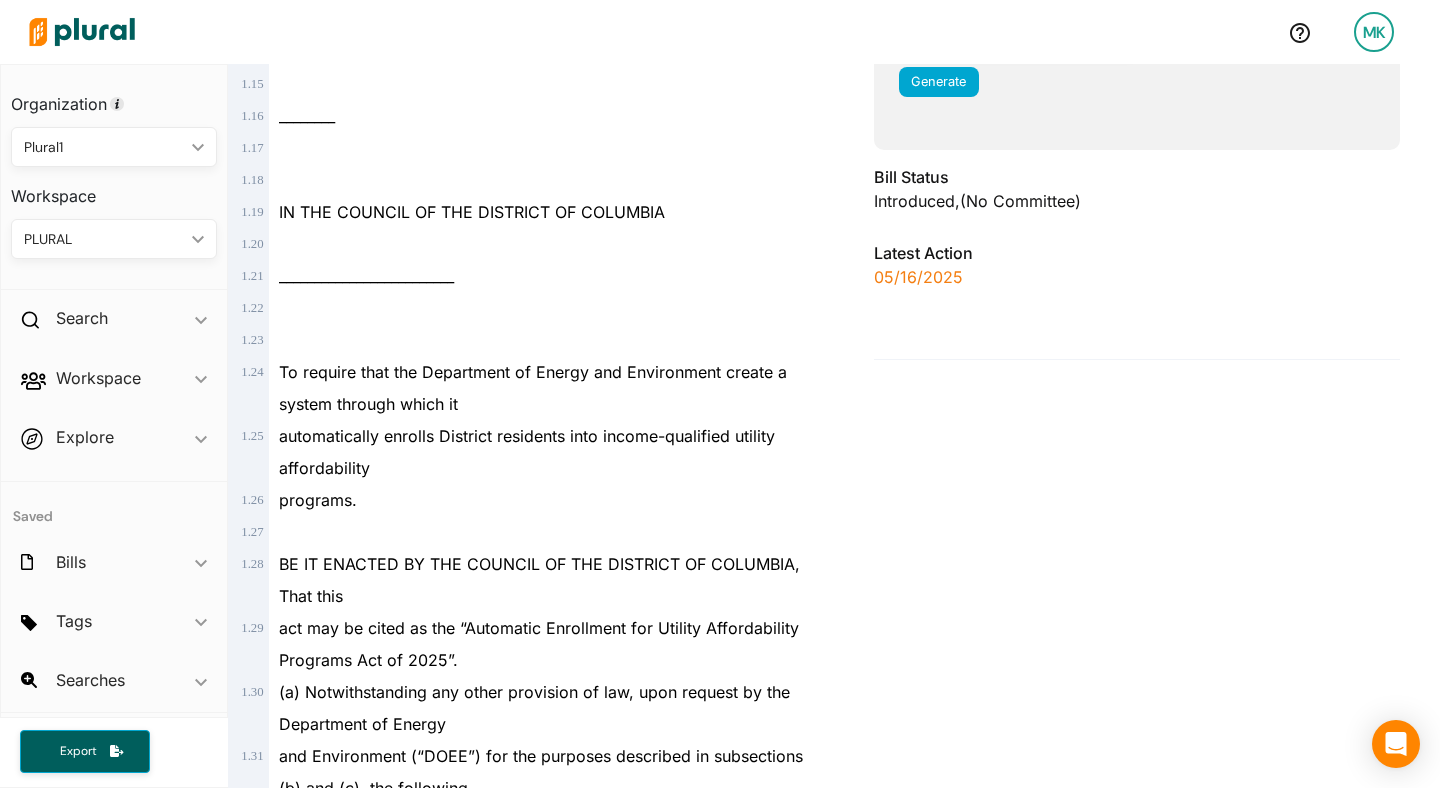 scroll, scrollTop: 0, scrollLeft: 0, axis: both 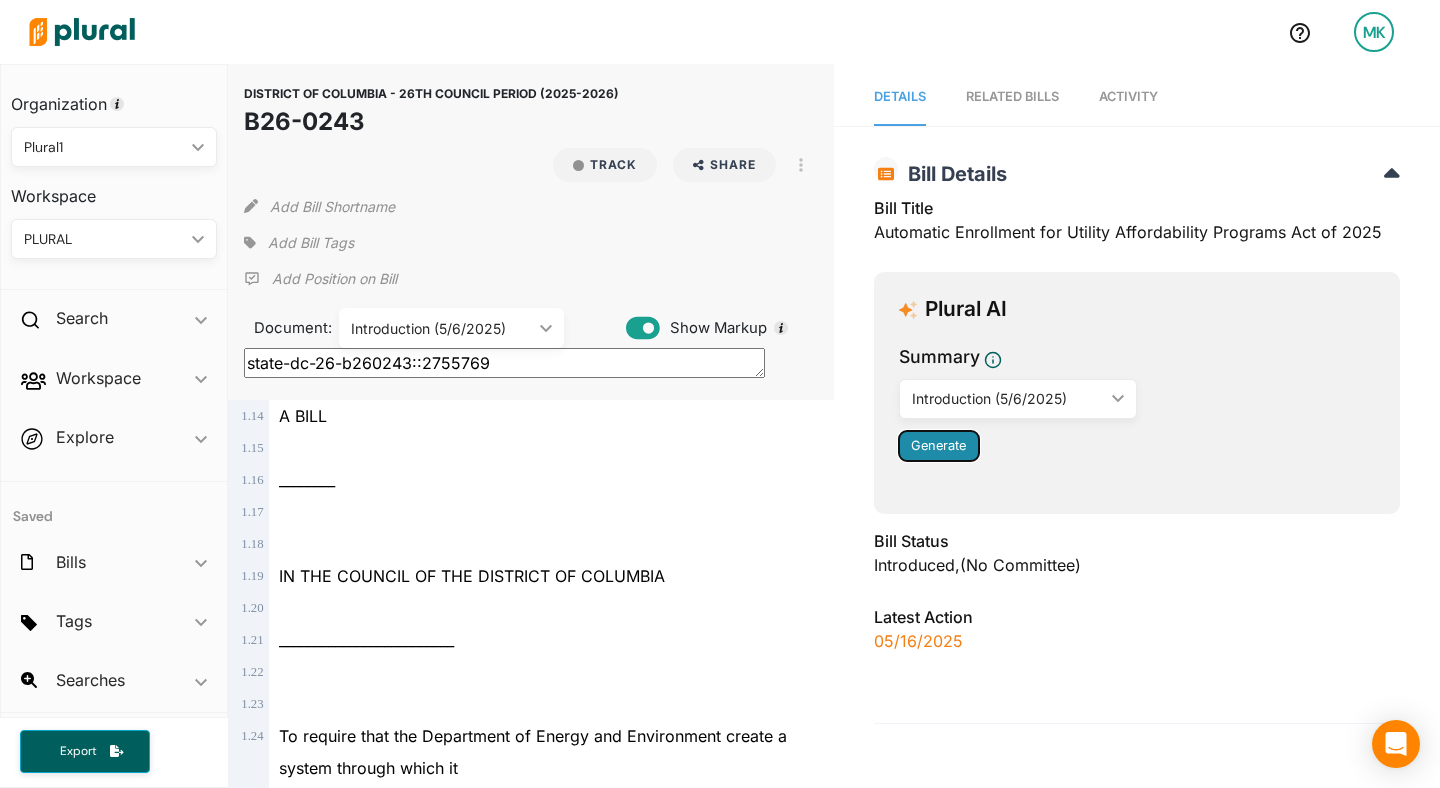 click on "Generate" at bounding box center (938, 445) 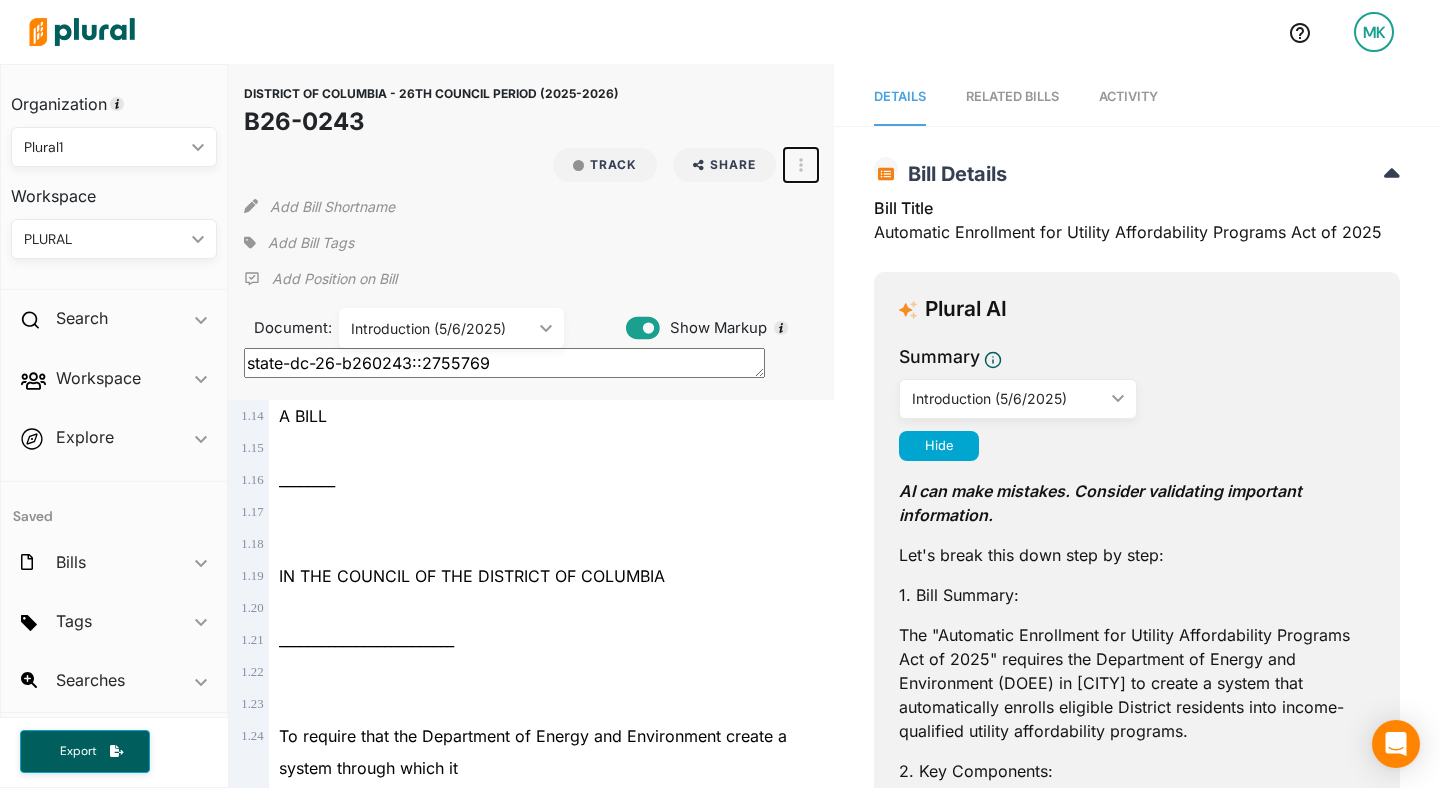 click at bounding box center [801, 165] 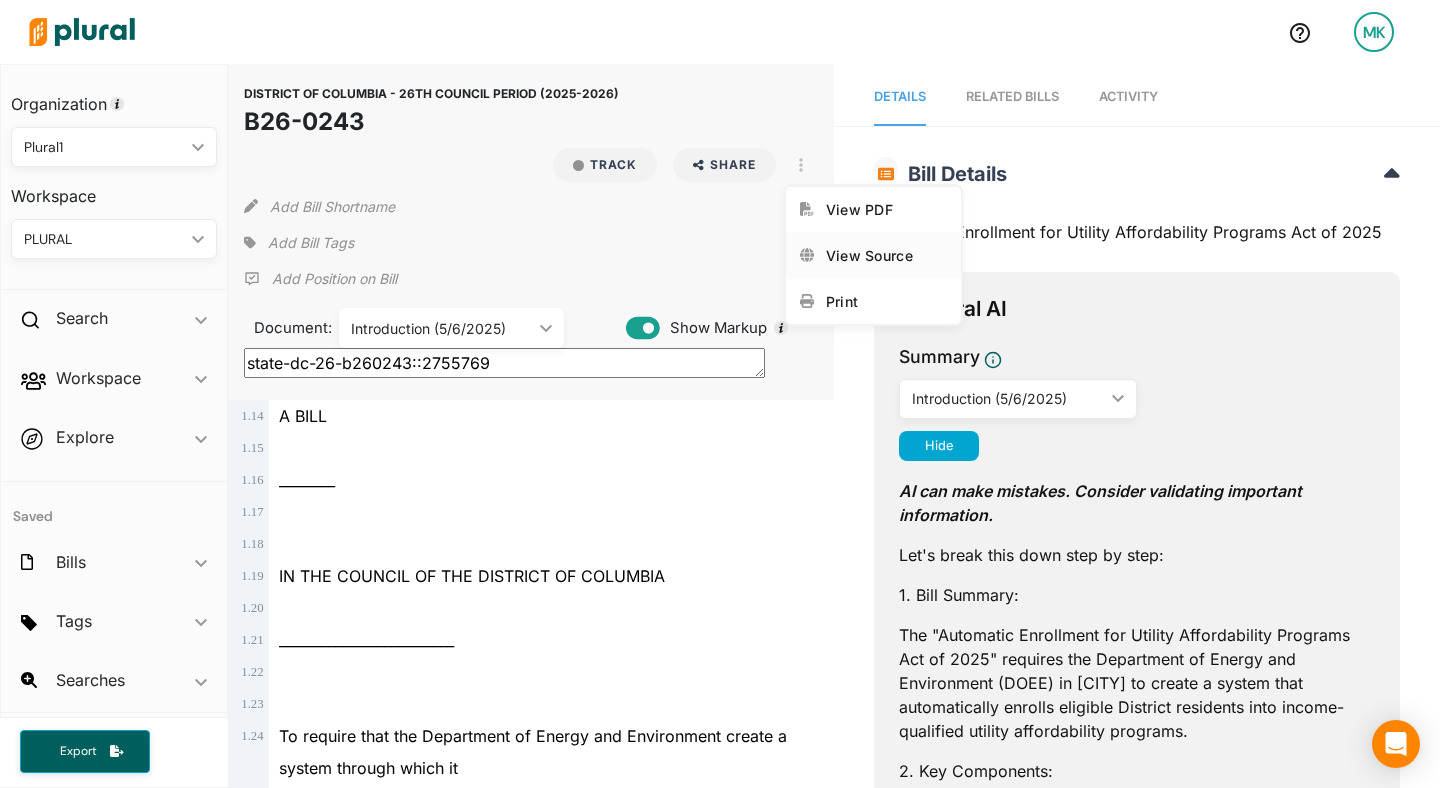 click on "View Source" at bounding box center (873, 255) 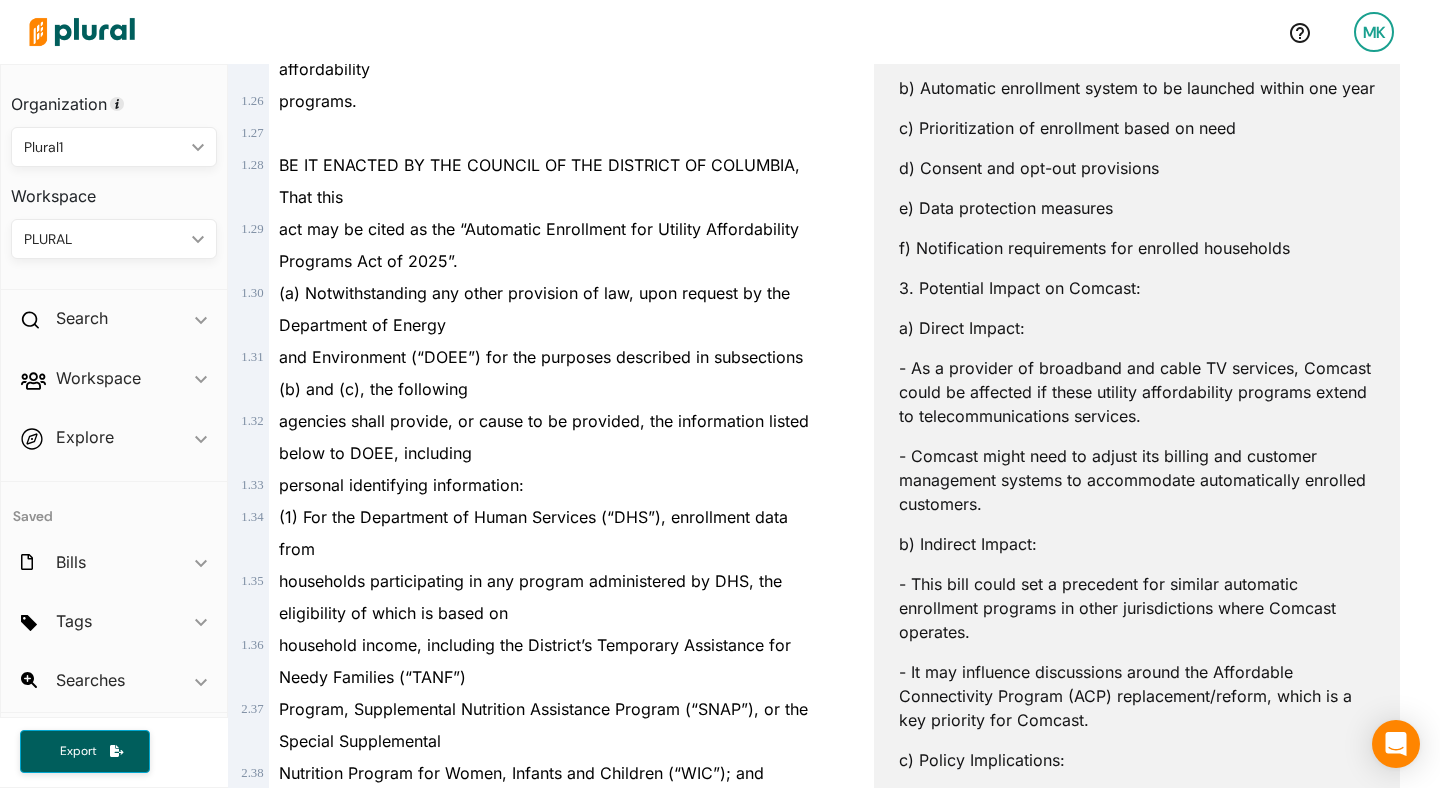 scroll, scrollTop: 0, scrollLeft: 0, axis: both 